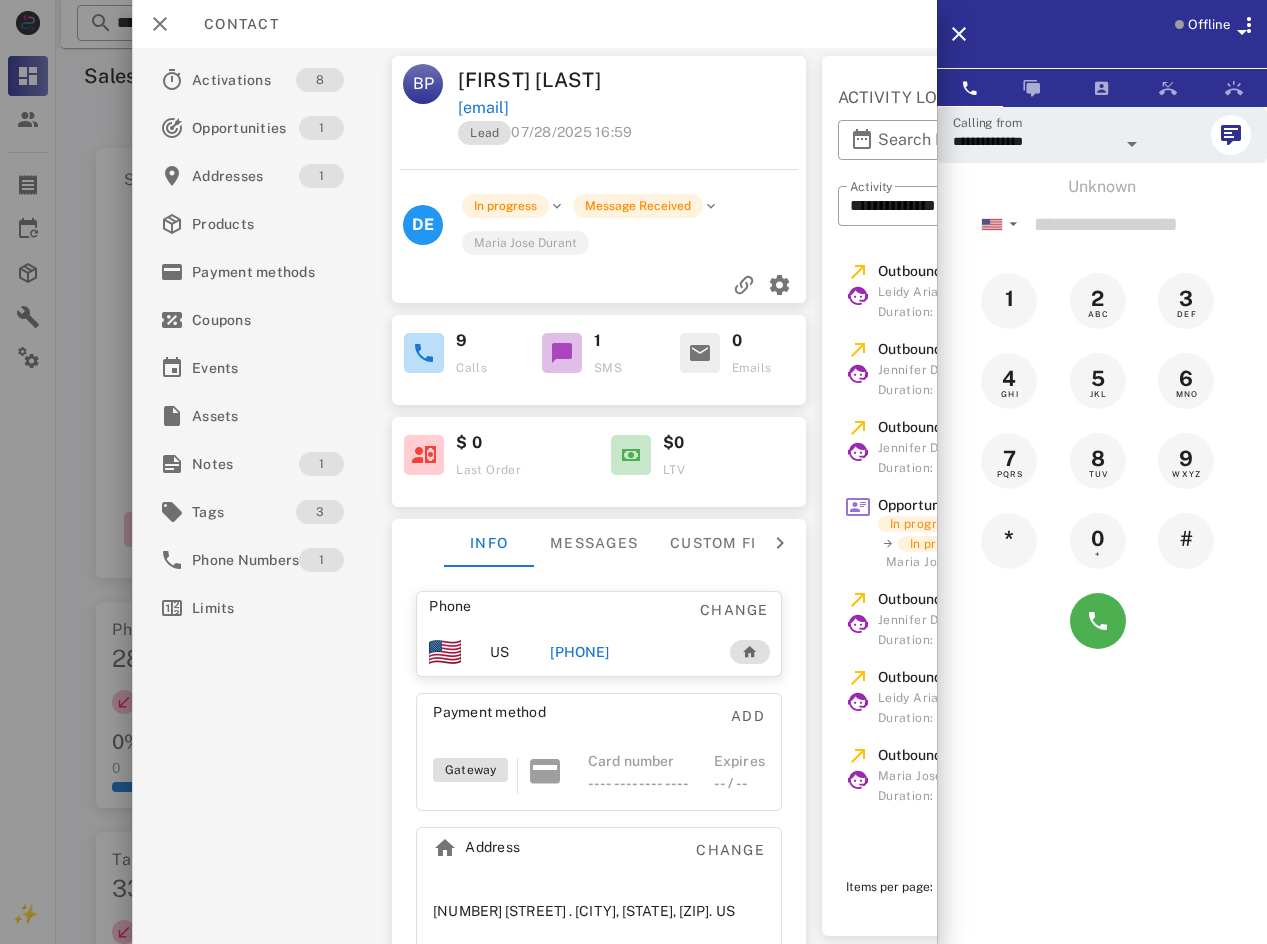 scroll, scrollTop: 0, scrollLeft: 0, axis: both 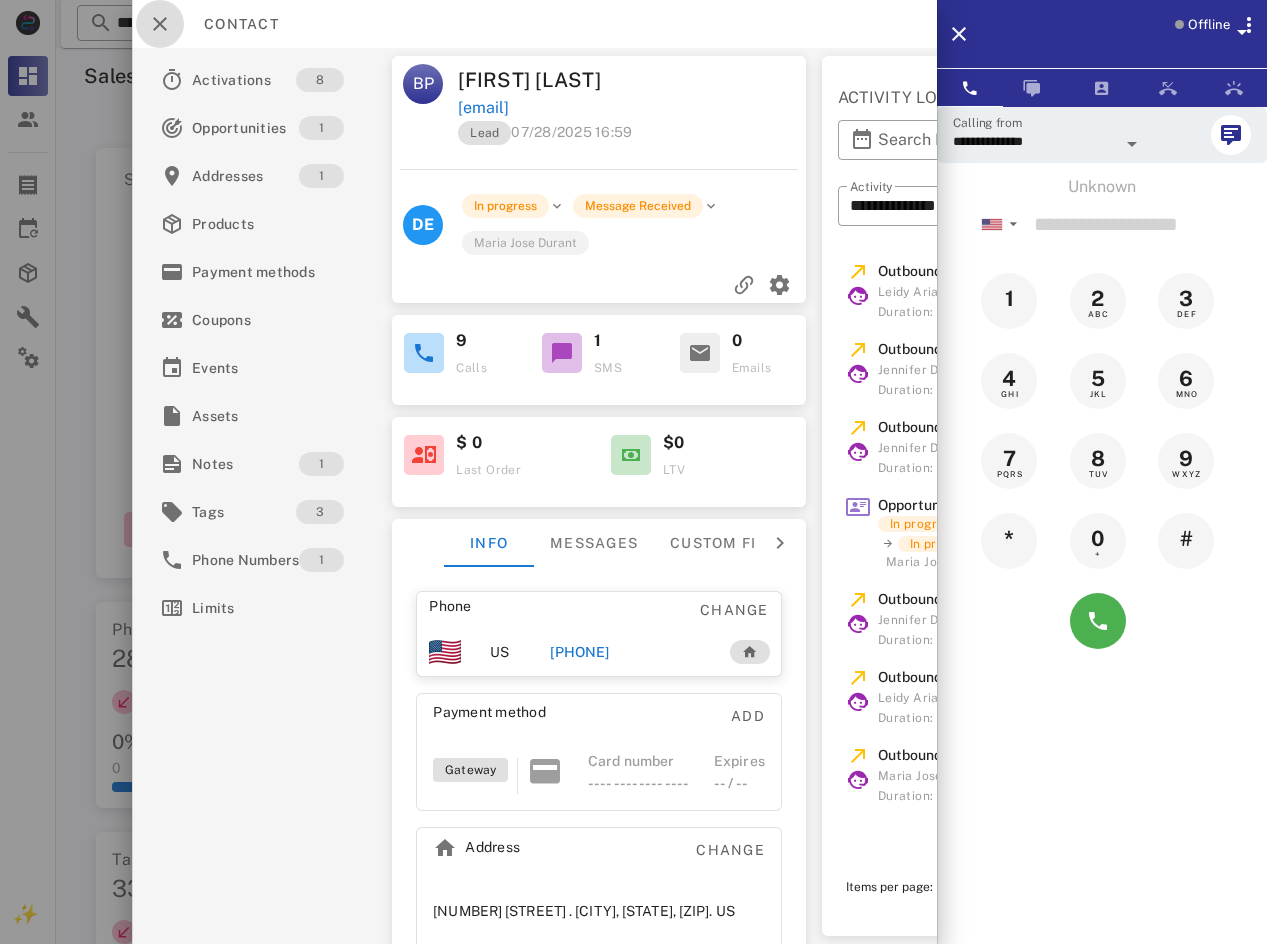 click at bounding box center (160, 24) 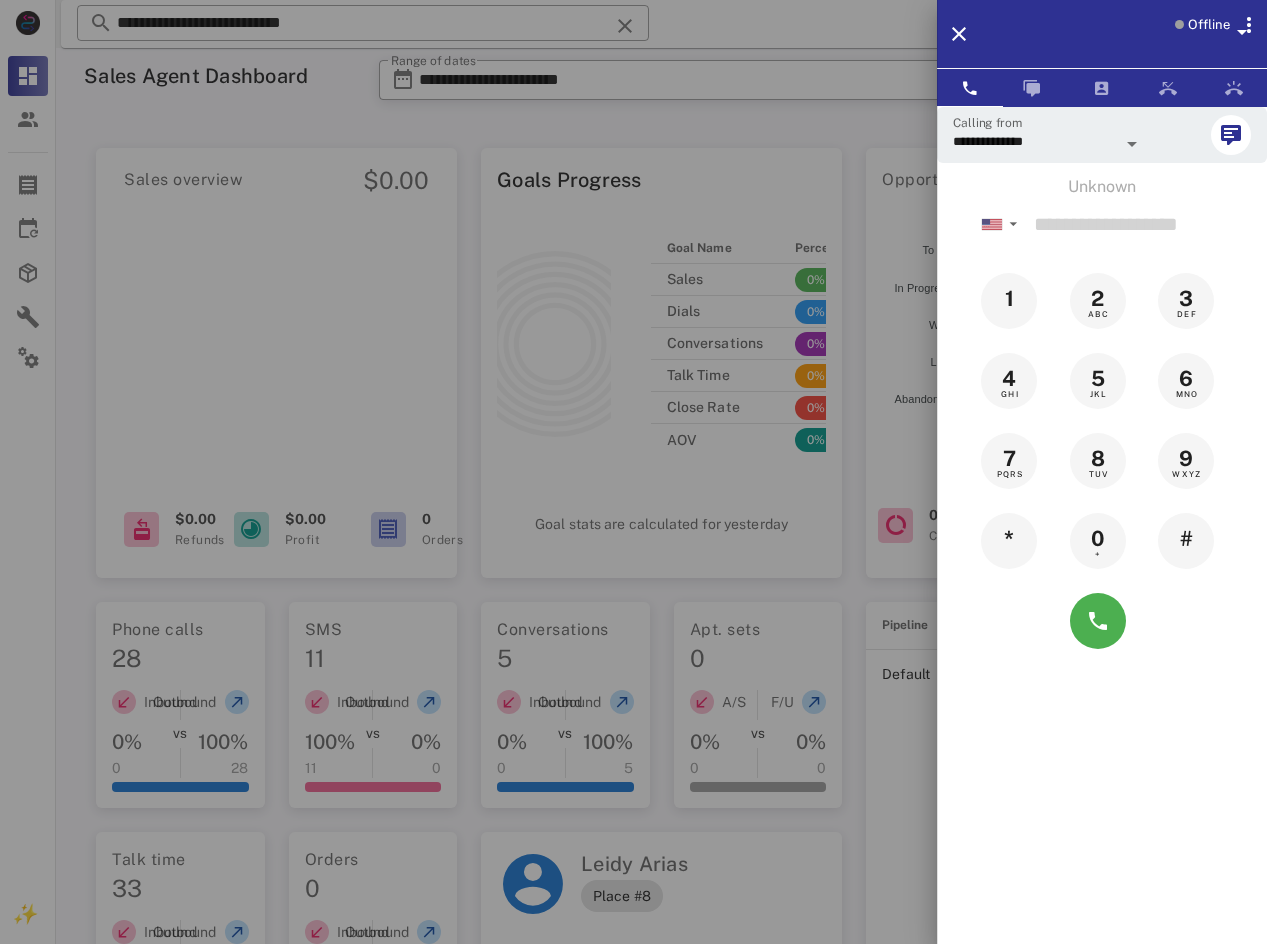 click at bounding box center [633, 472] 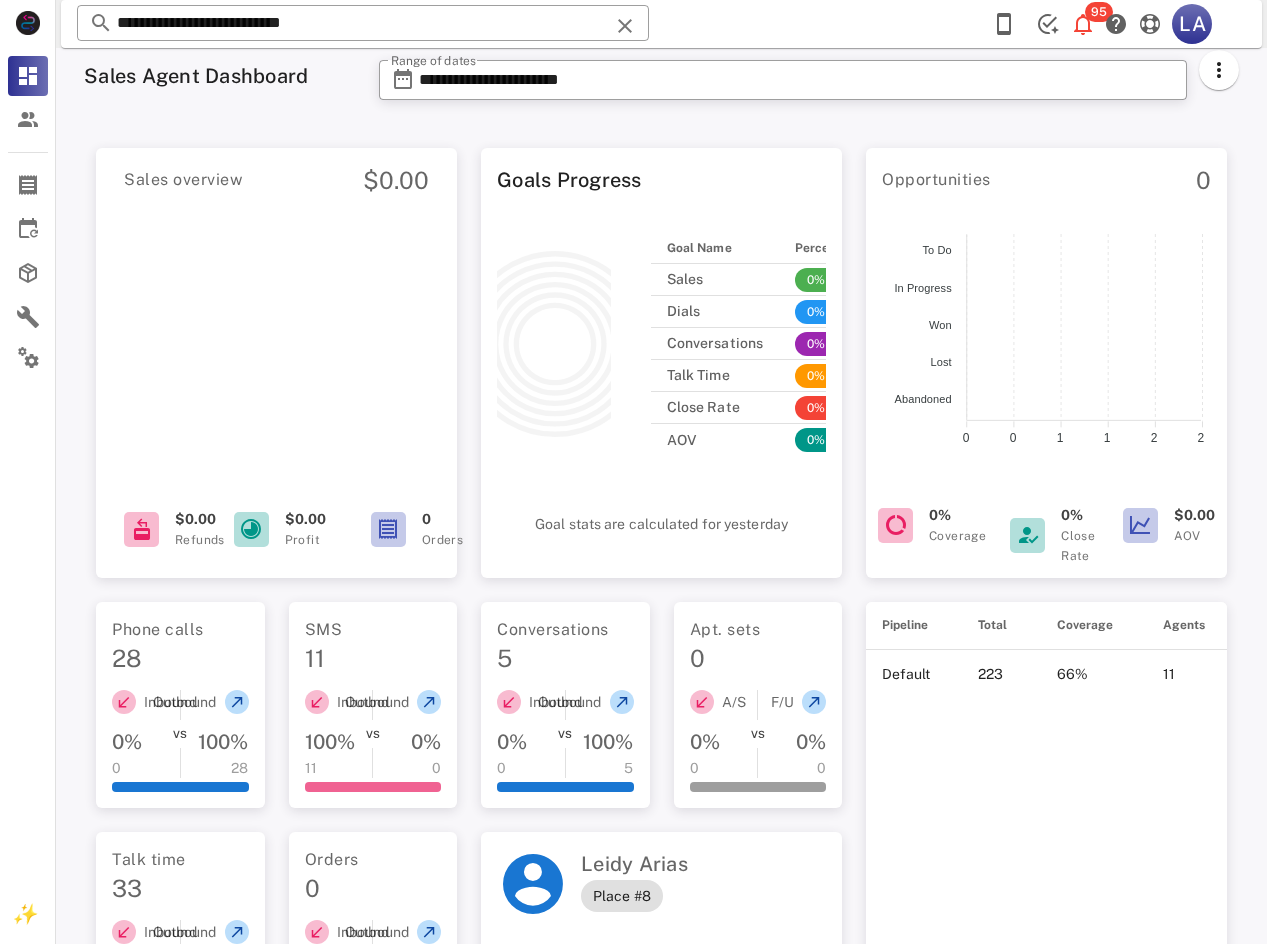 click on "**********" at bounding box center [363, 23] 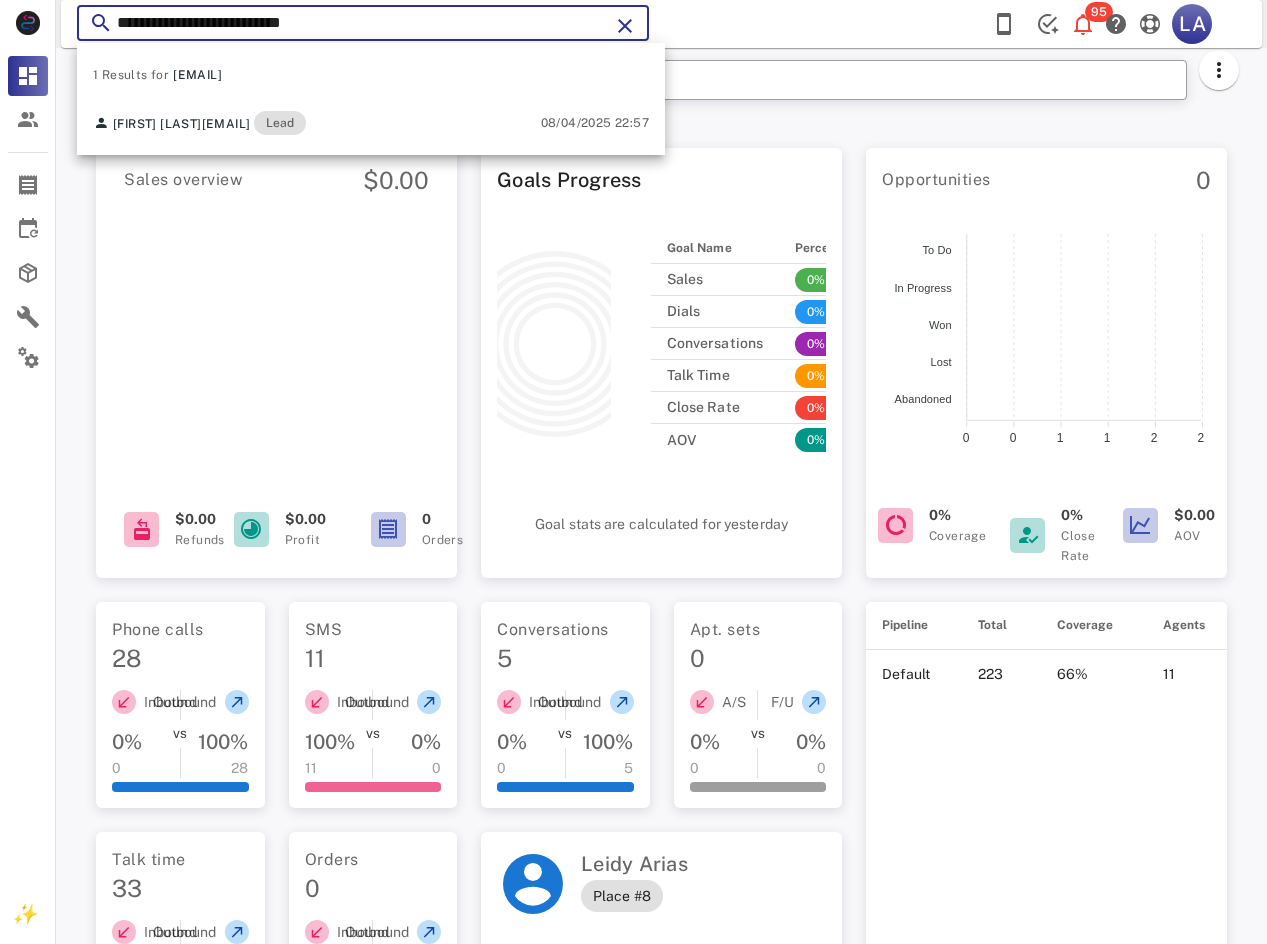 click on "**********" at bounding box center [363, 23] 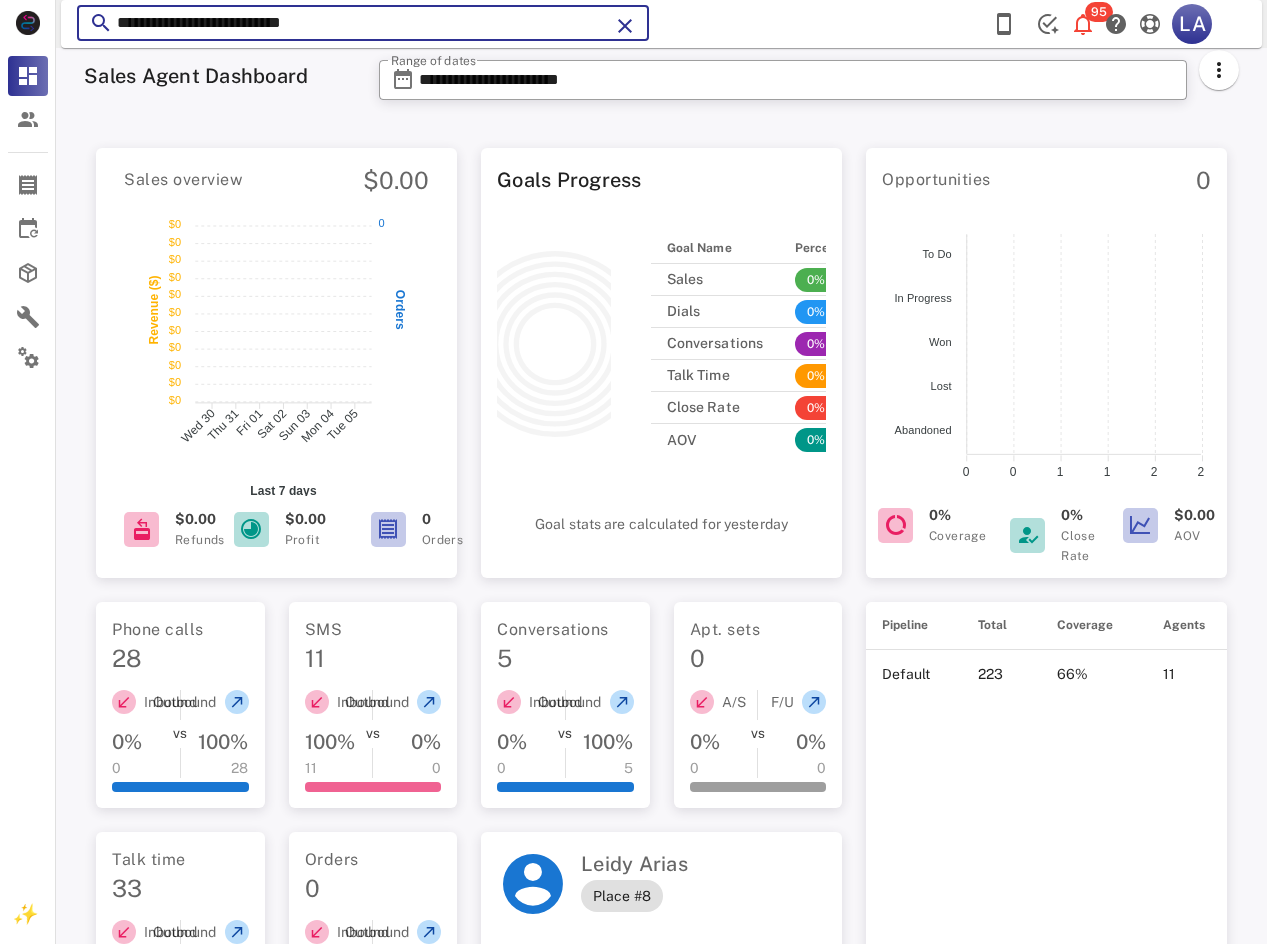 click on "**********" at bounding box center [363, 23] 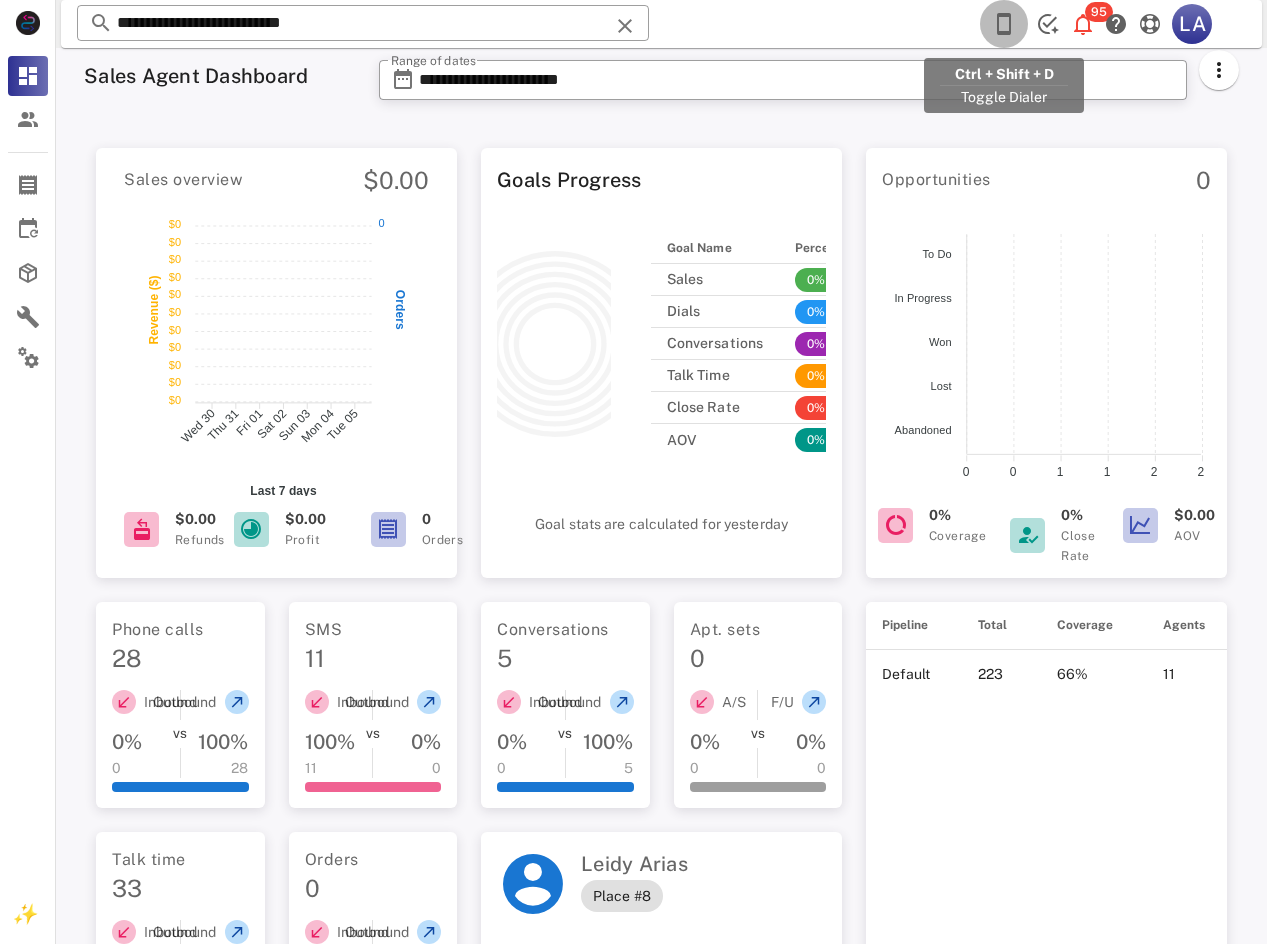 click at bounding box center [1004, 24] 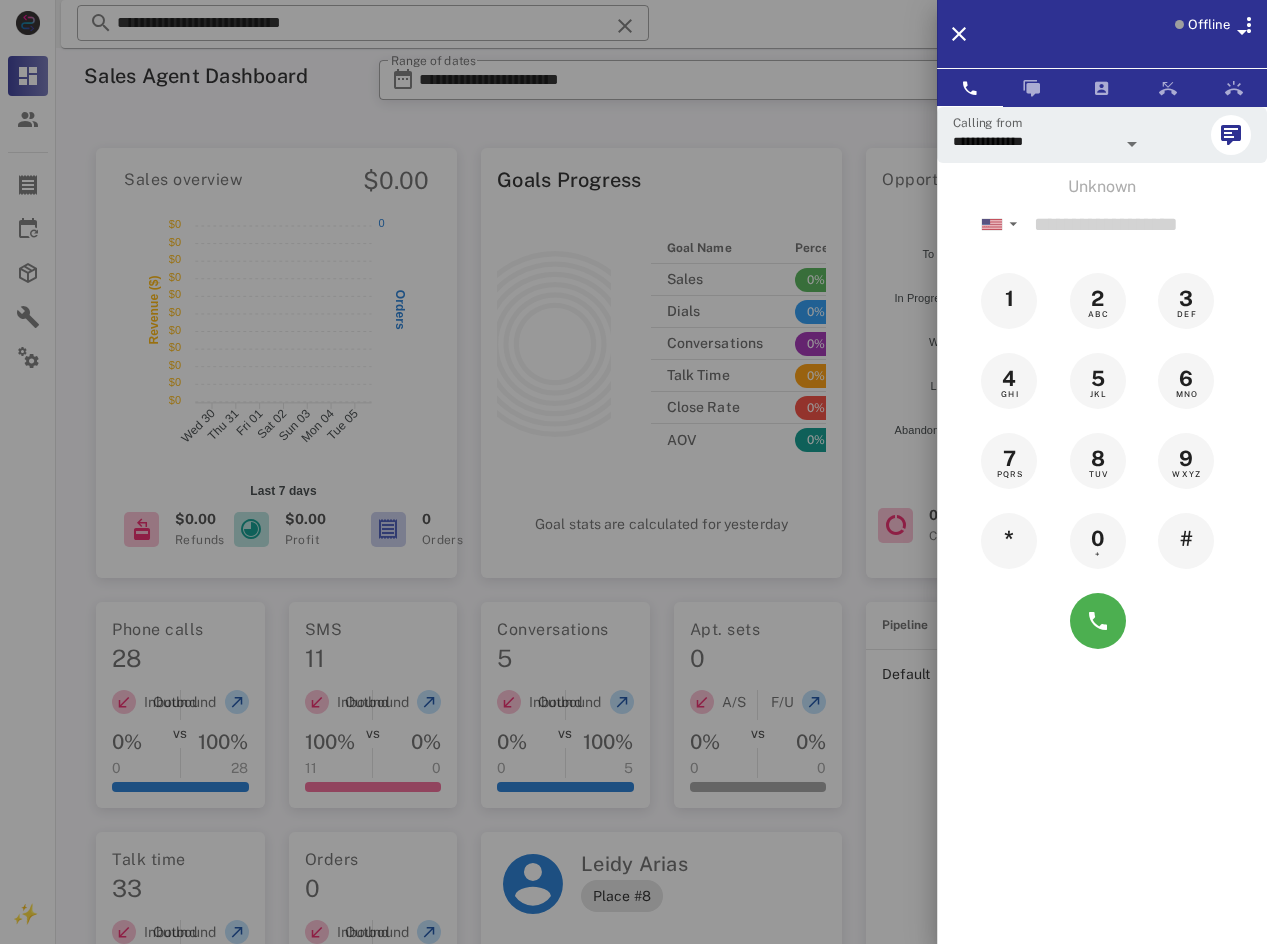 click on "Offline" at bounding box center (1209, 25) 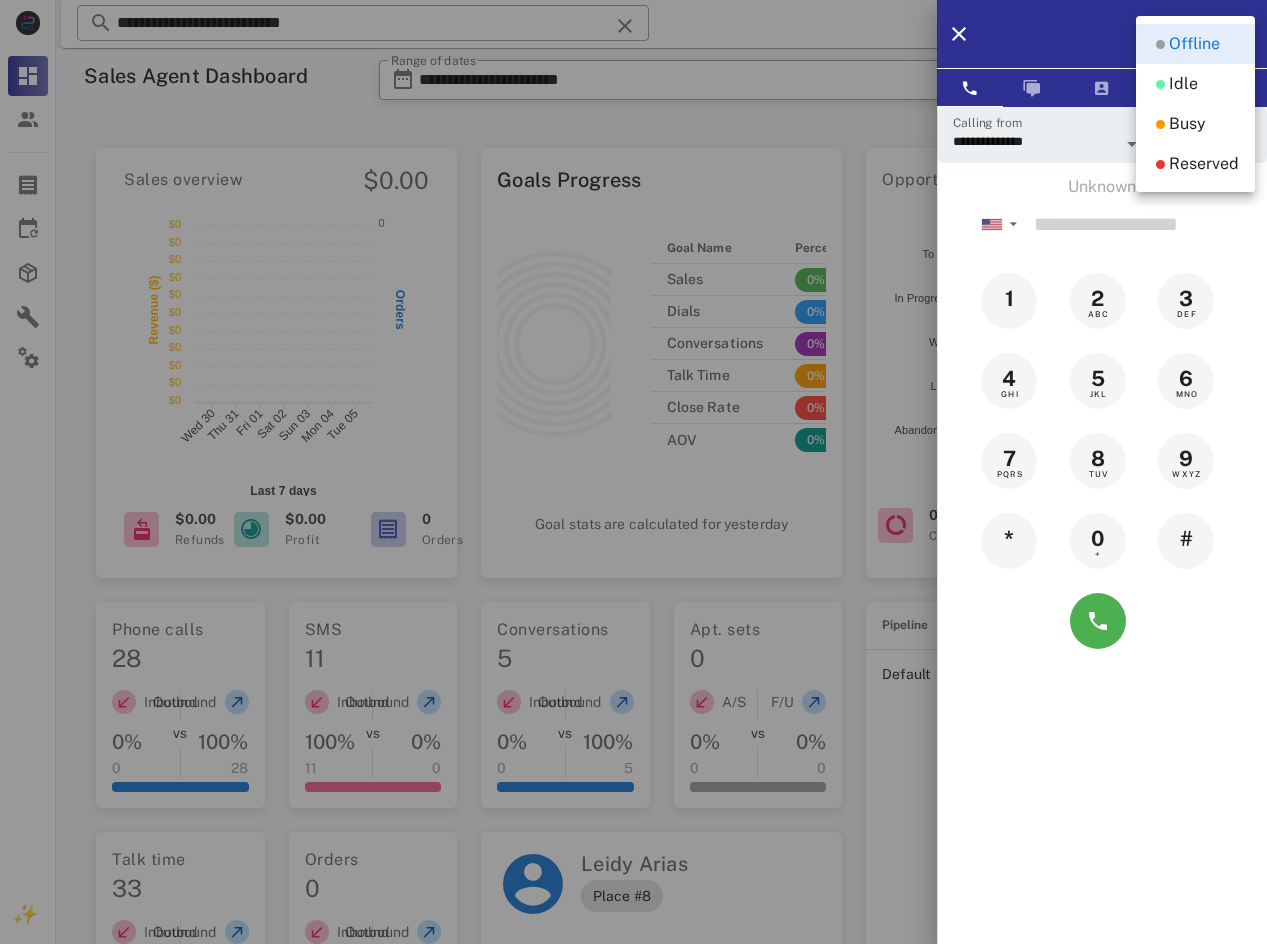 click at bounding box center [633, 472] 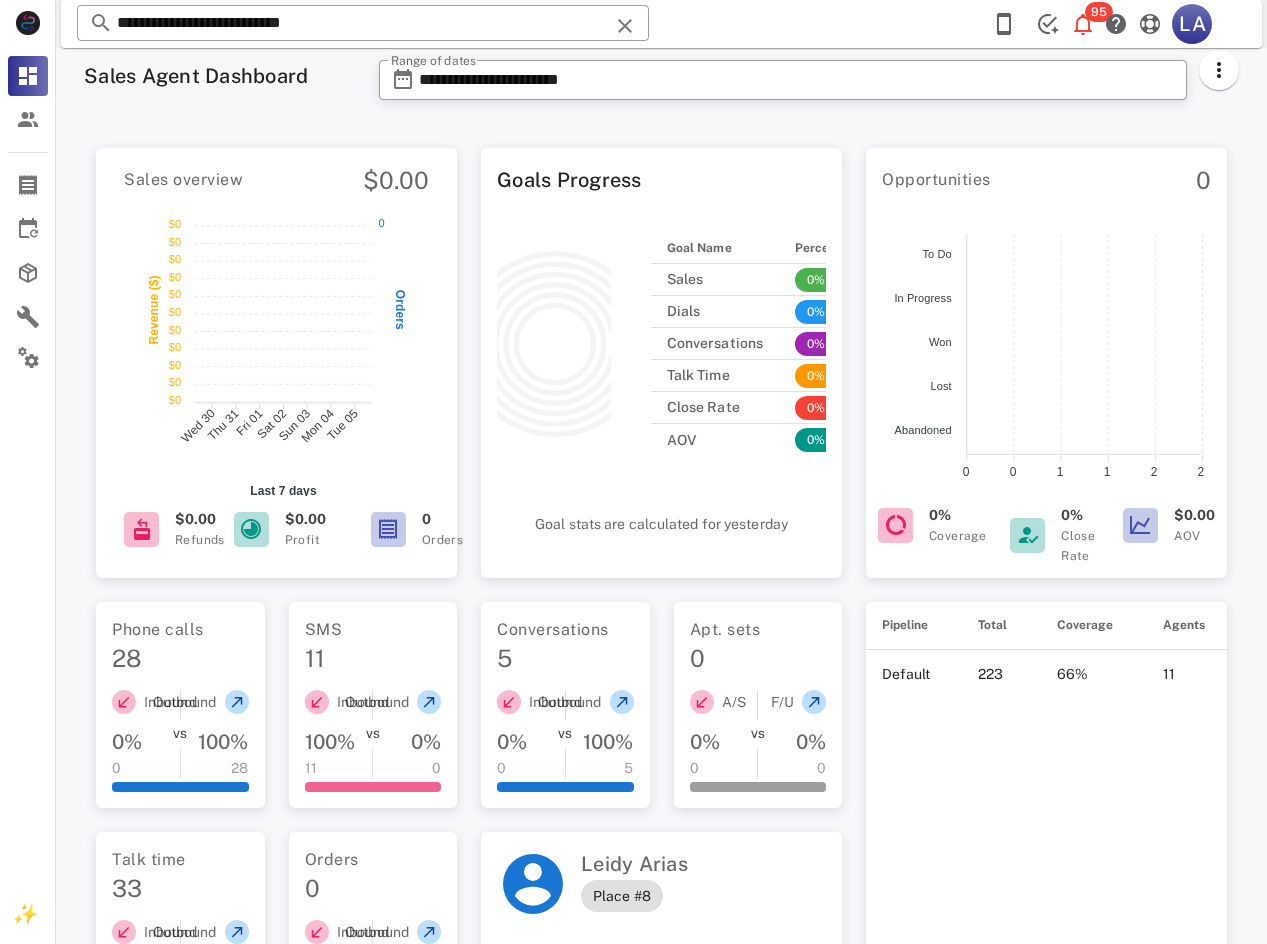 click on "**********" at bounding box center (363, 23) 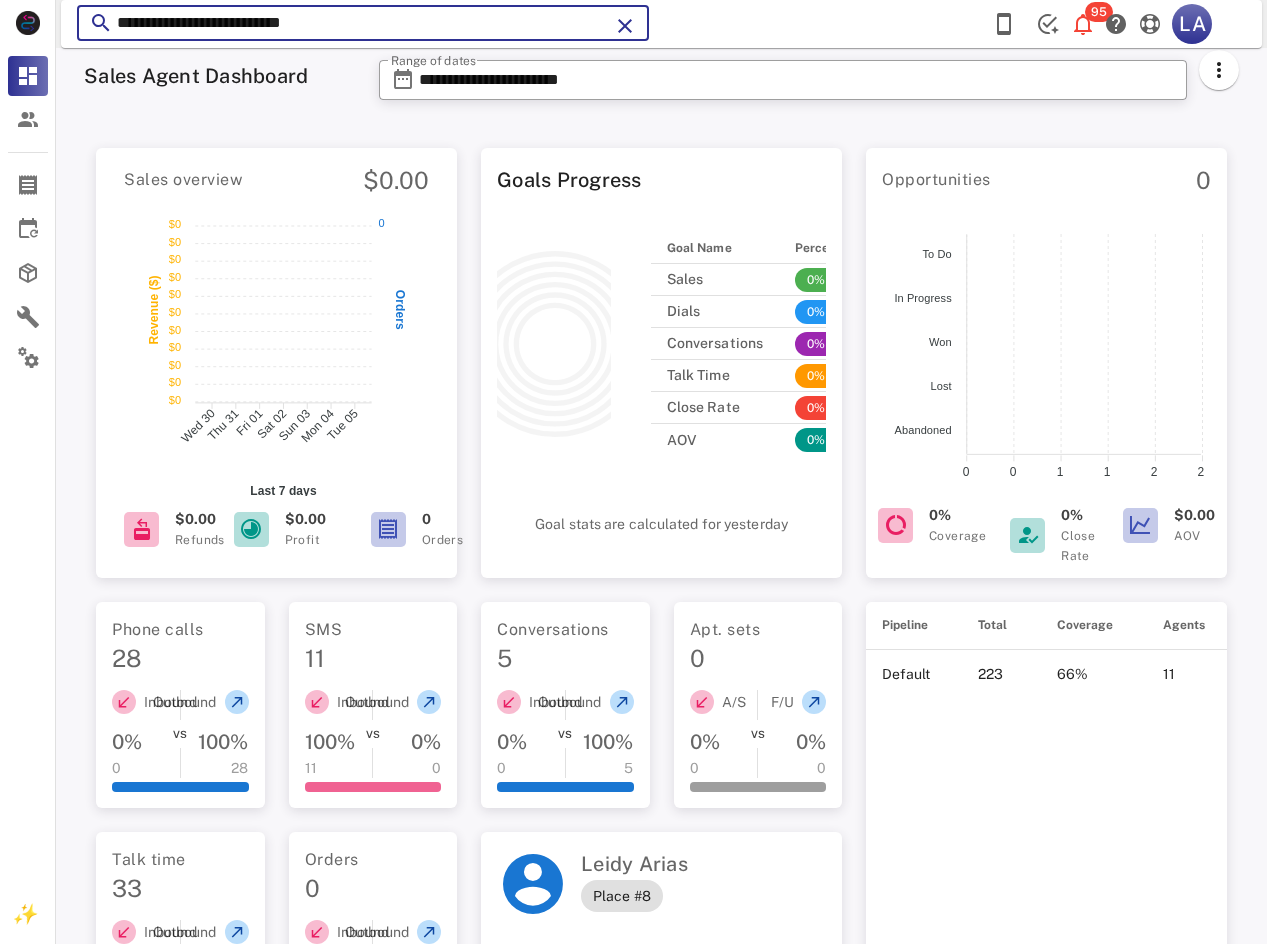 click on "**********" at bounding box center [363, 23] 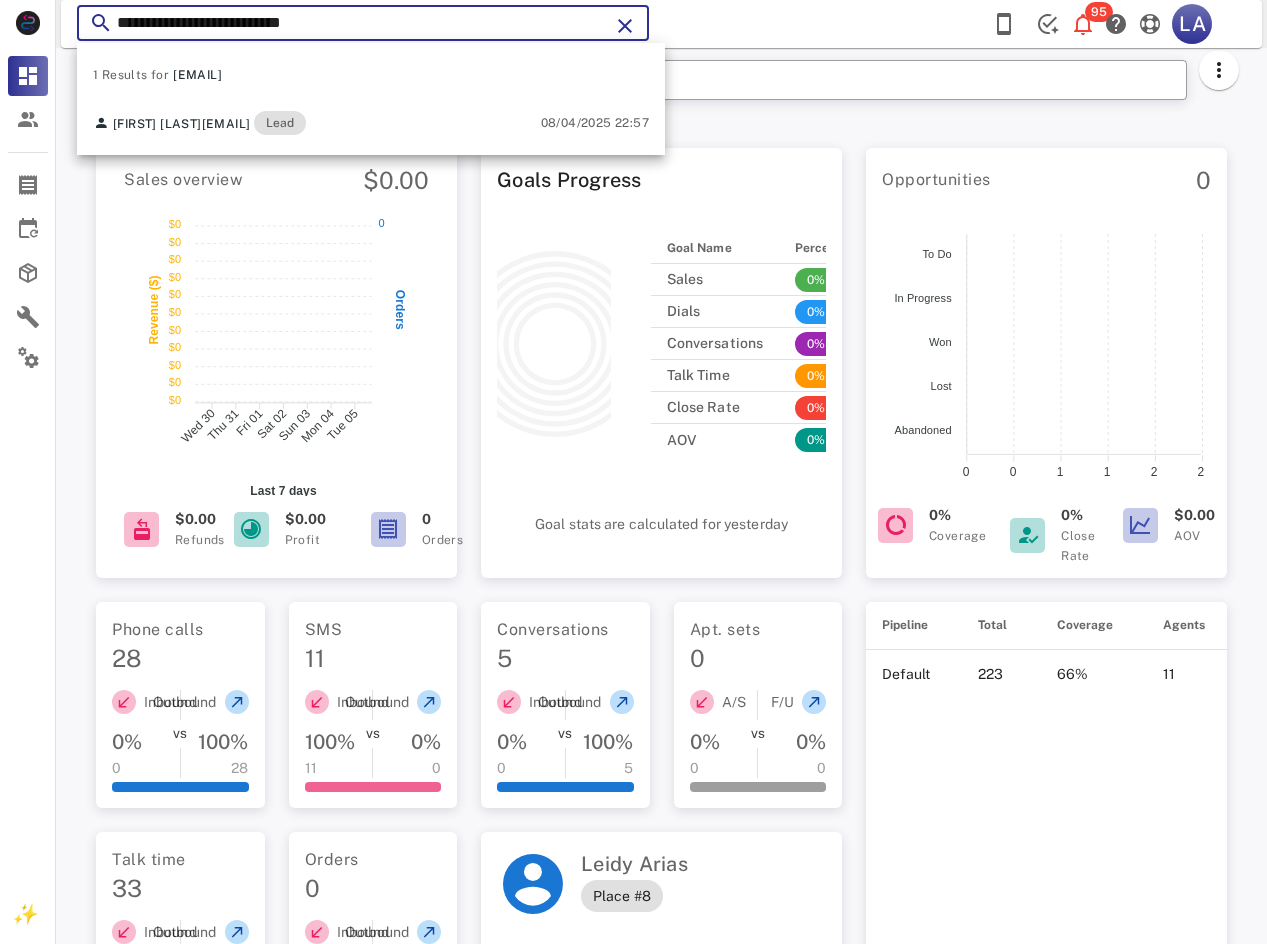 click on "**********" at bounding box center [363, 23] 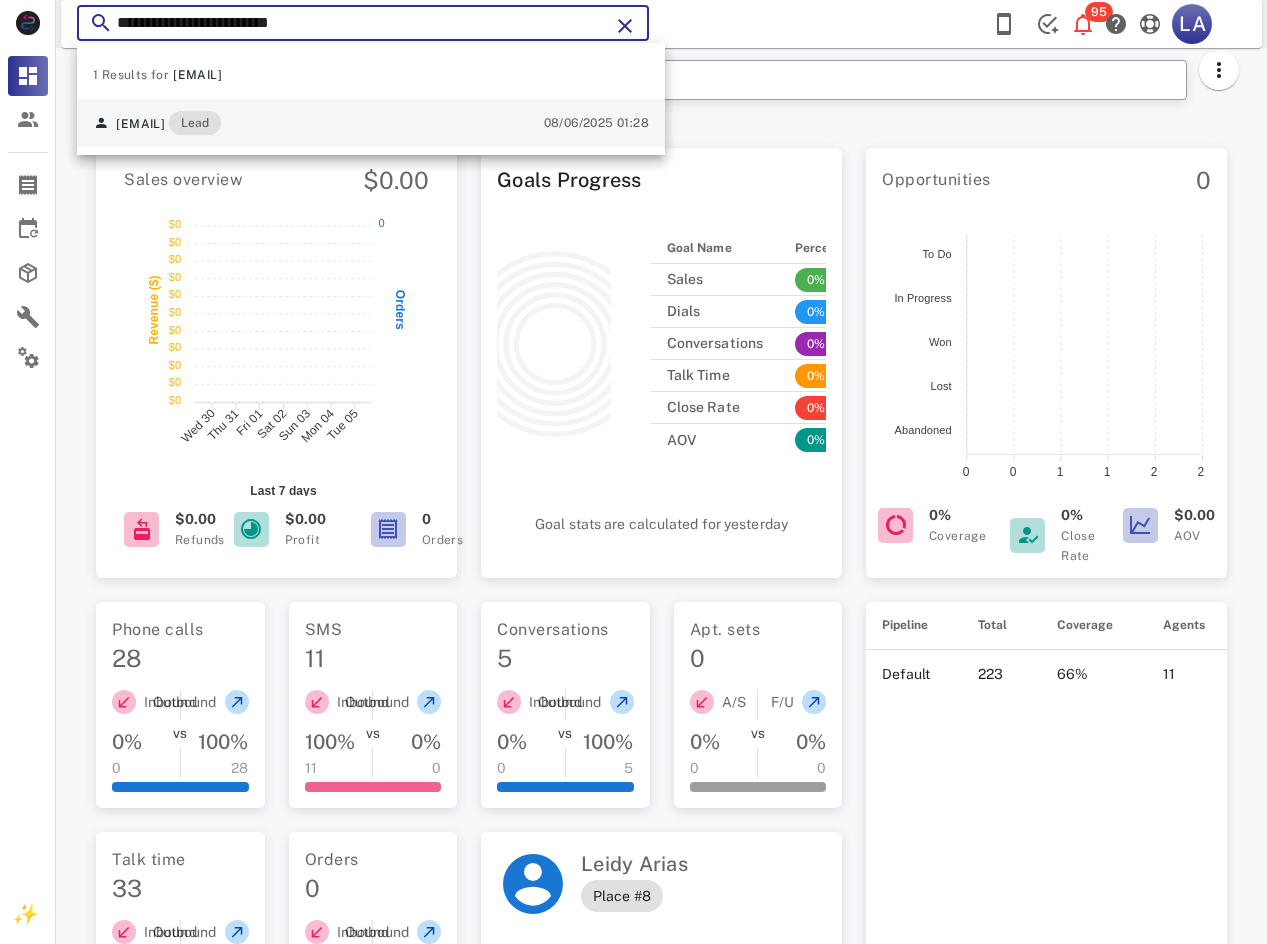 type on "**********" 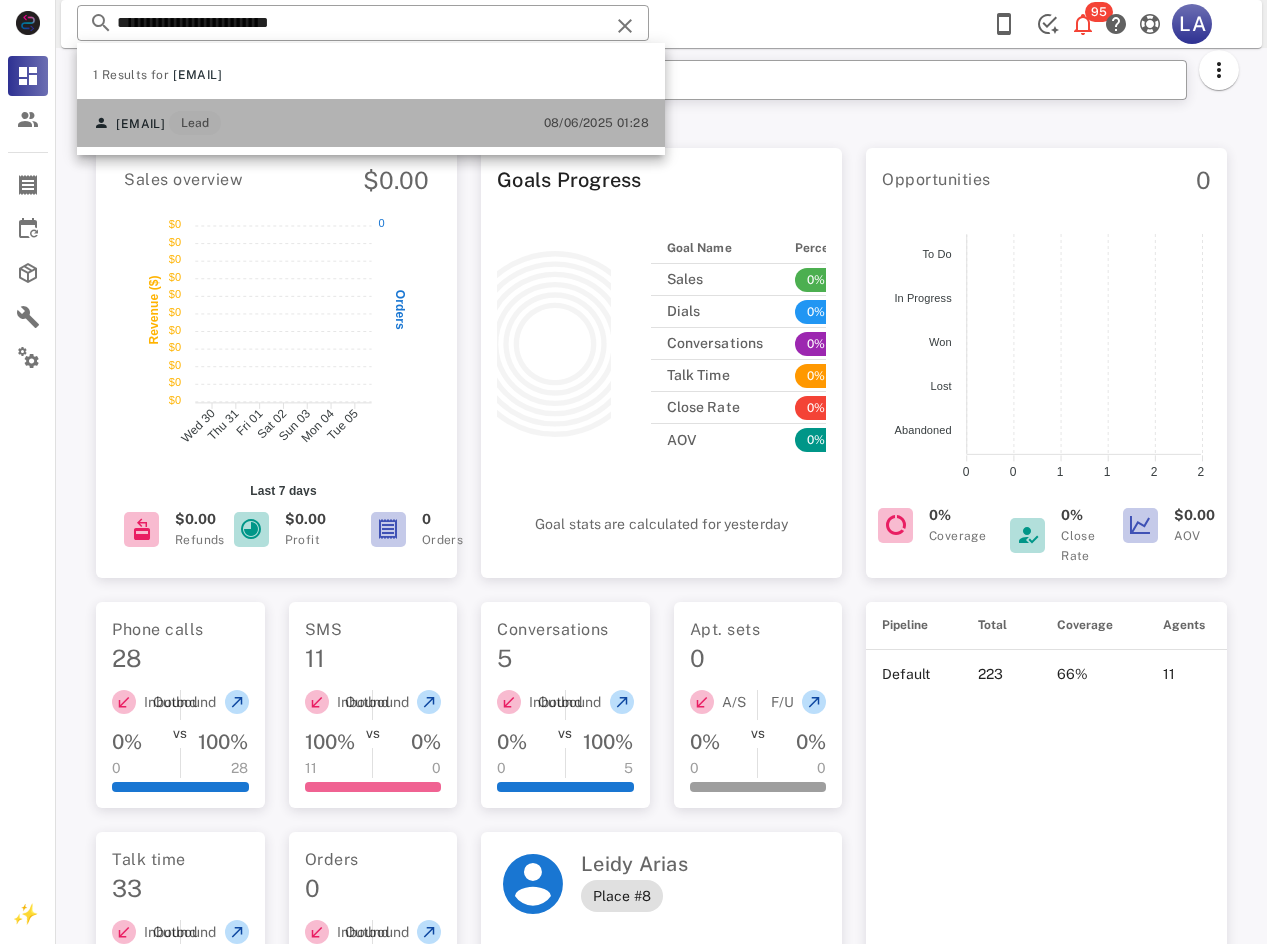 click on "[EMAIL]   Lead   08/06/2025 01:28" at bounding box center [371, 123] 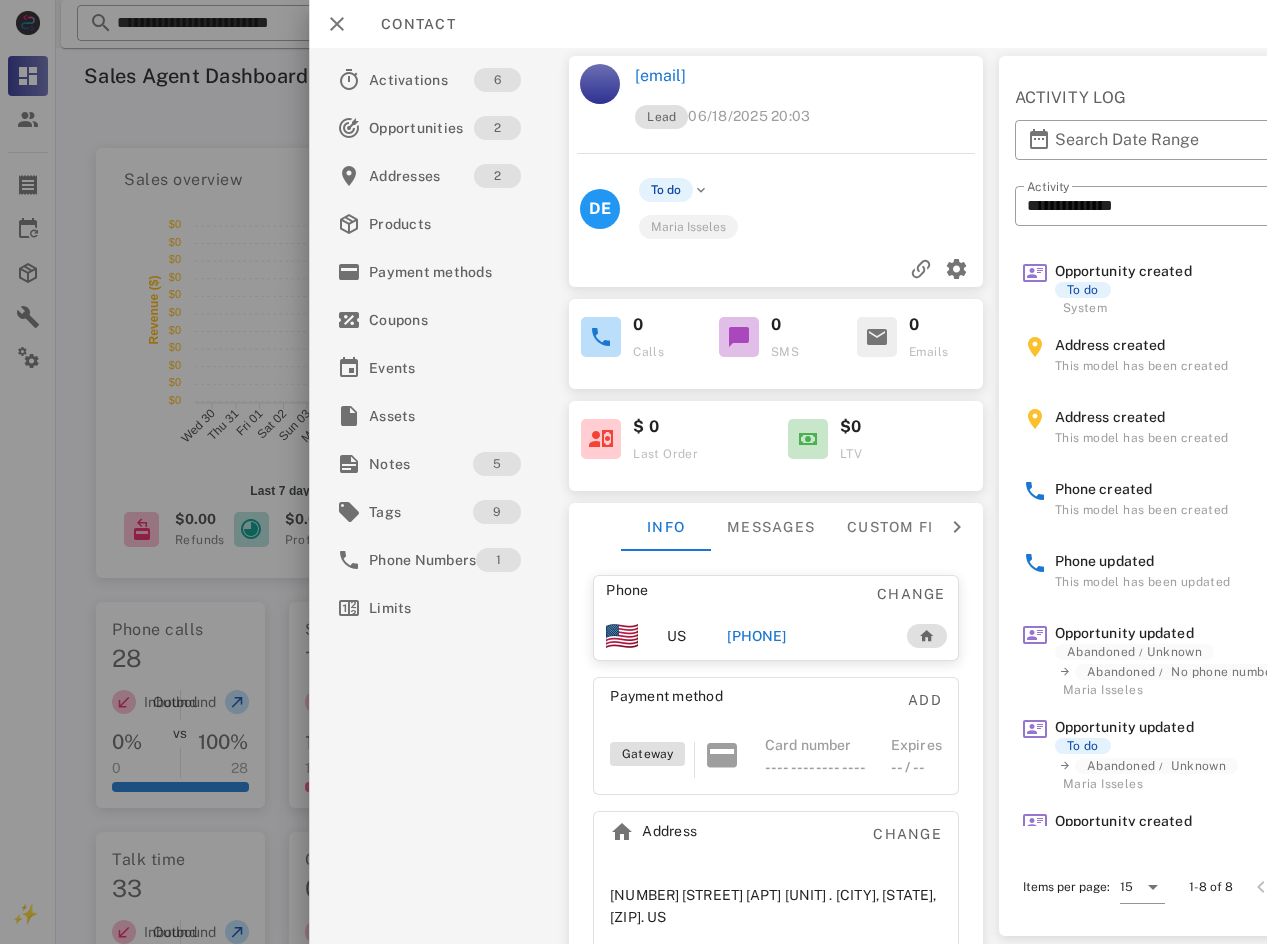 click on "[PHONE]" at bounding box center (757, 636) 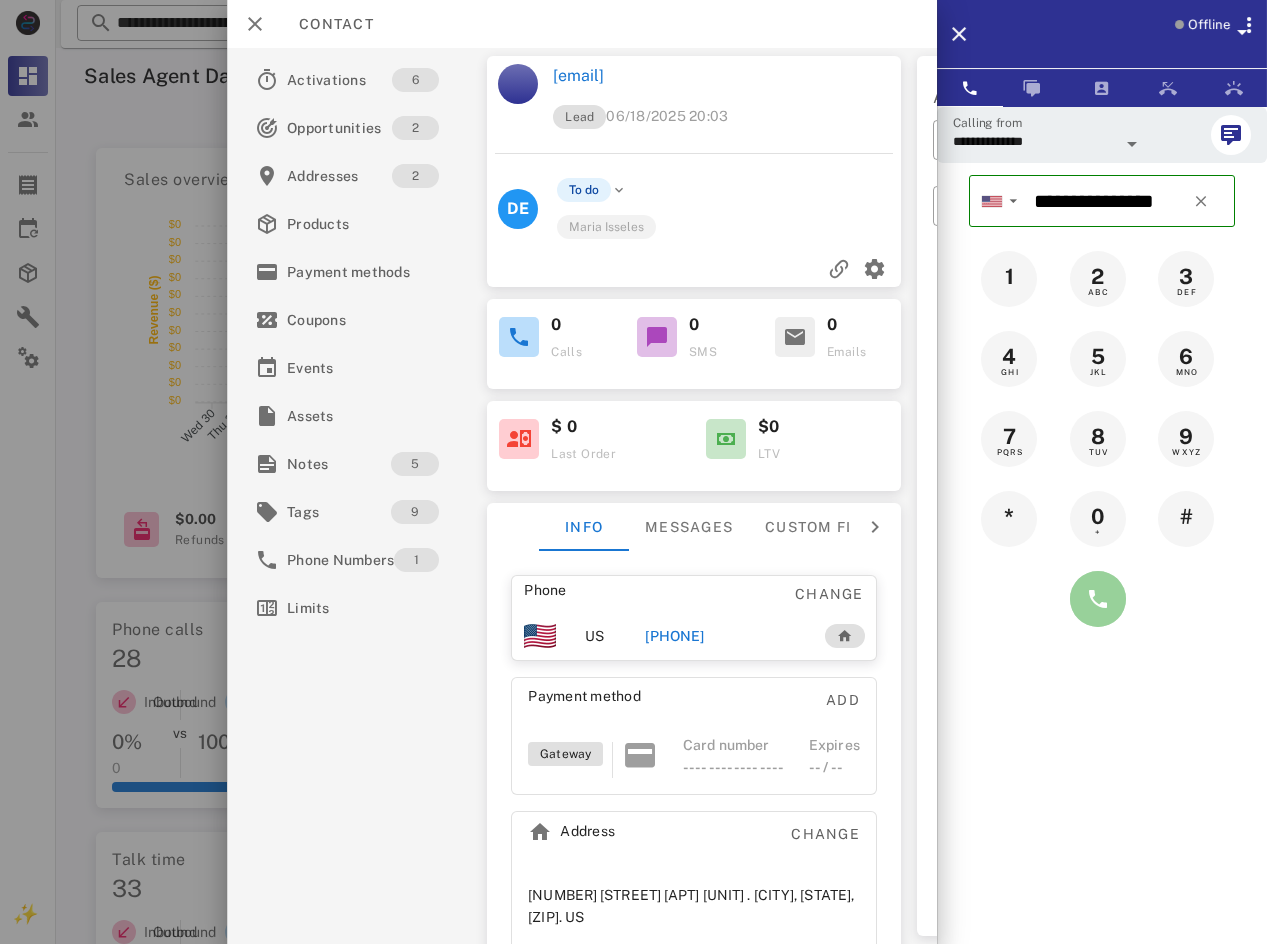 click at bounding box center (1098, 599) 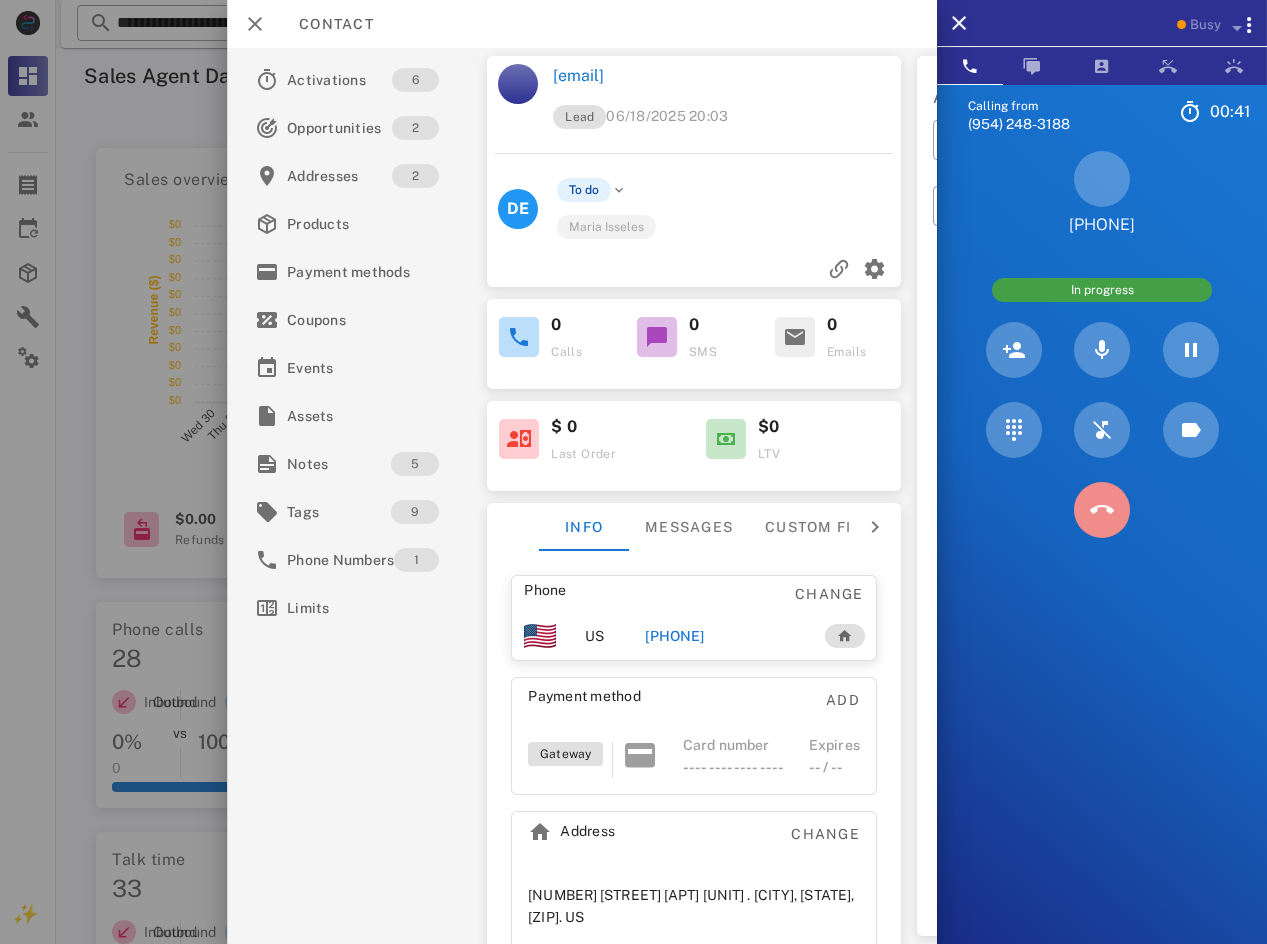 click at bounding box center [1102, 510] 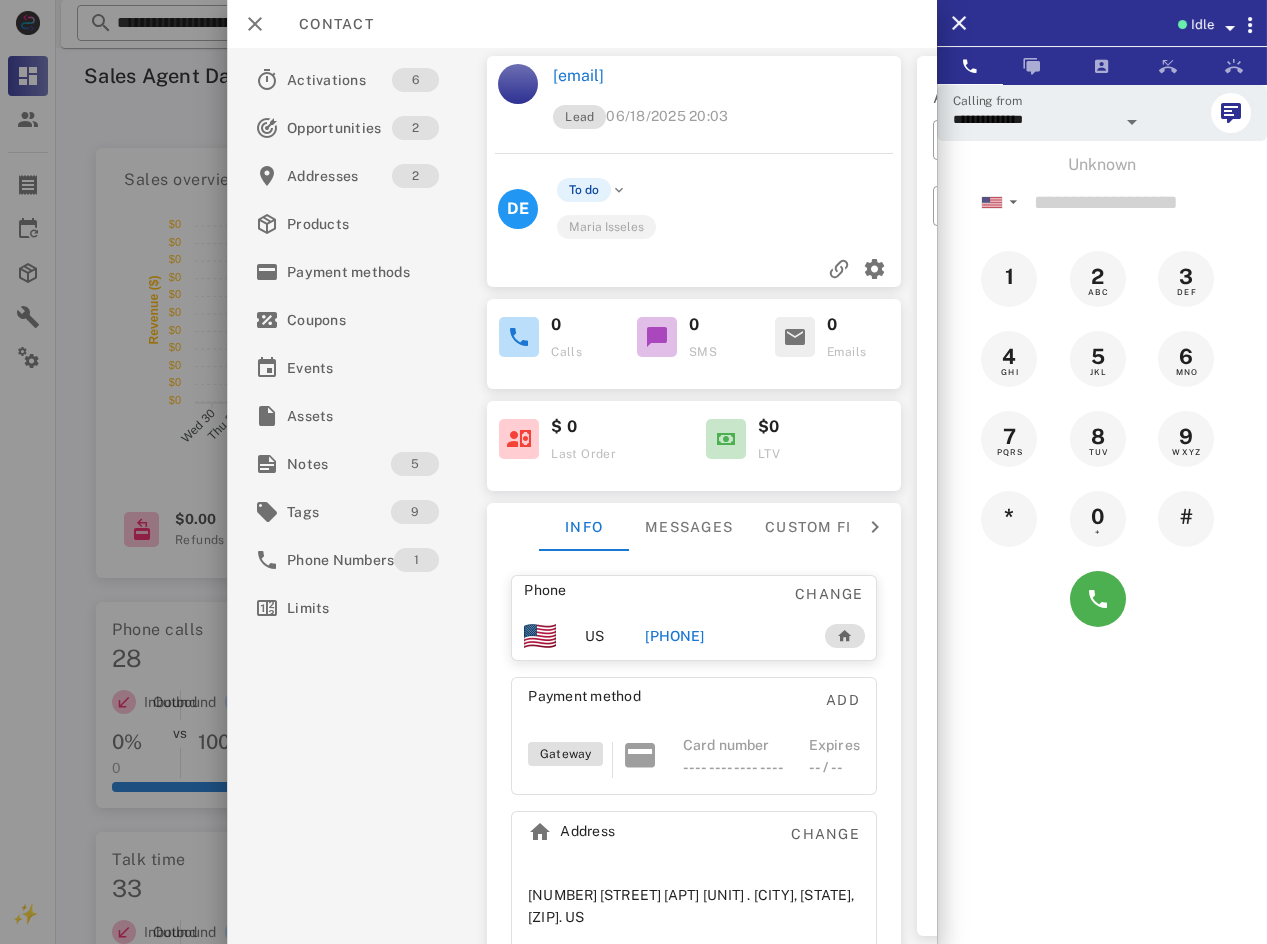 click on "[PHONE]" at bounding box center [724, 636] 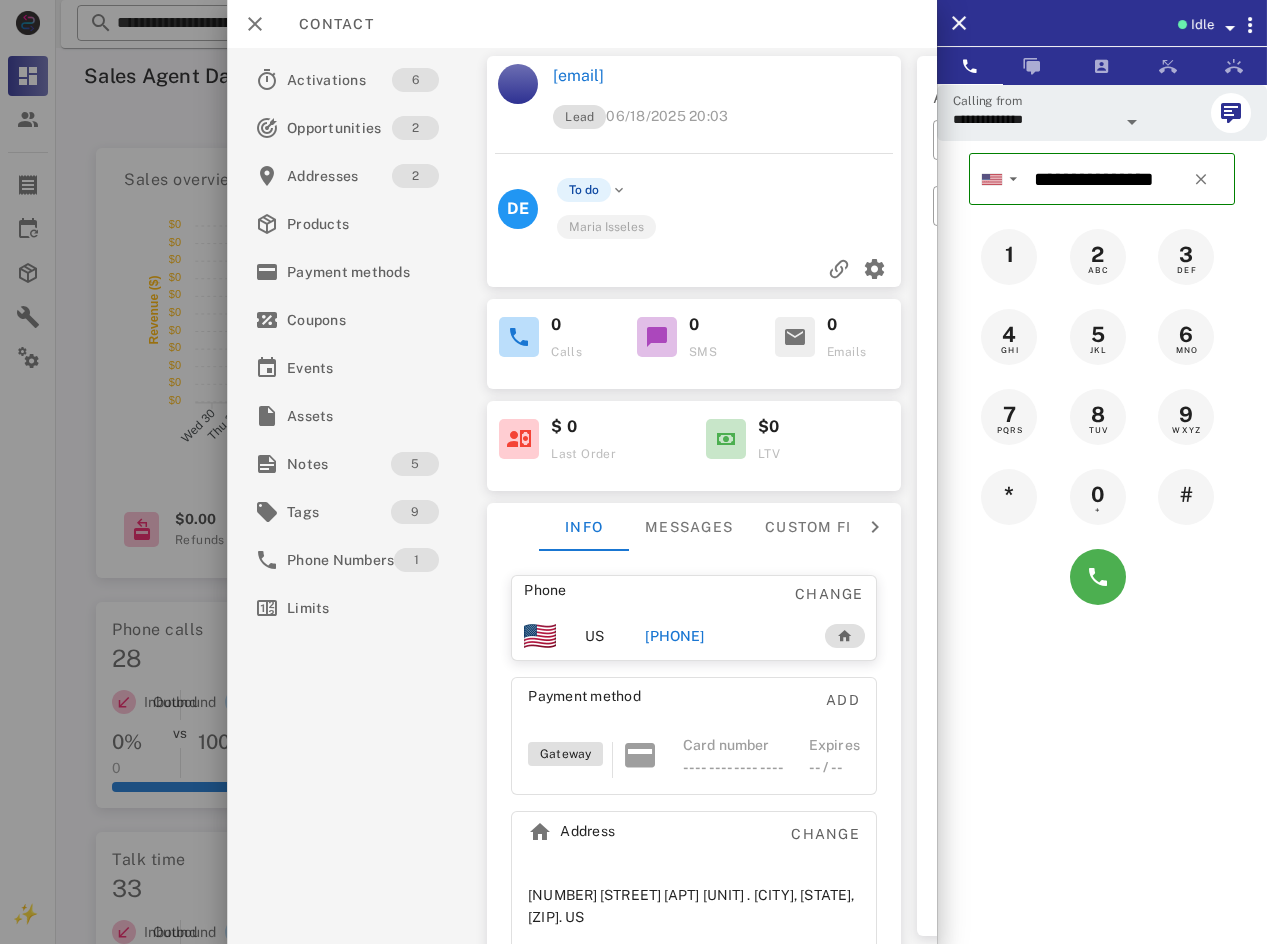 click at bounding box center [1102, 577] 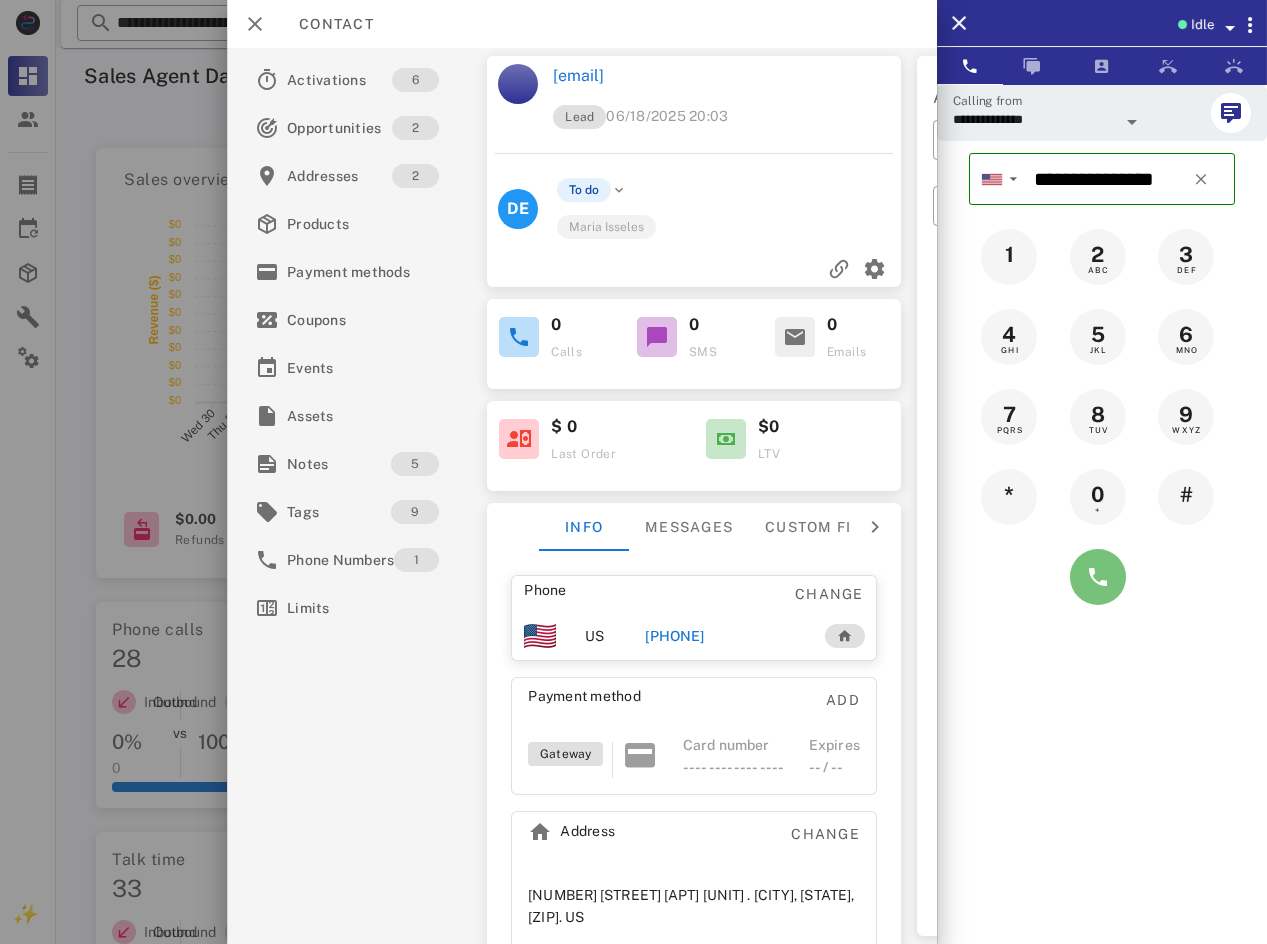 click at bounding box center (1098, 577) 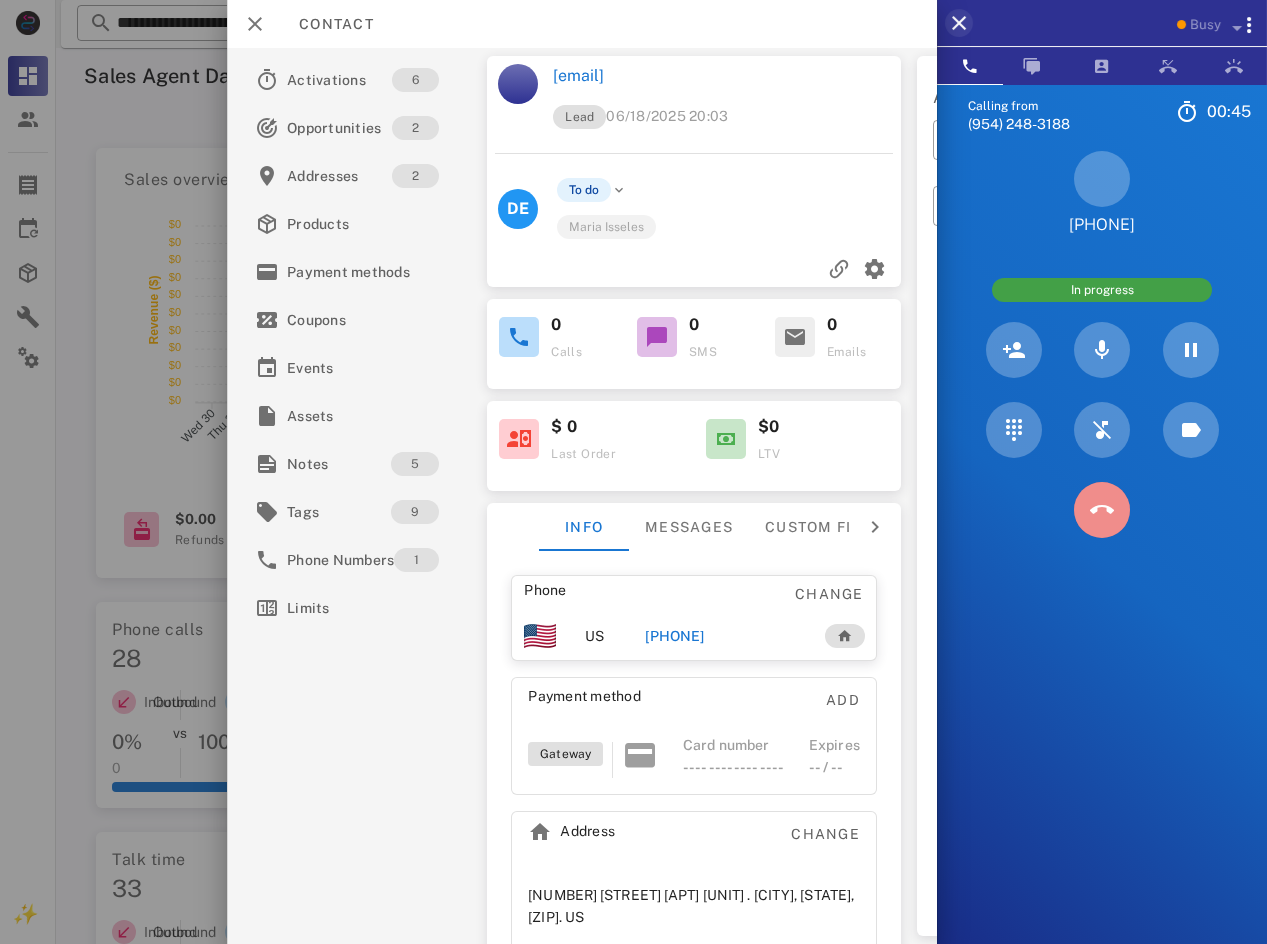 drag, startPoint x: 1088, startPoint y: 503, endPoint x: 967, endPoint y: 13, distance: 504.71872 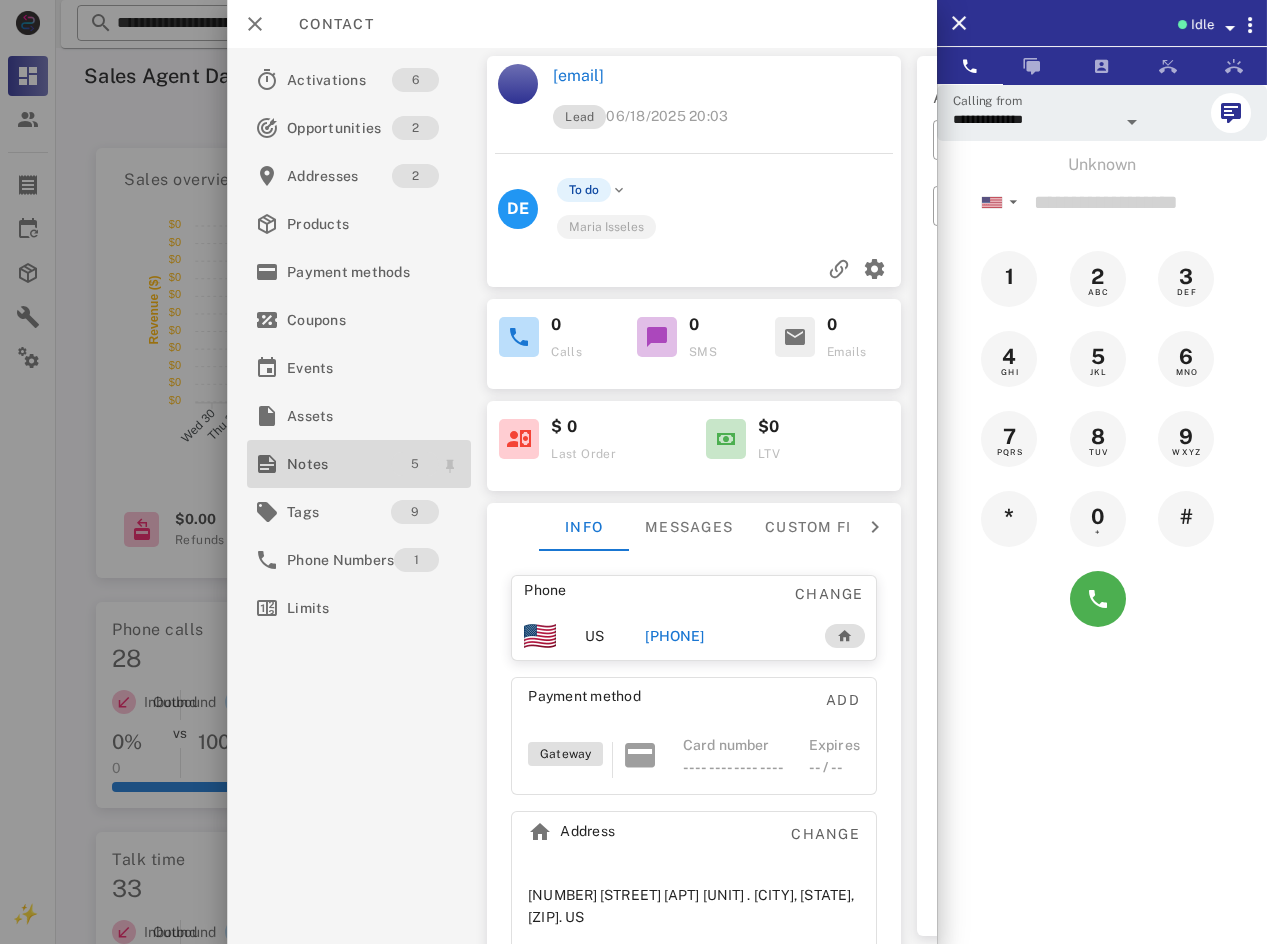 click on "5" at bounding box center [415, 464] 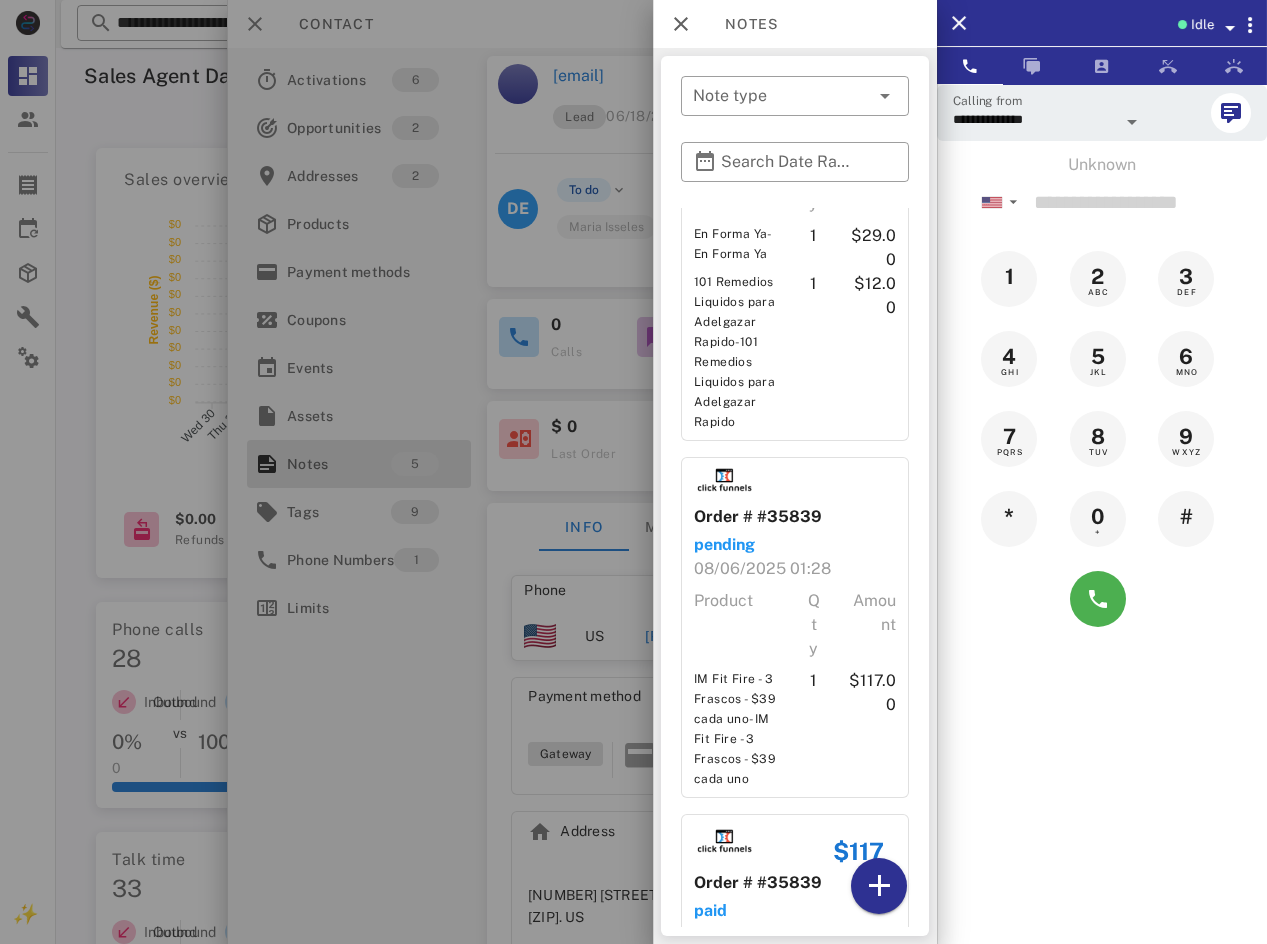 scroll, scrollTop: 1357, scrollLeft: 0, axis: vertical 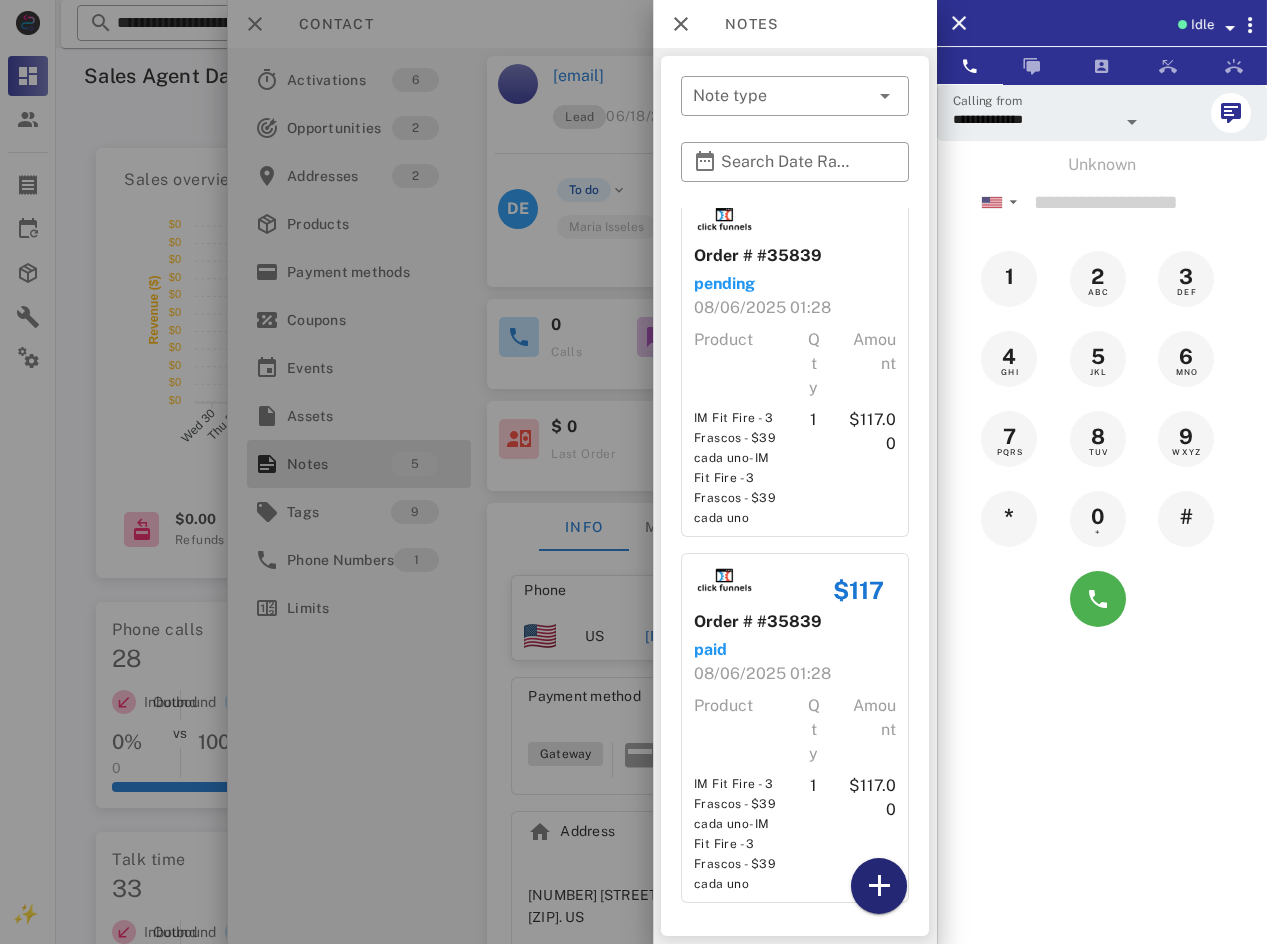 click at bounding box center [879, 886] 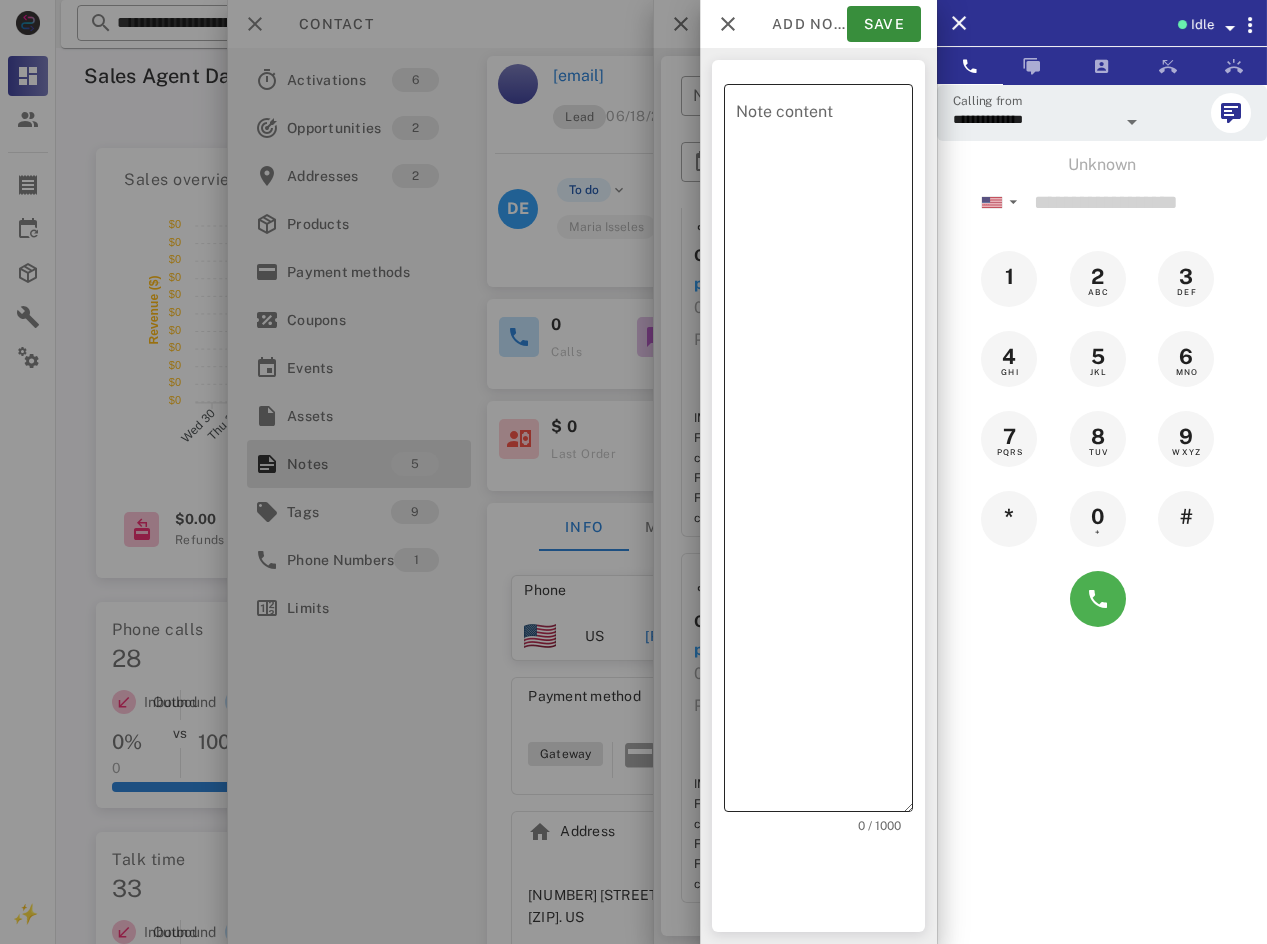 click on "Note content" at bounding box center (824, 453) 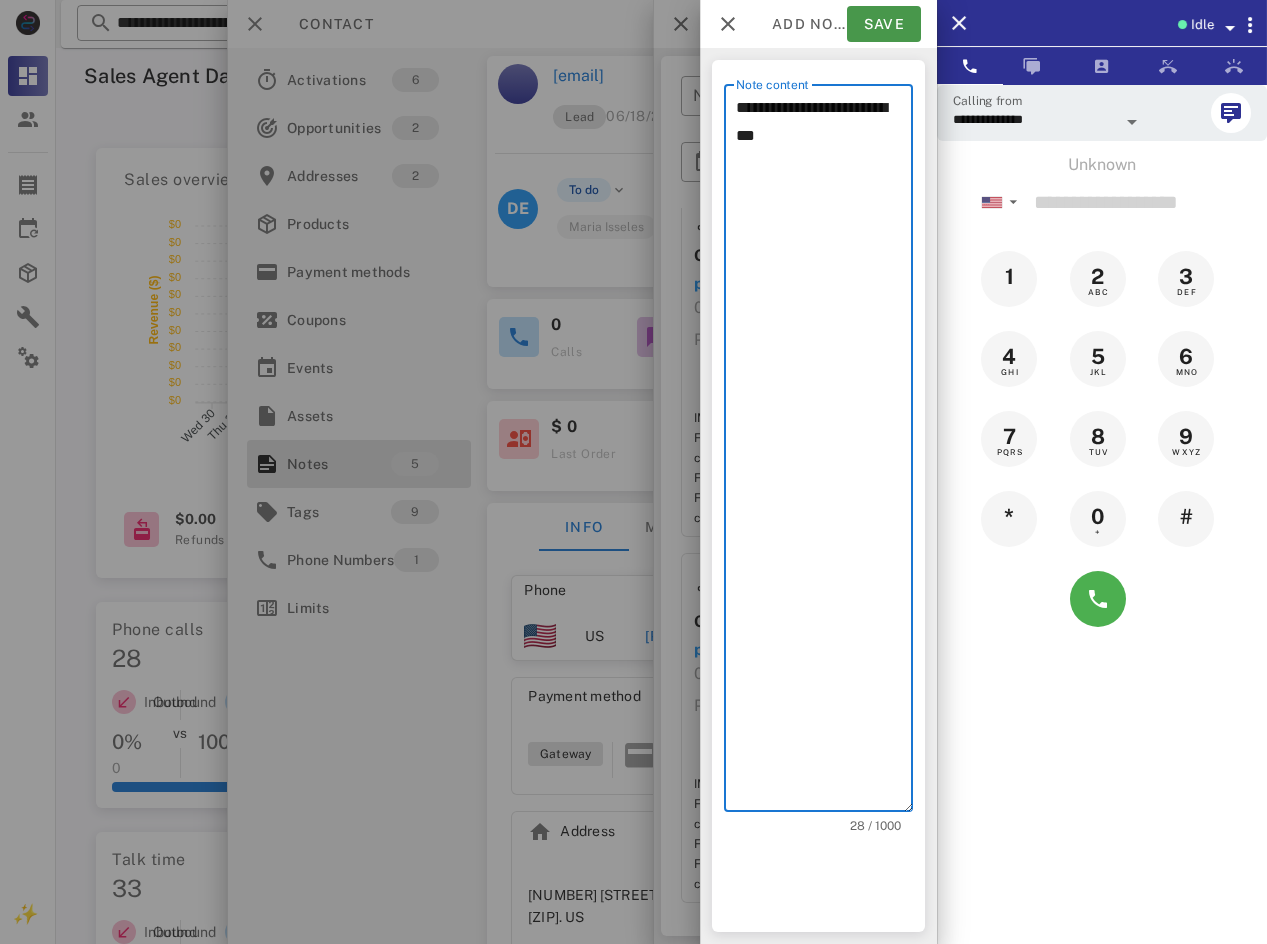 type on "**********" 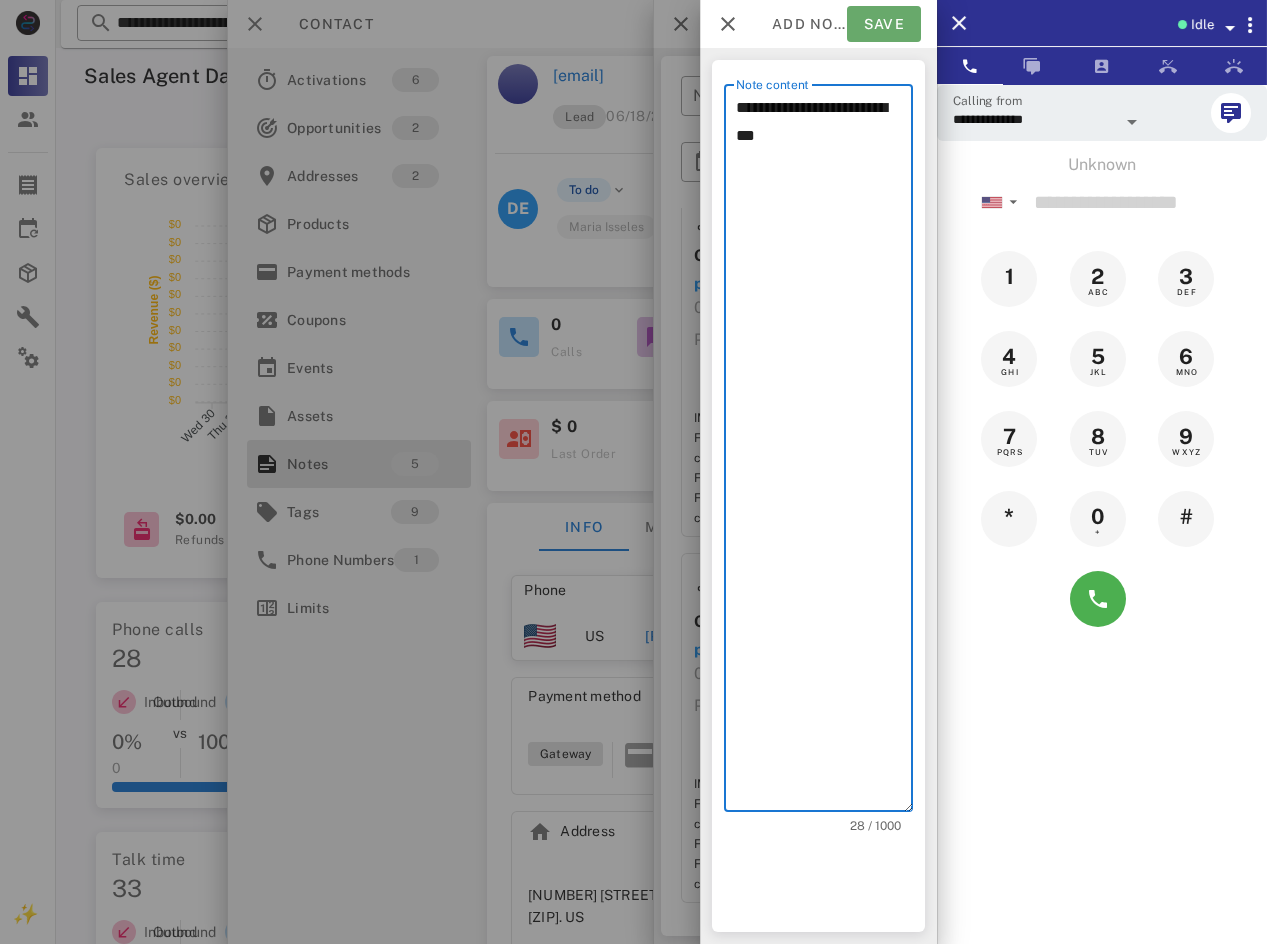 click on "Save" at bounding box center [884, 24] 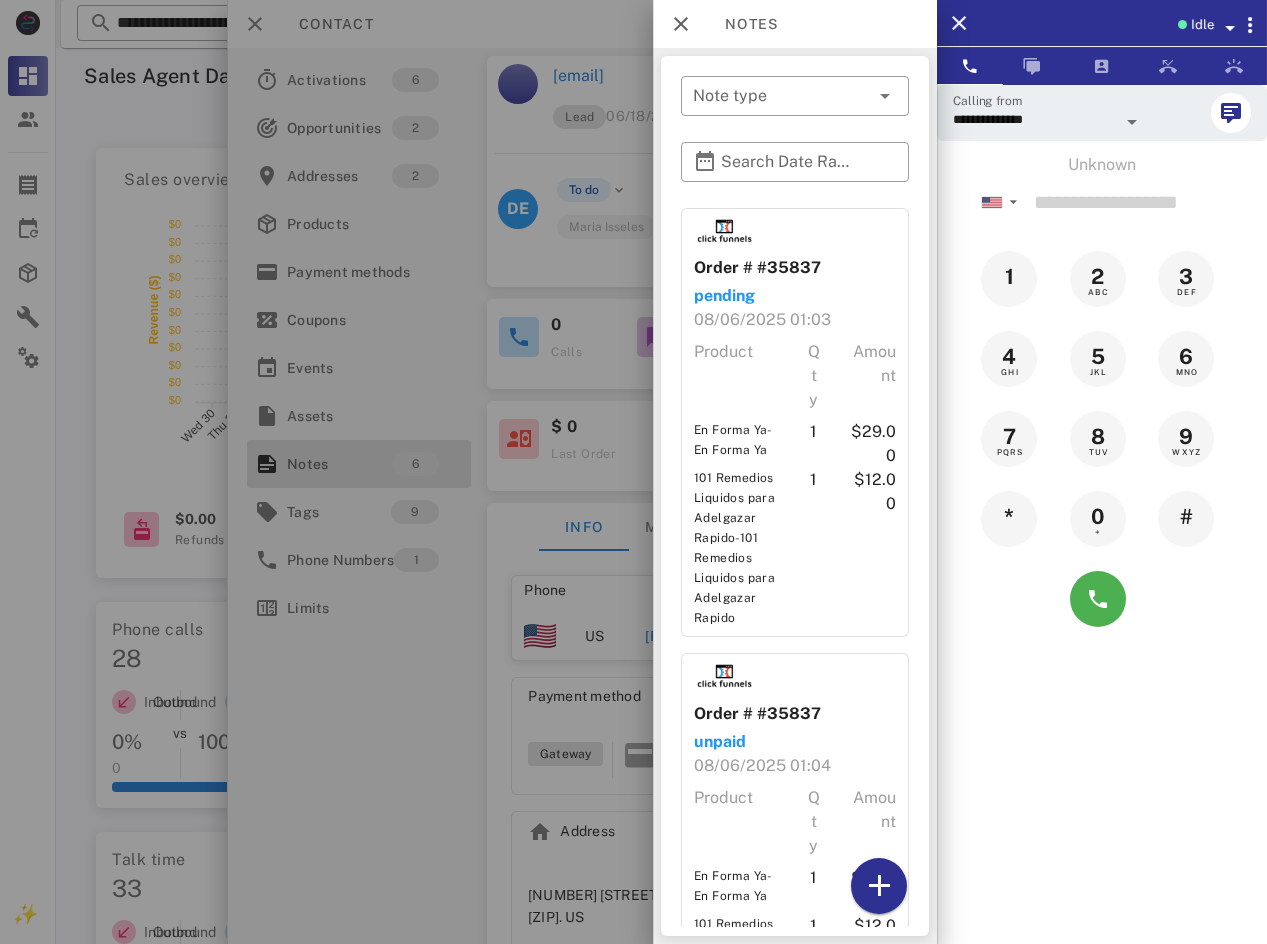 click at bounding box center [633, 472] 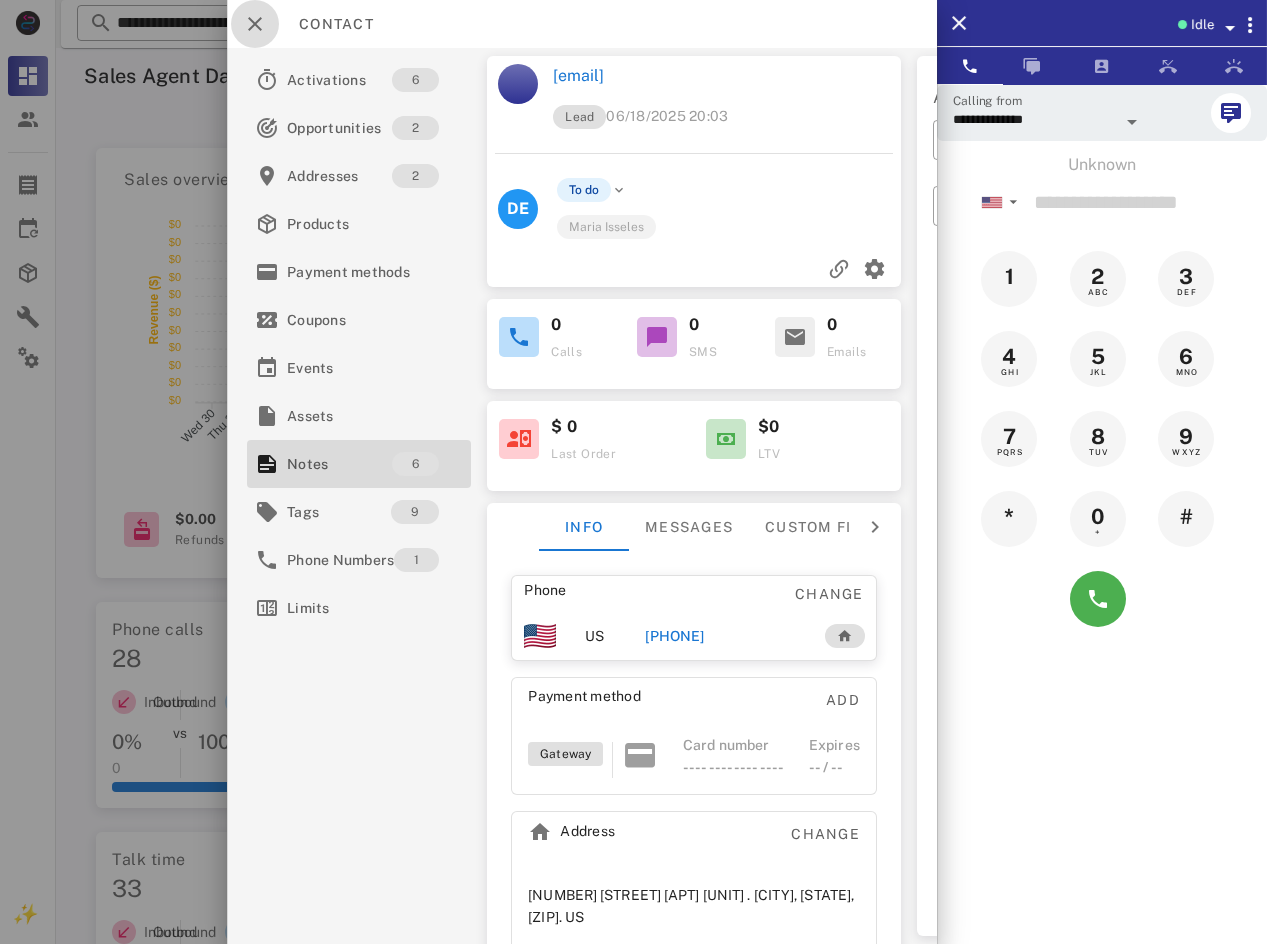 click at bounding box center (255, 24) 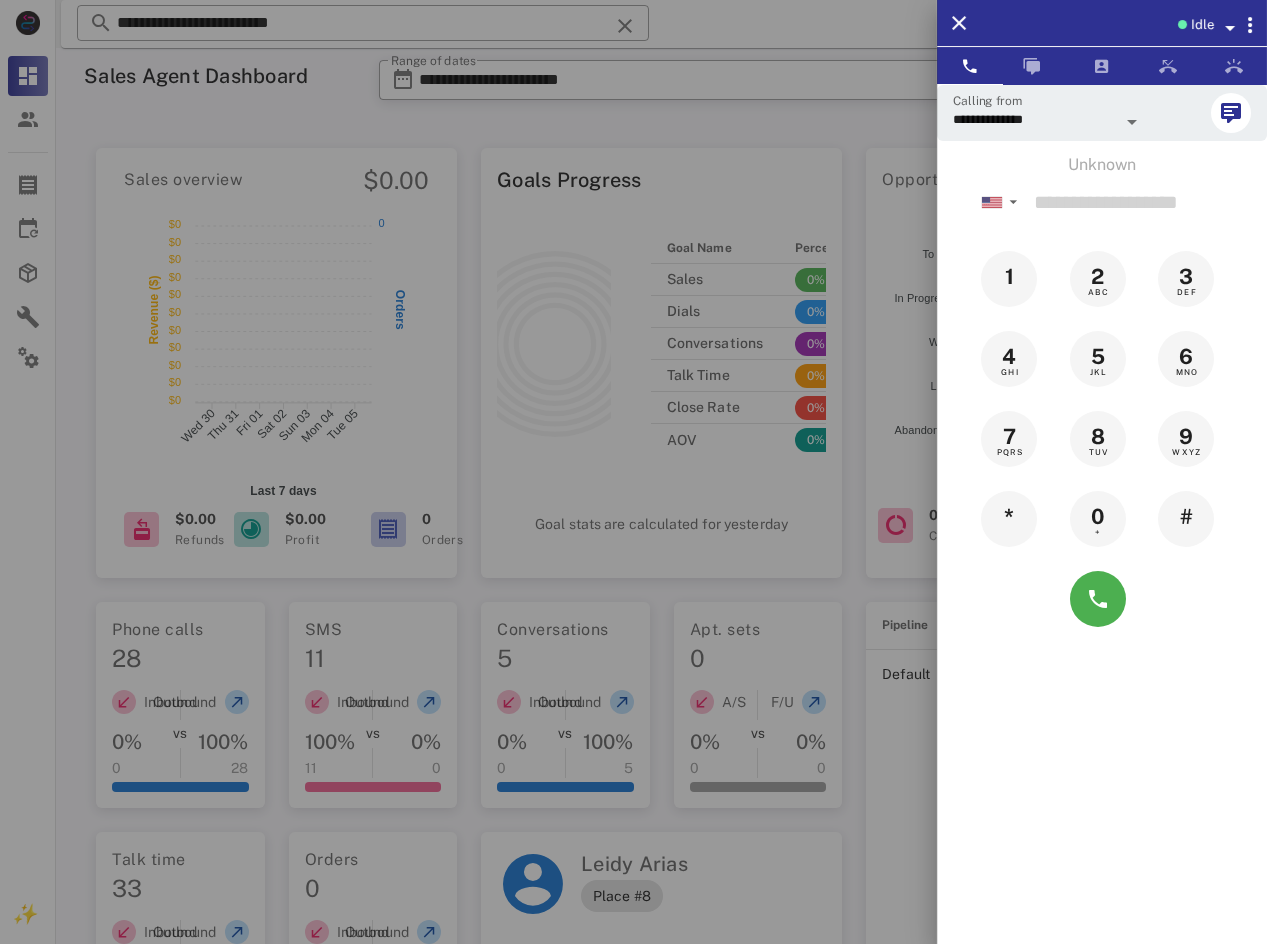 click at bounding box center [633, 472] 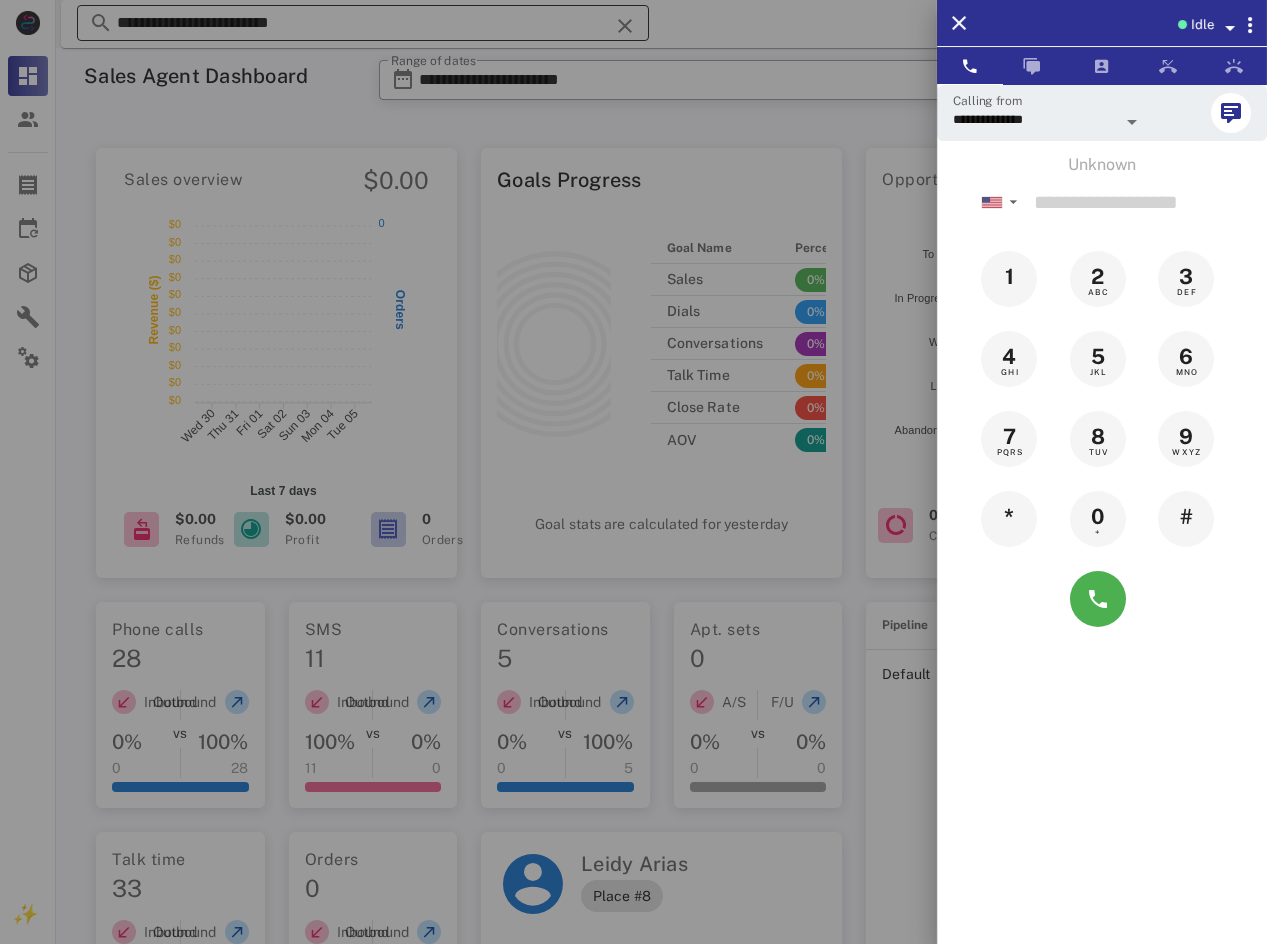 click on "**********" at bounding box center [363, 23] 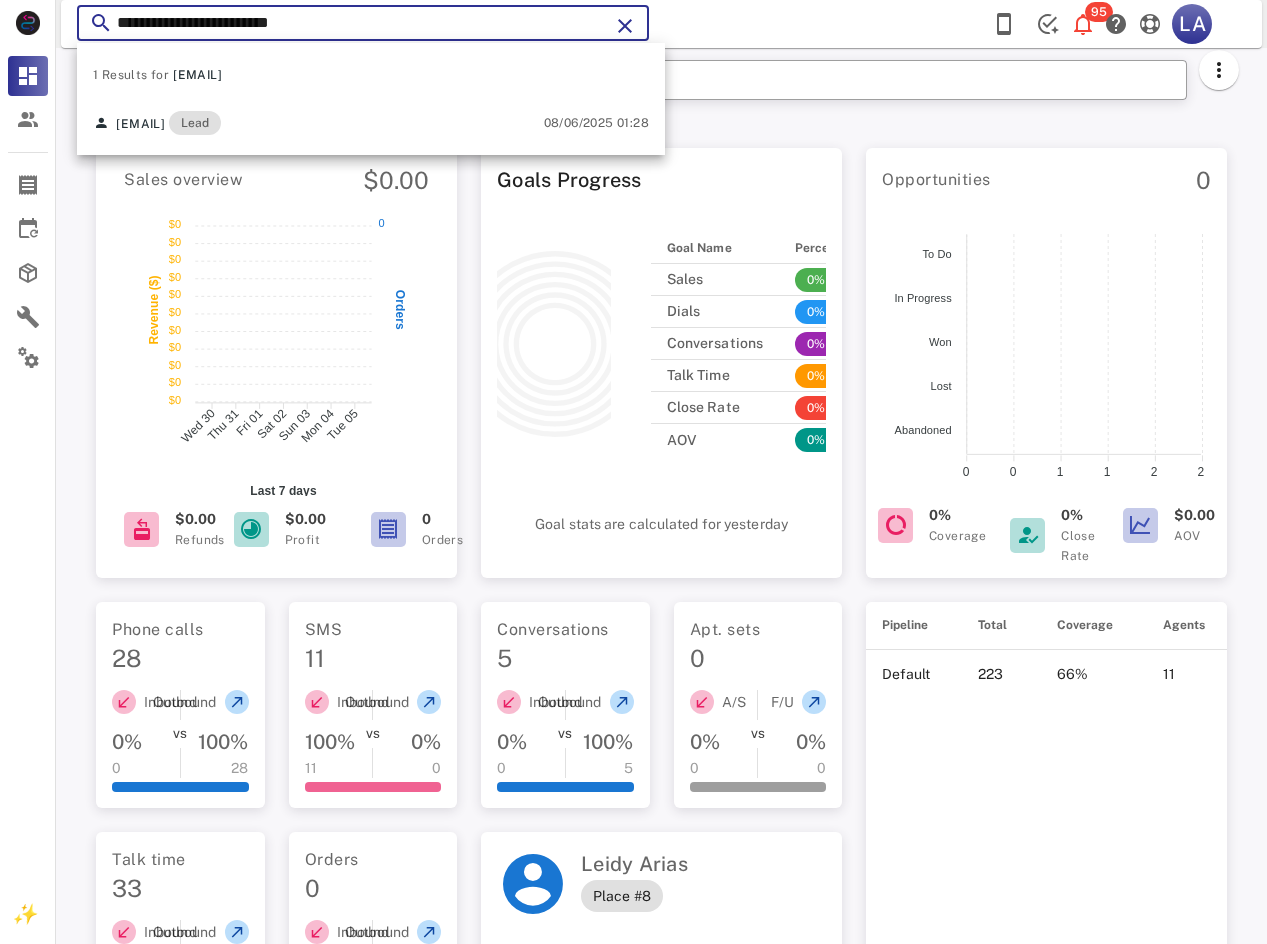 click on "**********" at bounding box center (363, 23) 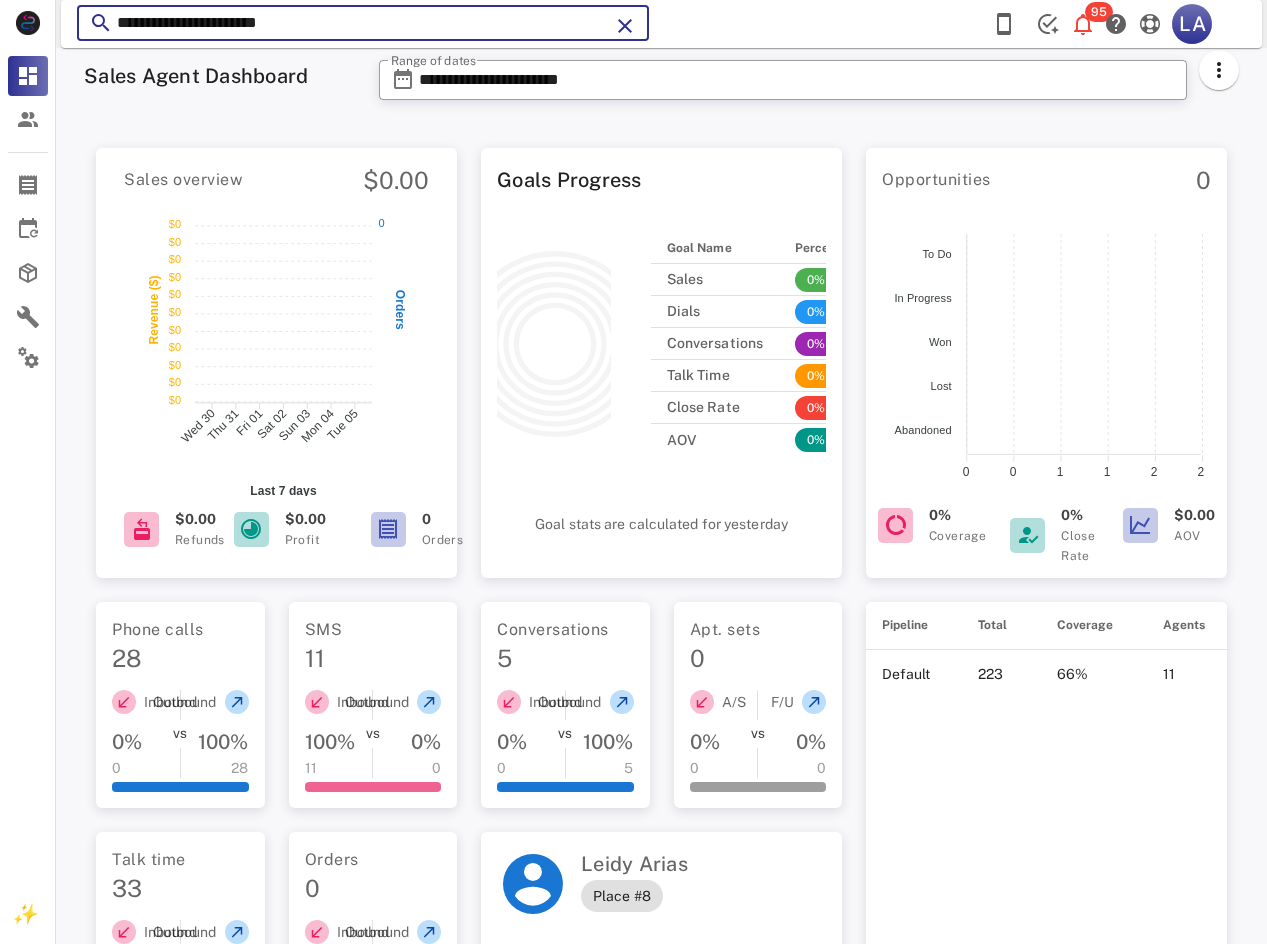 click on "**********" at bounding box center (363, 23) 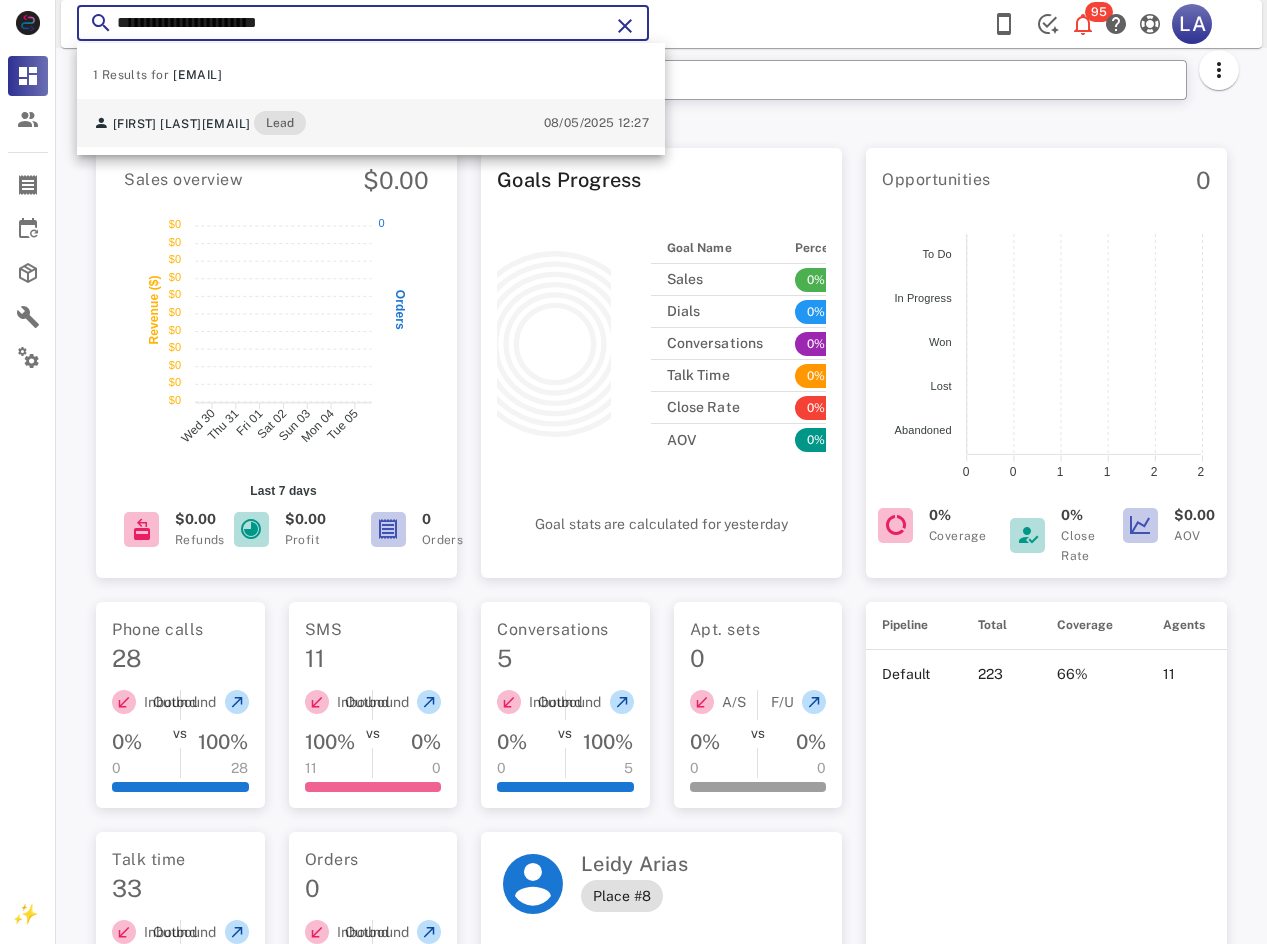 type on "**********" 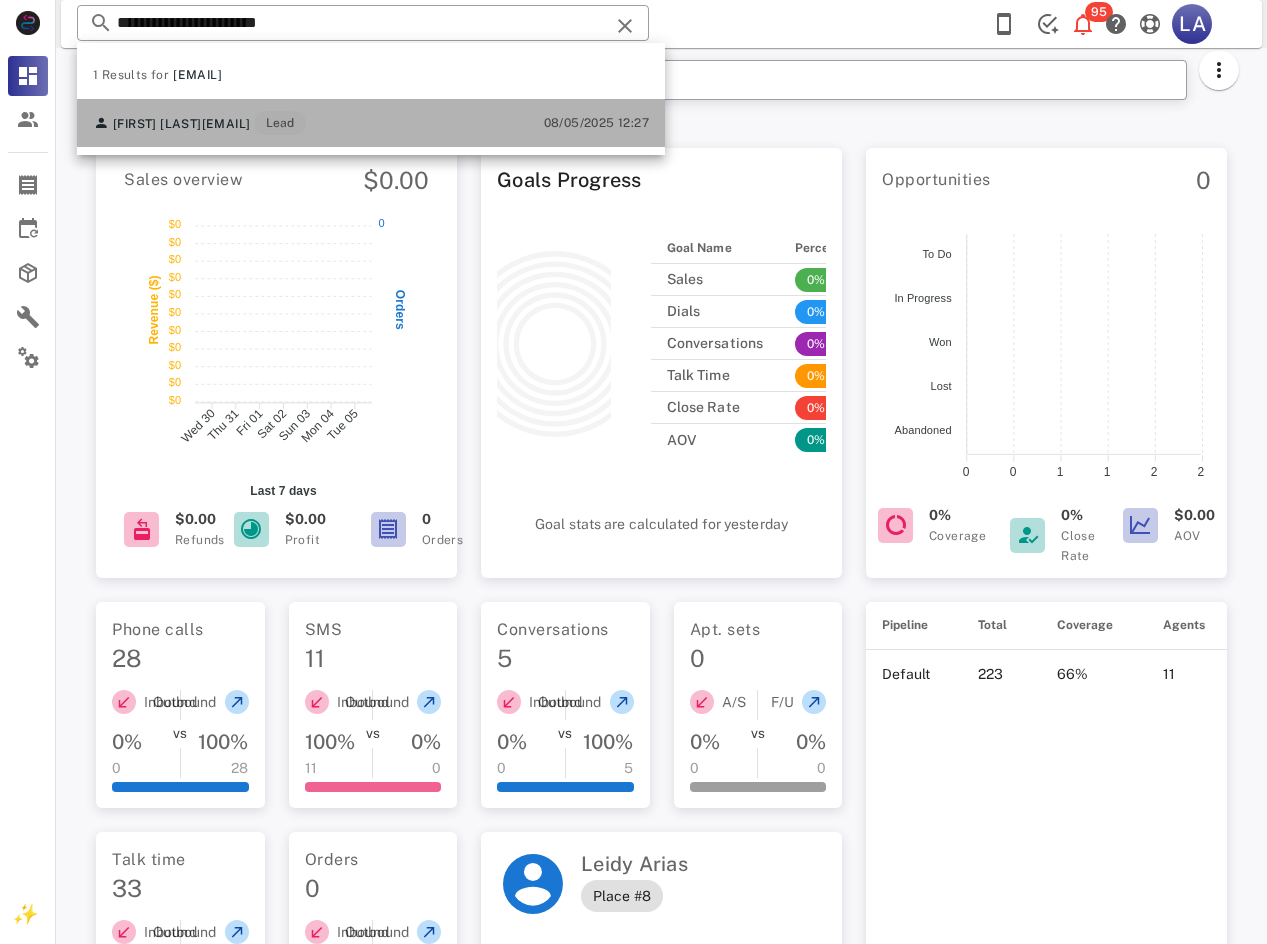 click on "[FIRST] [LAST]   [EMAIL]   Lead" at bounding box center (199, 123) 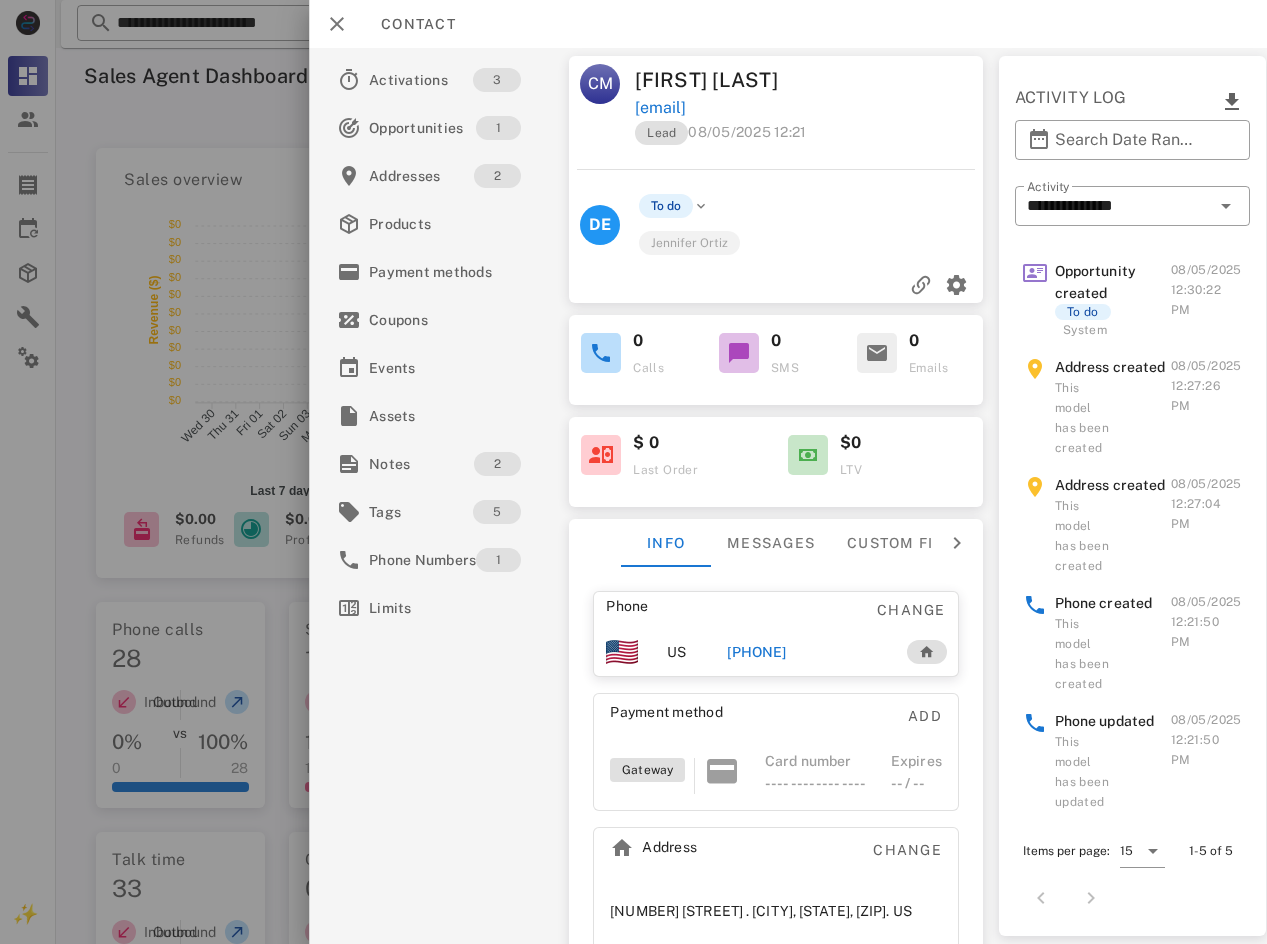 click on "Contact" at bounding box center [788, 24] 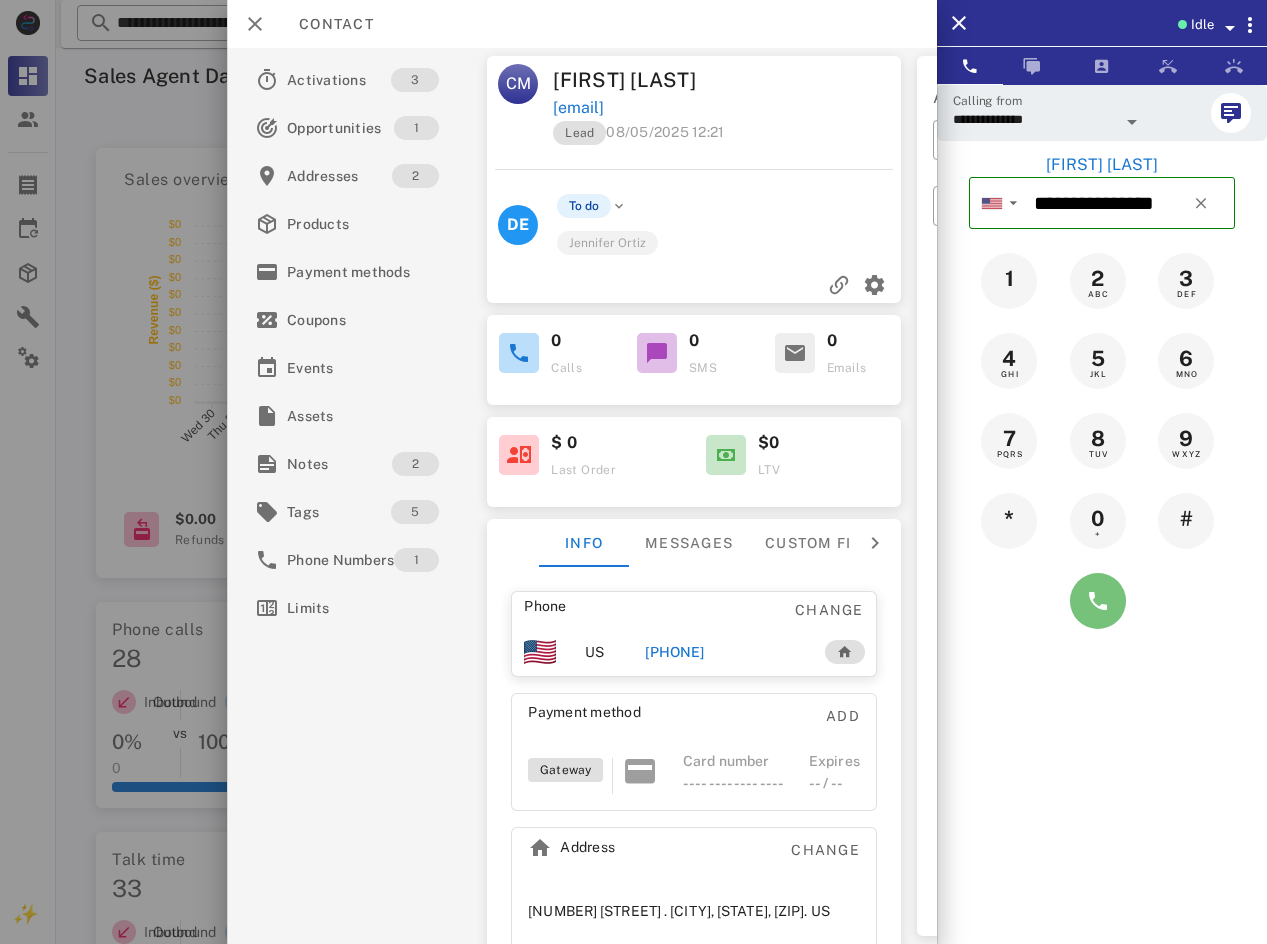 click at bounding box center [1098, 601] 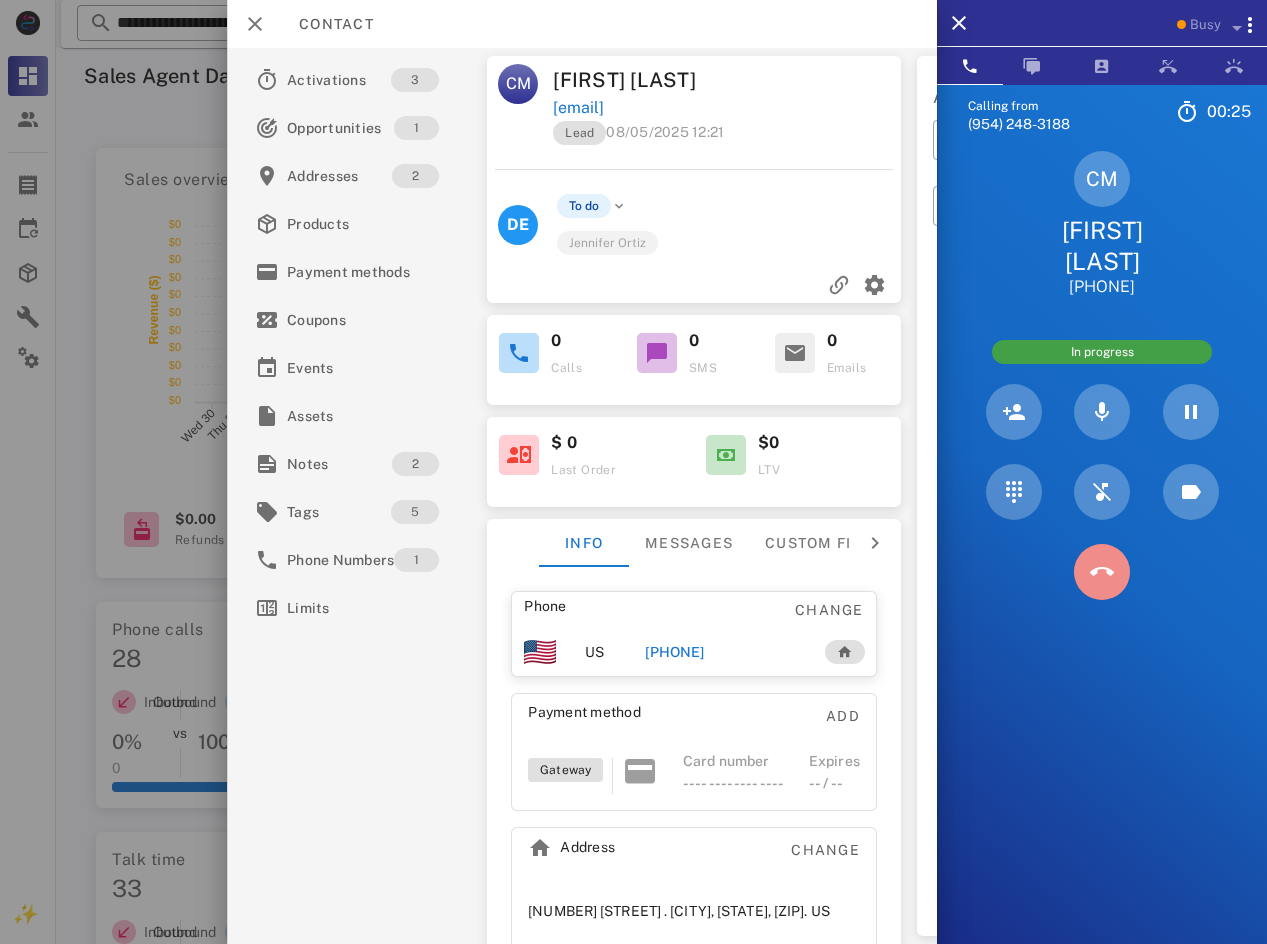 click at bounding box center [1102, 572] 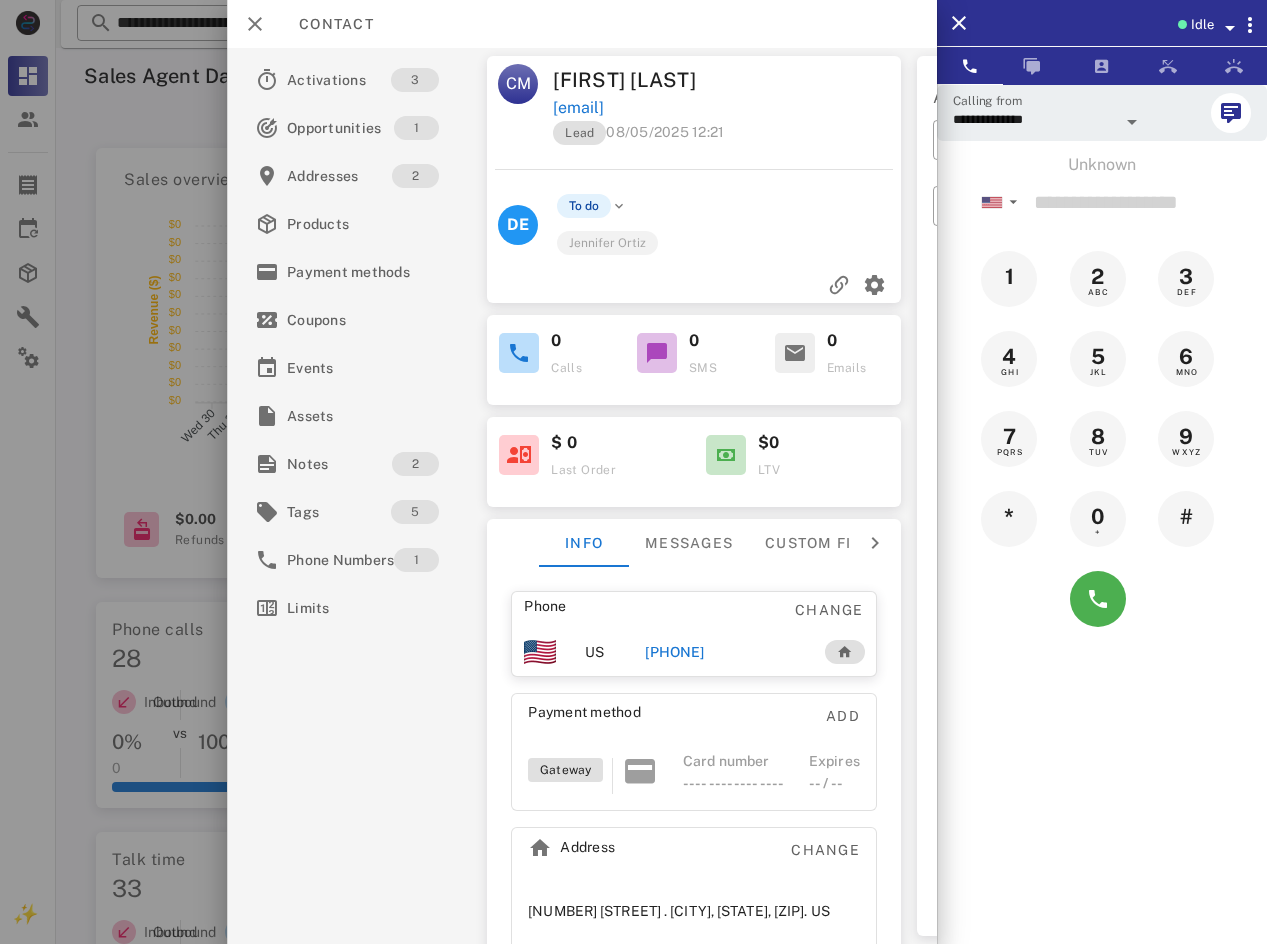 click on "[PHONE]" at bounding box center [724, 652] 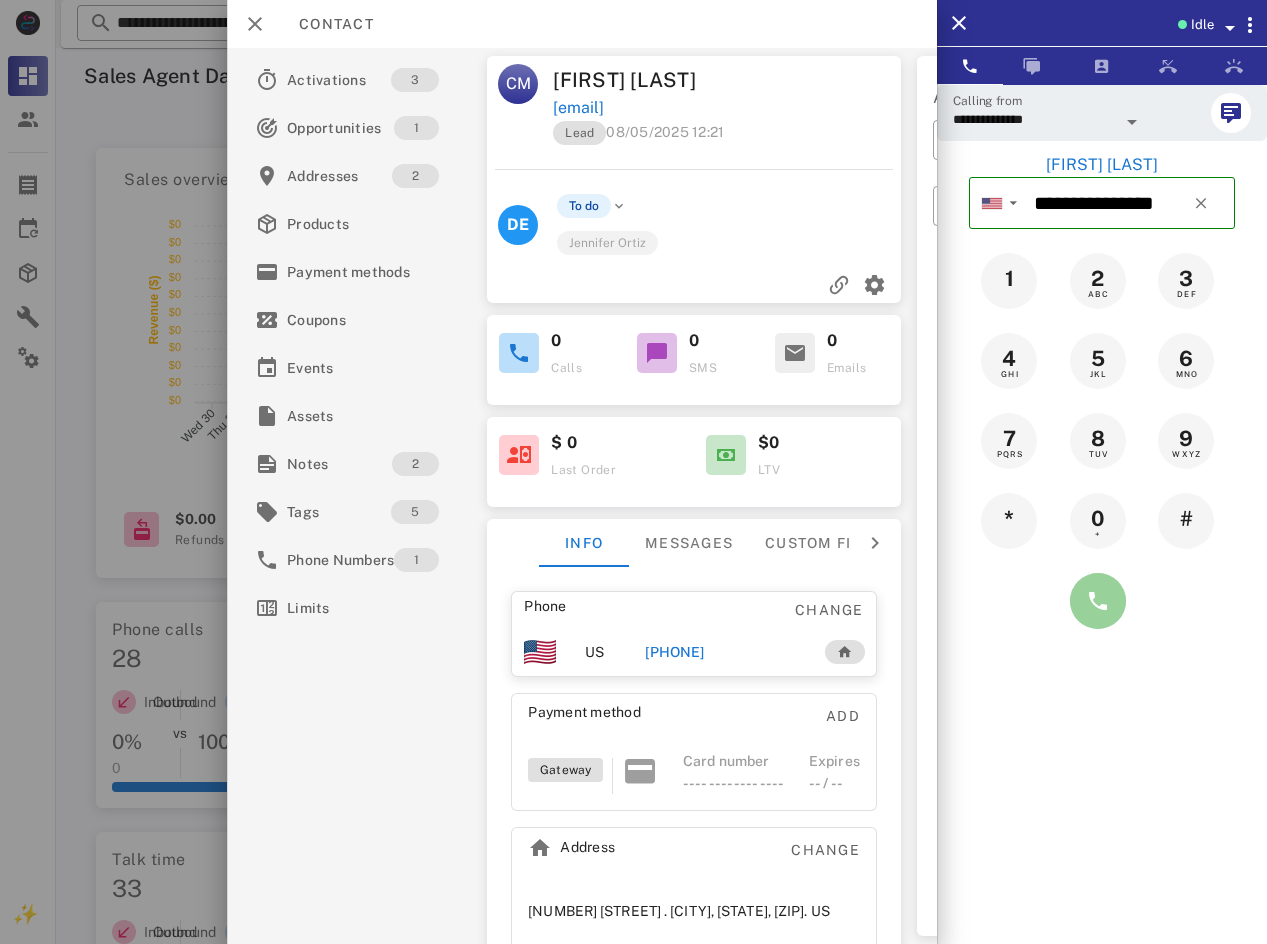 click at bounding box center (1098, 601) 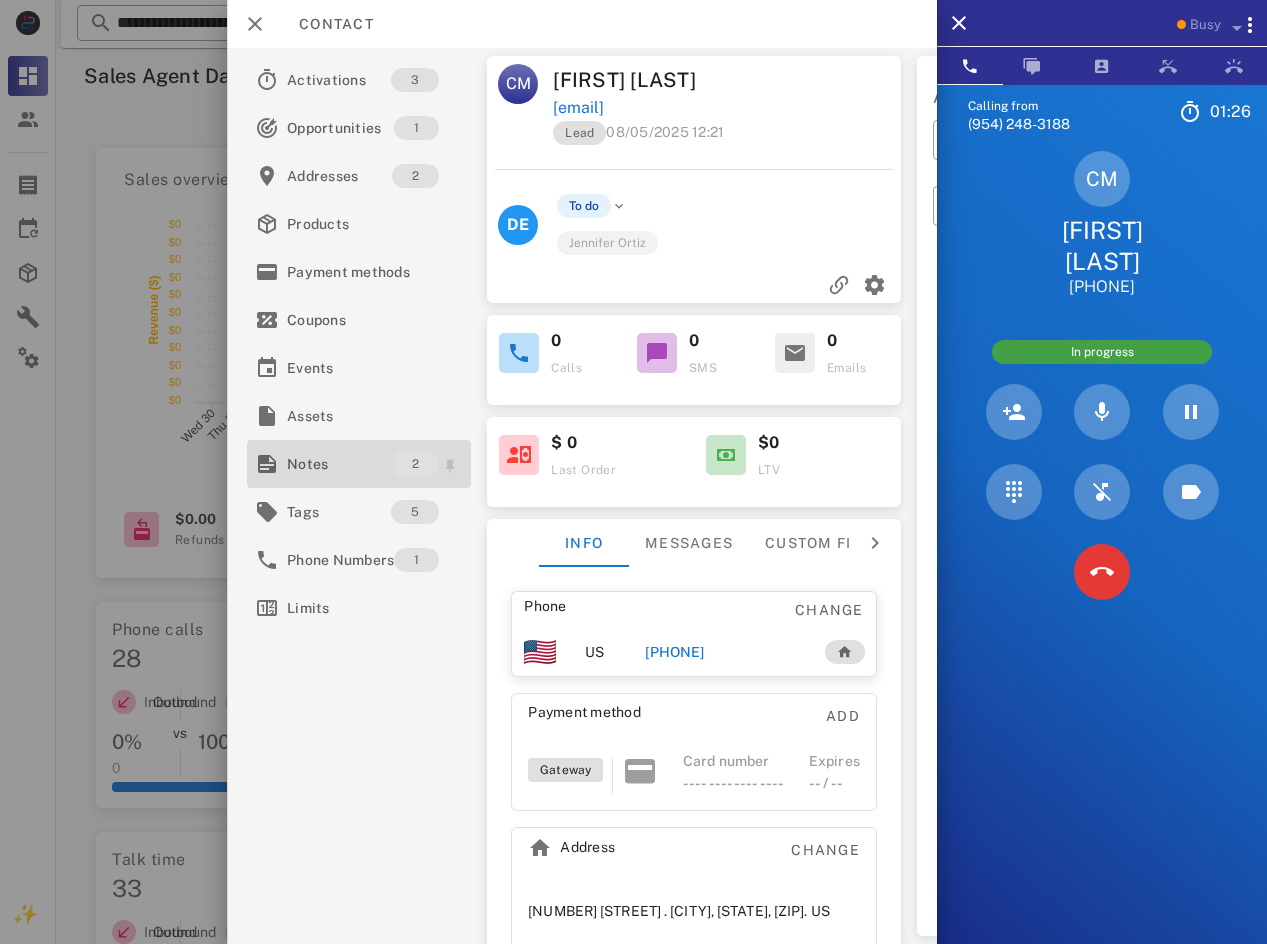 click on "Notes" at bounding box center [339, 464] 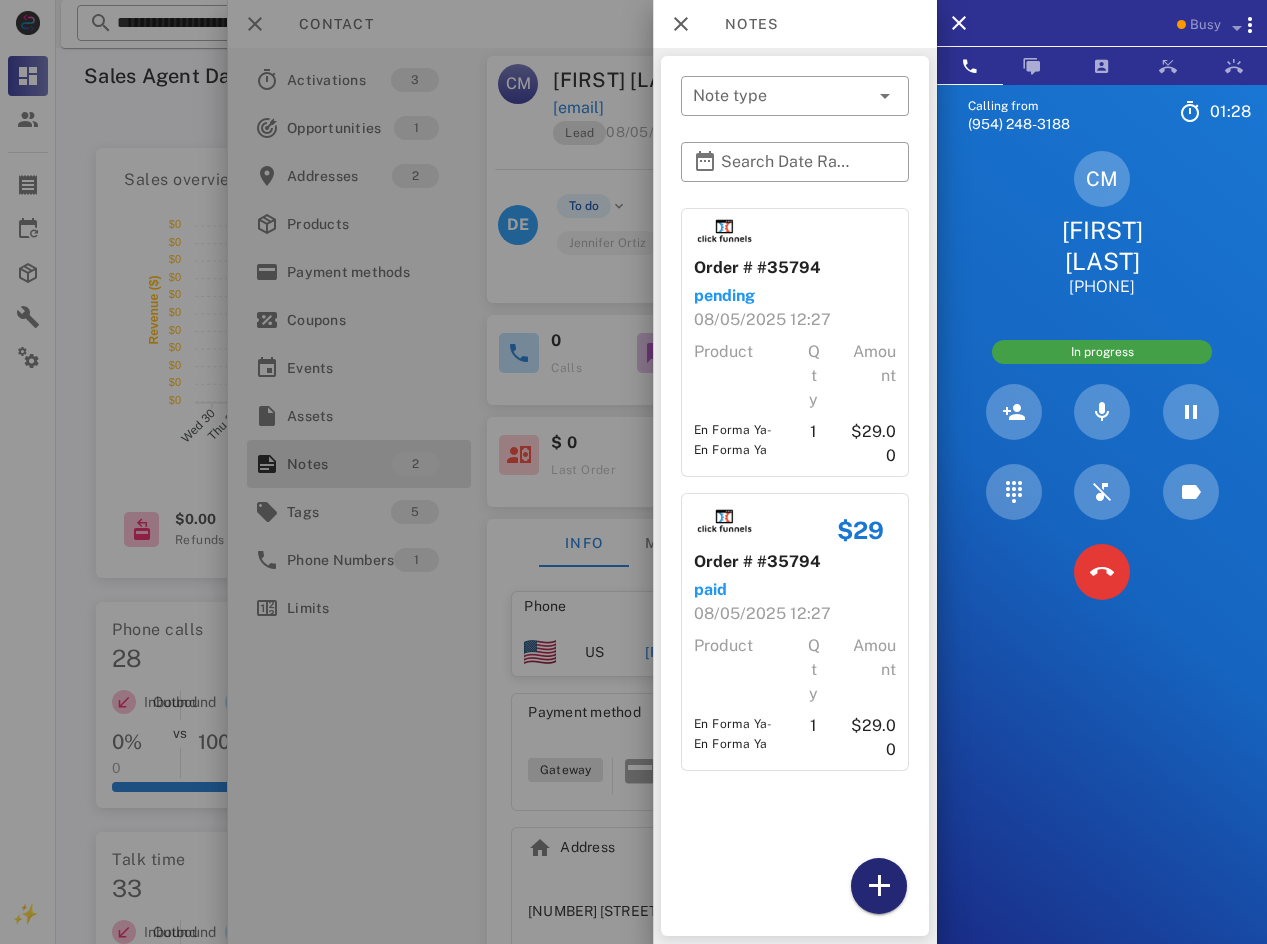 click at bounding box center [879, 886] 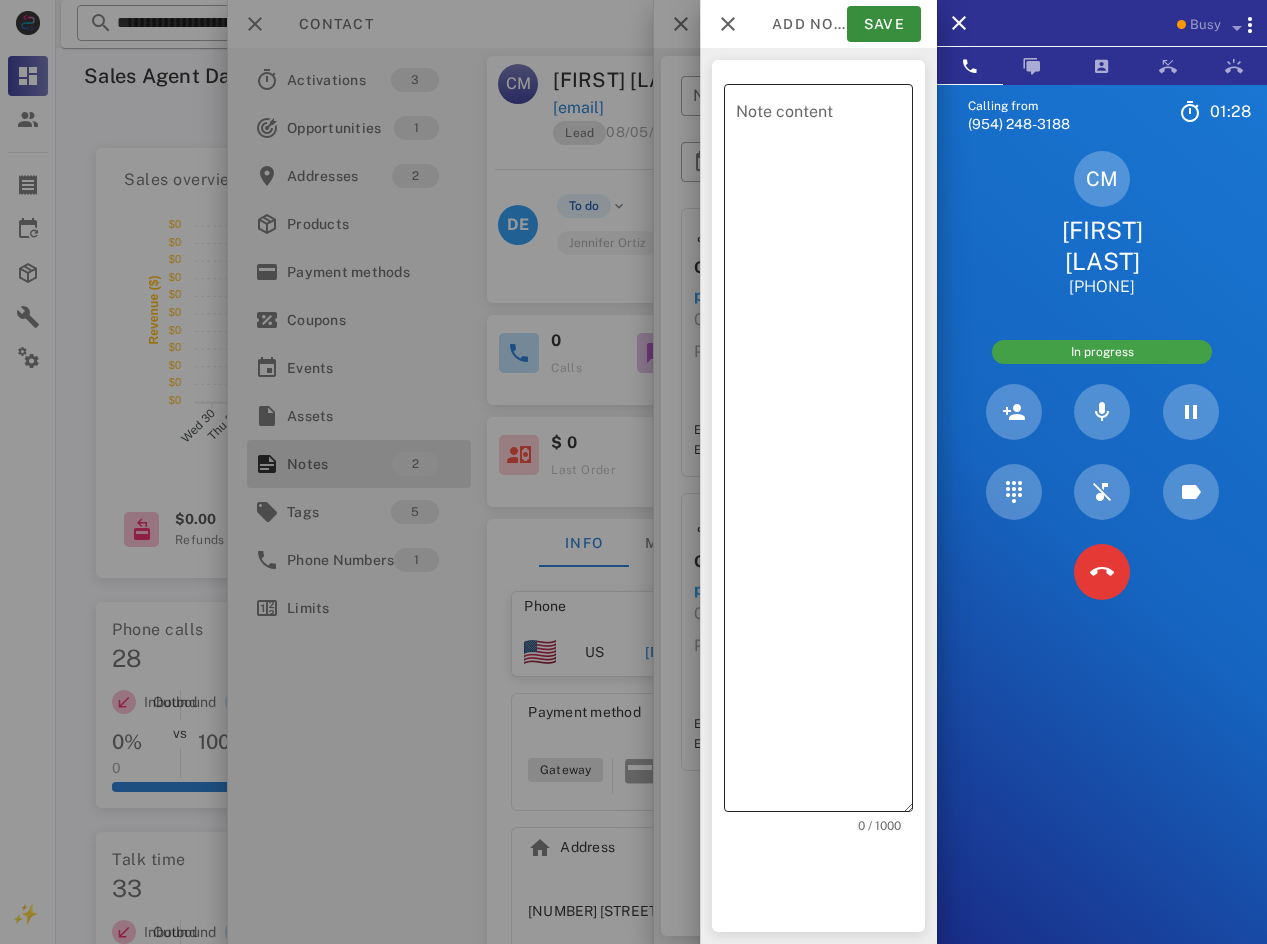click on "Note content" at bounding box center (824, 453) 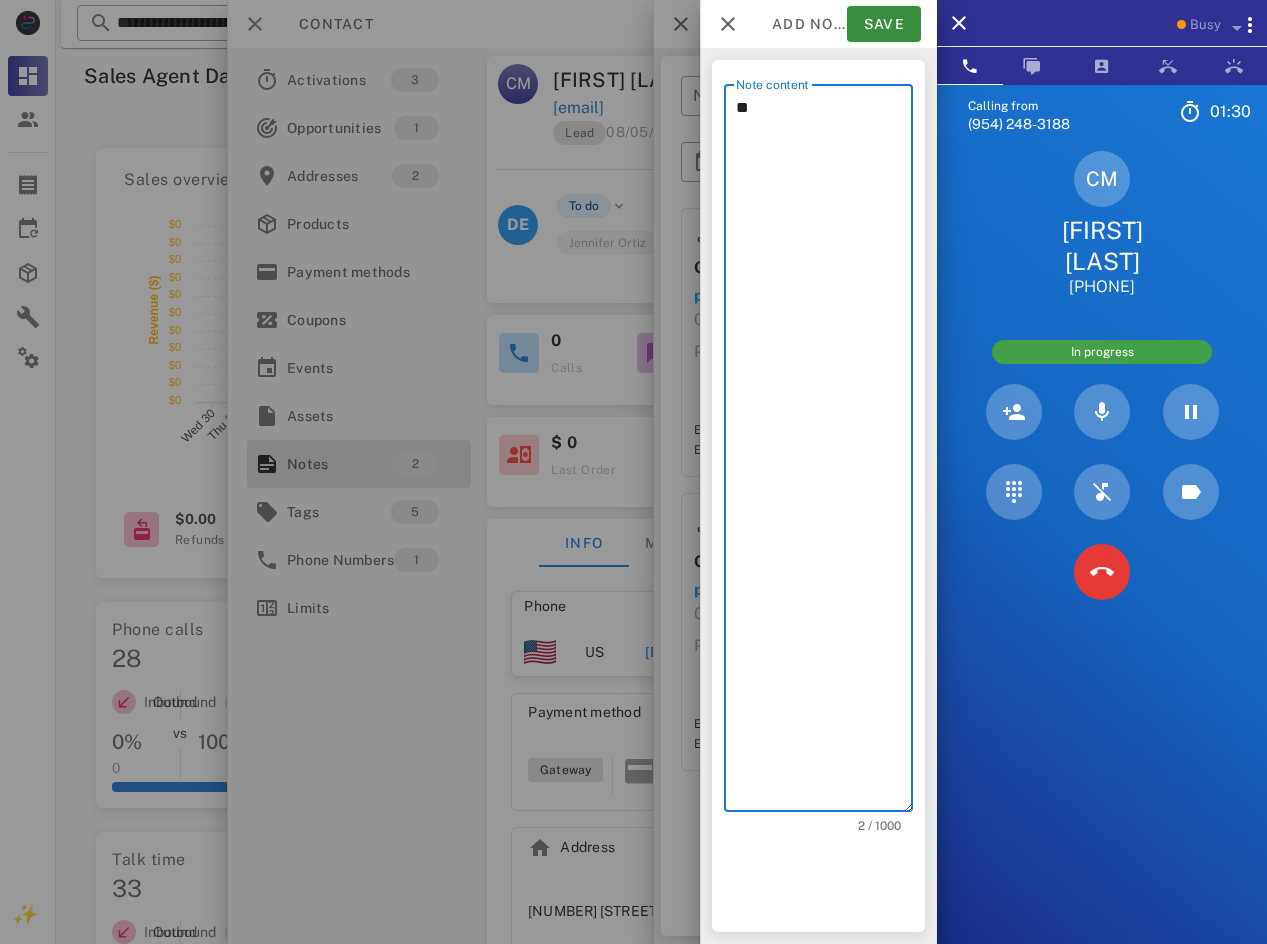 type on "*" 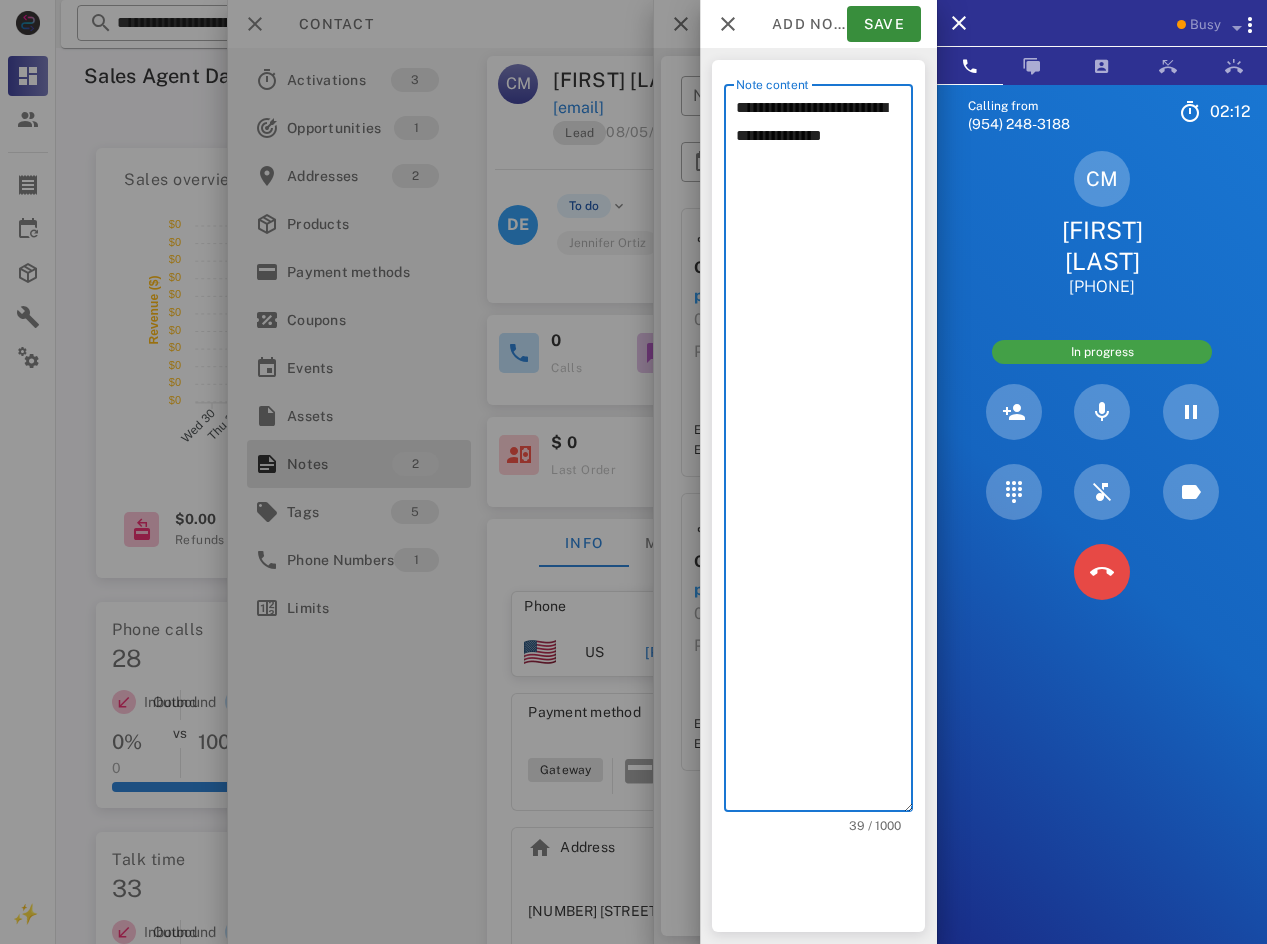 type on "**********" 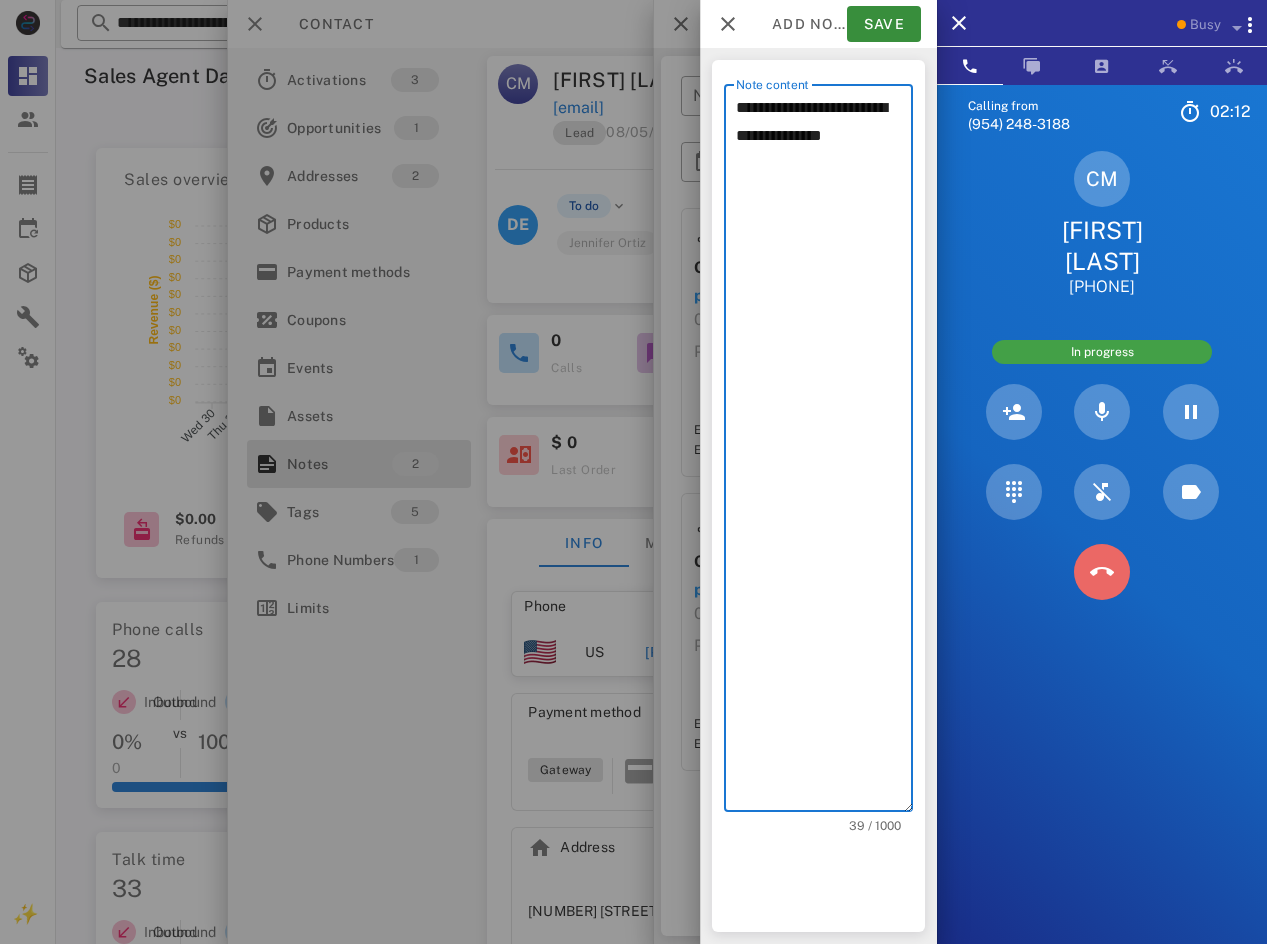 click at bounding box center (1102, 572) 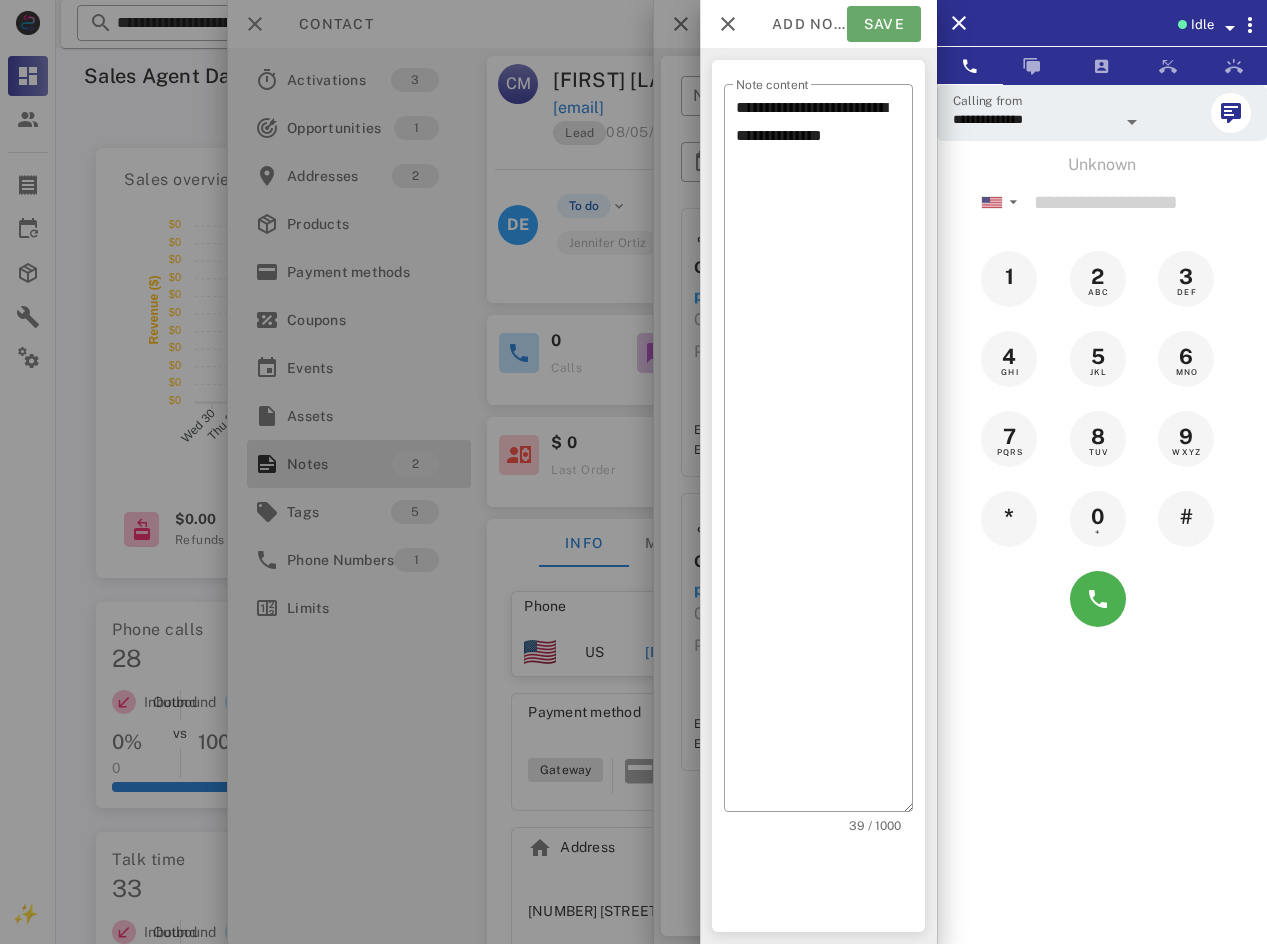 click on "Save" at bounding box center (884, 24) 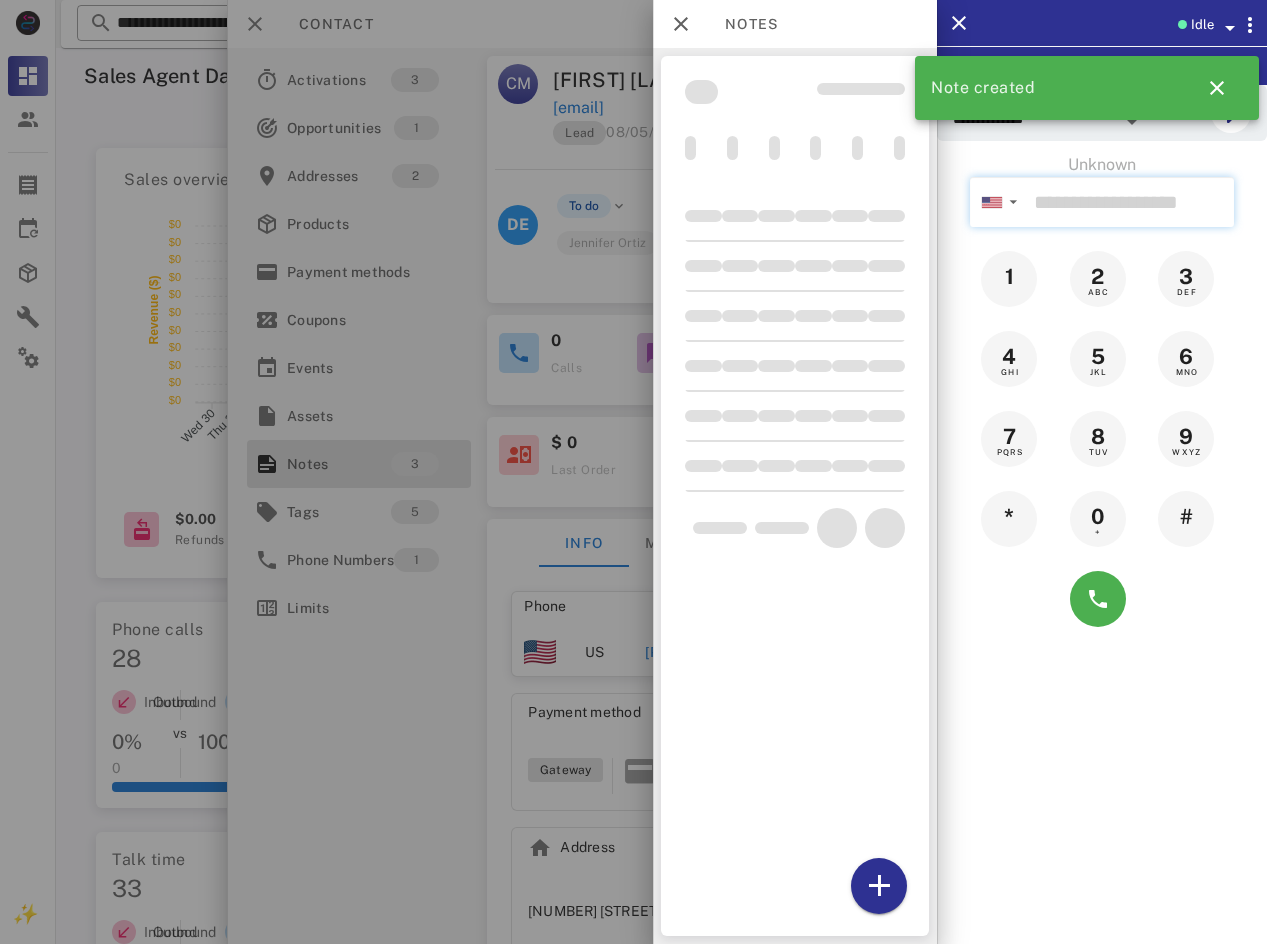 click at bounding box center (1130, 202) 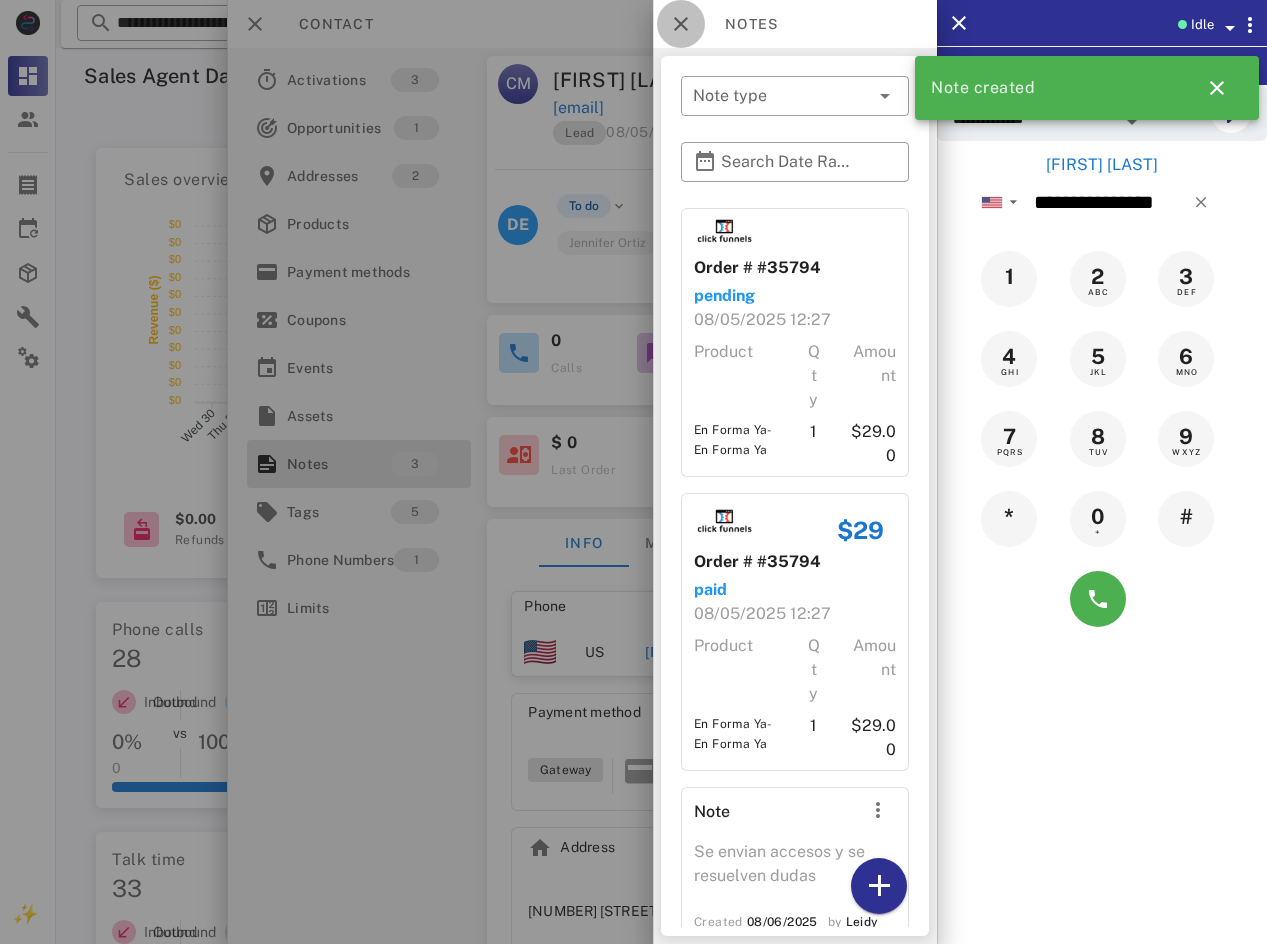 click at bounding box center (681, 24) 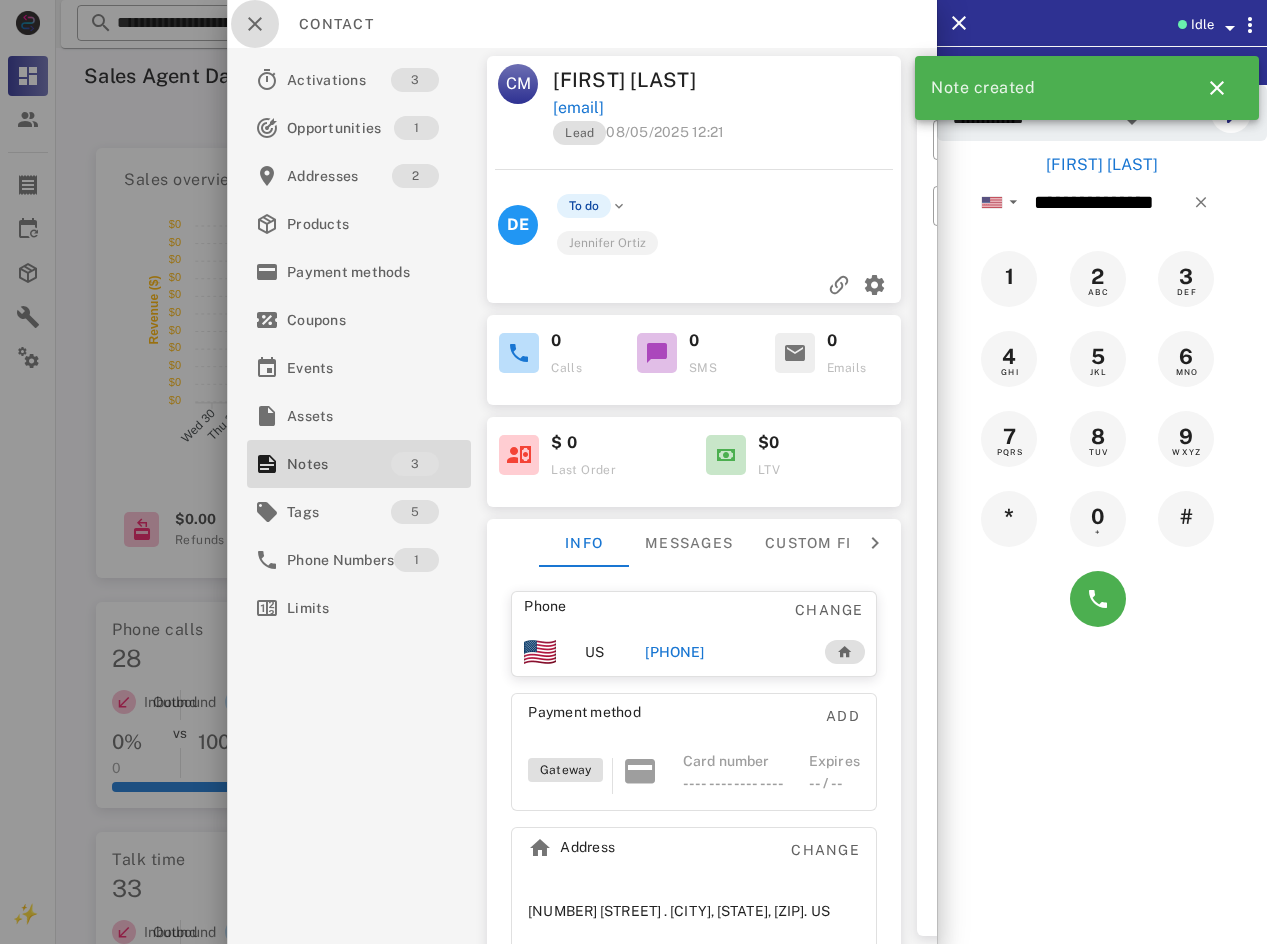 click at bounding box center (255, 24) 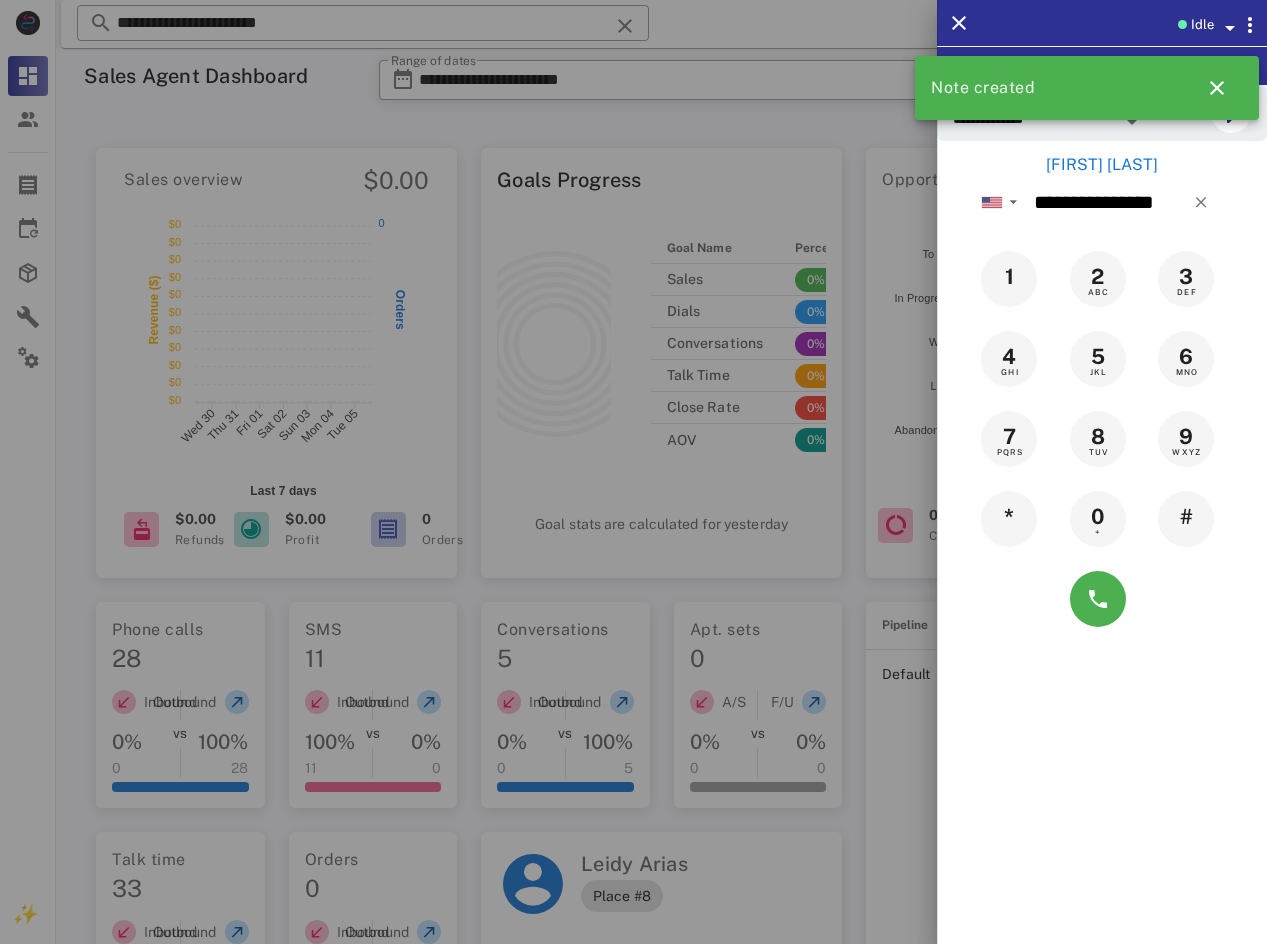 click on "[FIRST] [LAST]" at bounding box center (1102, 165) 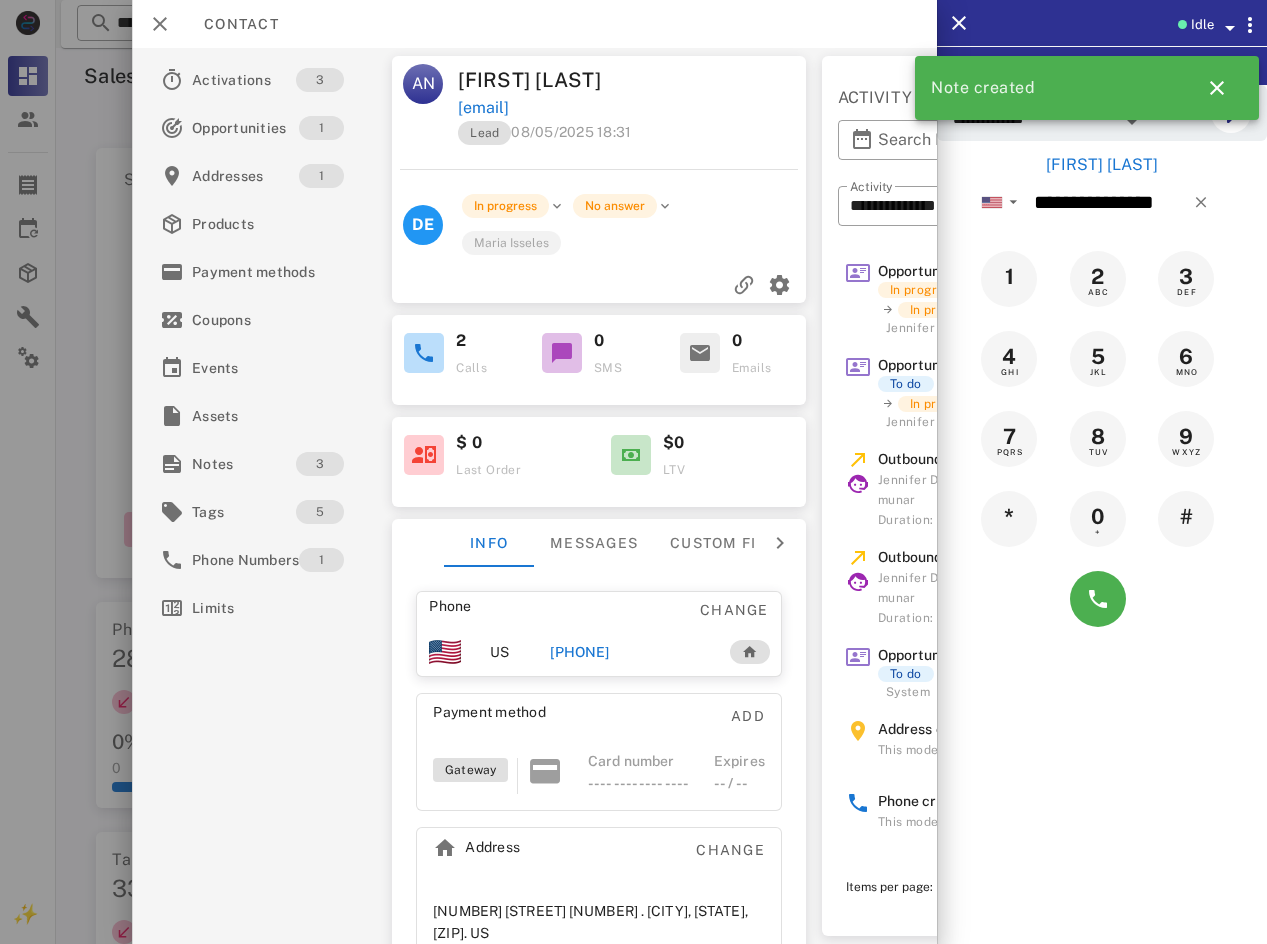 click on "[PHONE]" at bounding box center (579, 652) 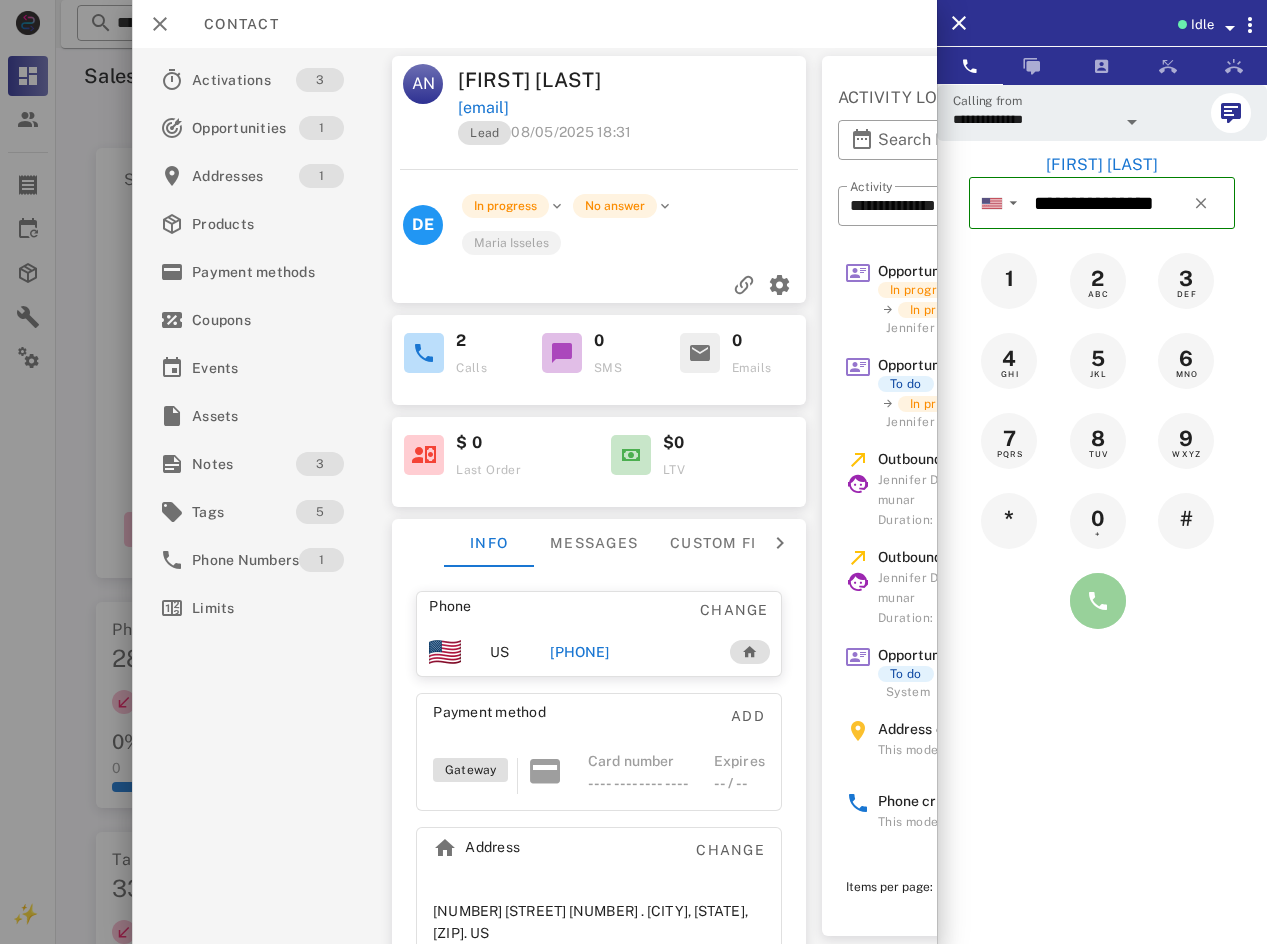 click at bounding box center (1098, 601) 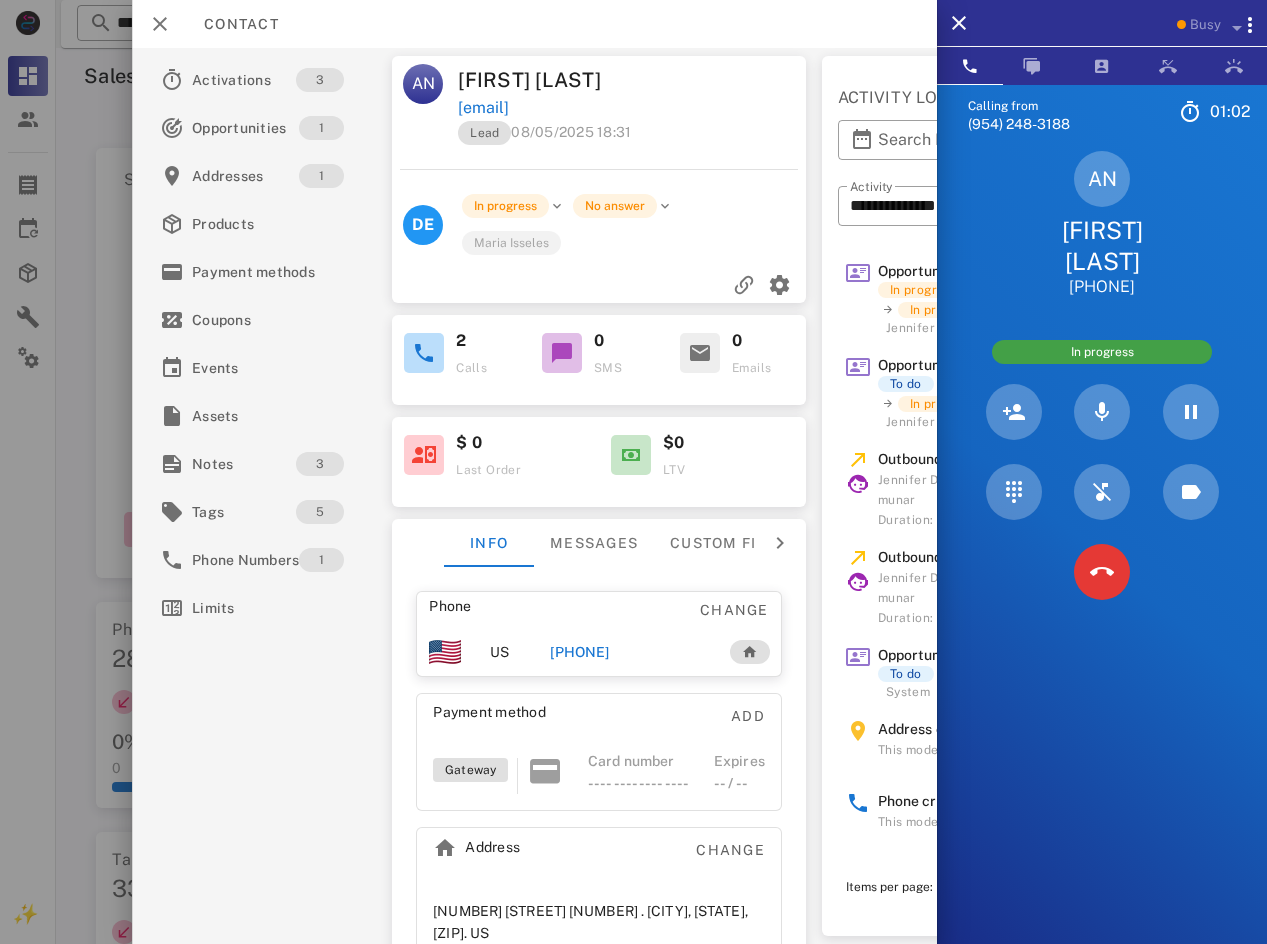 drag, startPoint x: 1141, startPoint y: 290, endPoint x: 1078, endPoint y: 279, distance: 63.953106 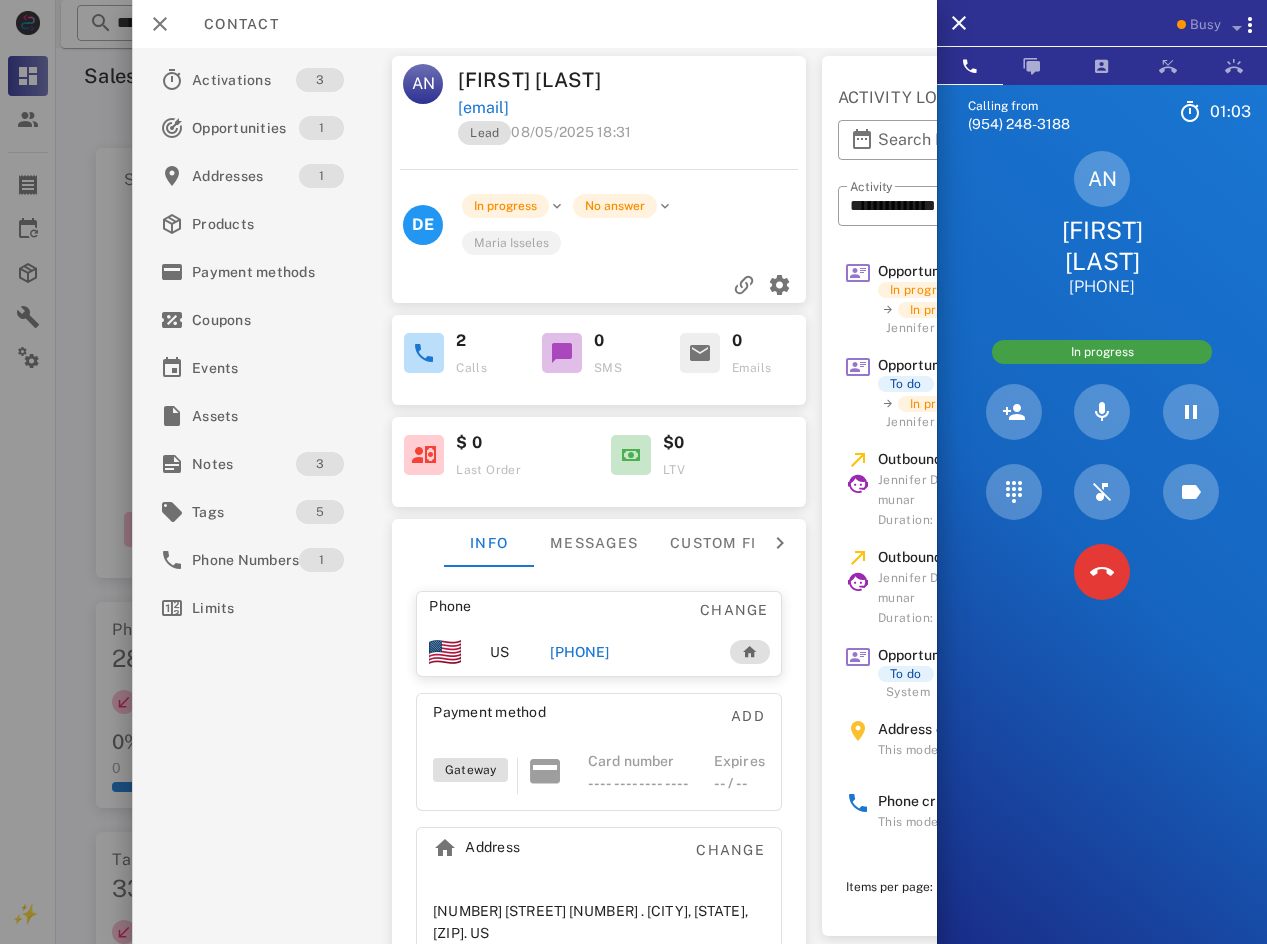 click on "[PHONE]" at bounding box center [1102, 287] 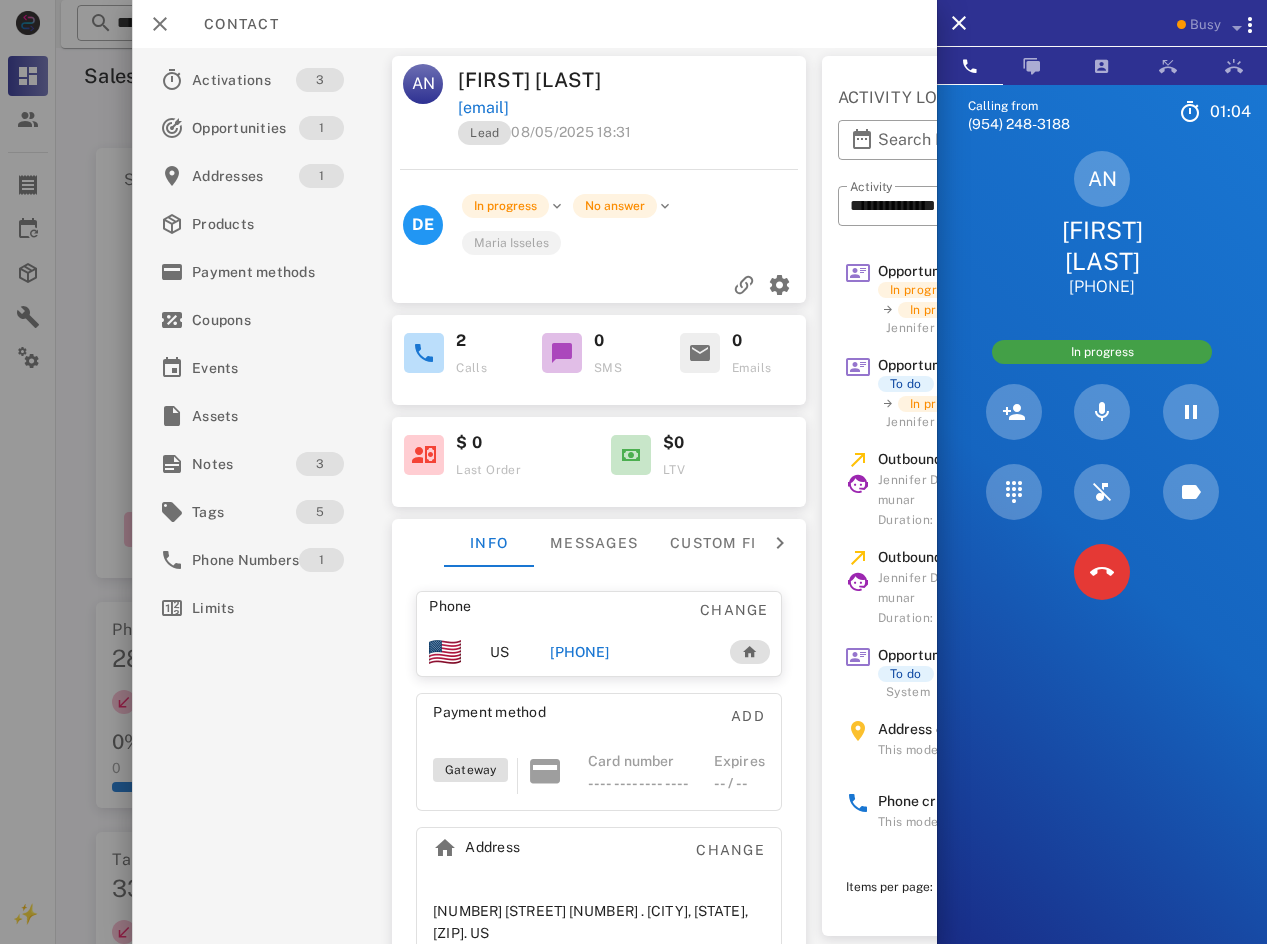drag, startPoint x: 1113, startPoint y: 289, endPoint x: 1053, endPoint y: 289, distance: 60 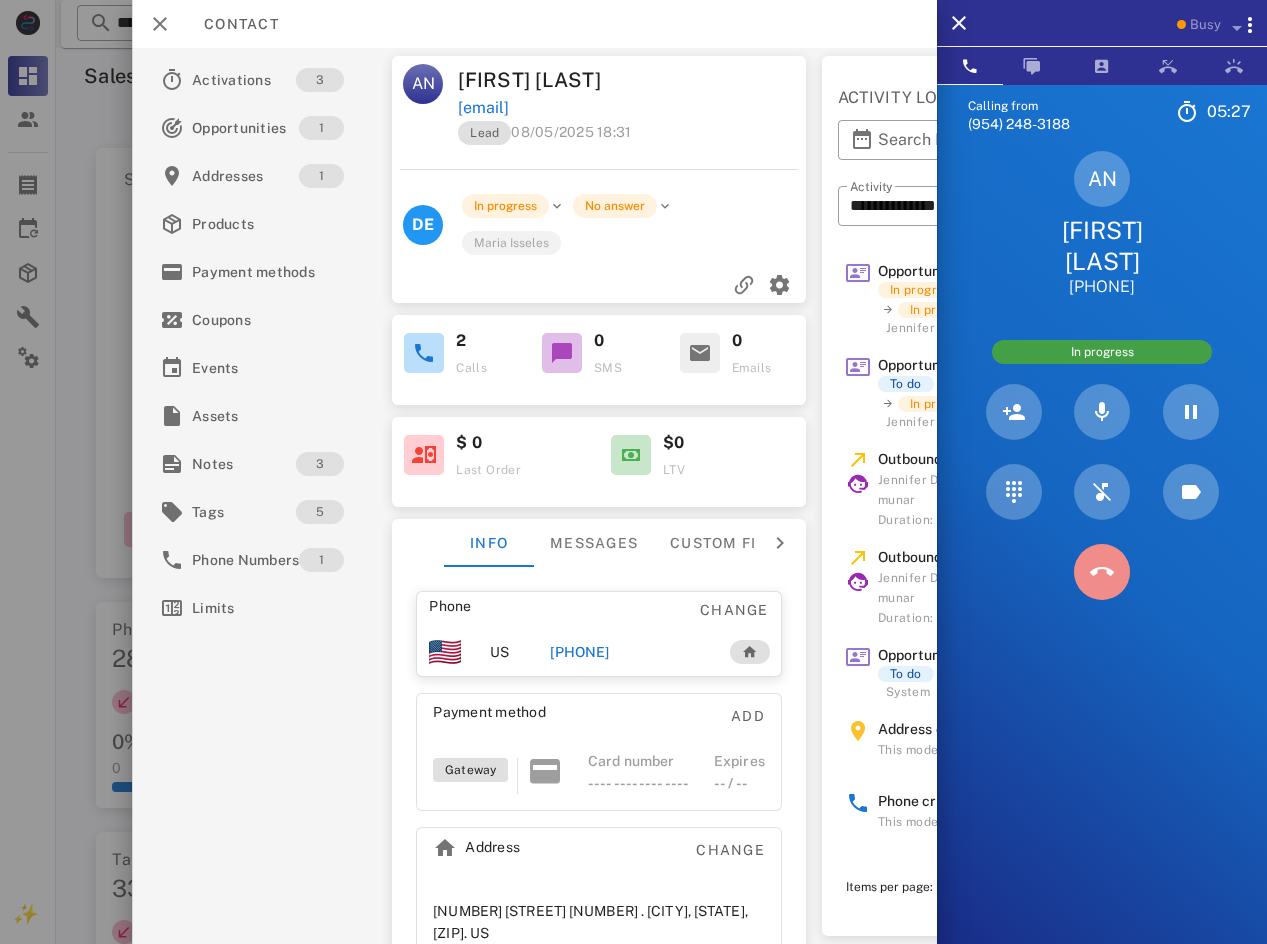 click at bounding box center (1102, 572) 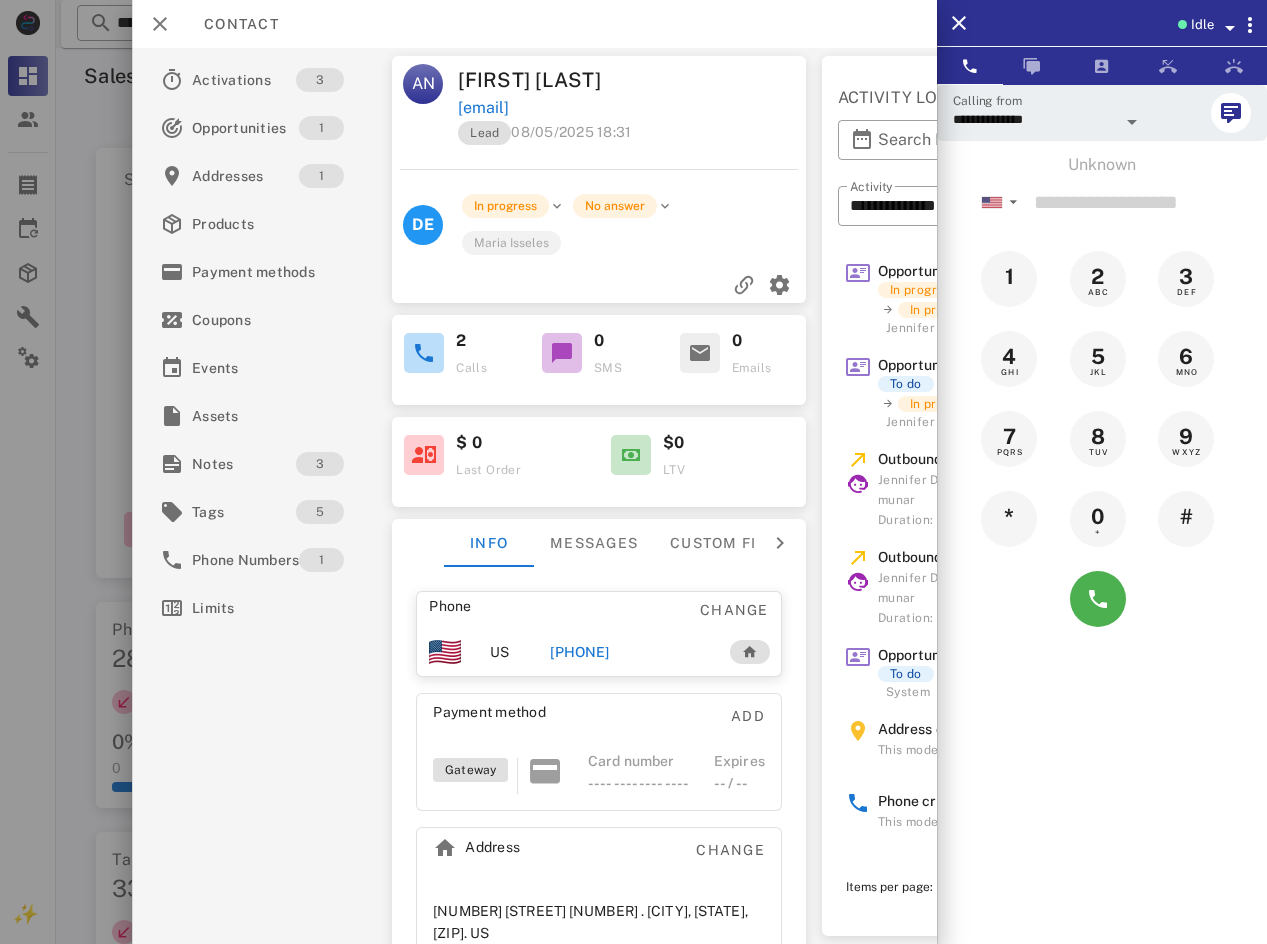 click on "Idle" at bounding box center [1202, 25] 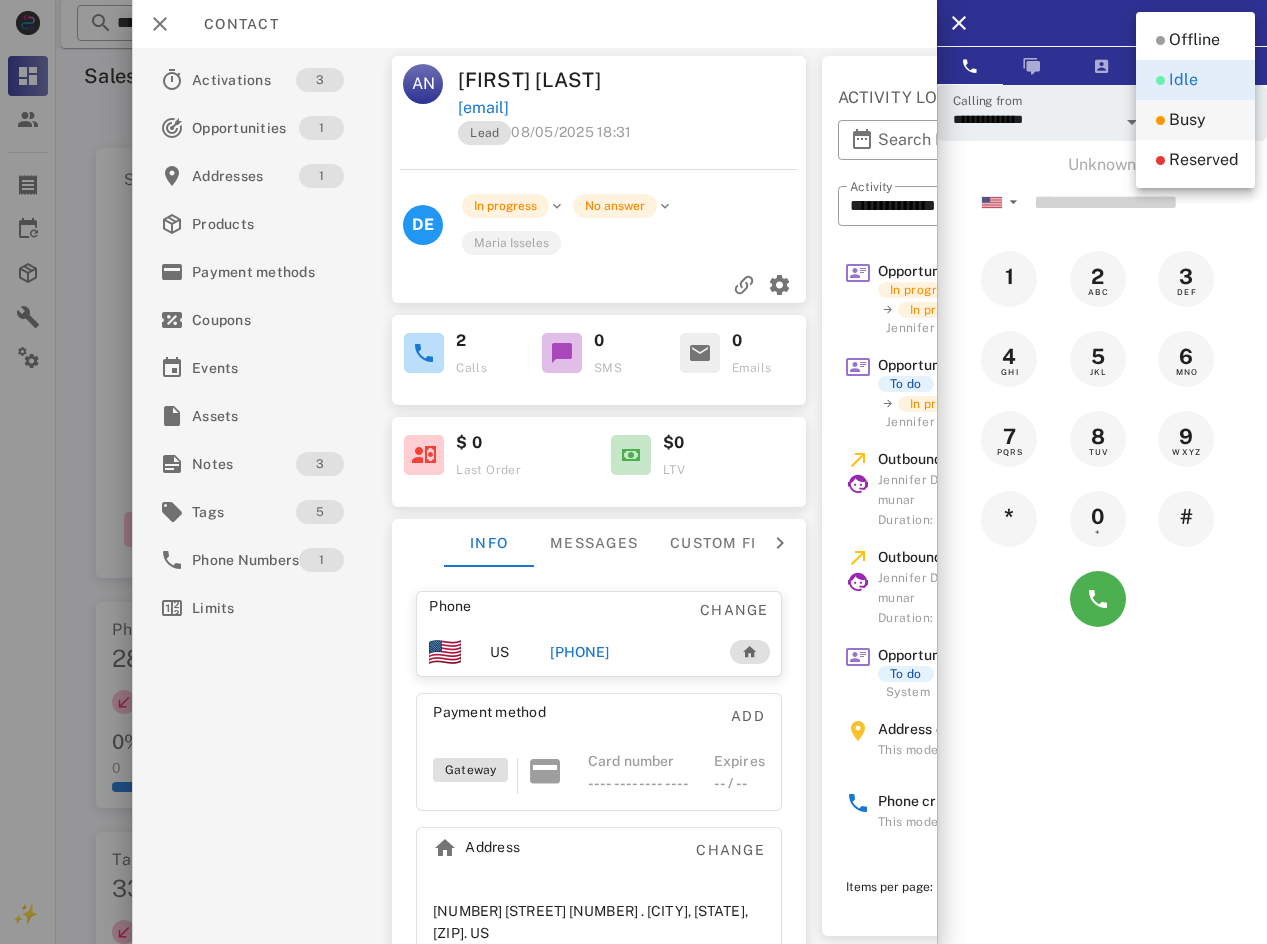 click on "Busy" at bounding box center [1187, 120] 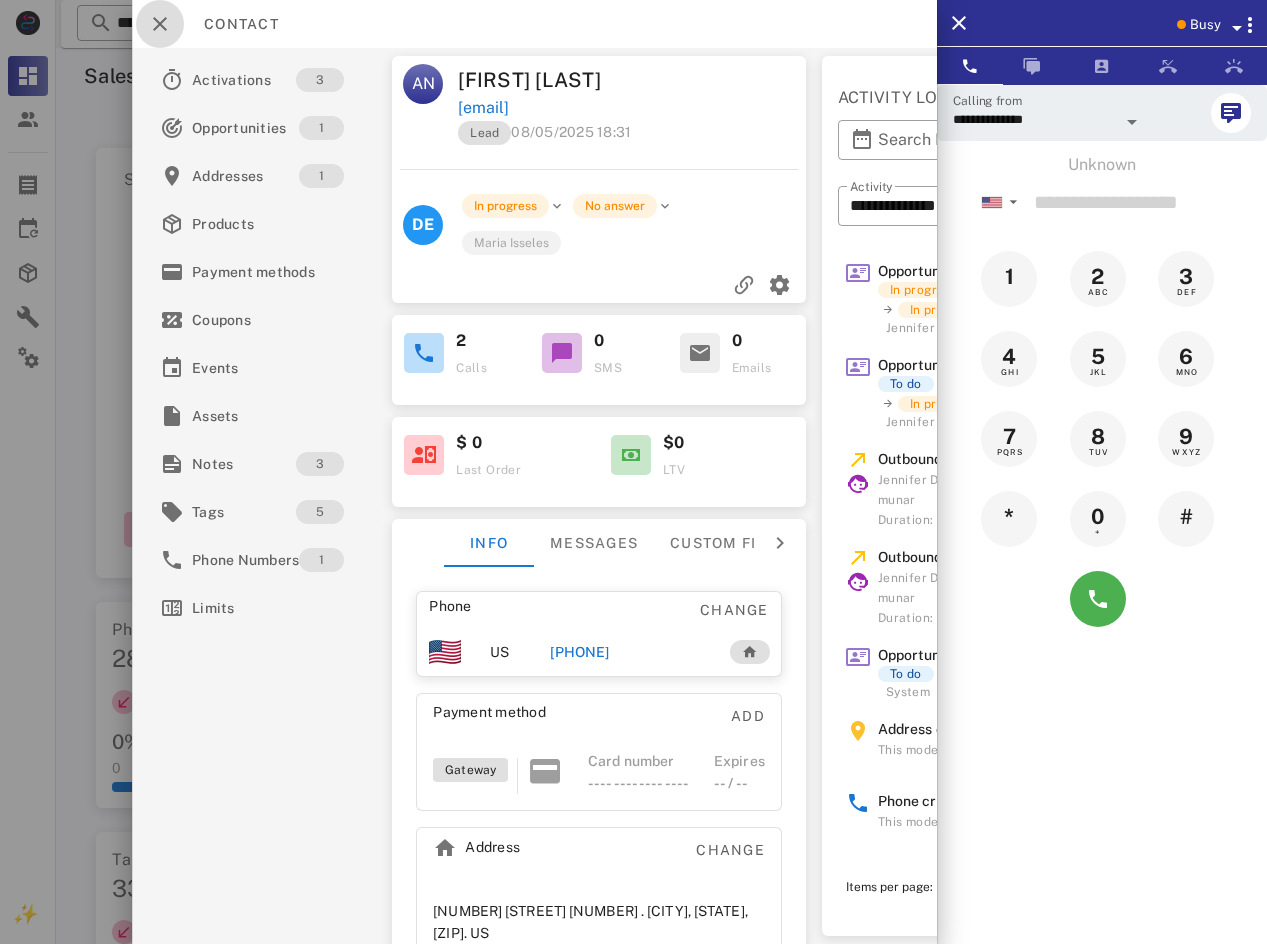 click at bounding box center [160, 24] 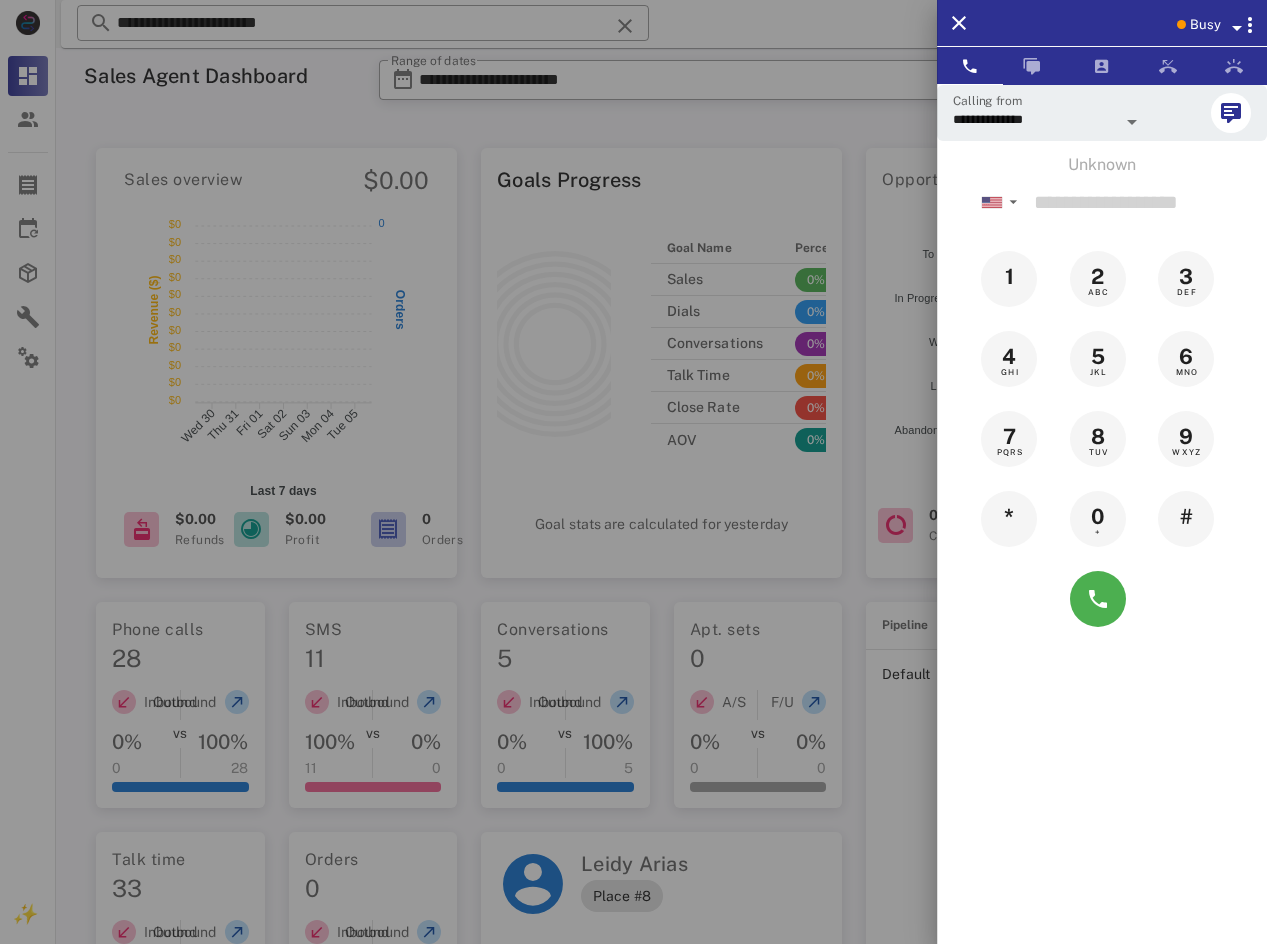 click at bounding box center [633, 472] 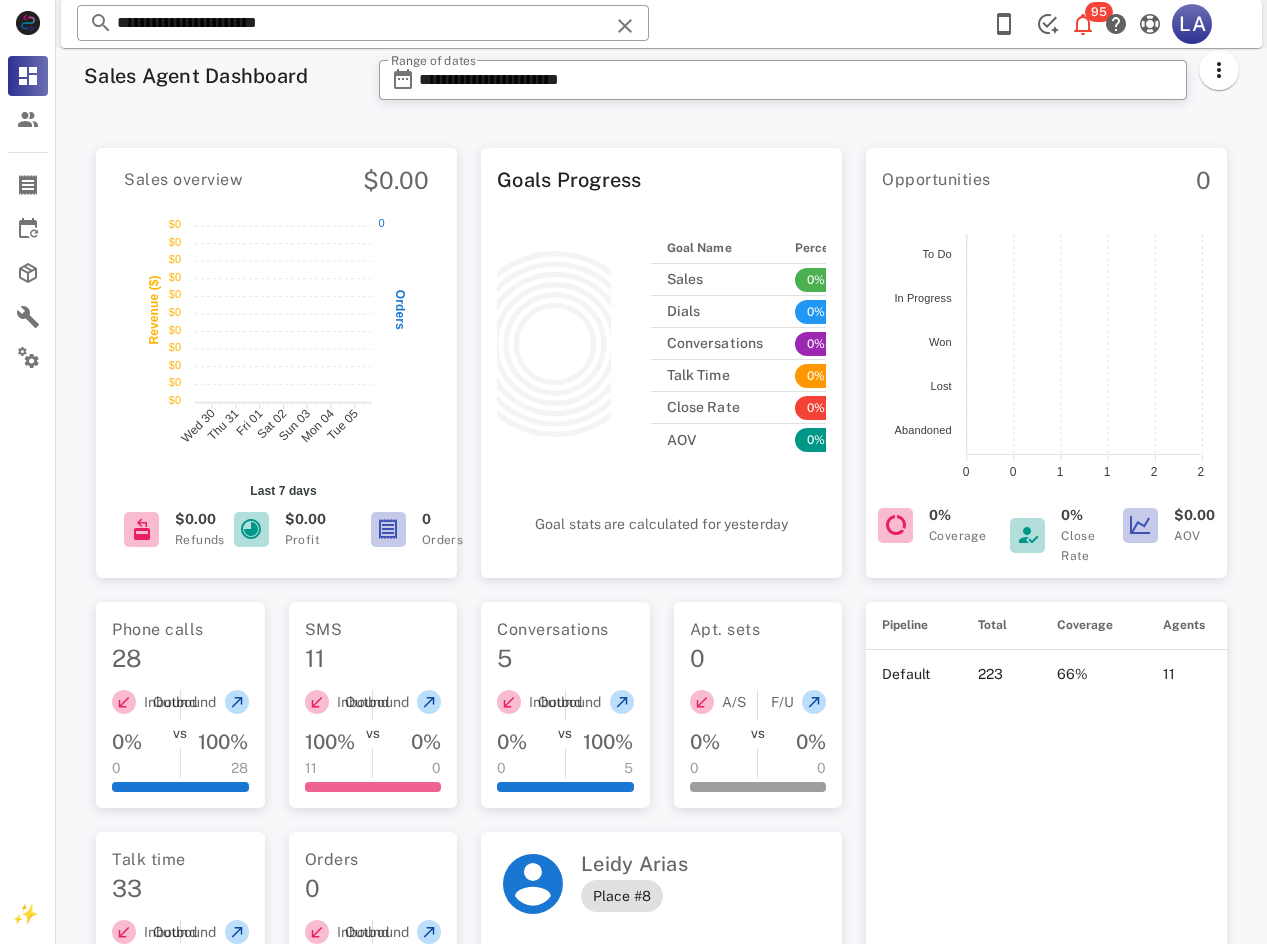 click on "**********" at bounding box center (363, 23) 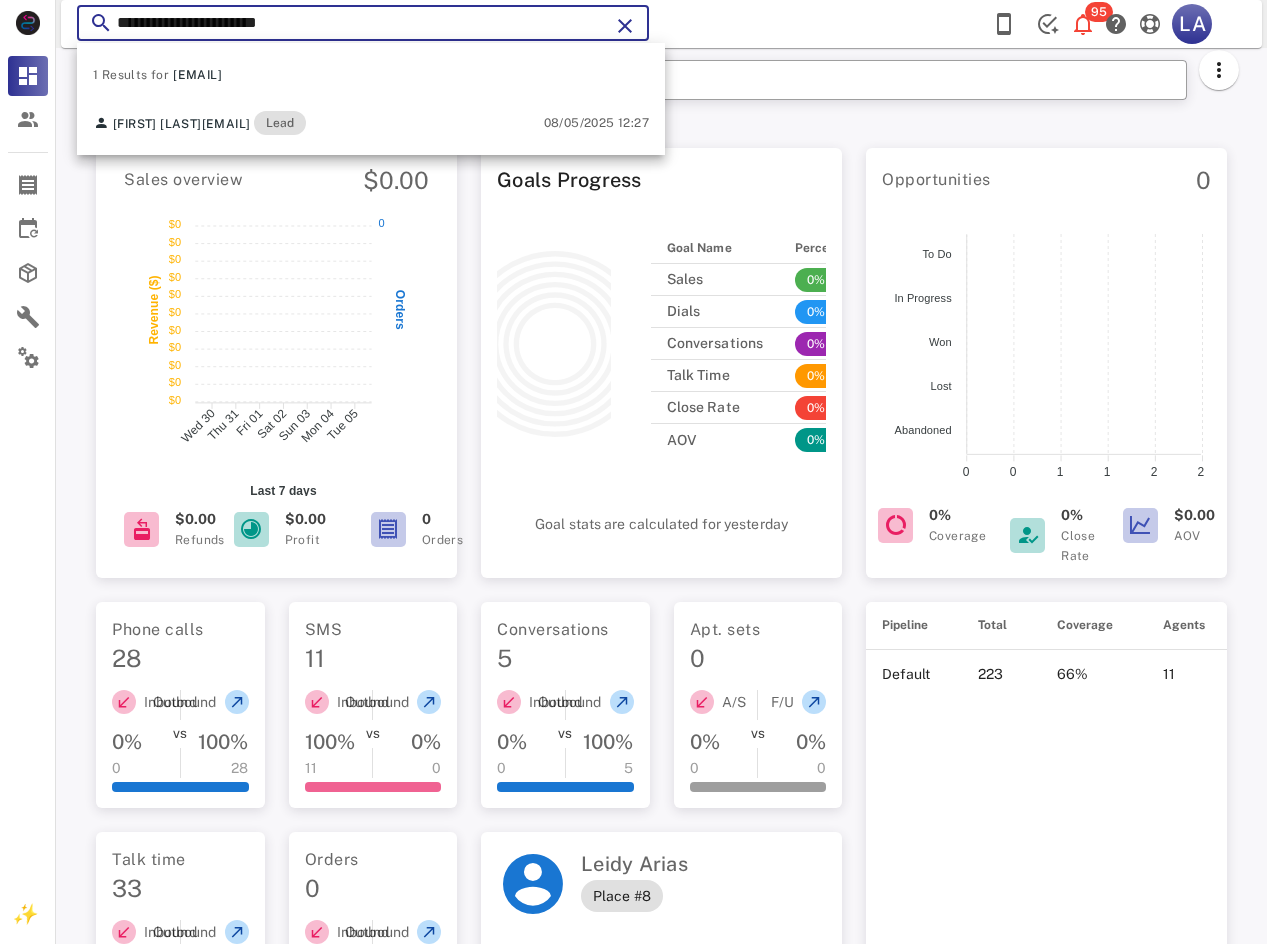 click on "**********" at bounding box center [363, 23] 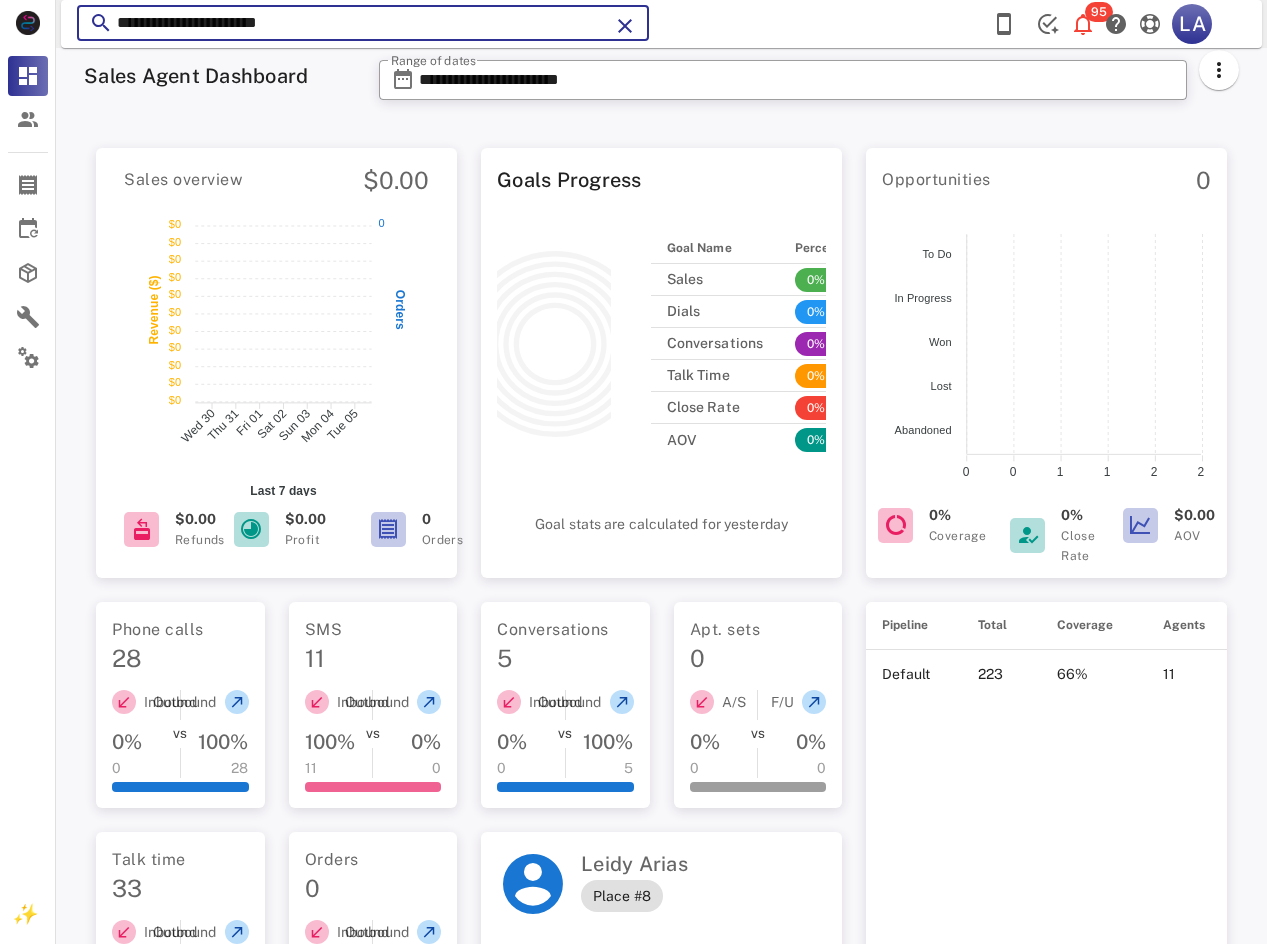 click on "**********" at bounding box center [363, 23] 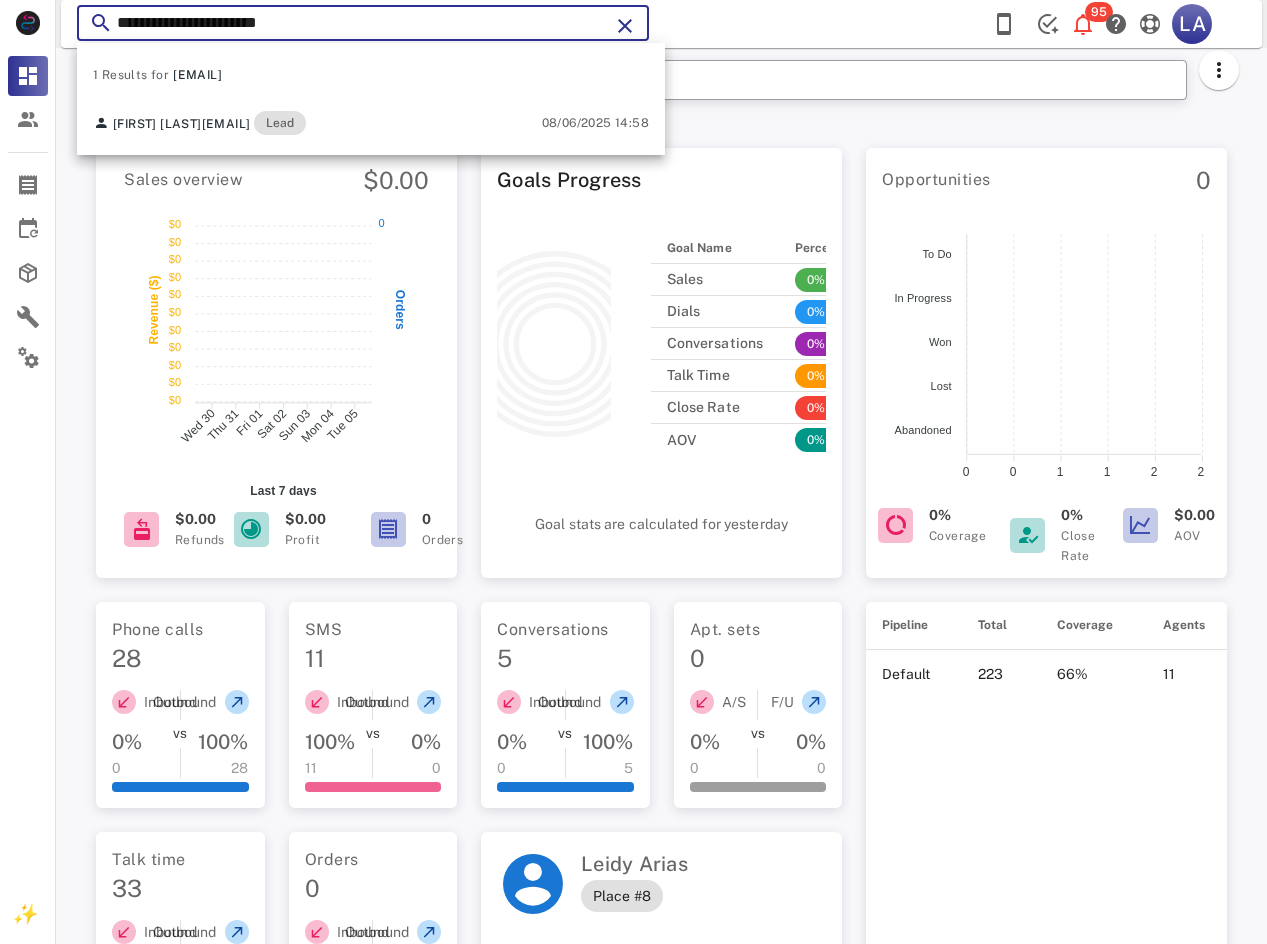 click on "**********" at bounding box center (363, 23) 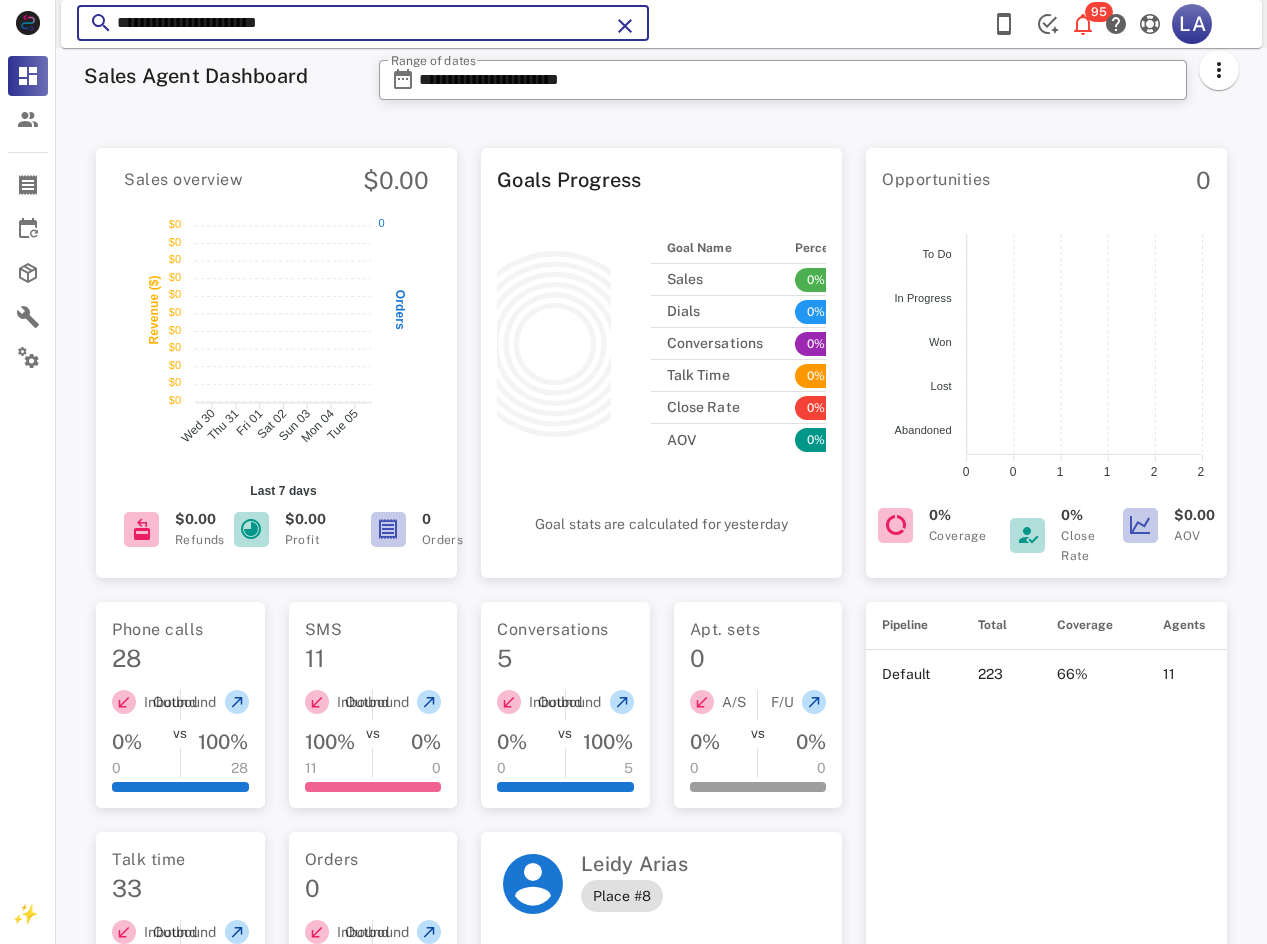 click on "**********" at bounding box center [363, 23] 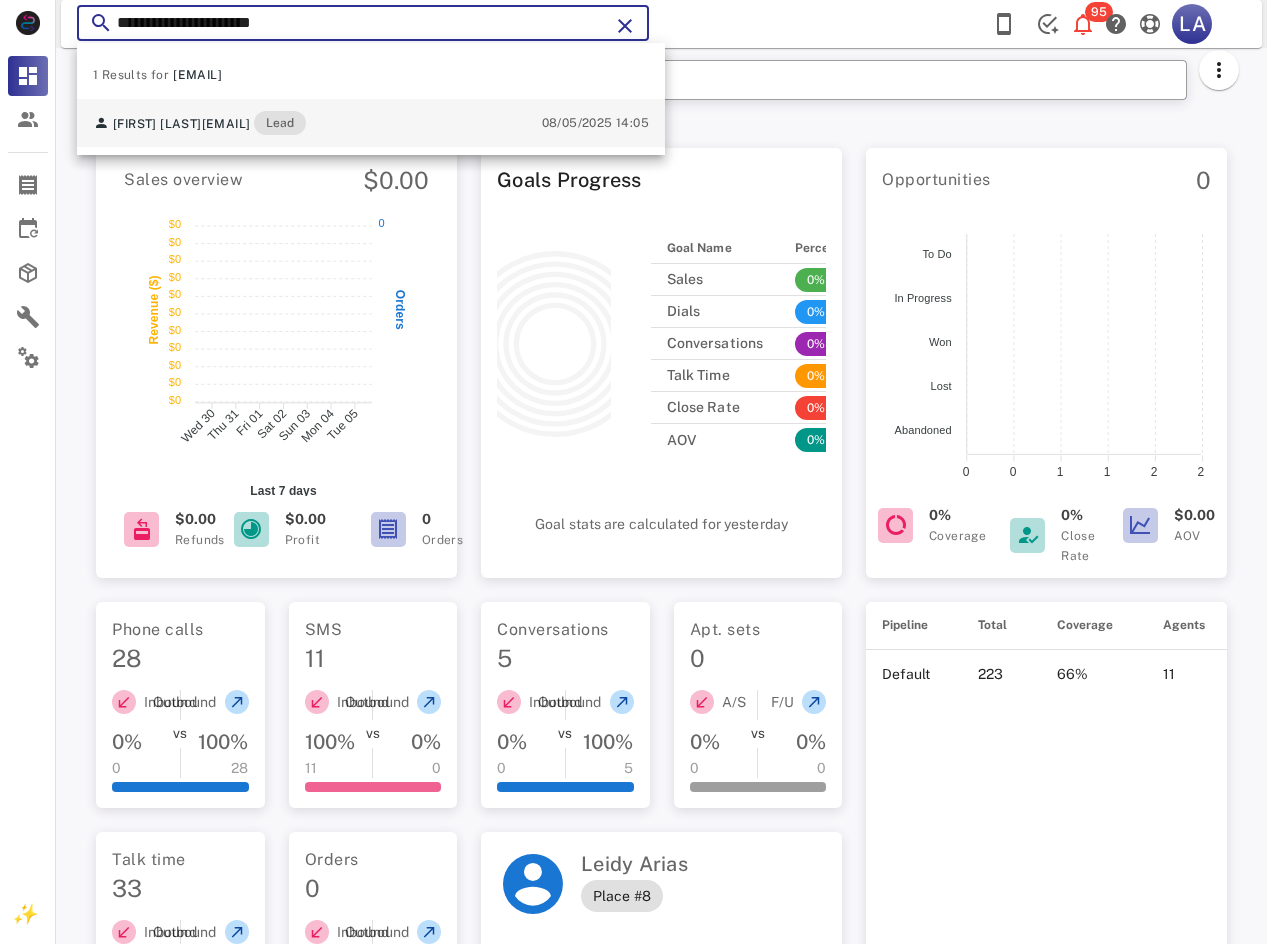 type on "**********" 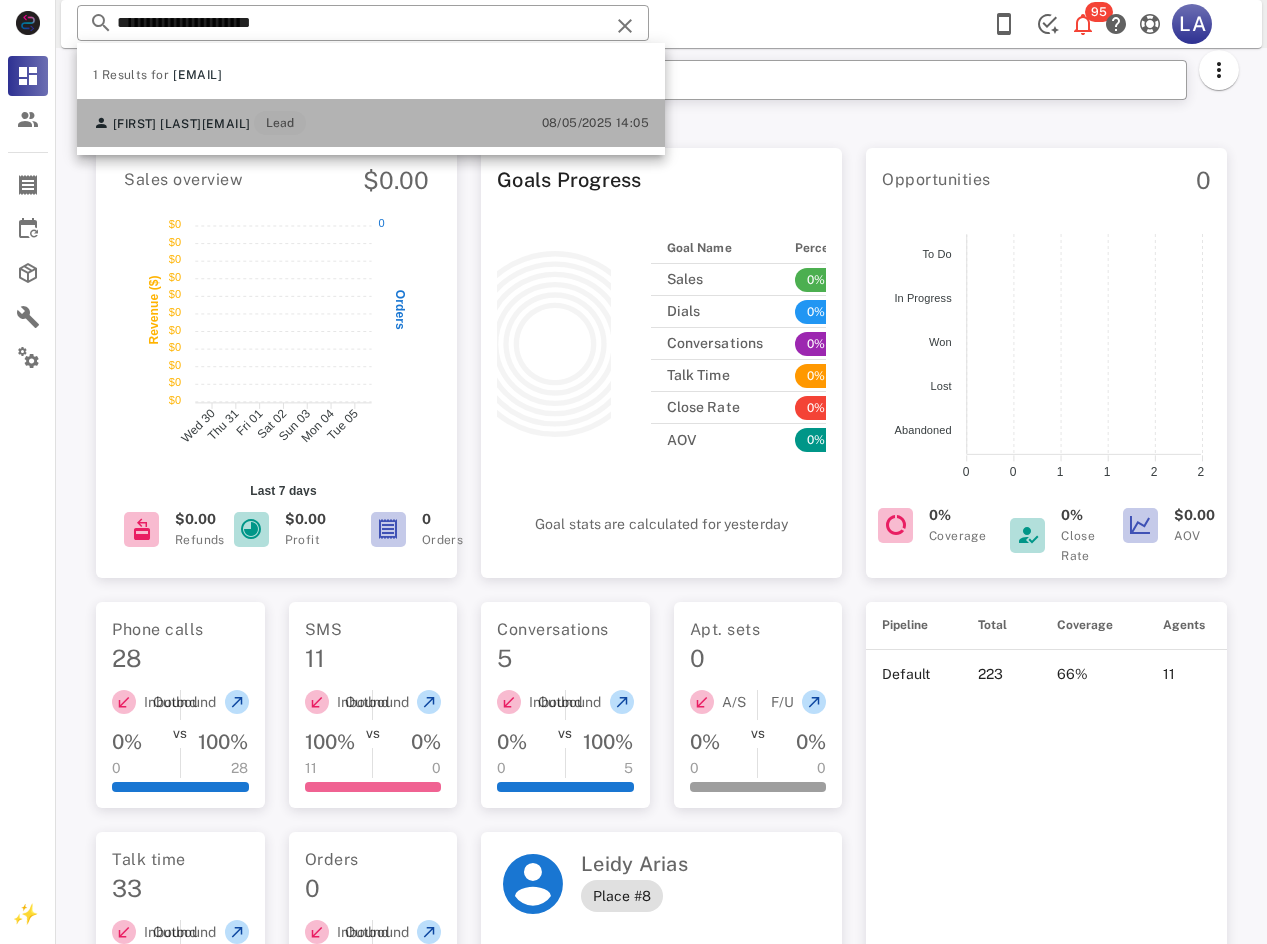 click on "[EMAIL]" at bounding box center [226, 124] 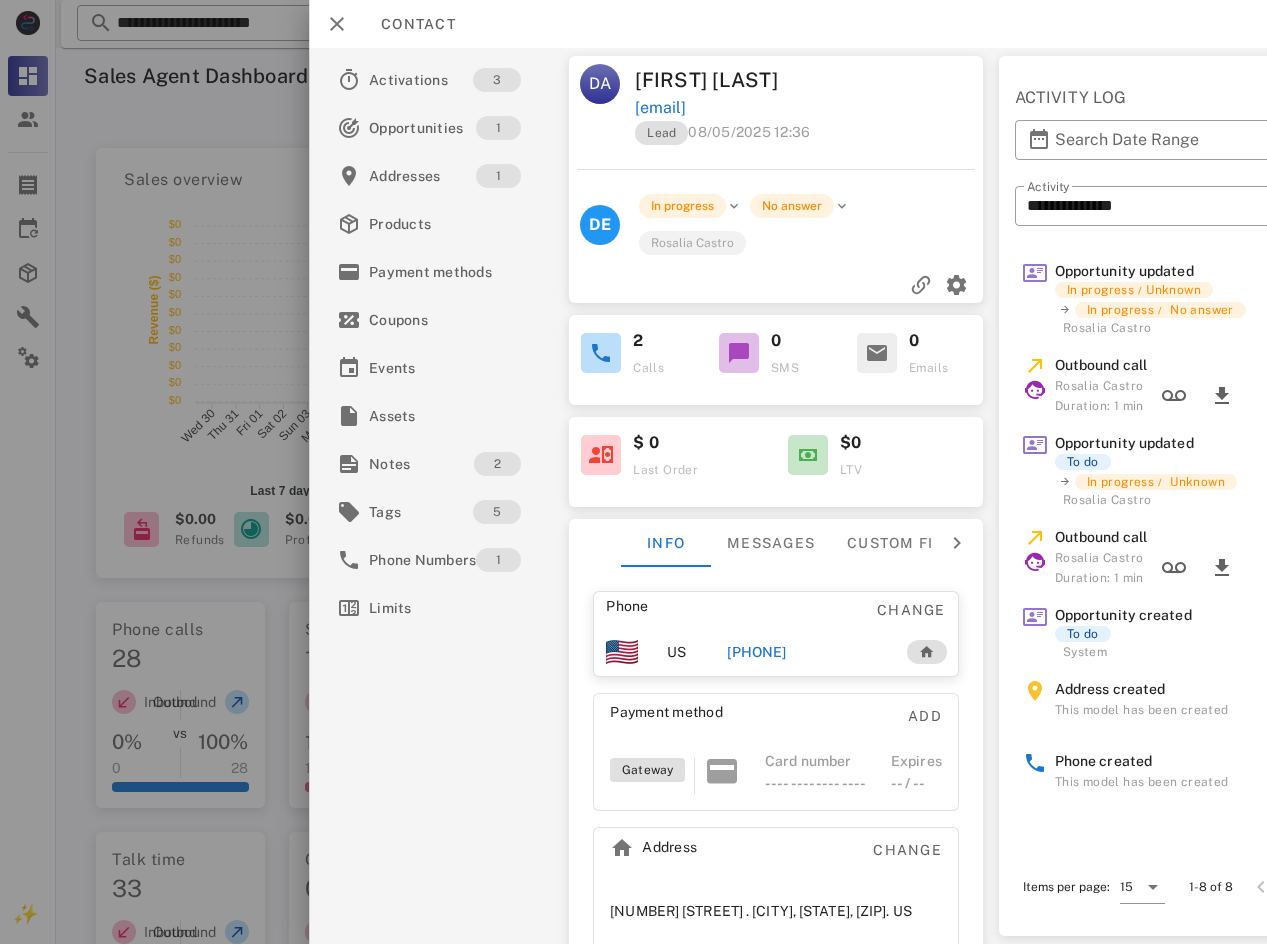 click on "[PHONE]" at bounding box center [757, 652] 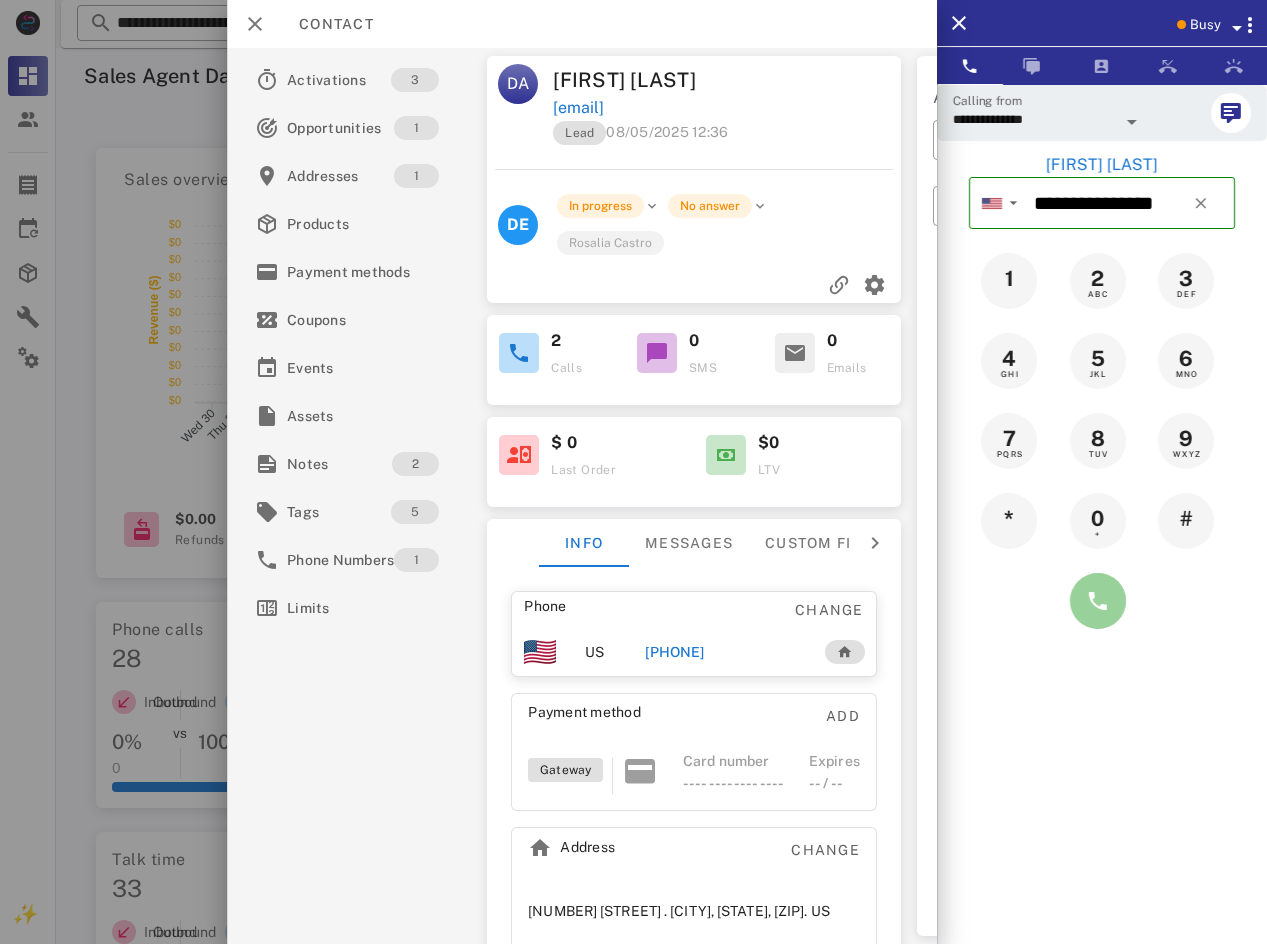 click at bounding box center [1098, 601] 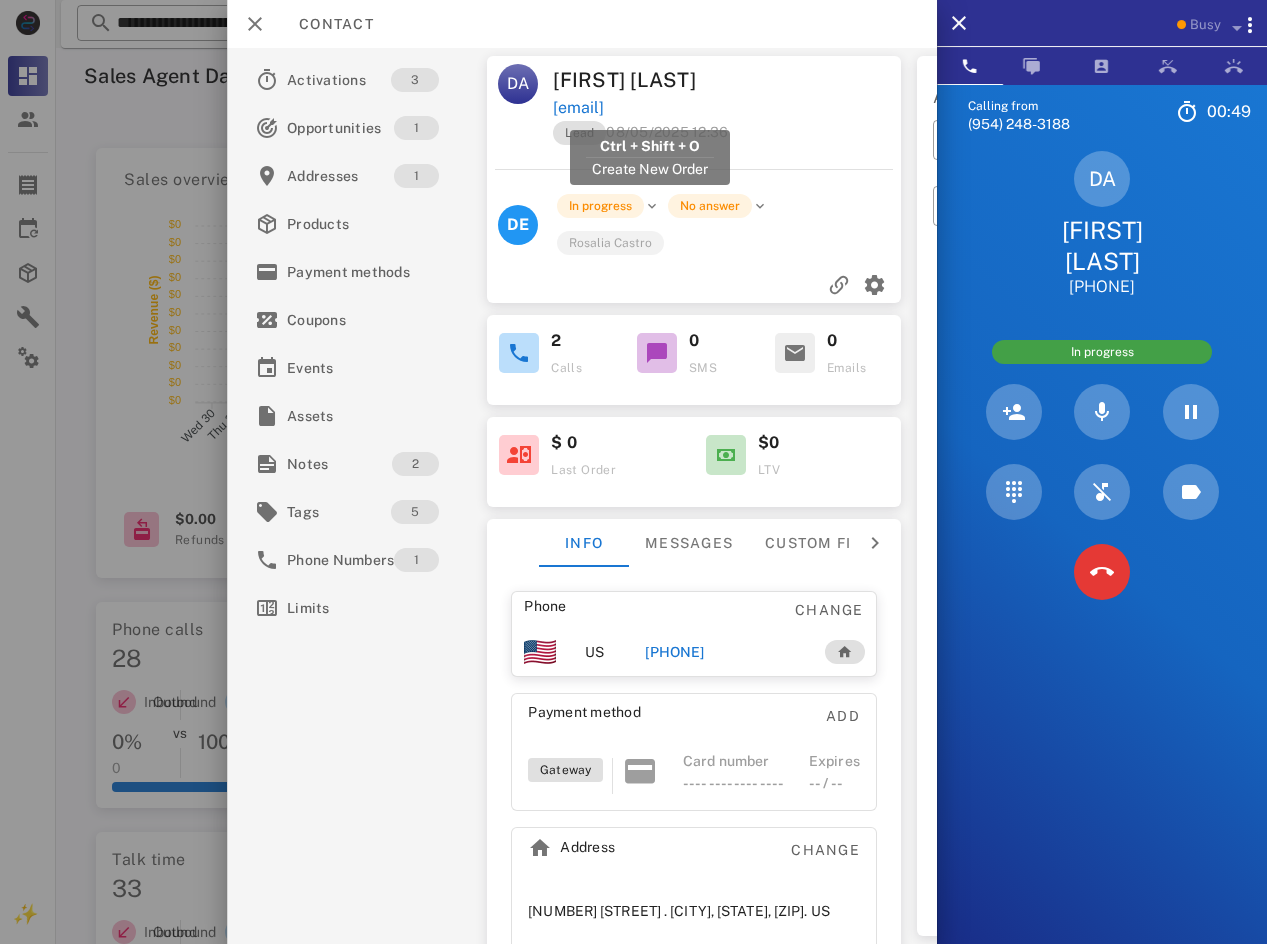 drag, startPoint x: 689, startPoint y: 102, endPoint x: 556, endPoint y: 105, distance: 133.03383 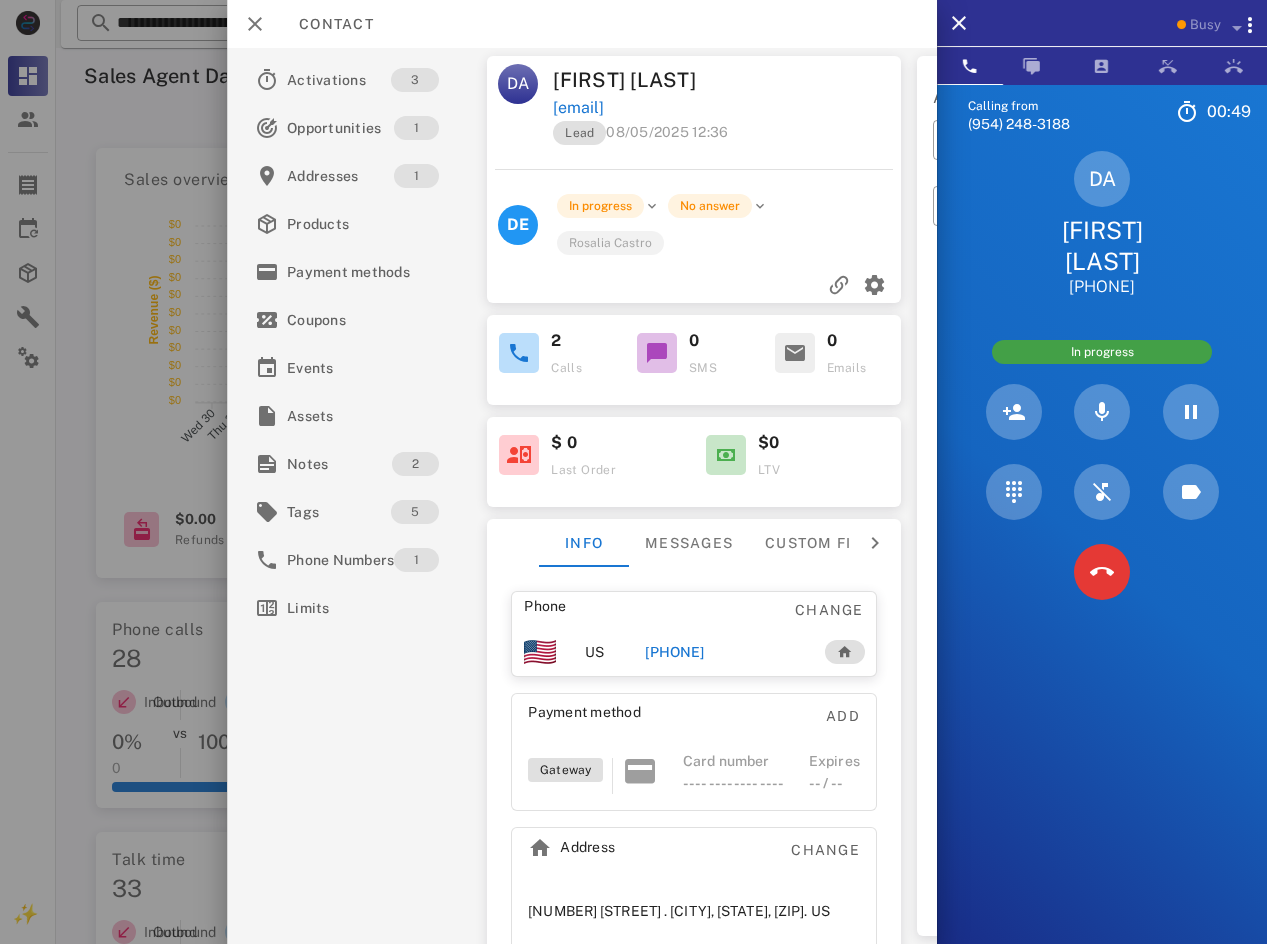 copy on "[EMAIL]" 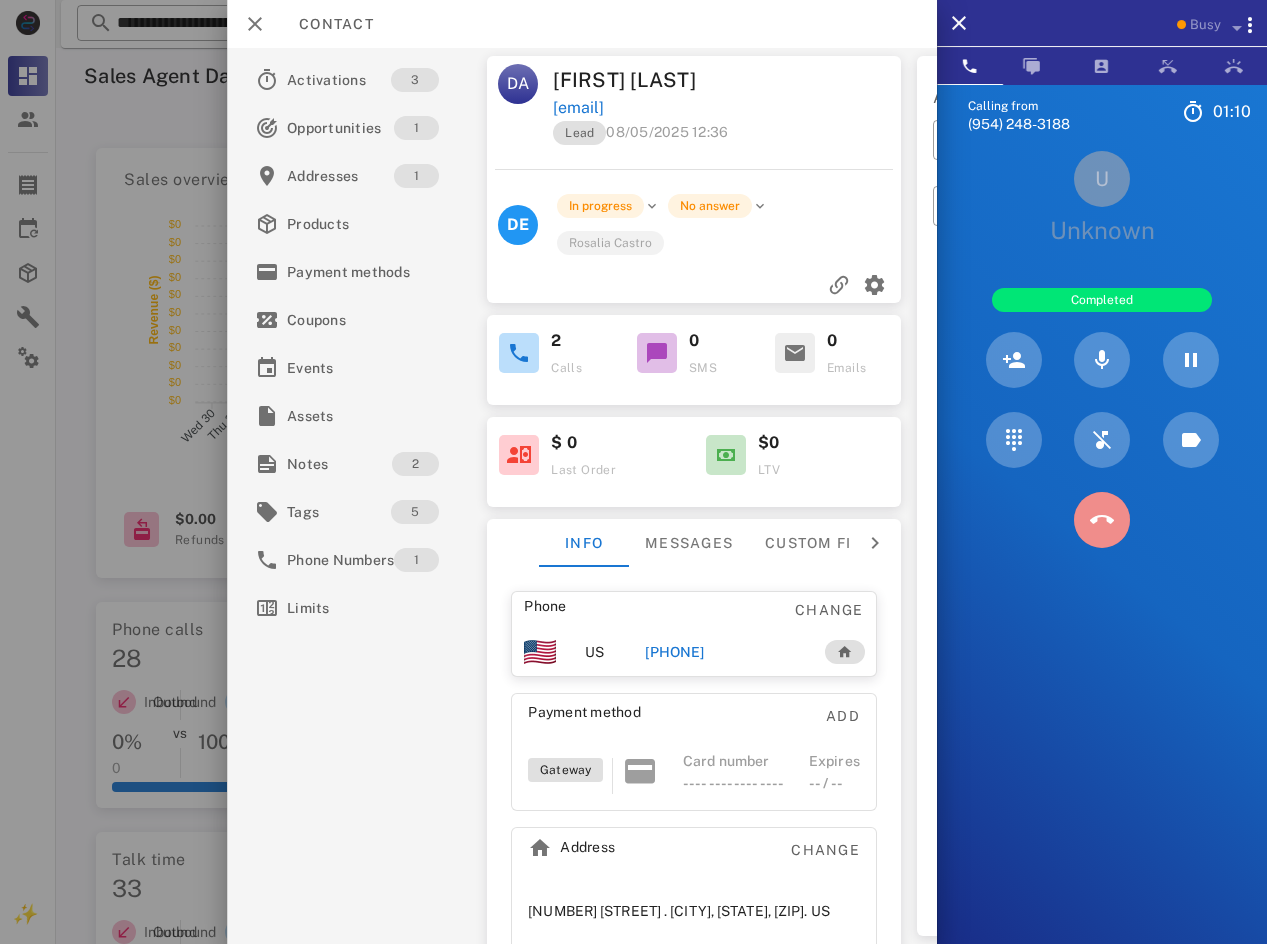 click at bounding box center (1102, 520) 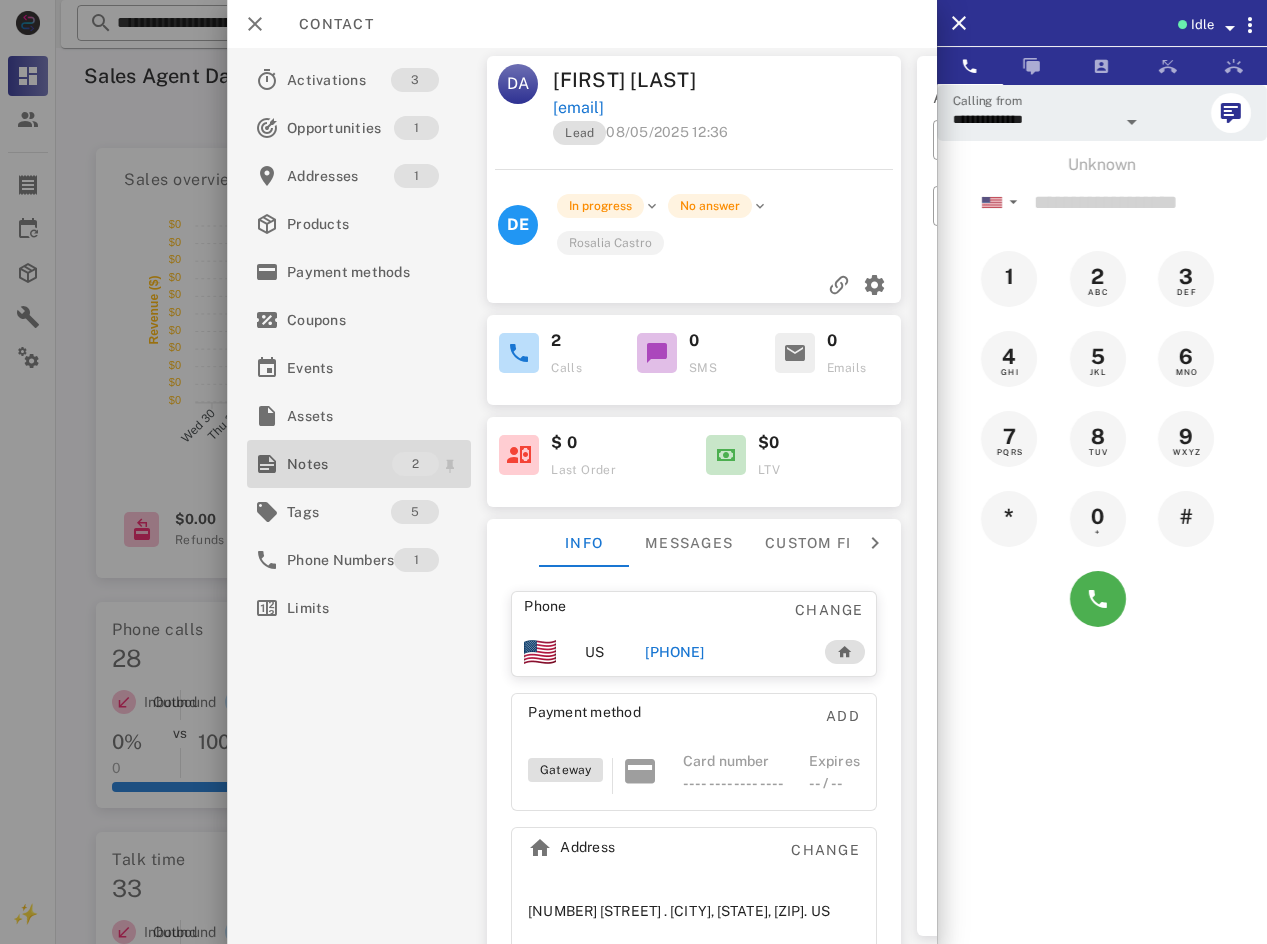 click on "Notes" at bounding box center [339, 464] 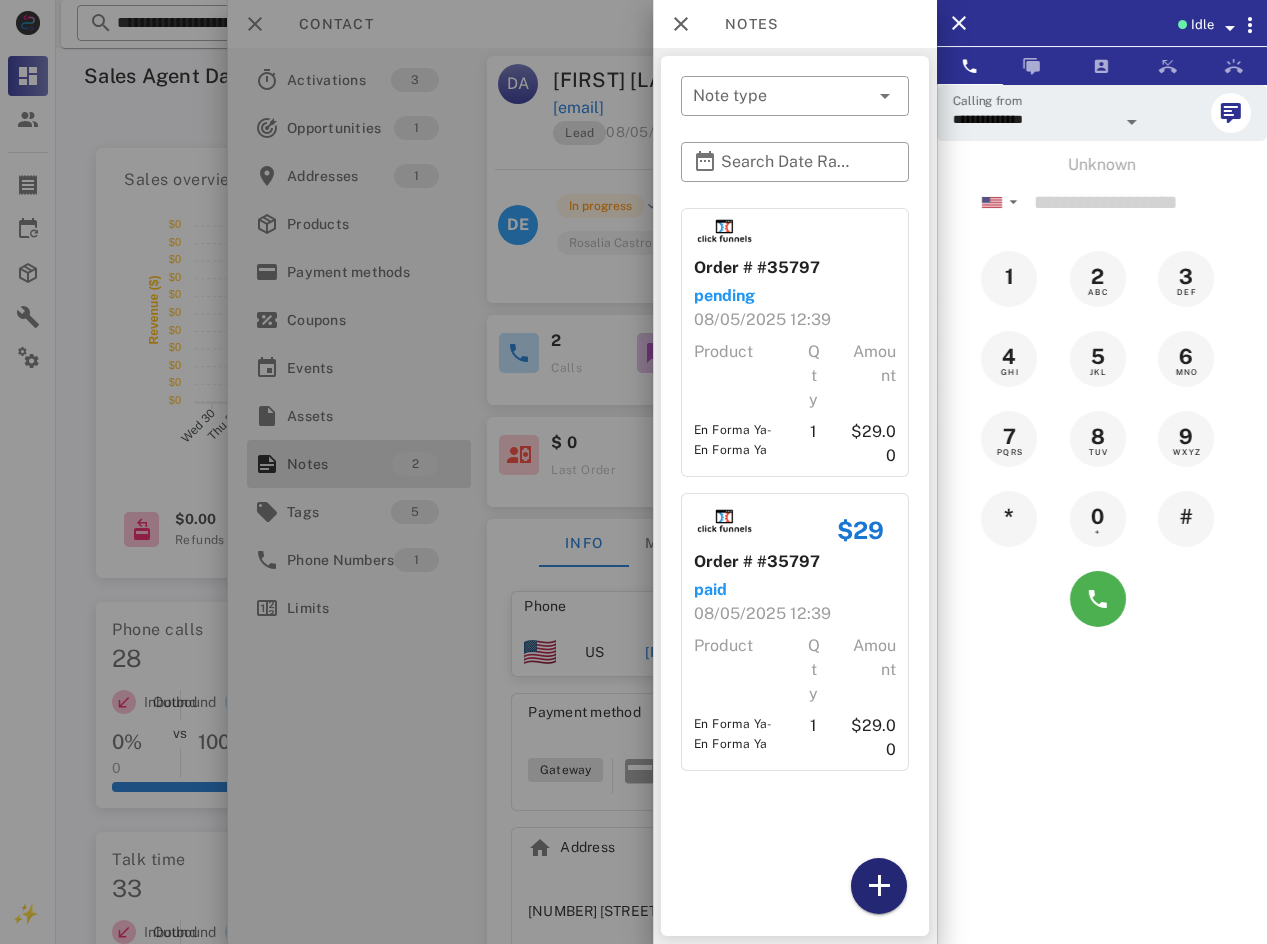 click at bounding box center (879, 886) 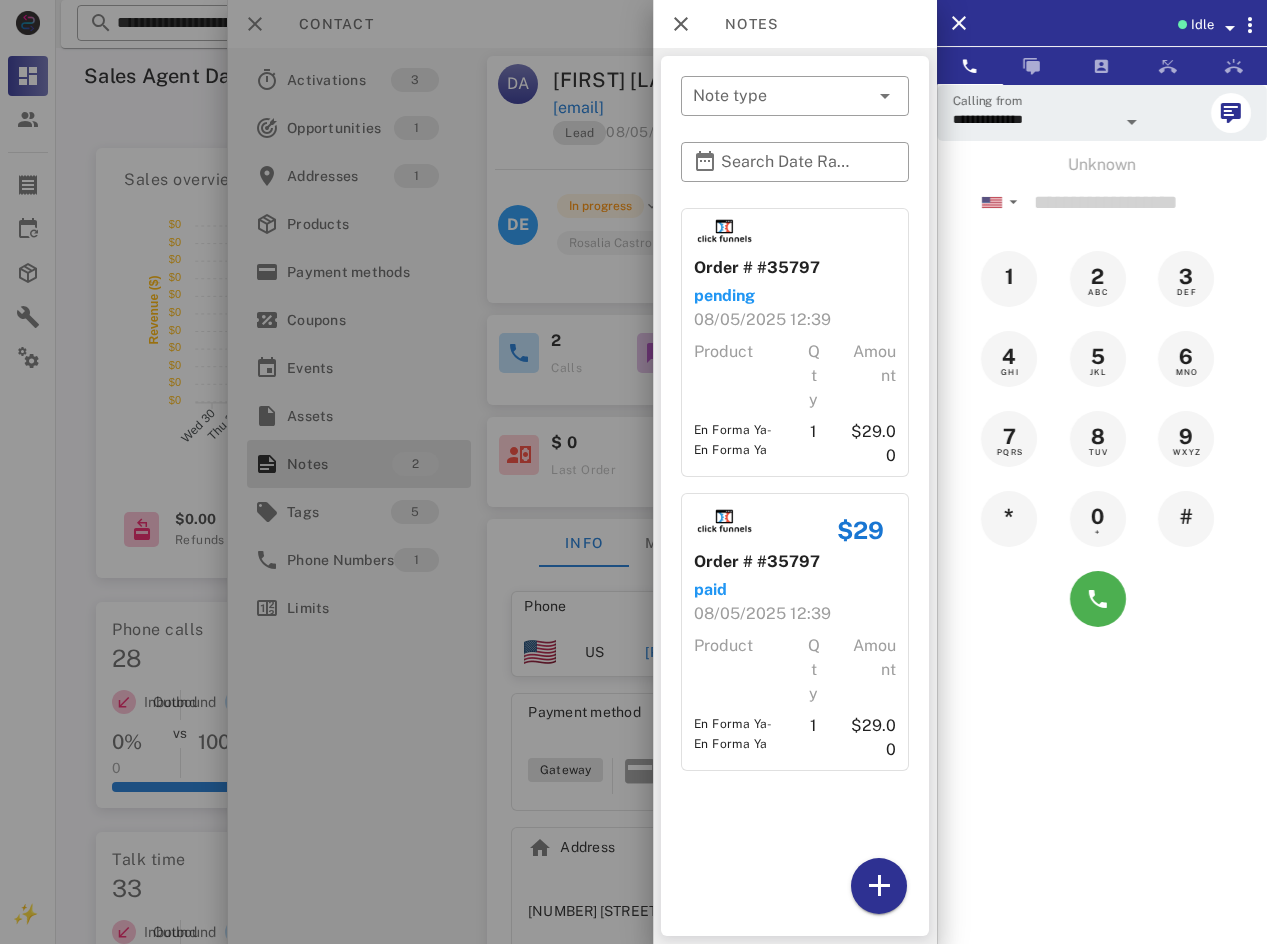 click on "paid" at bounding box center [795, 590] 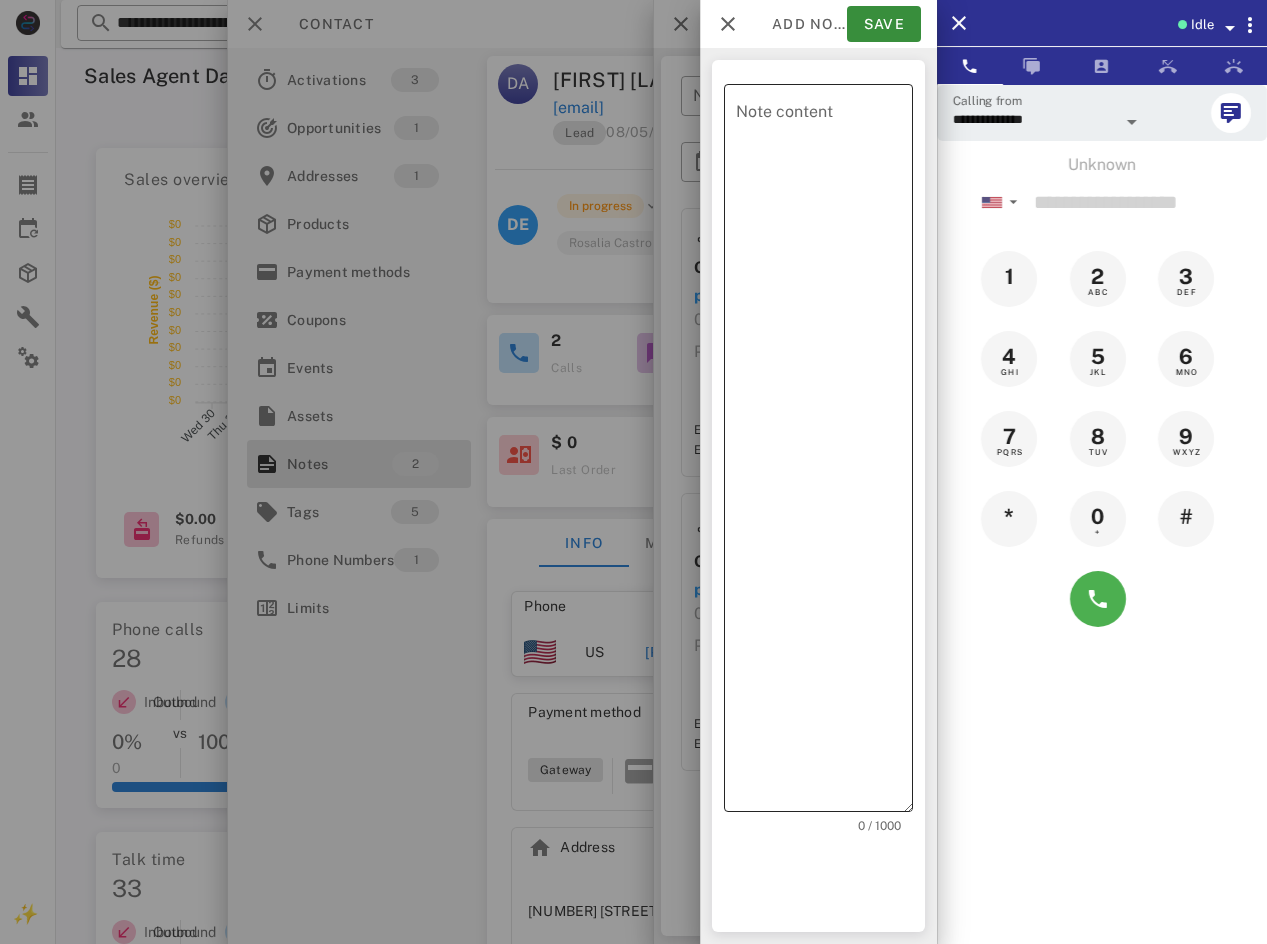 click on "Note content" at bounding box center (824, 453) 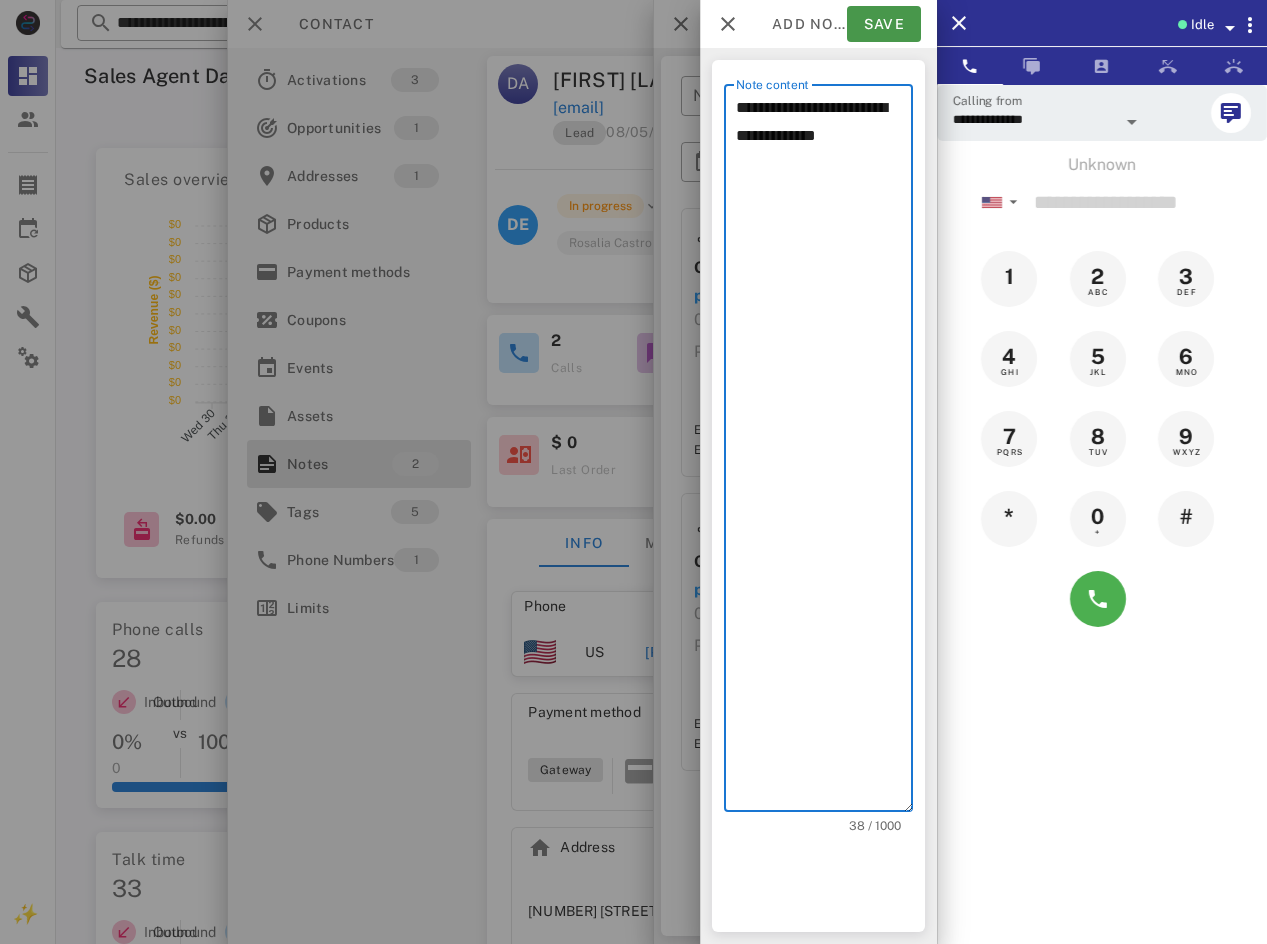 type on "**********" 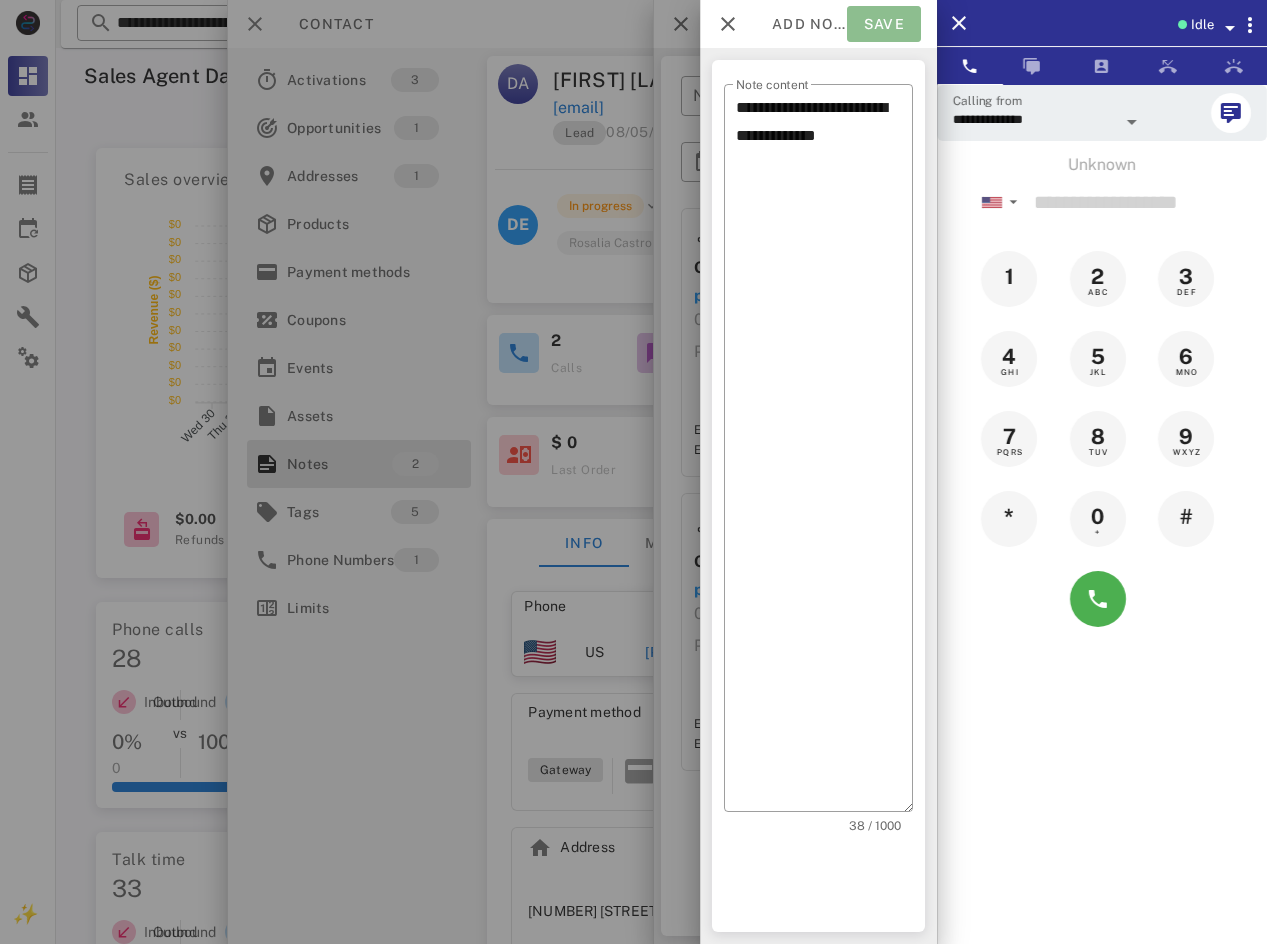 click on "Save" at bounding box center (884, 24) 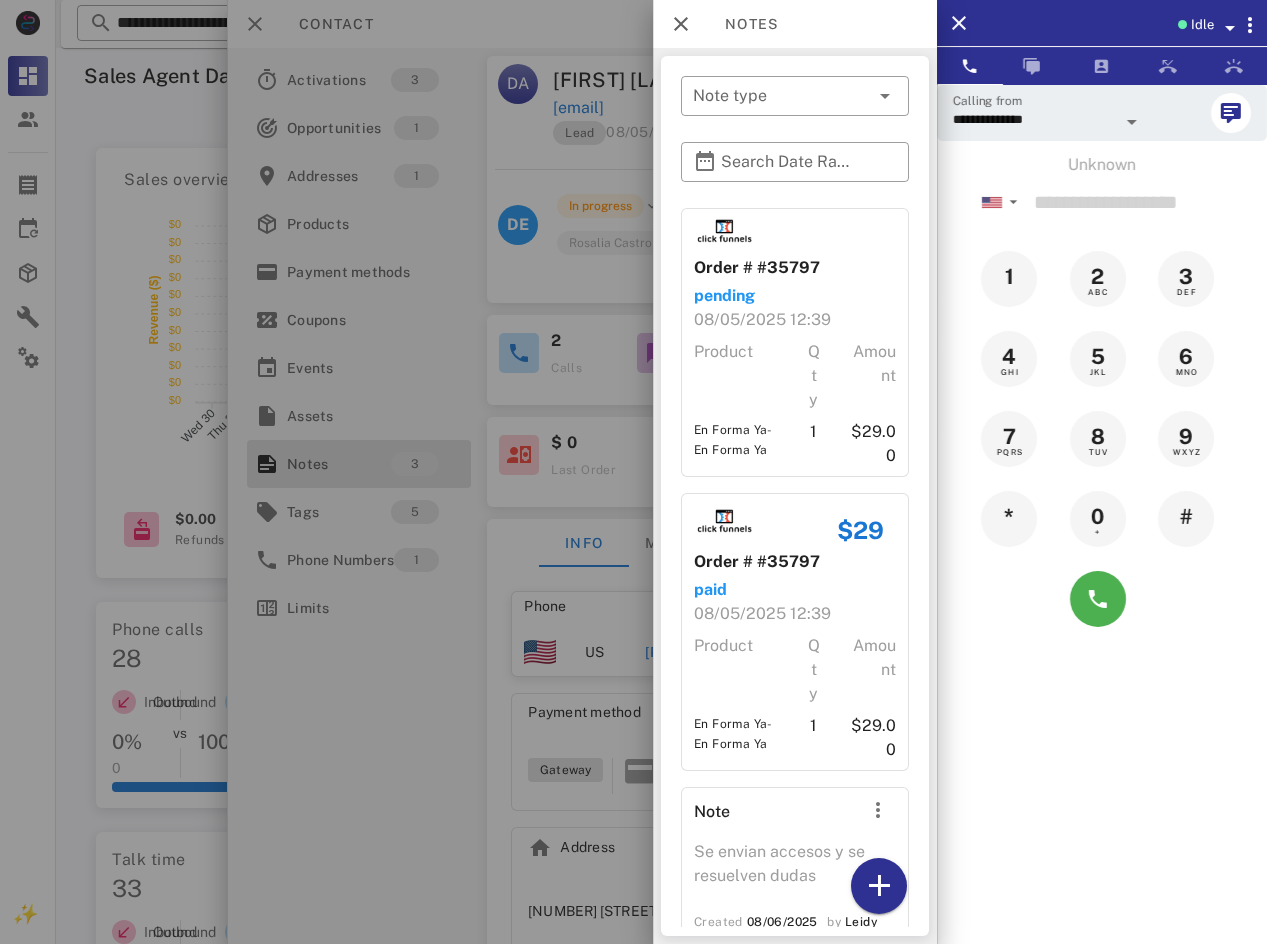 drag, startPoint x: 102, startPoint y: 59, endPoint x: 168, endPoint y: 38, distance: 69.260376 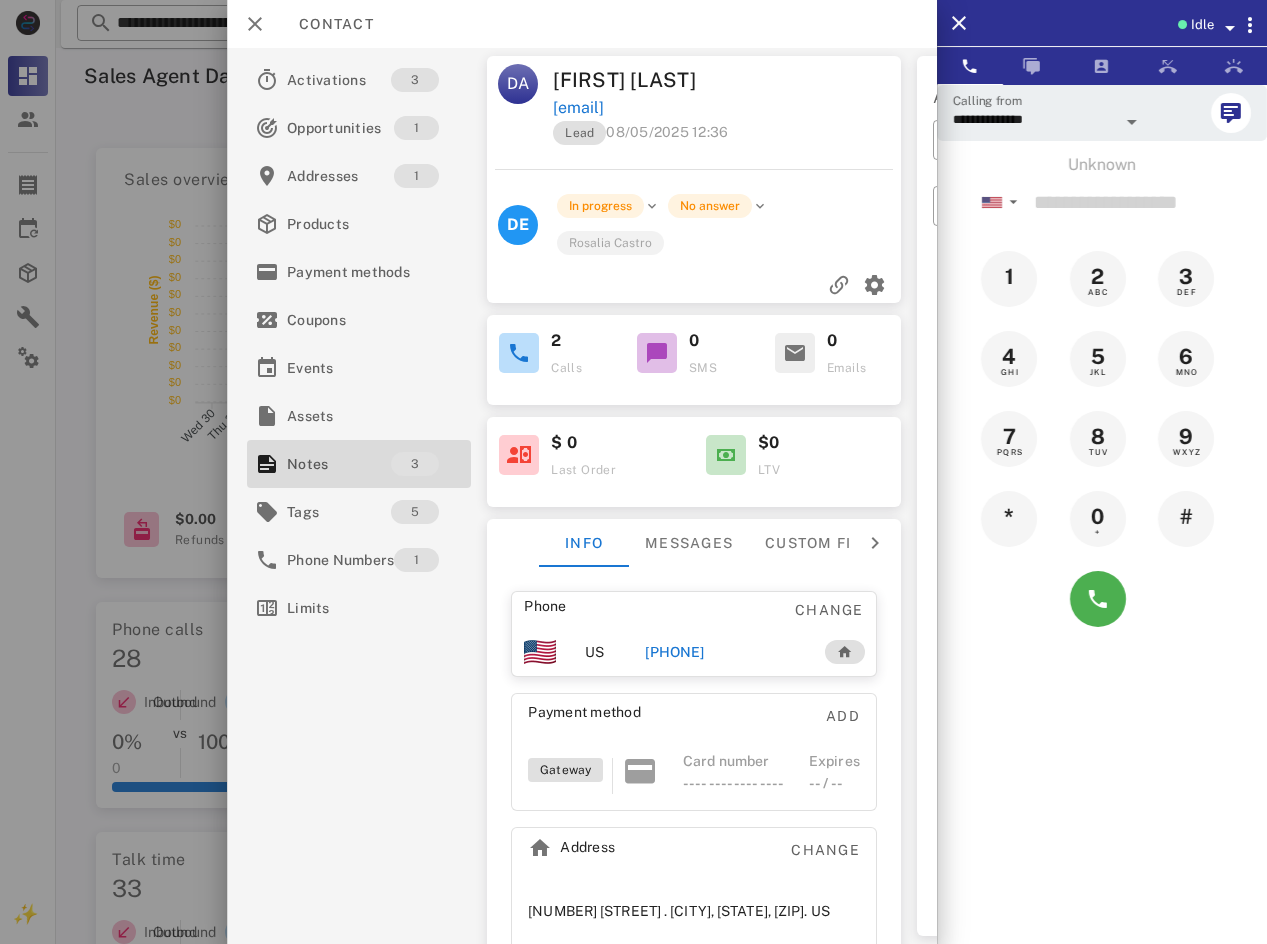 click at bounding box center [633, 472] 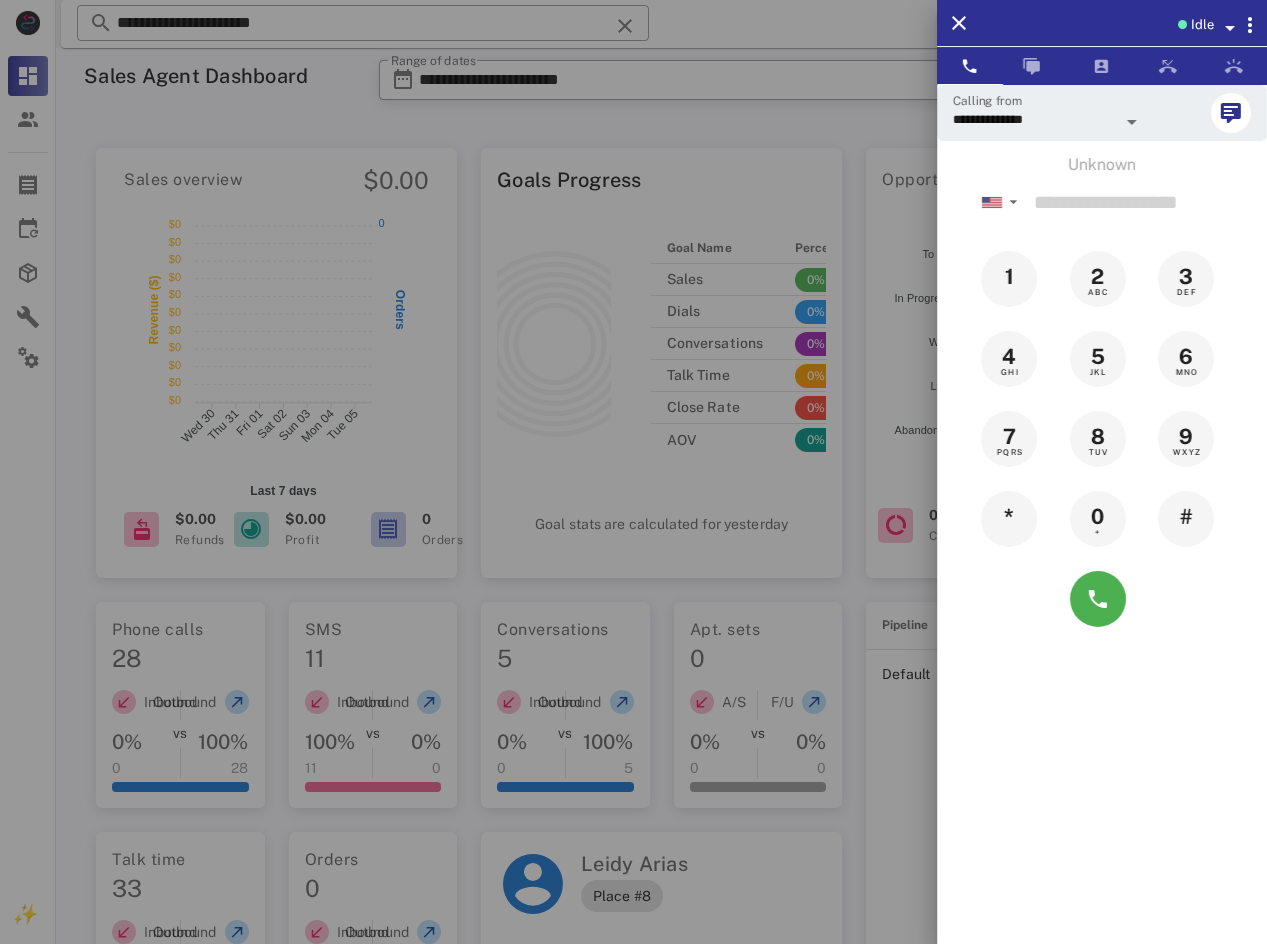 click at bounding box center [633, 472] 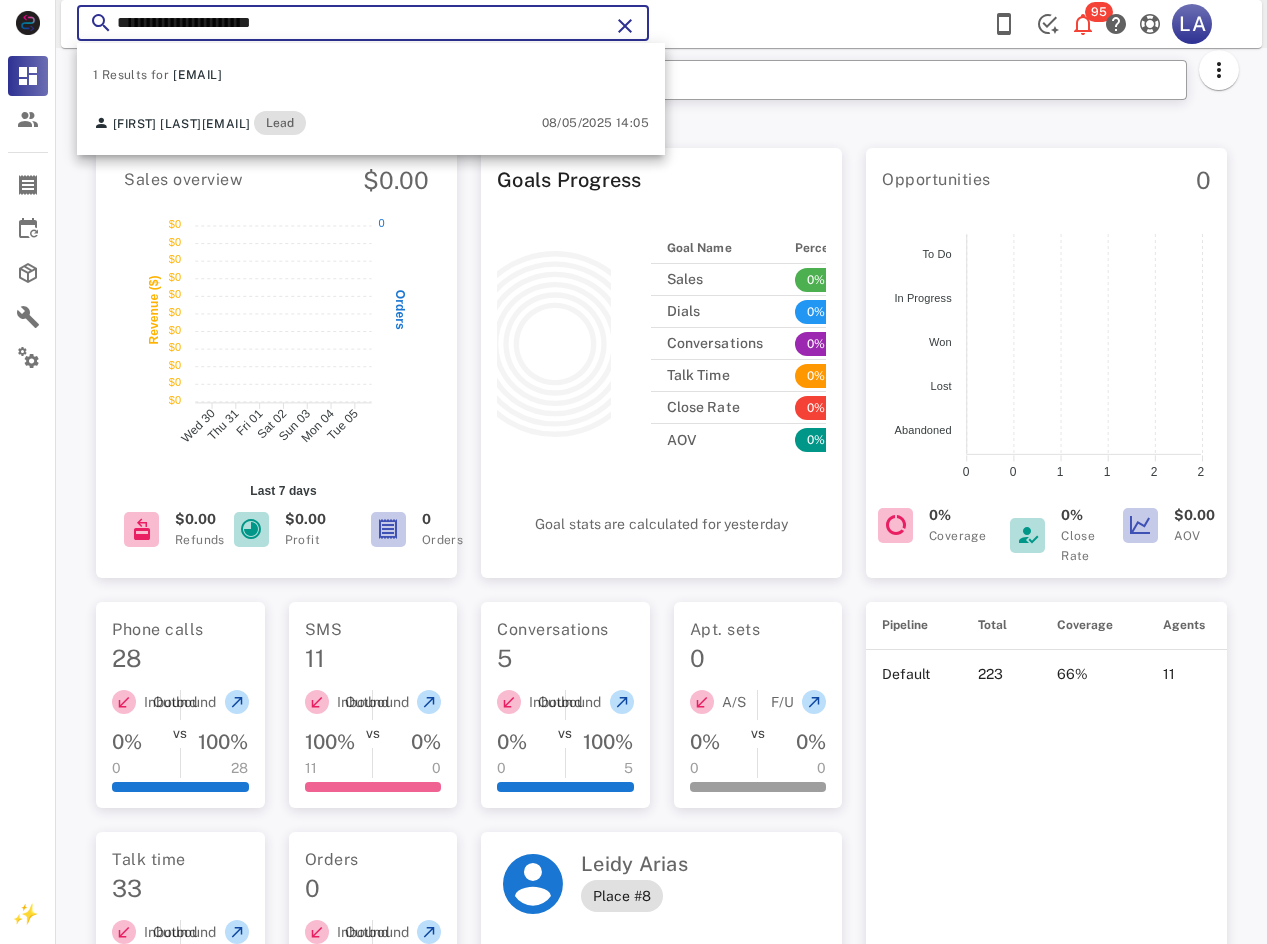 paste 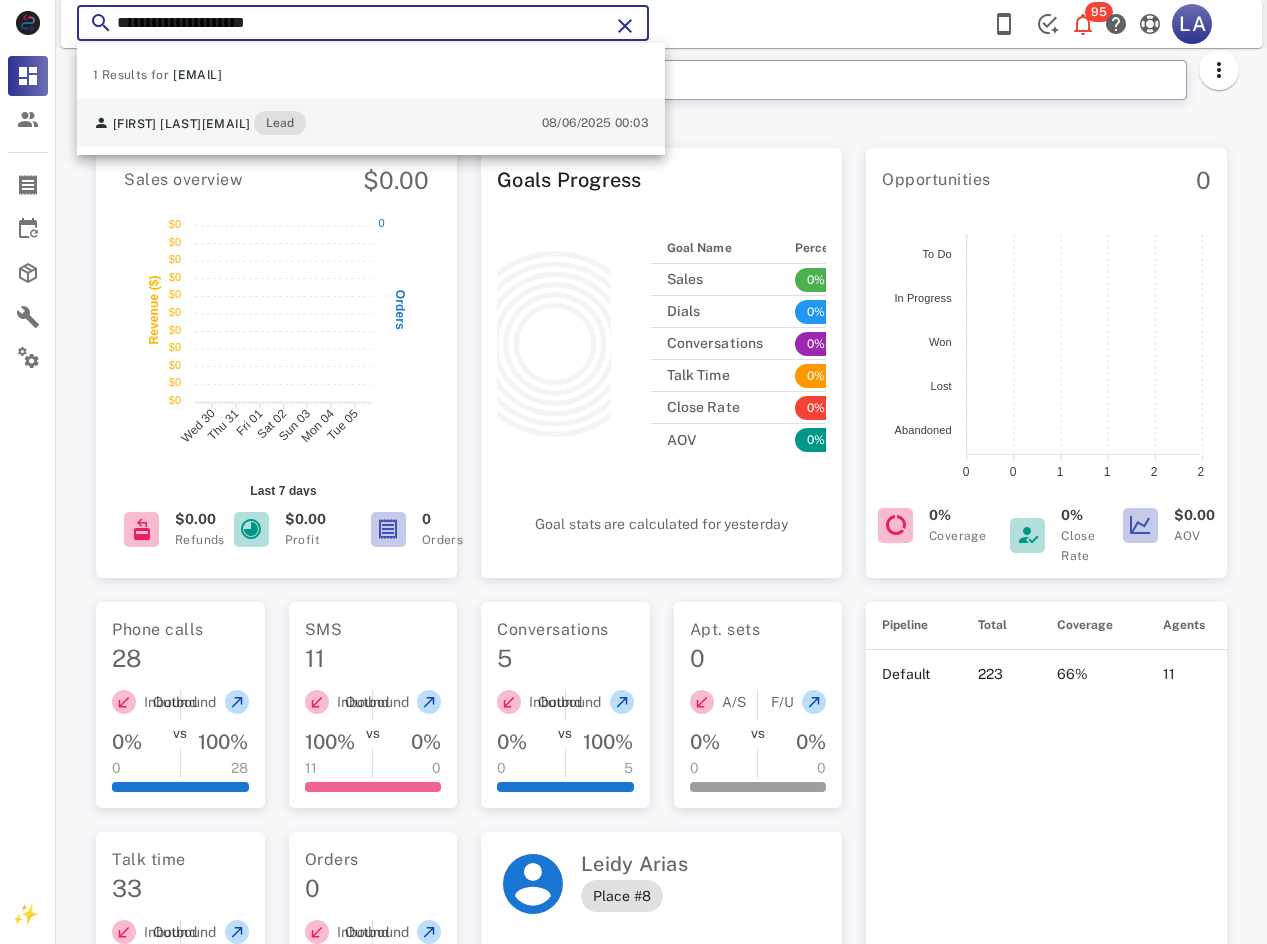 type on "**********" 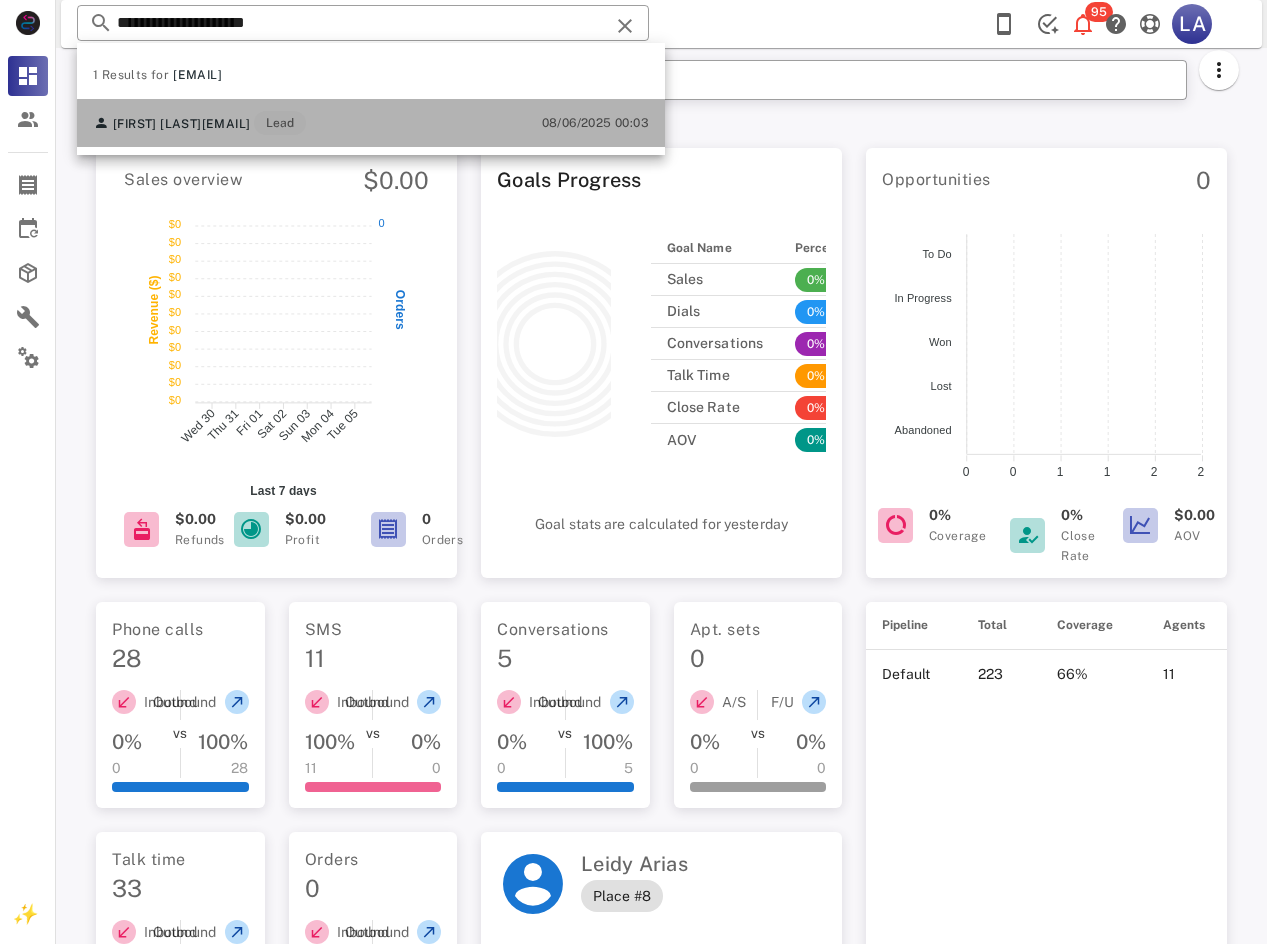 click on "[EMAIL]" at bounding box center [226, 124] 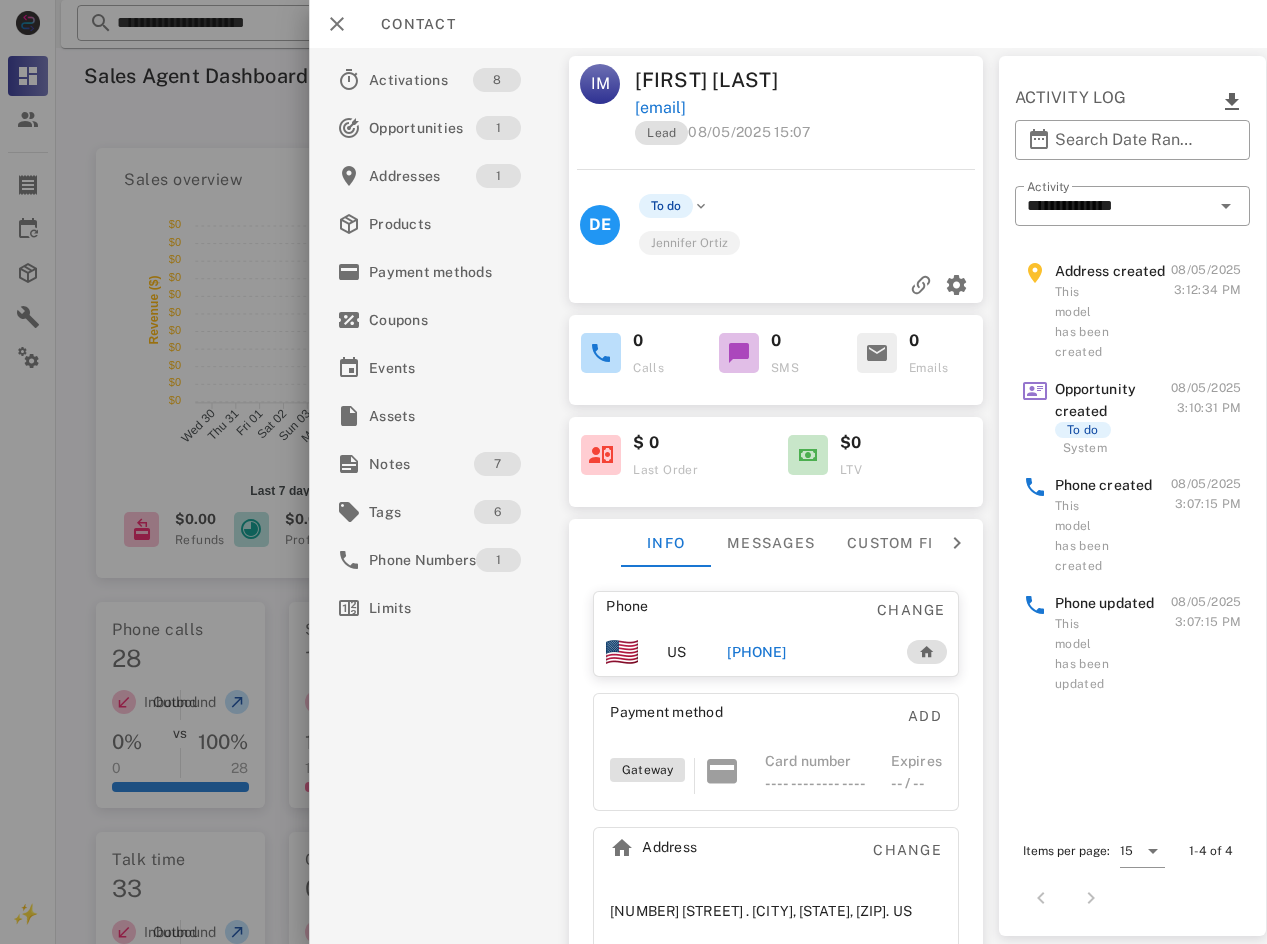 click on "[PHONE]" at bounding box center [757, 652] 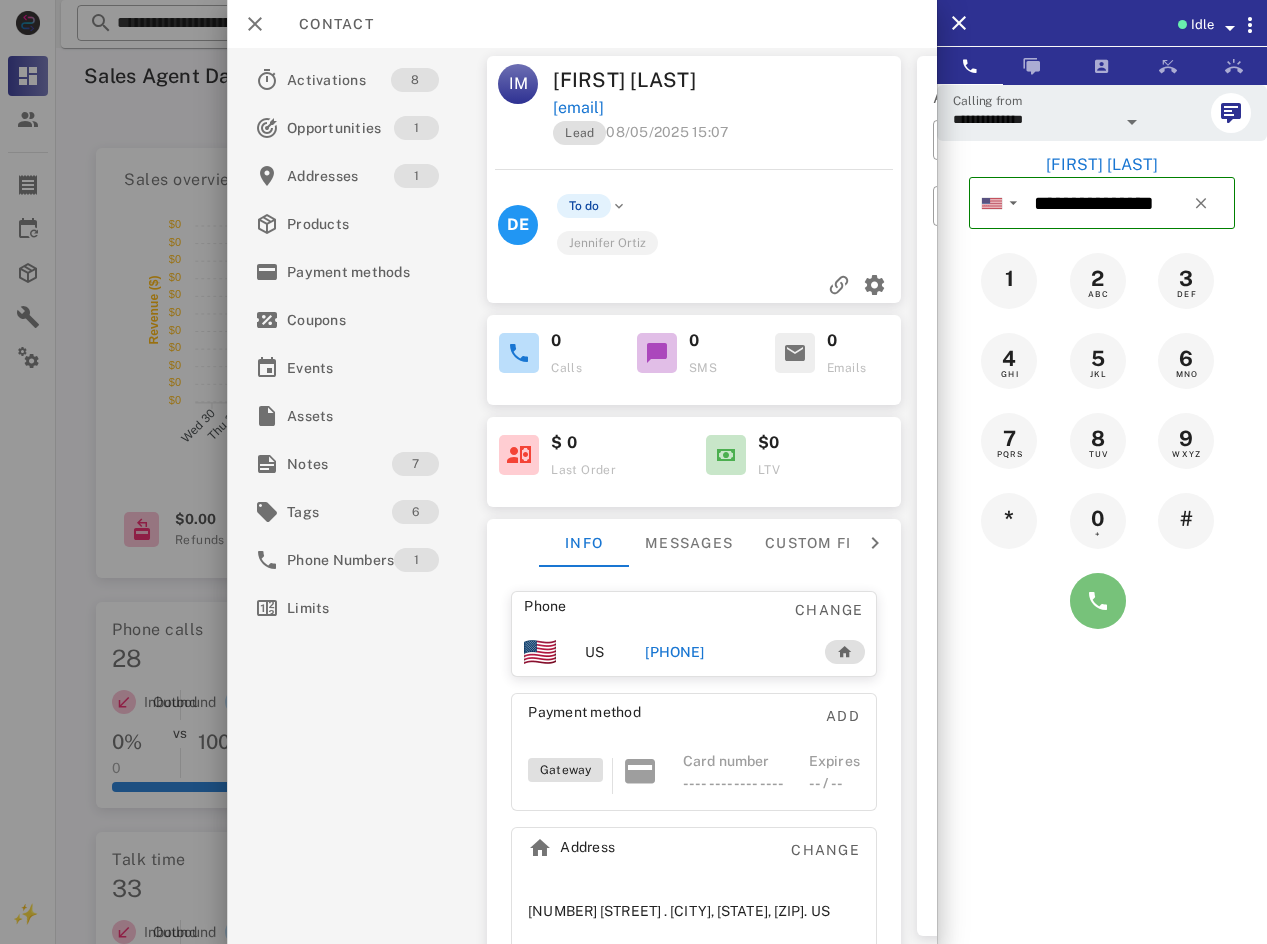 click at bounding box center [1098, 601] 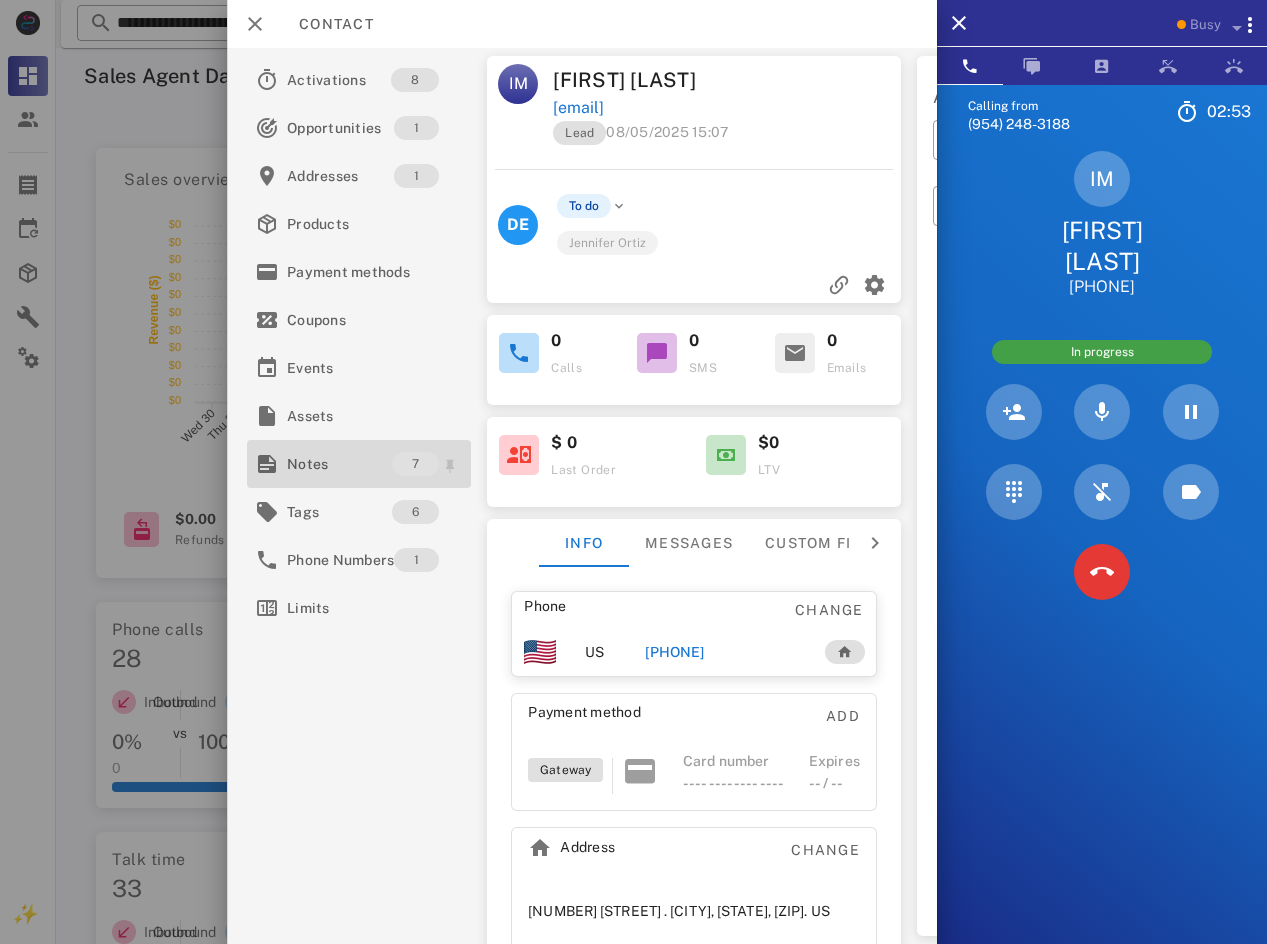 click on "Notes" at bounding box center [339, 464] 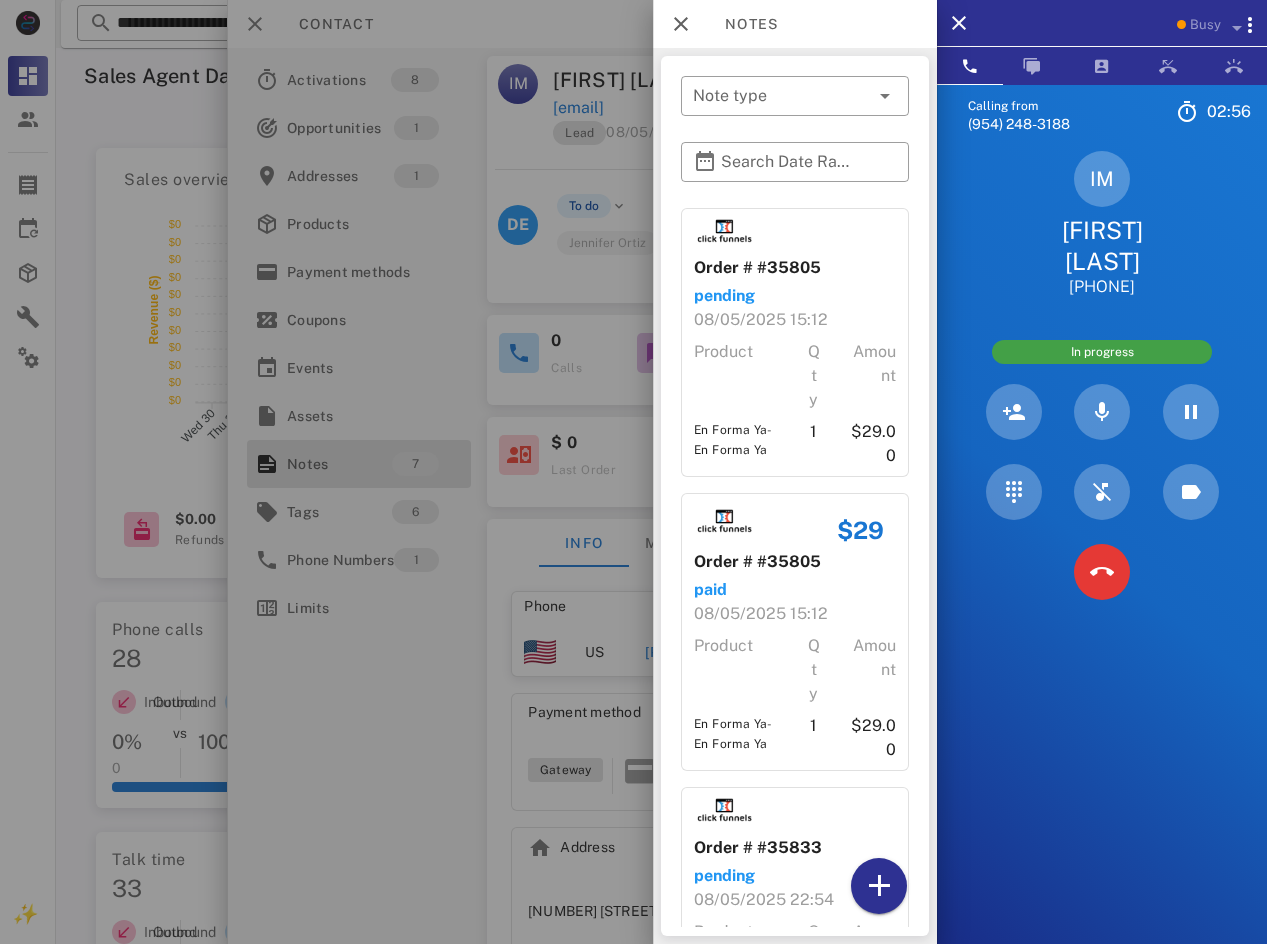 scroll, scrollTop: 1187, scrollLeft: 0, axis: vertical 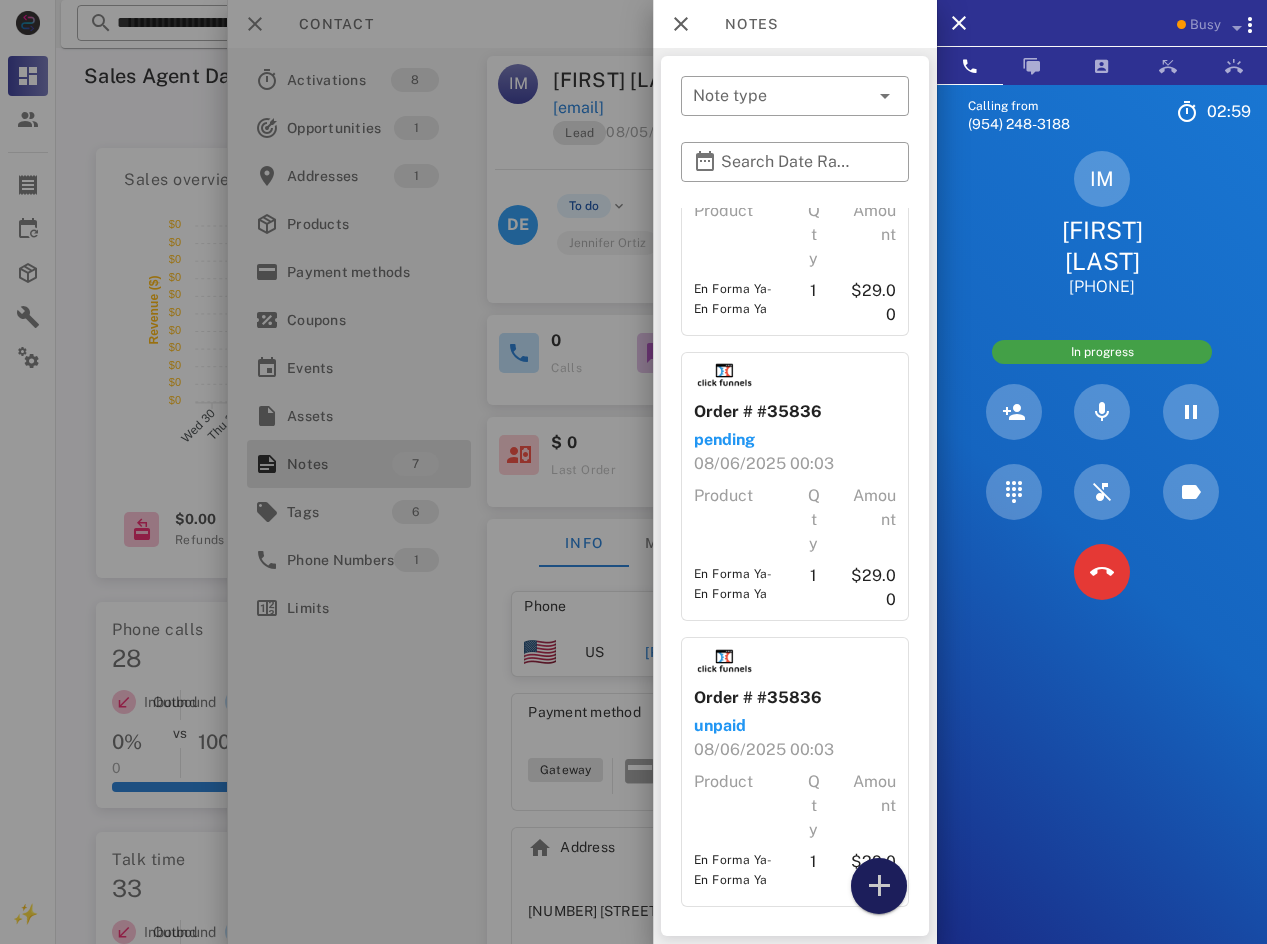 click at bounding box center (879, 886) 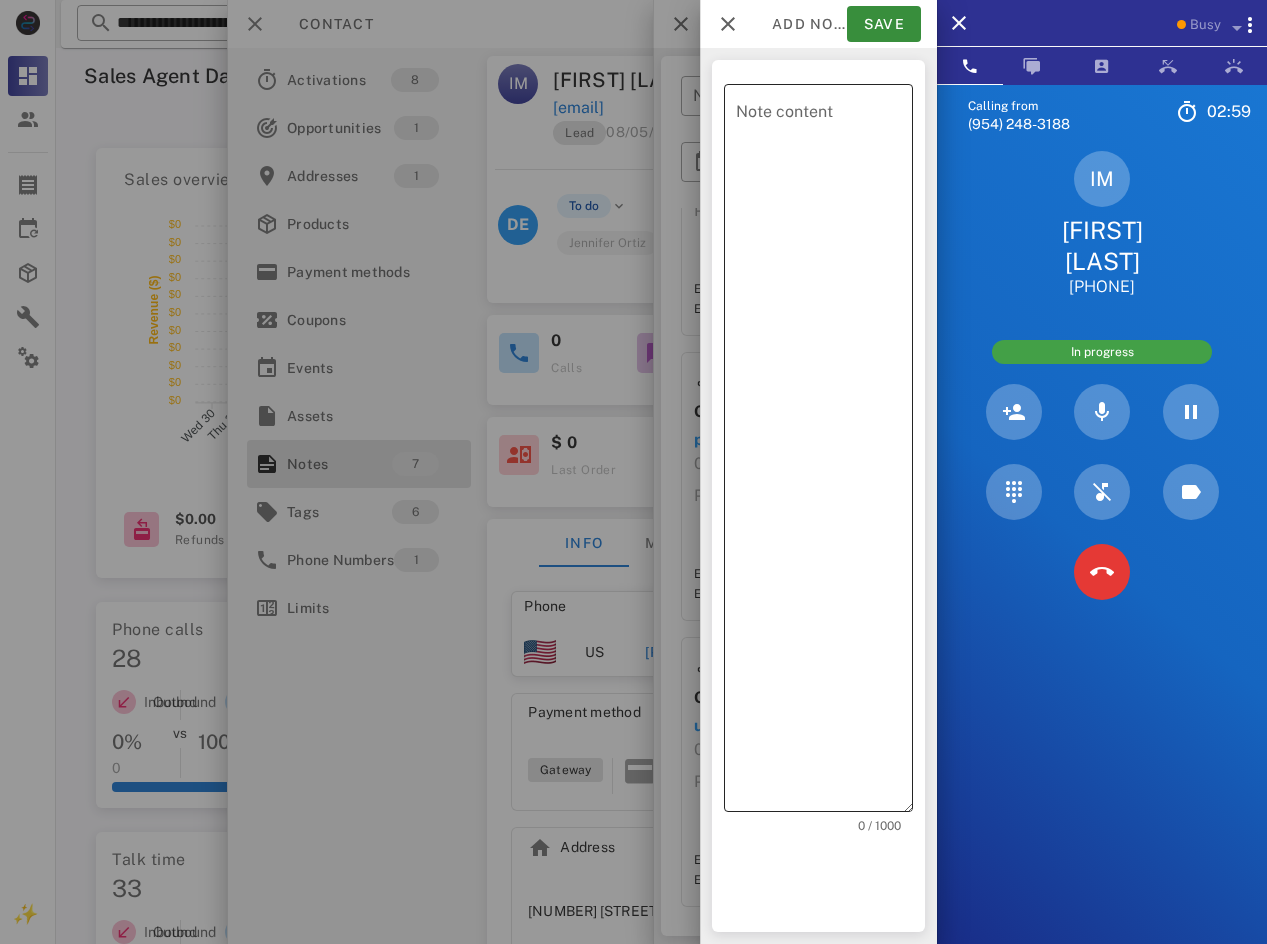 click on "Note content" at bounding box center (824, 453) 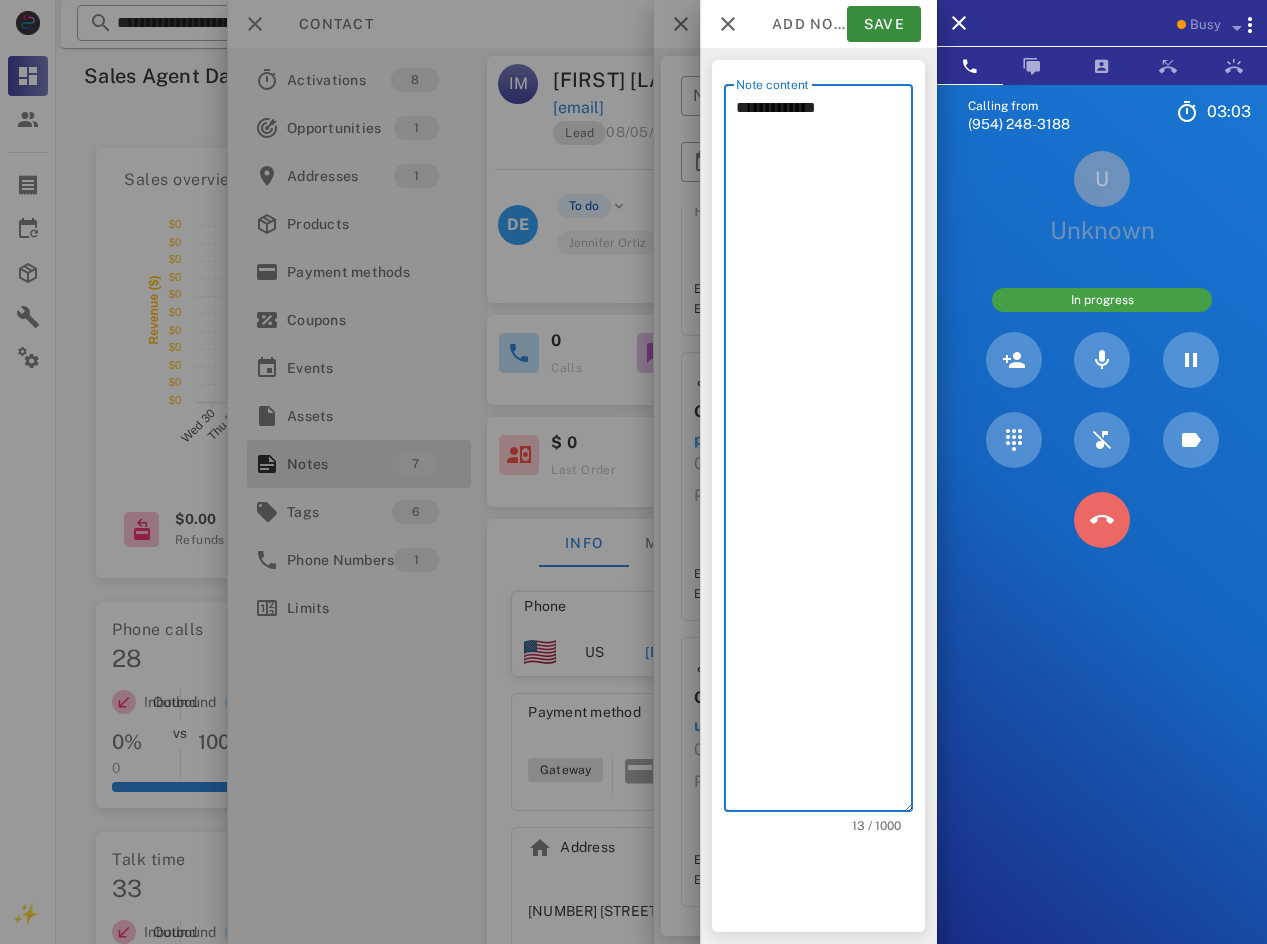 click at bounding box center [1102, 520] 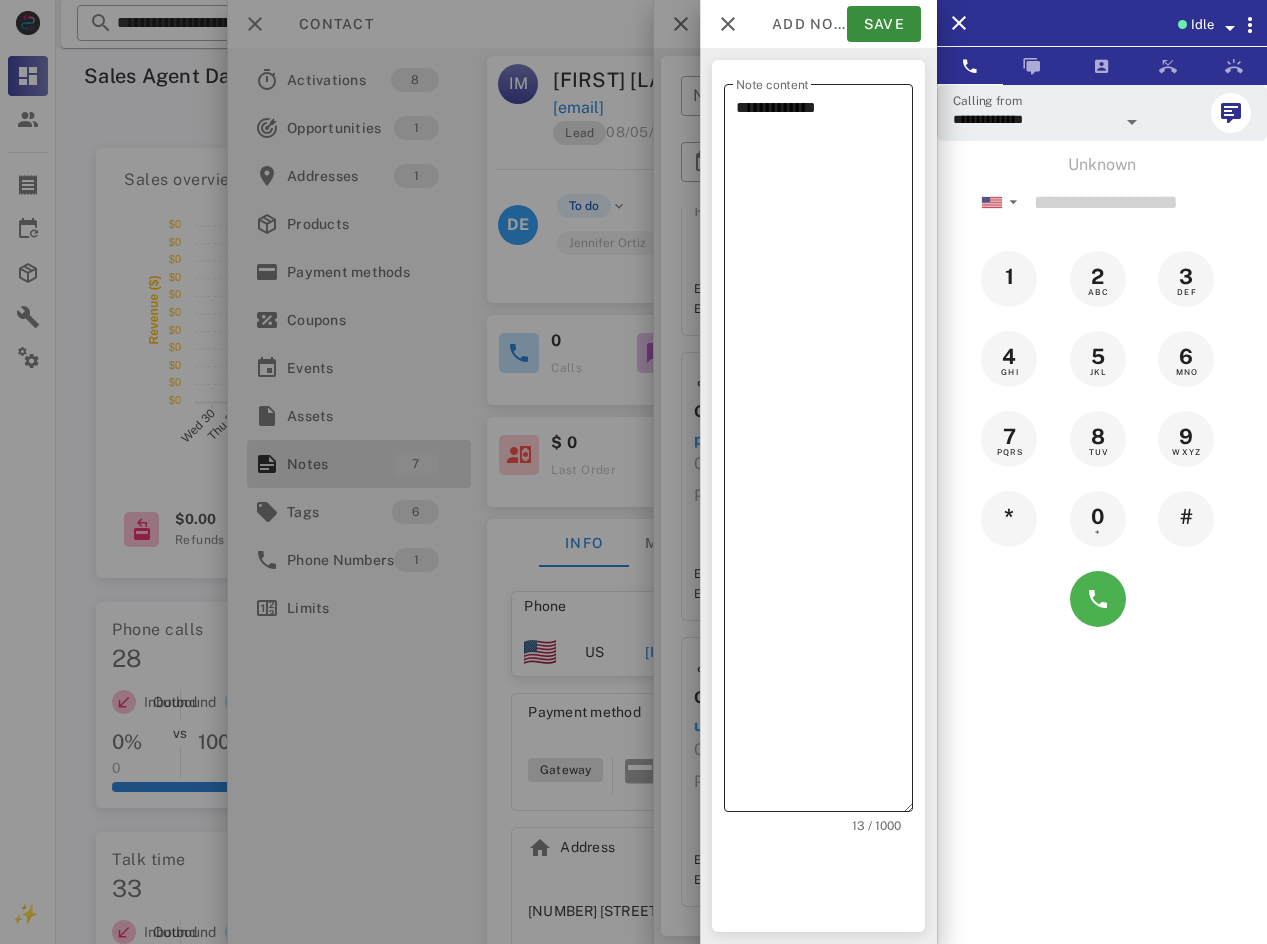click on "**********" at bounding box center (824, 453) 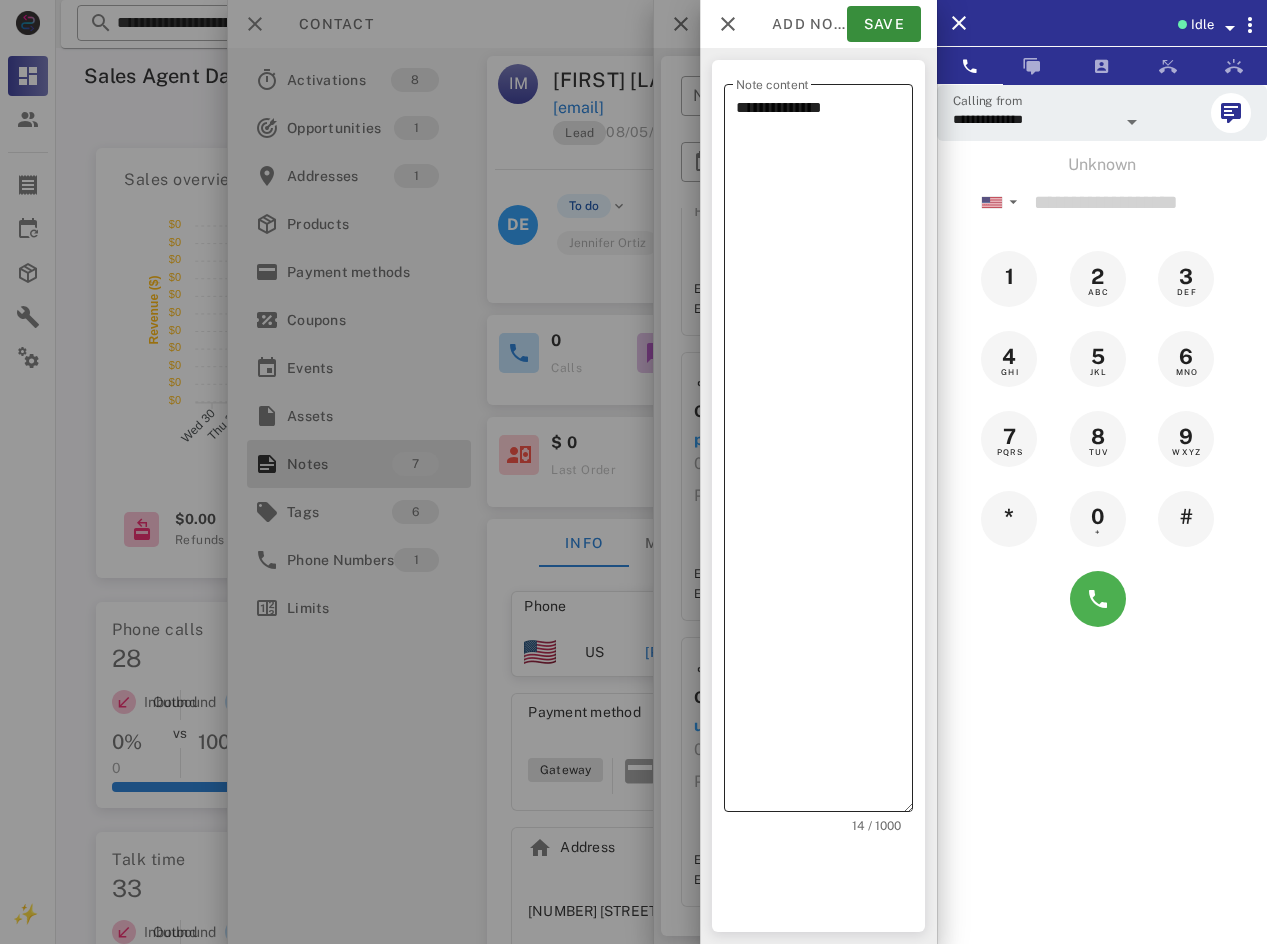 click on "**********" at bounding box center (824, 453) 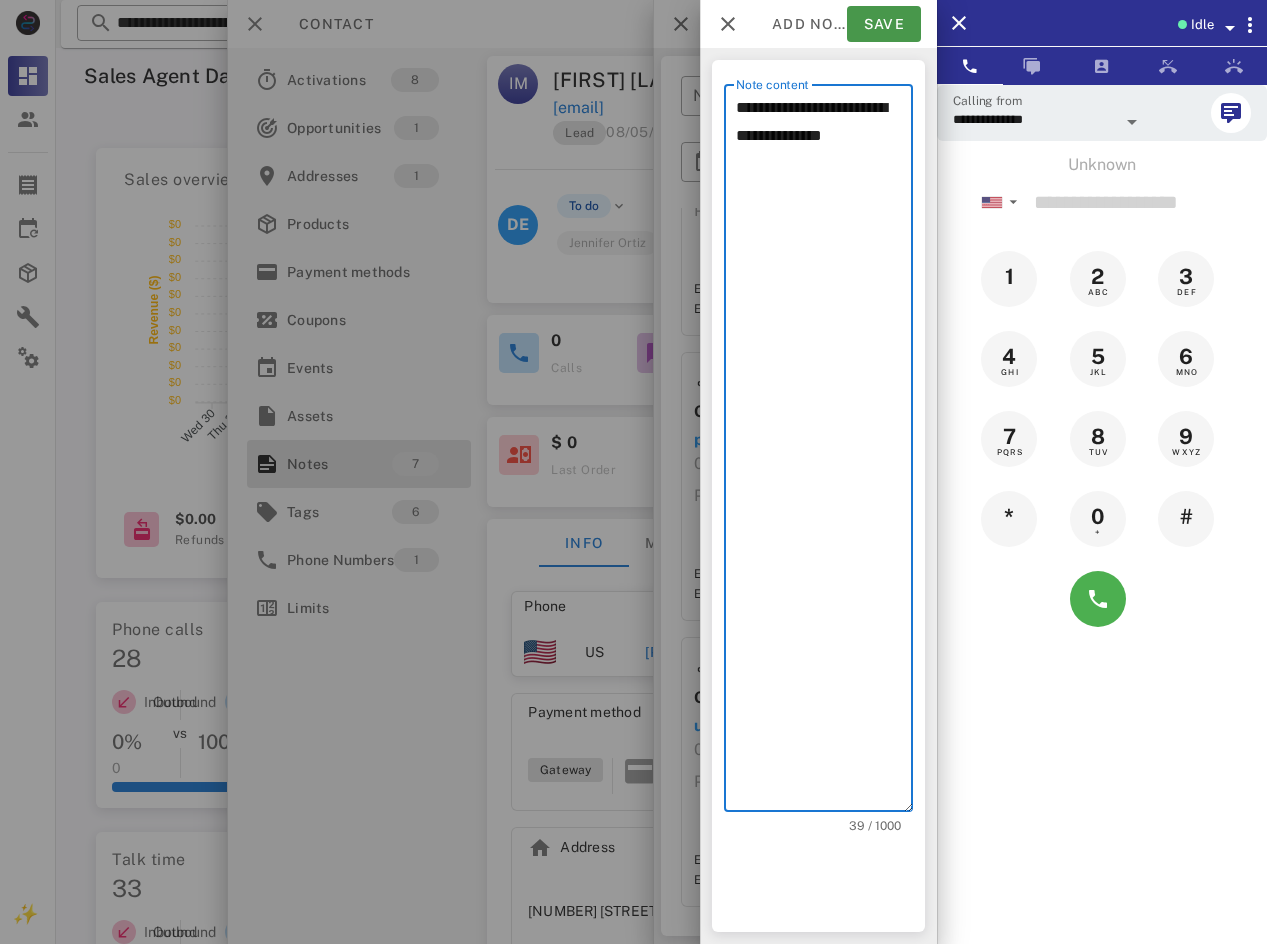 type on "**********" 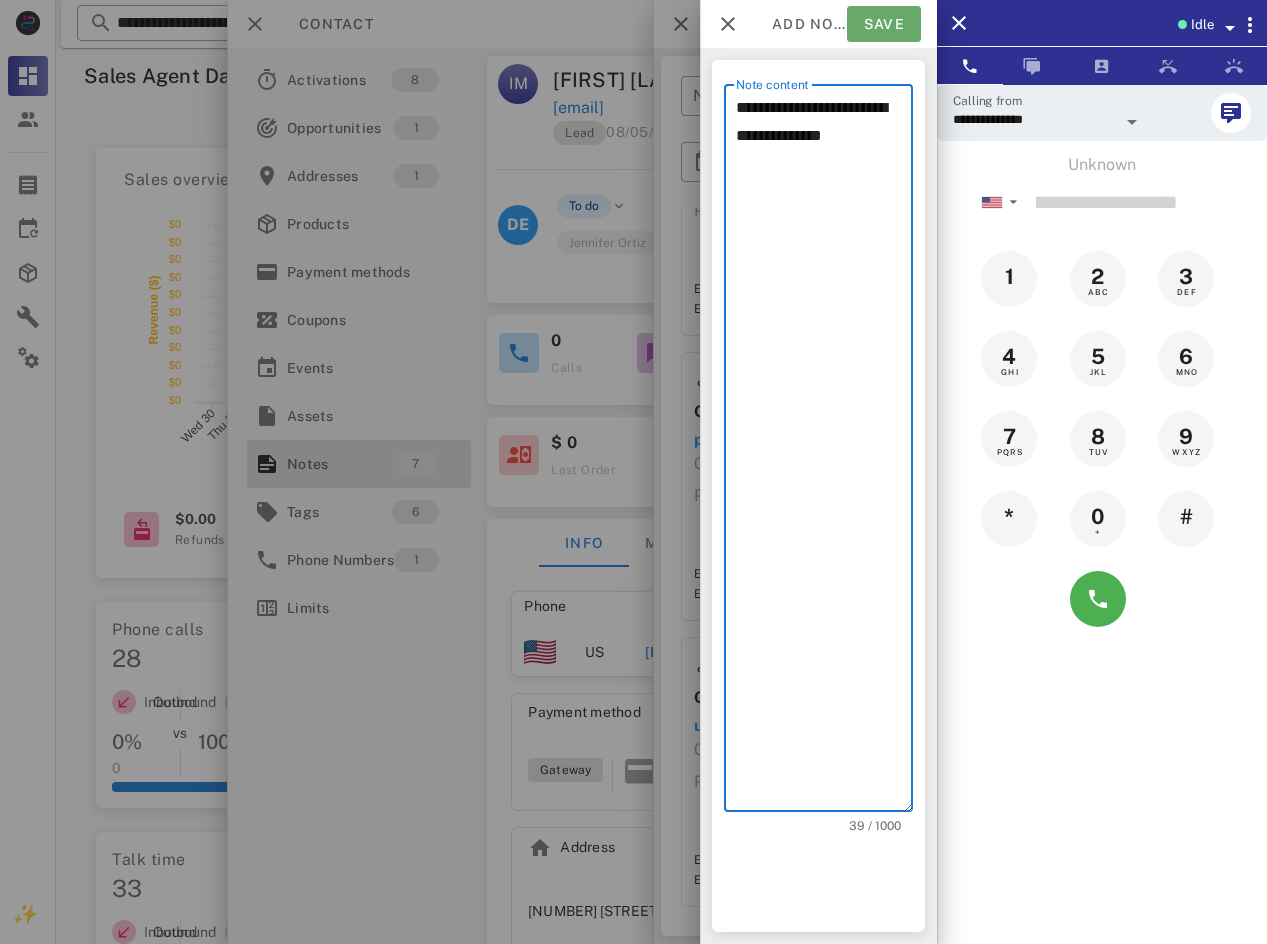 click on "Save" at bounding box center (884, 24) 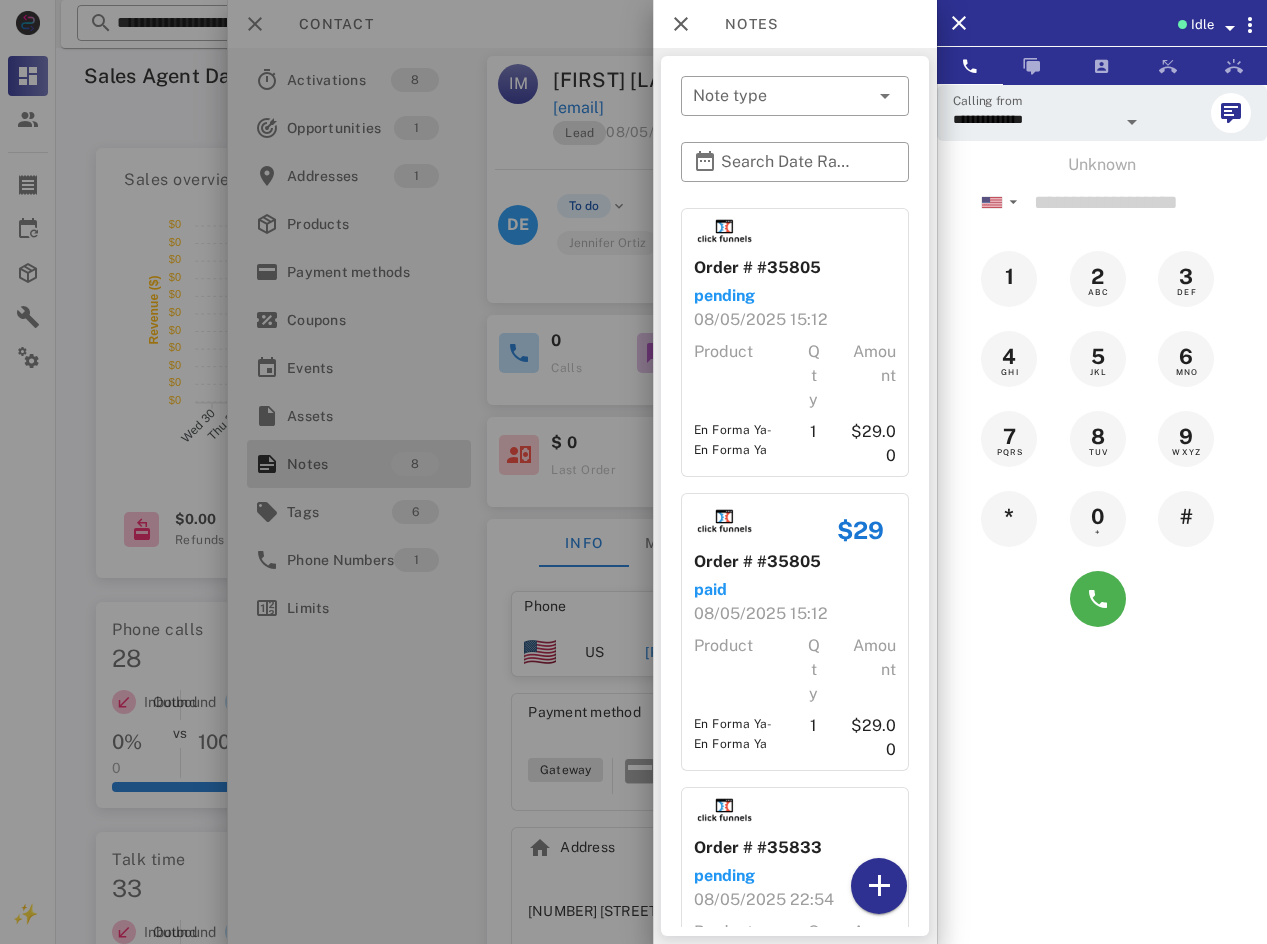 click at bounding box center [633, 472] 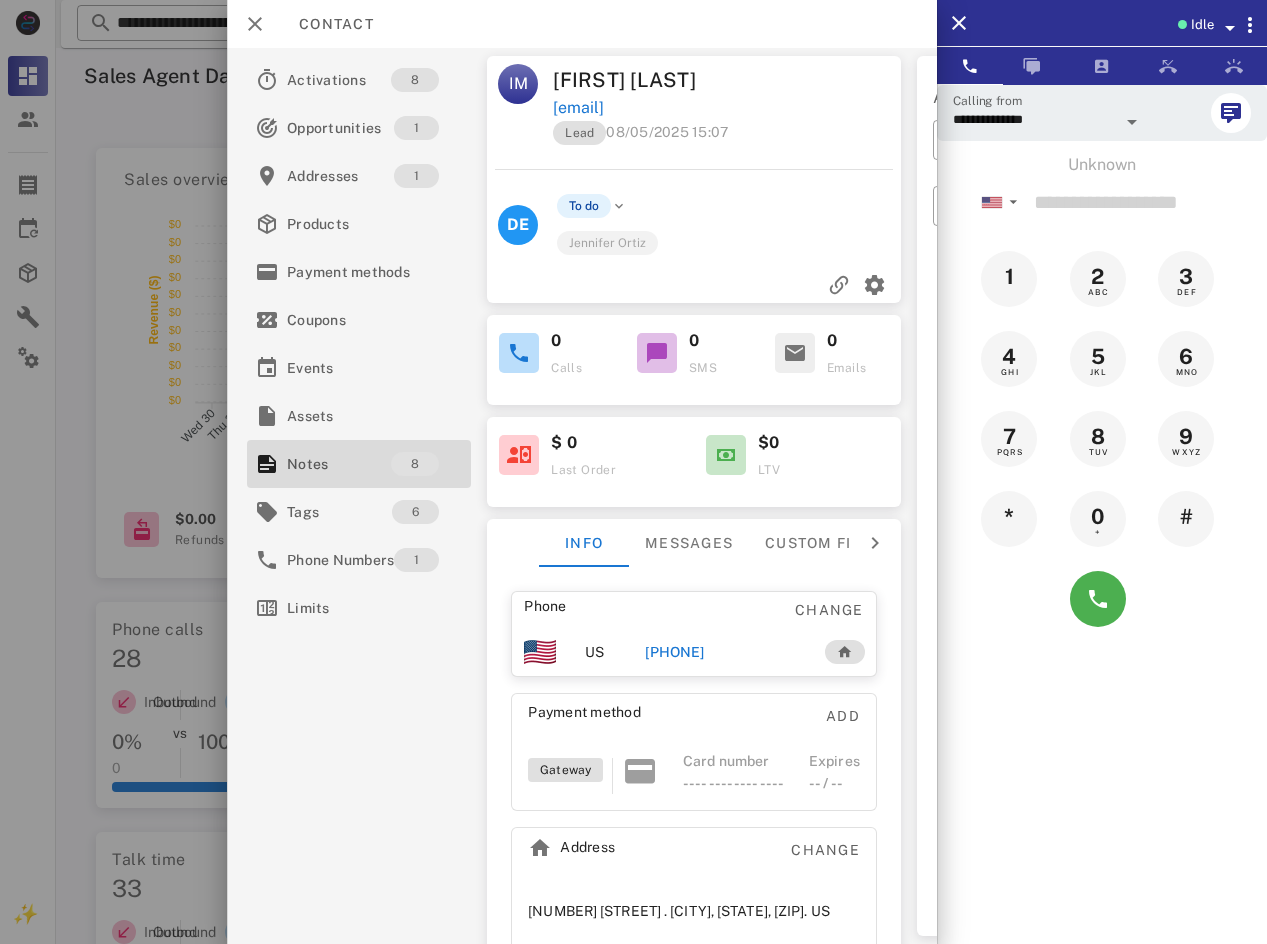 click at bounding box center [633, 472] 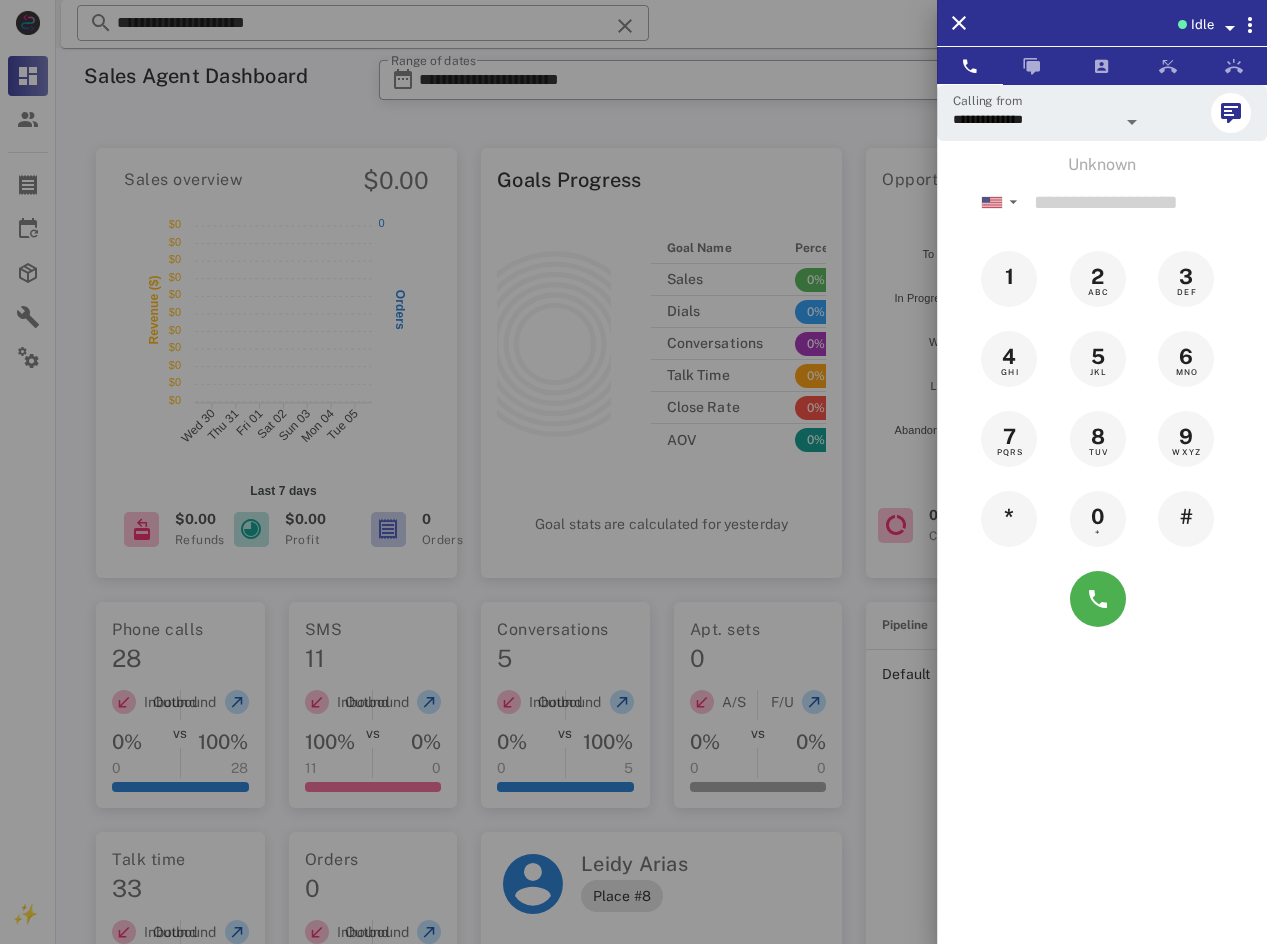 click at bounding box center [633, 472] 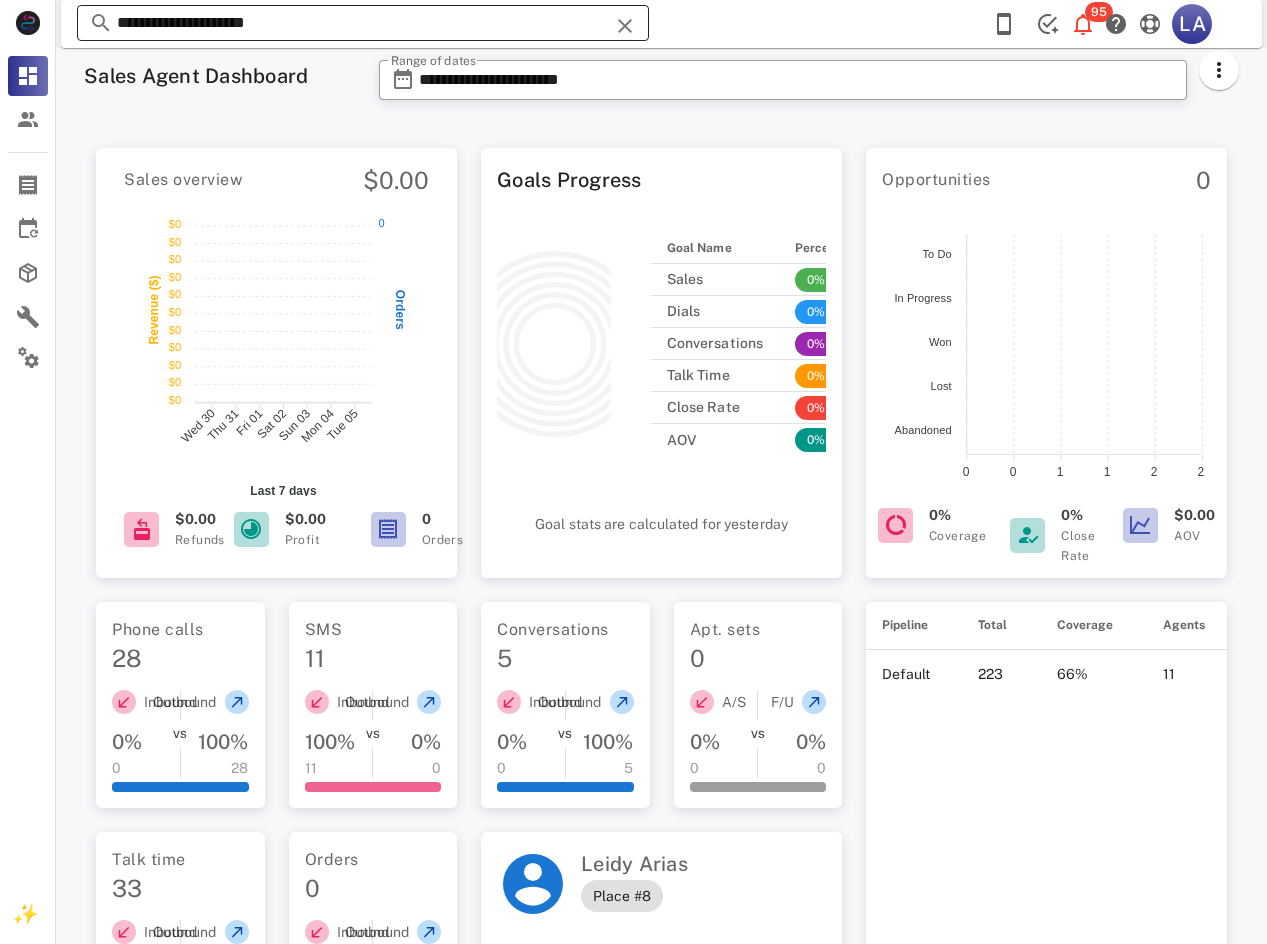 click on "**********" at bounding box center [363, 23] 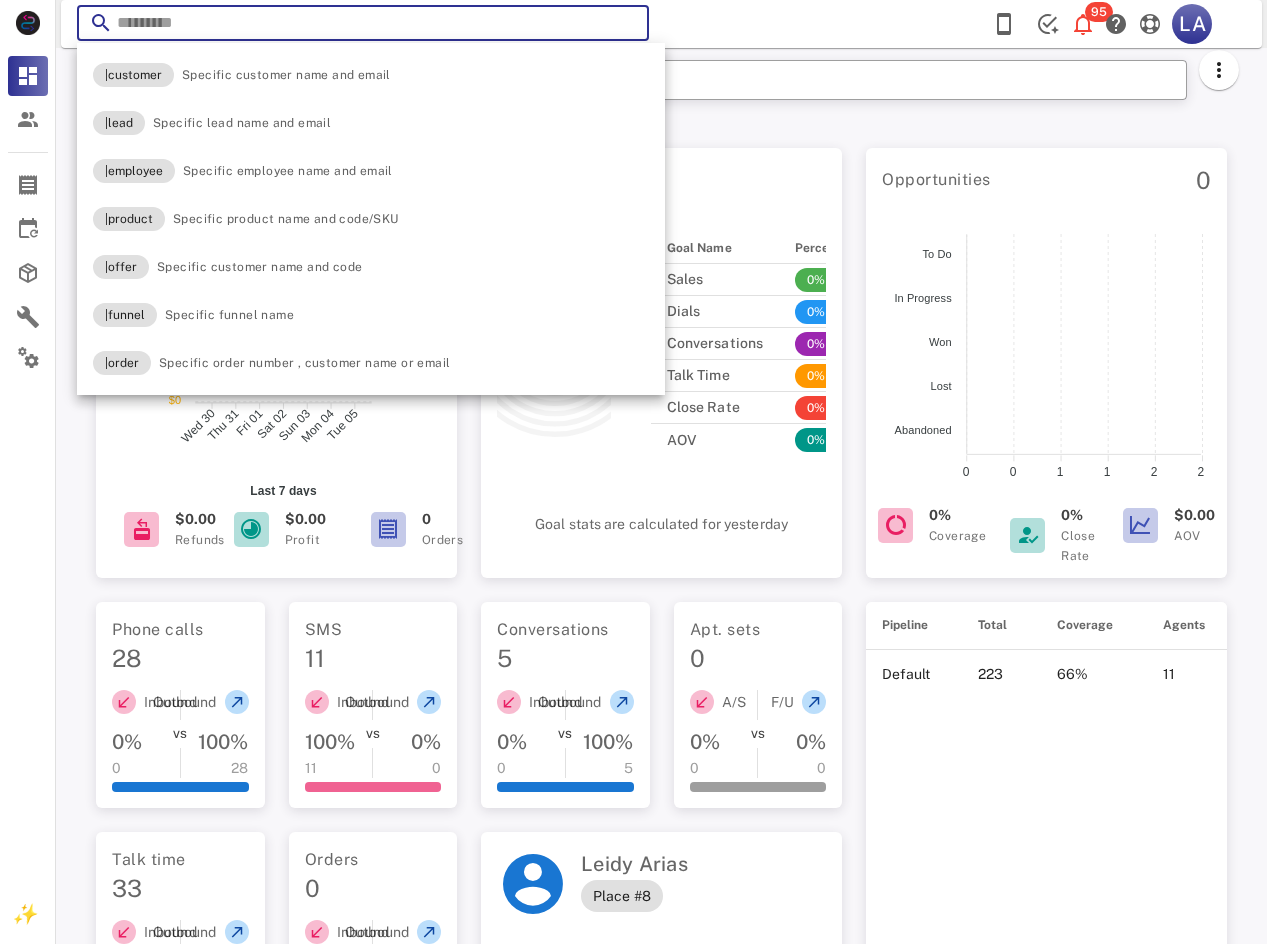 paste on "**********" 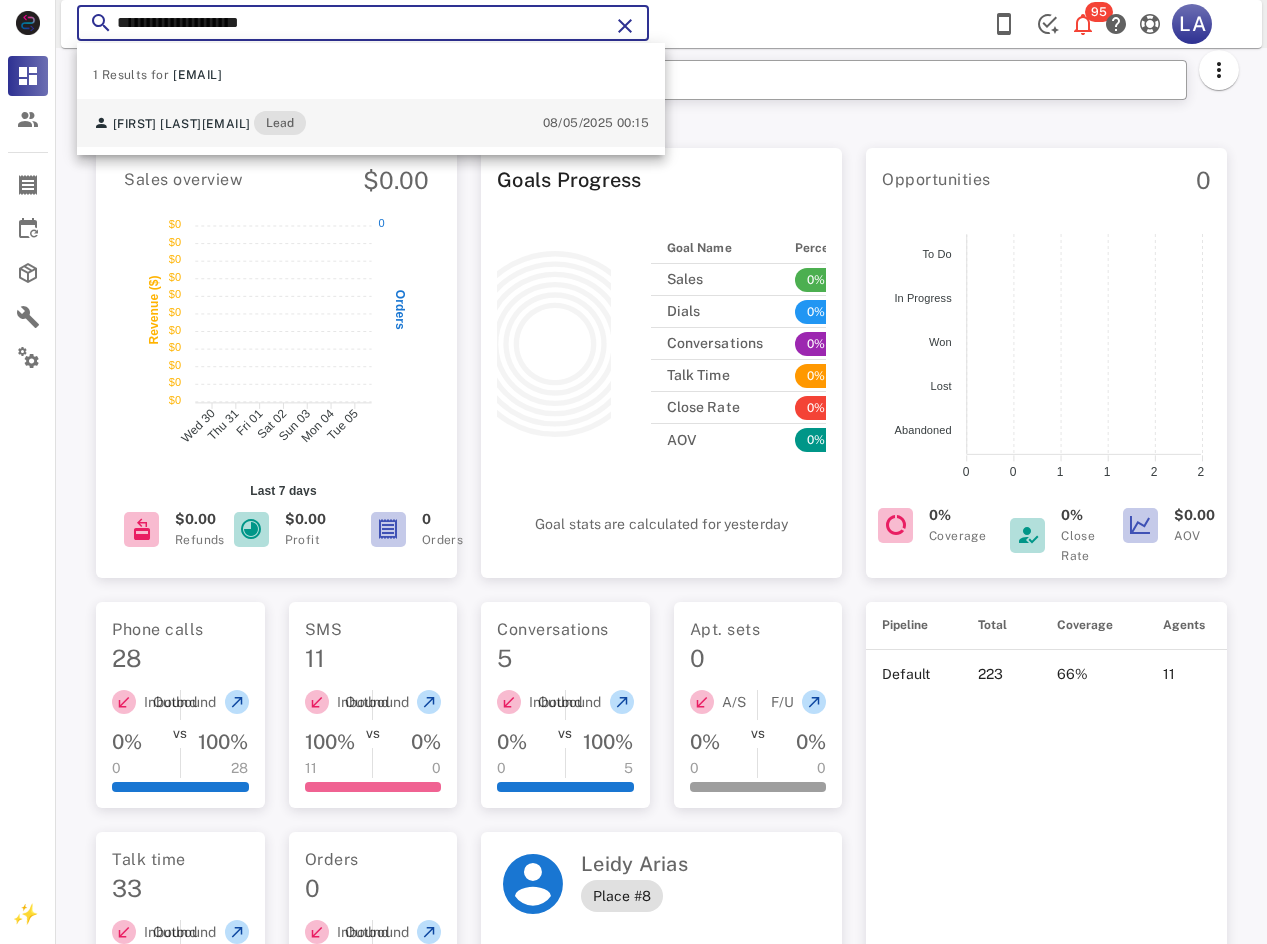 type on "**********" 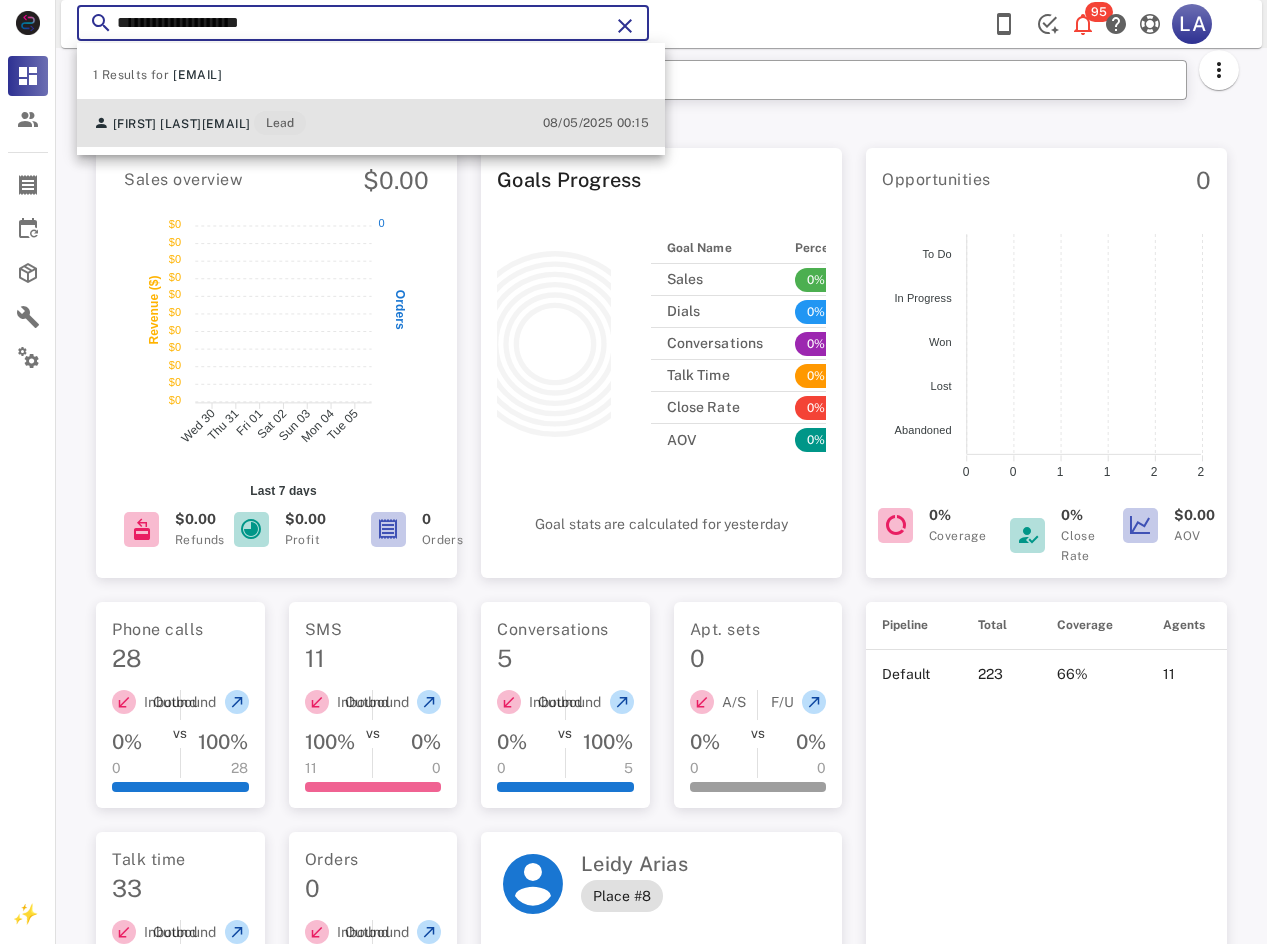 click on "[FIRST] [LAST]   [EMAIL]   Lead   08/05/2025 00:15" at bounding box center (371, 123) 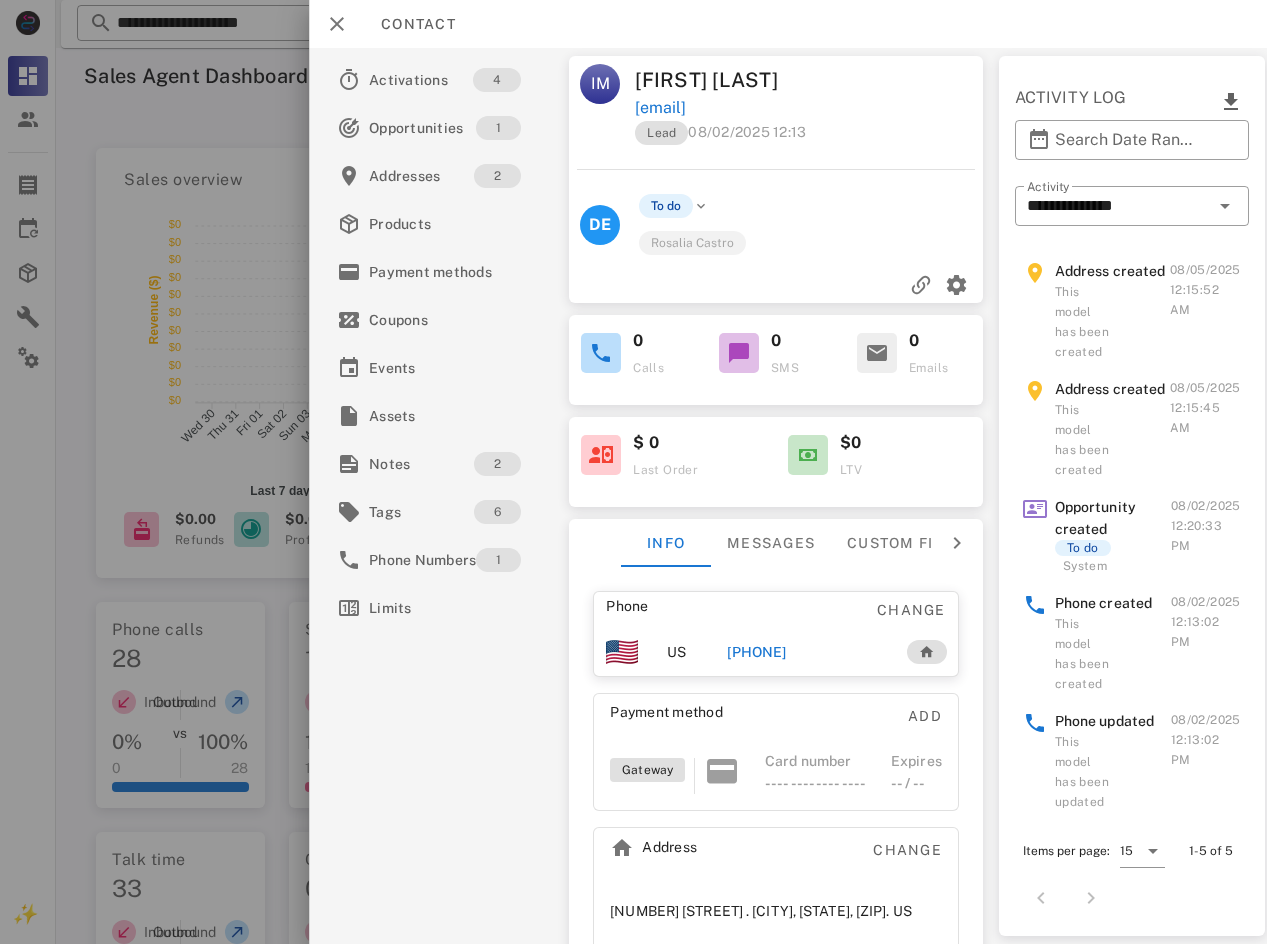 click on "[PHONE]" at bounding box center [757, 652] 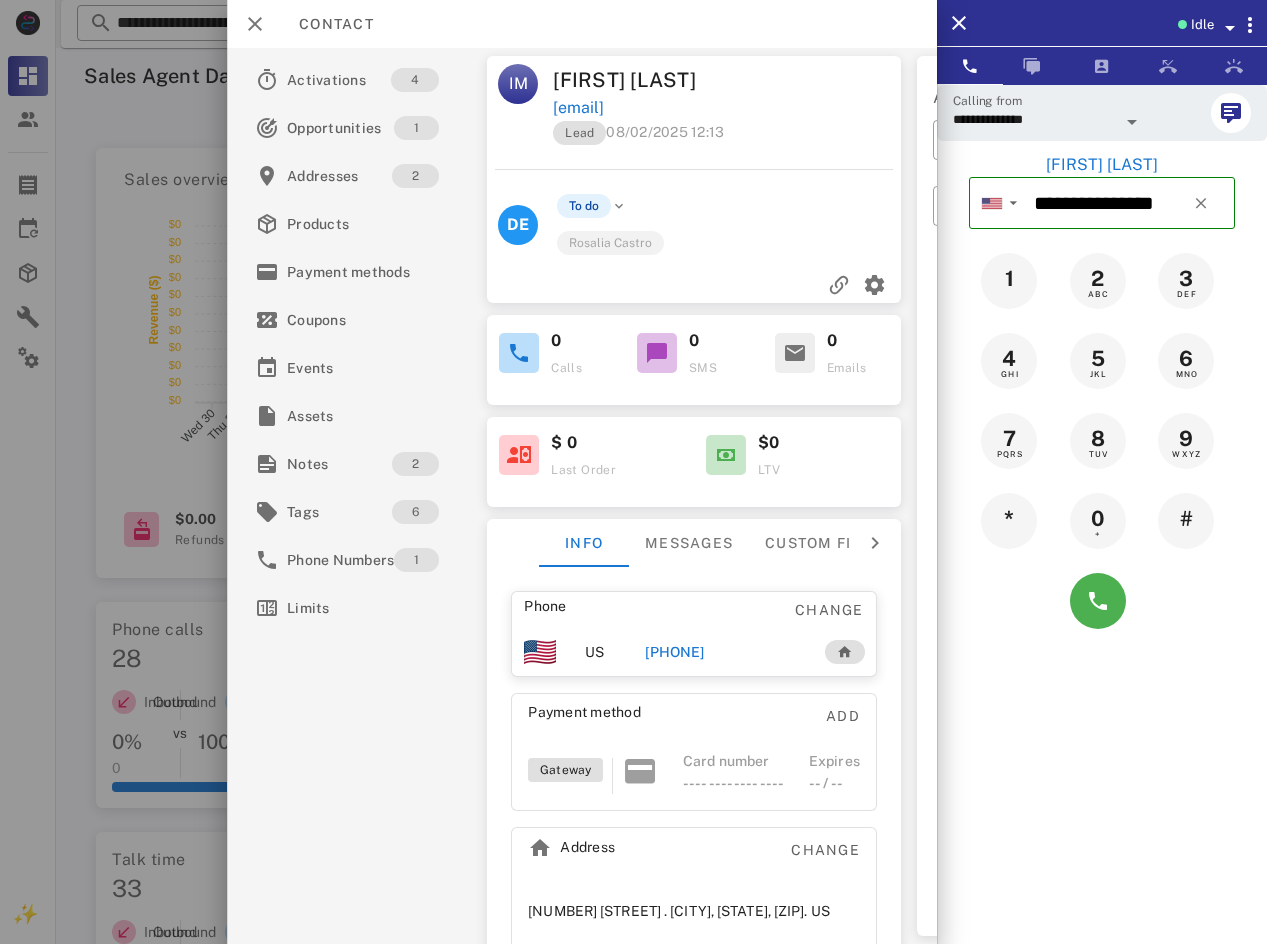 click at bounding box center [1182, 24] 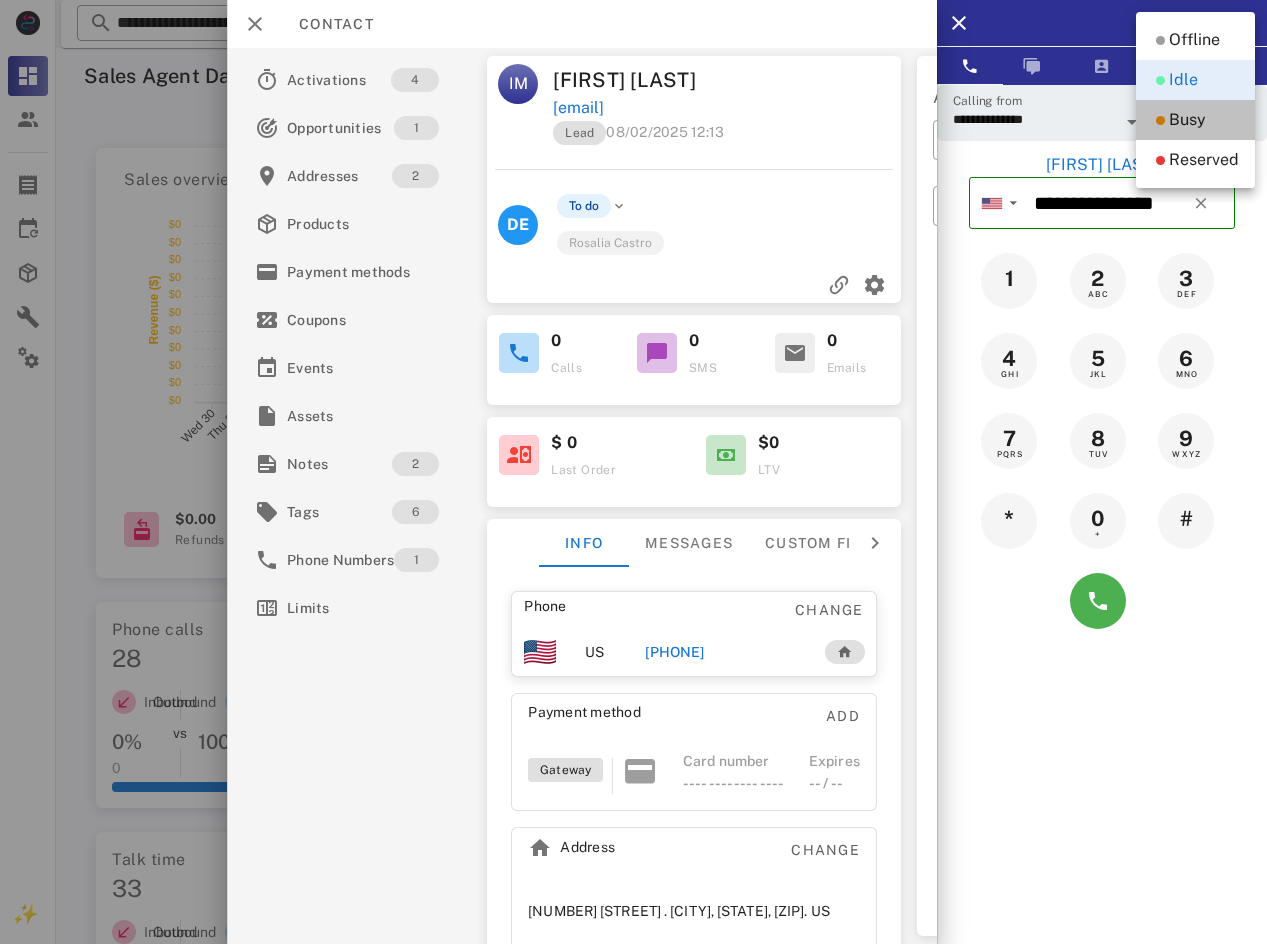 click on "Busy" at bounding box center (1187, 120) 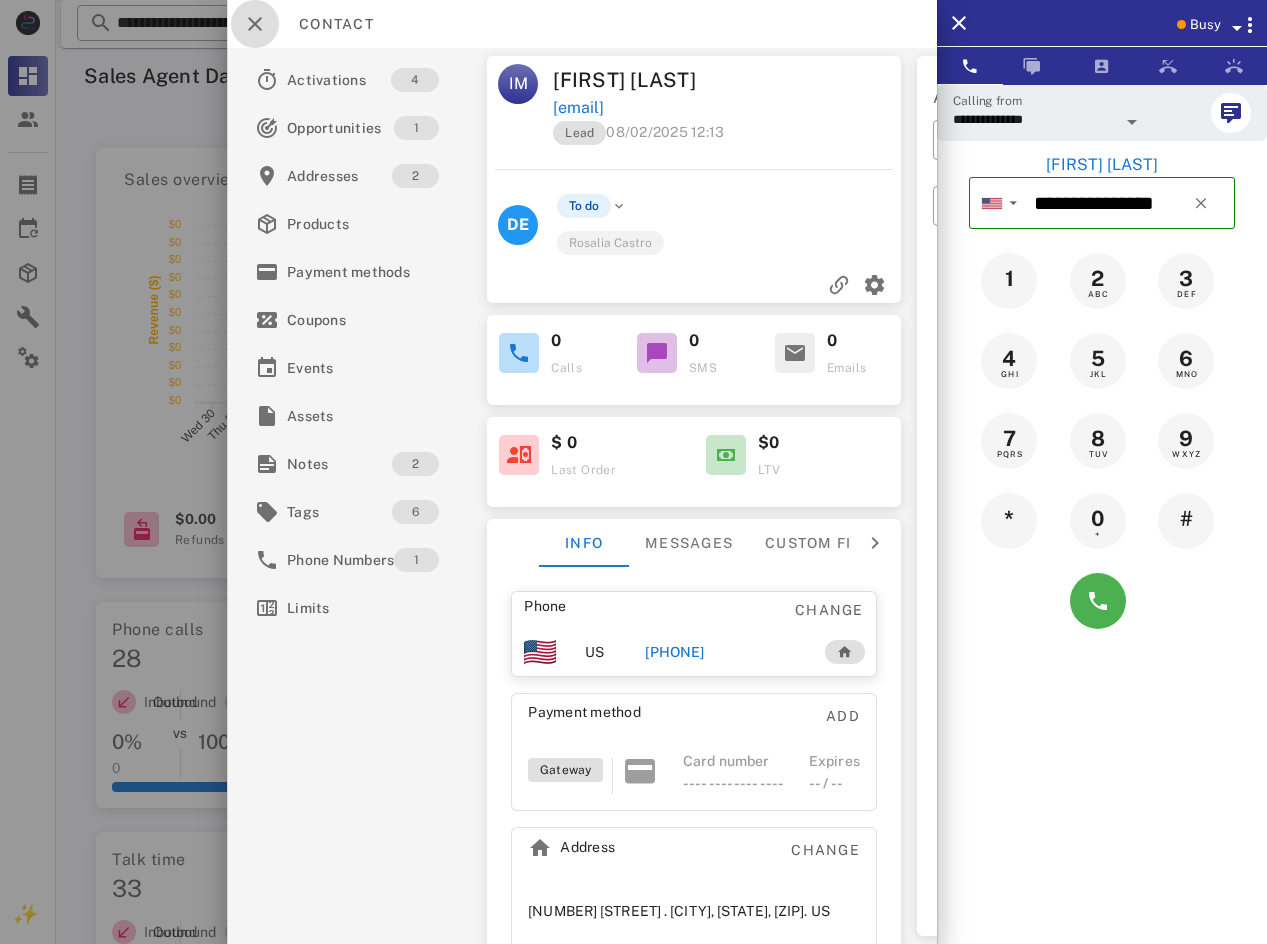 click at bounding box center (255, 24) 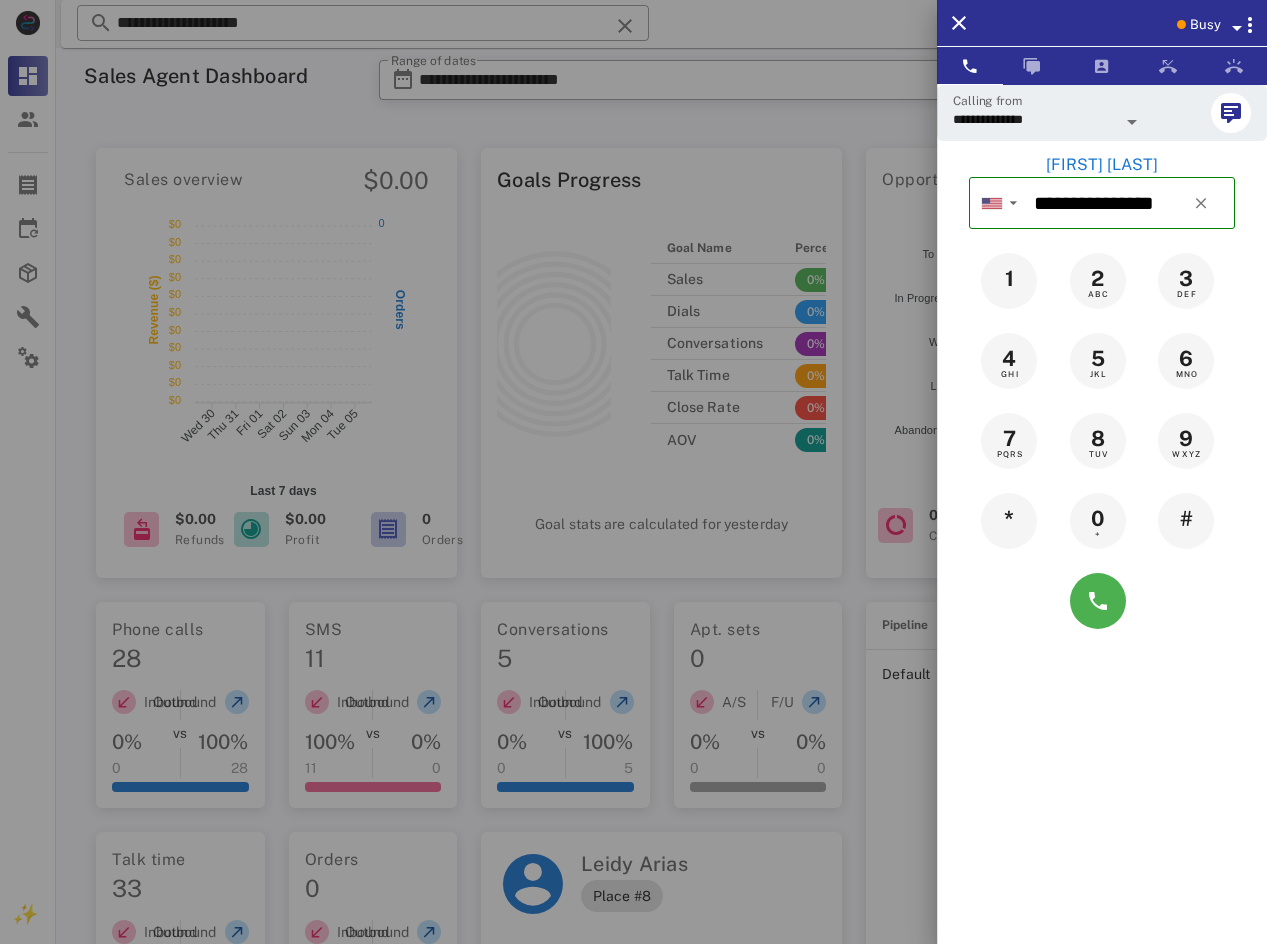 click at bounding box center (633, 472) 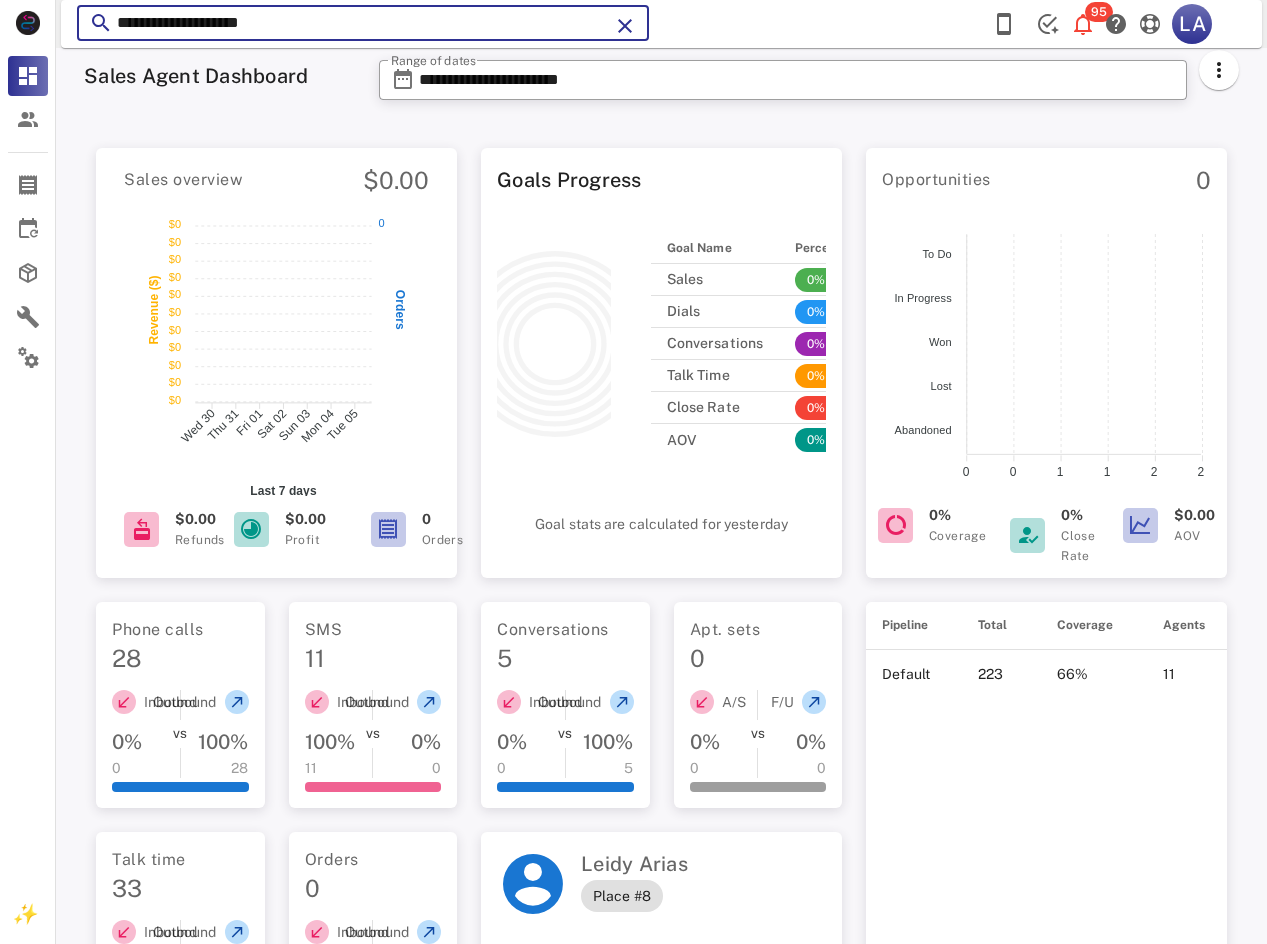 click on "**********" at bounding box center [363, 23] 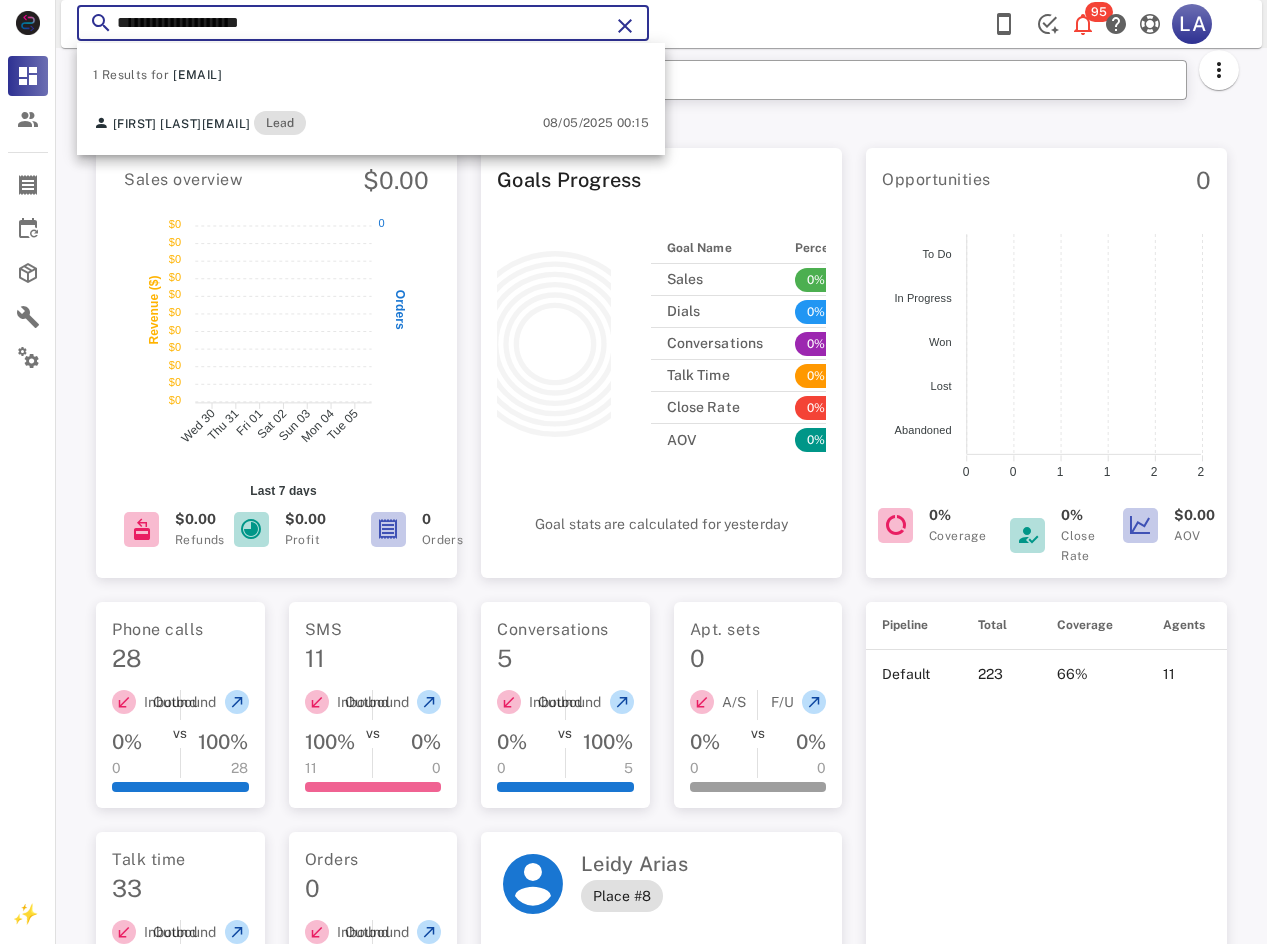 click on "**********" at bounding box center [363, 23] 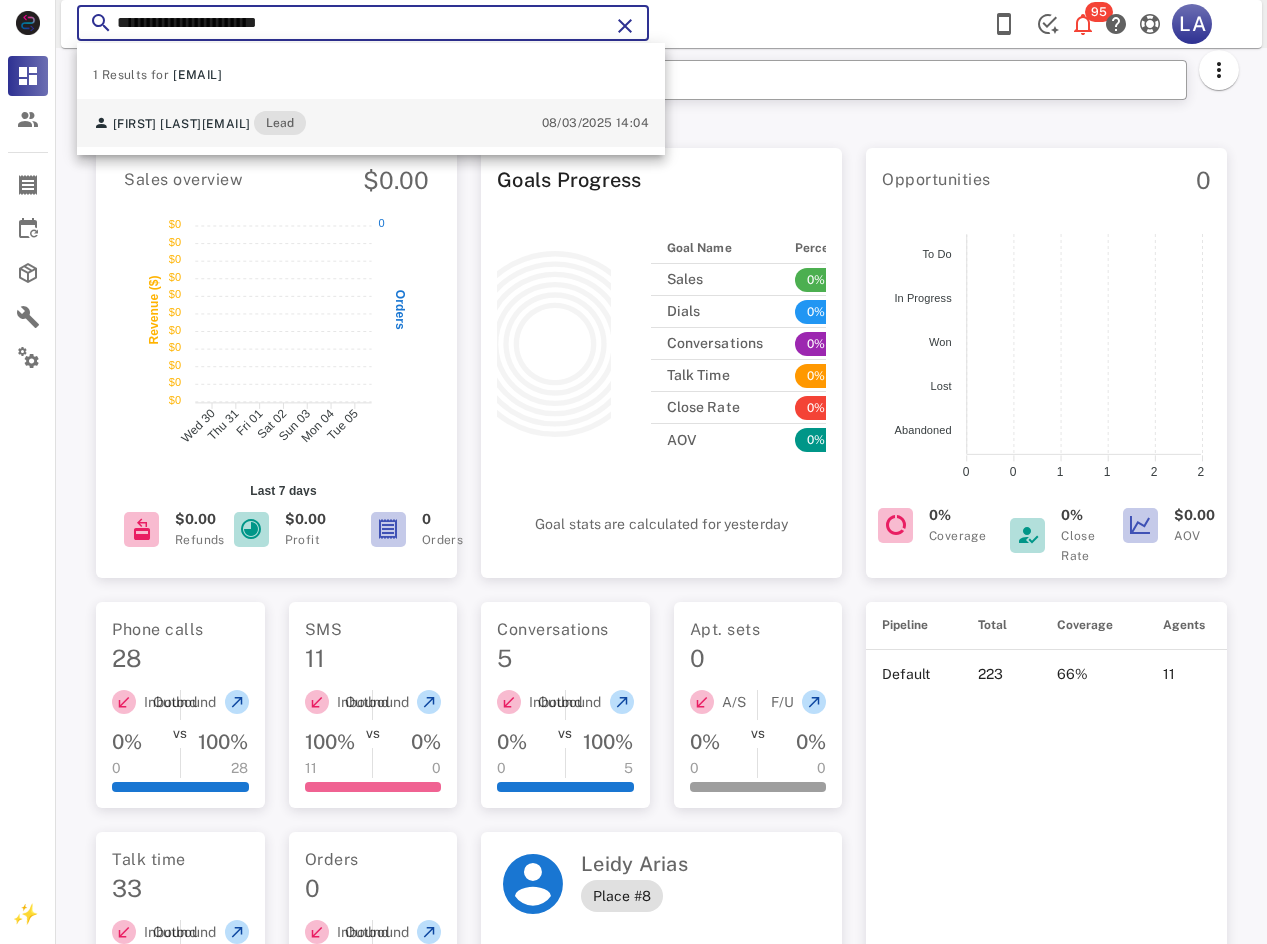 type on "**********" 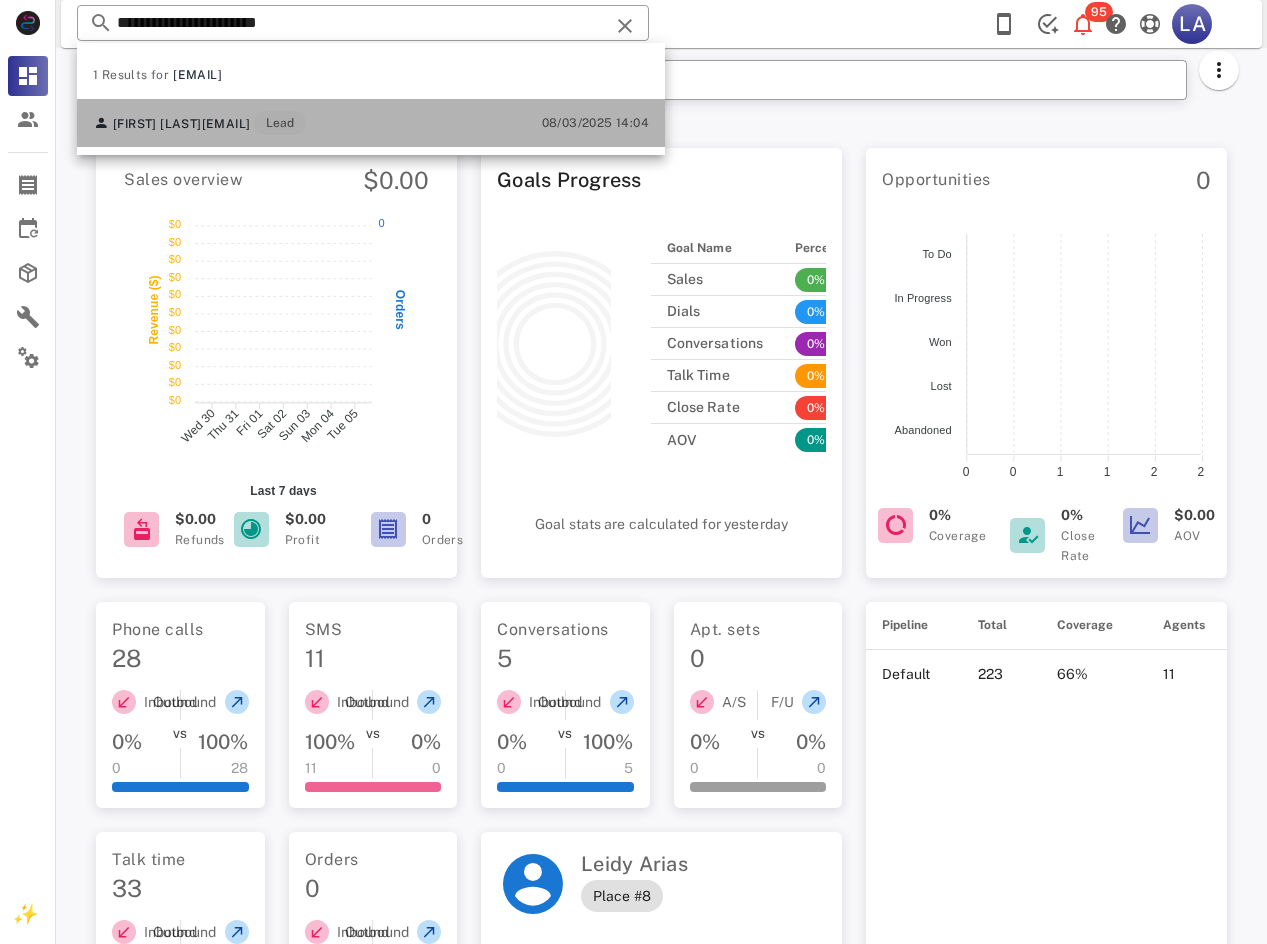click on "[FIRST] [LAST]   [EMAIL]   Lead" at bounding box center [199, 123] 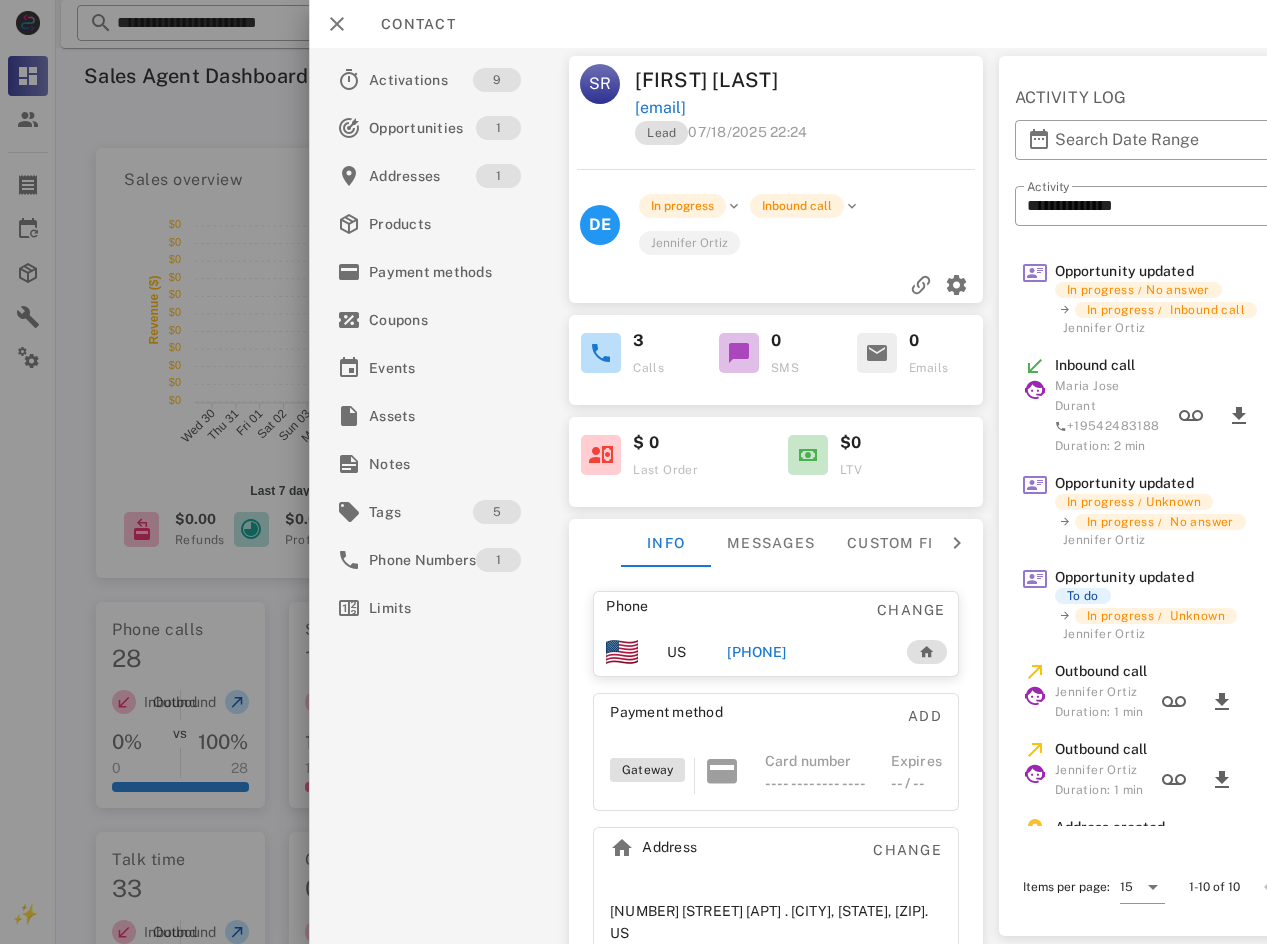 click on "[PHONE]" at bounding box center [807, 652] 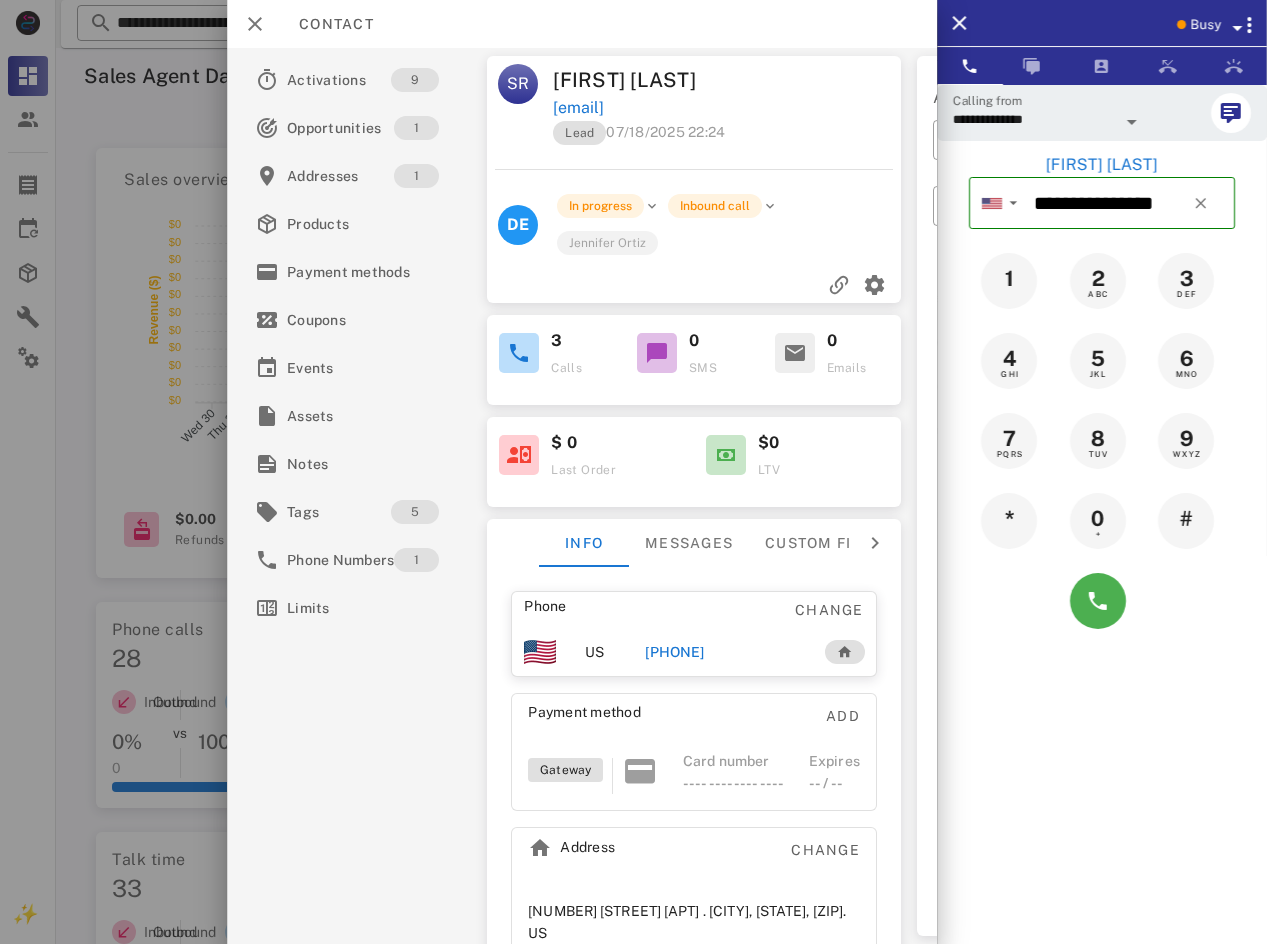 click at bounding box center (1102, 601) 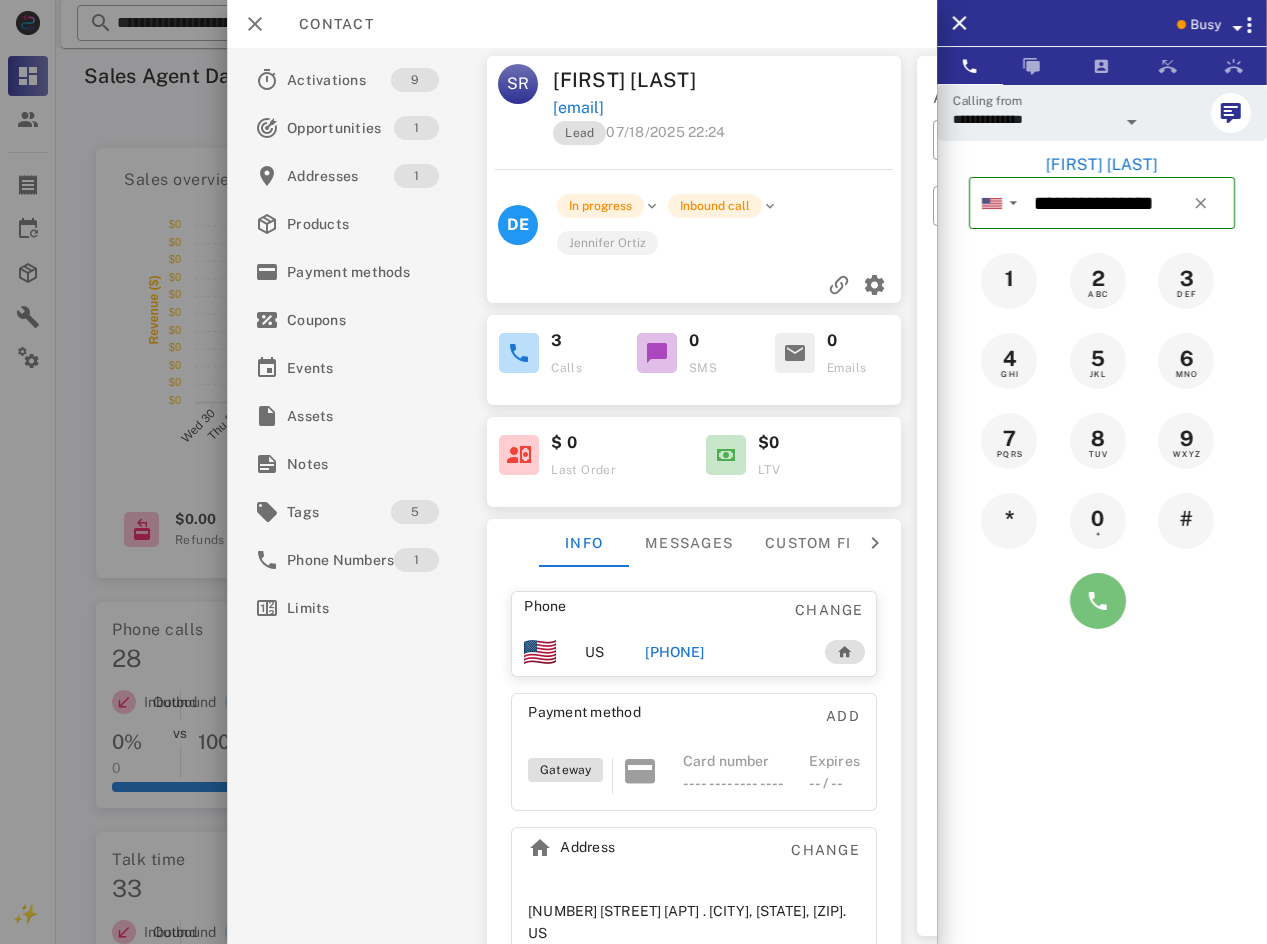 click at bounding box center (1098, 601) 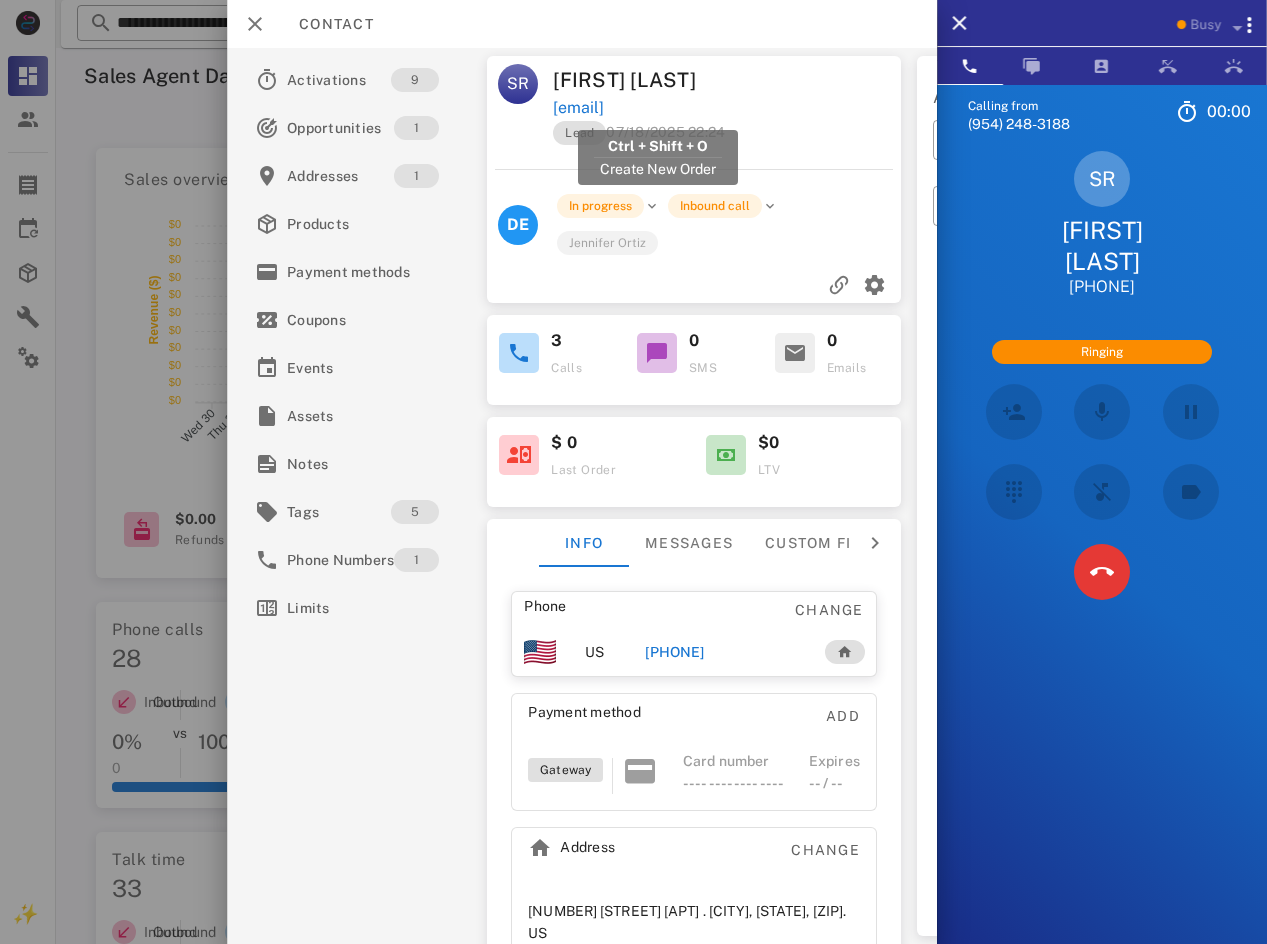 drag, startPoint x: 786, startPoint y: 118, endPoint x: 555, endPoint y: 104, distance: 231.42386 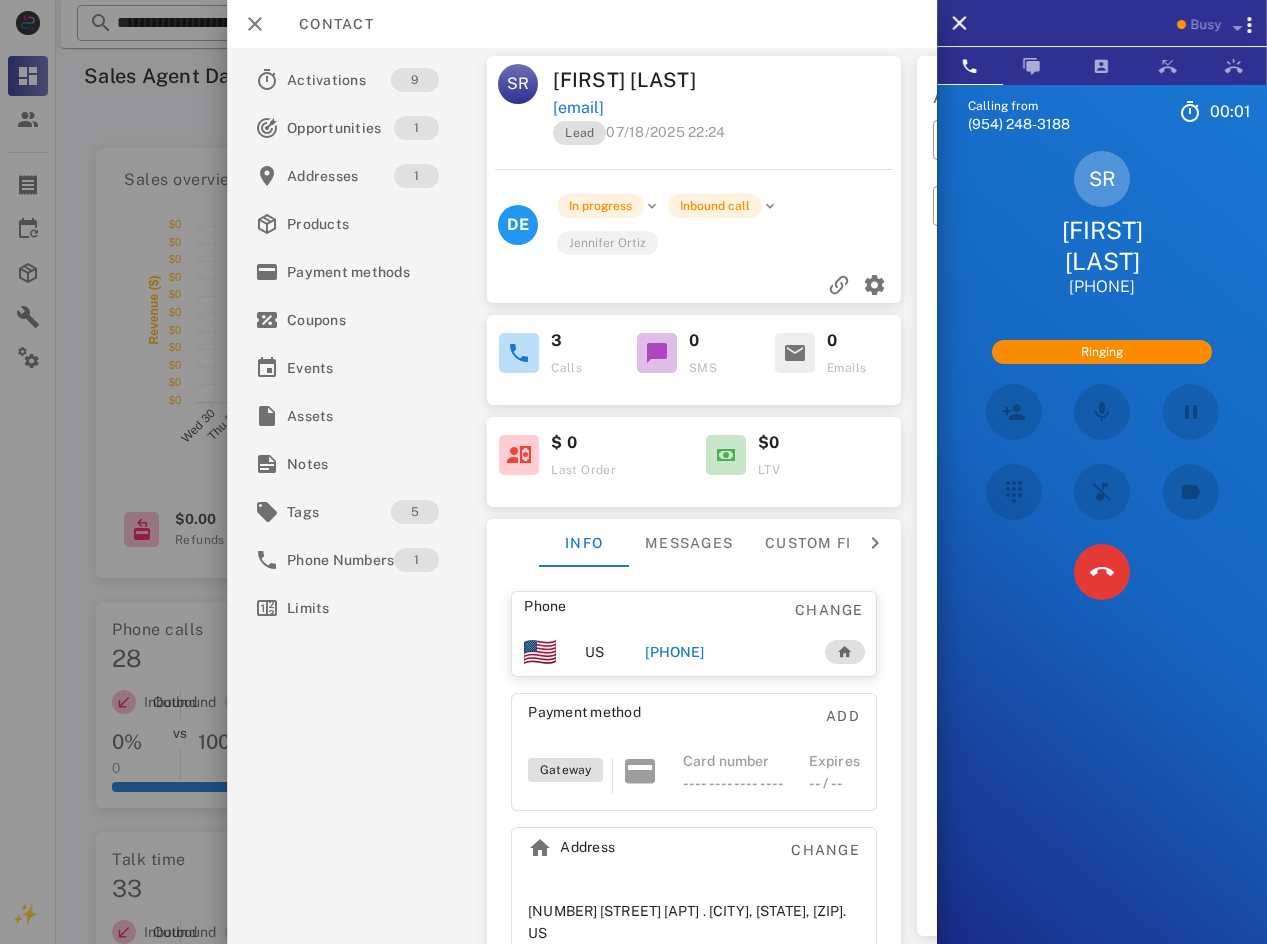 copy on "[EMAIL]" 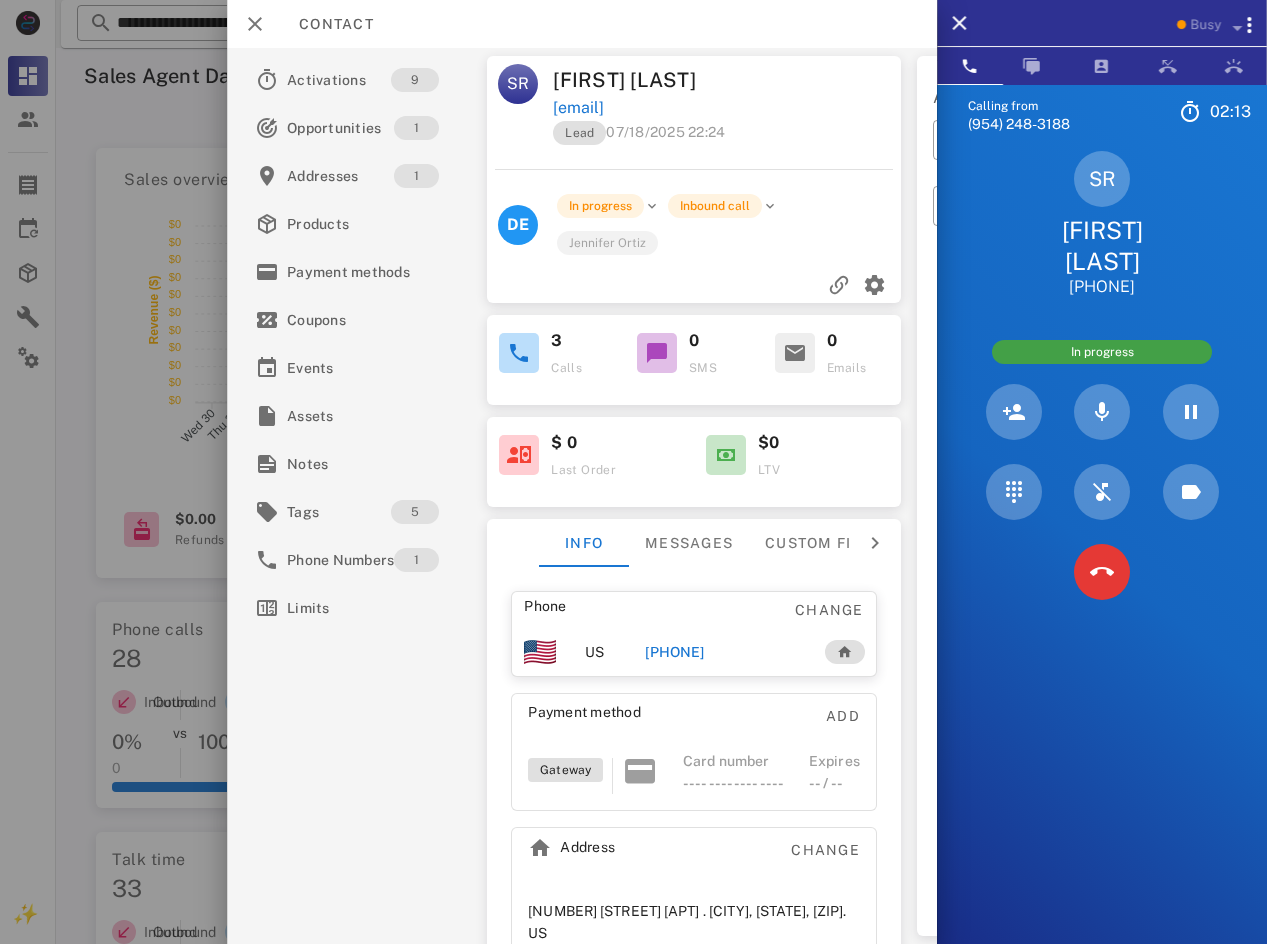 click on "[EMAIL]" at bounding box center (728, 108) 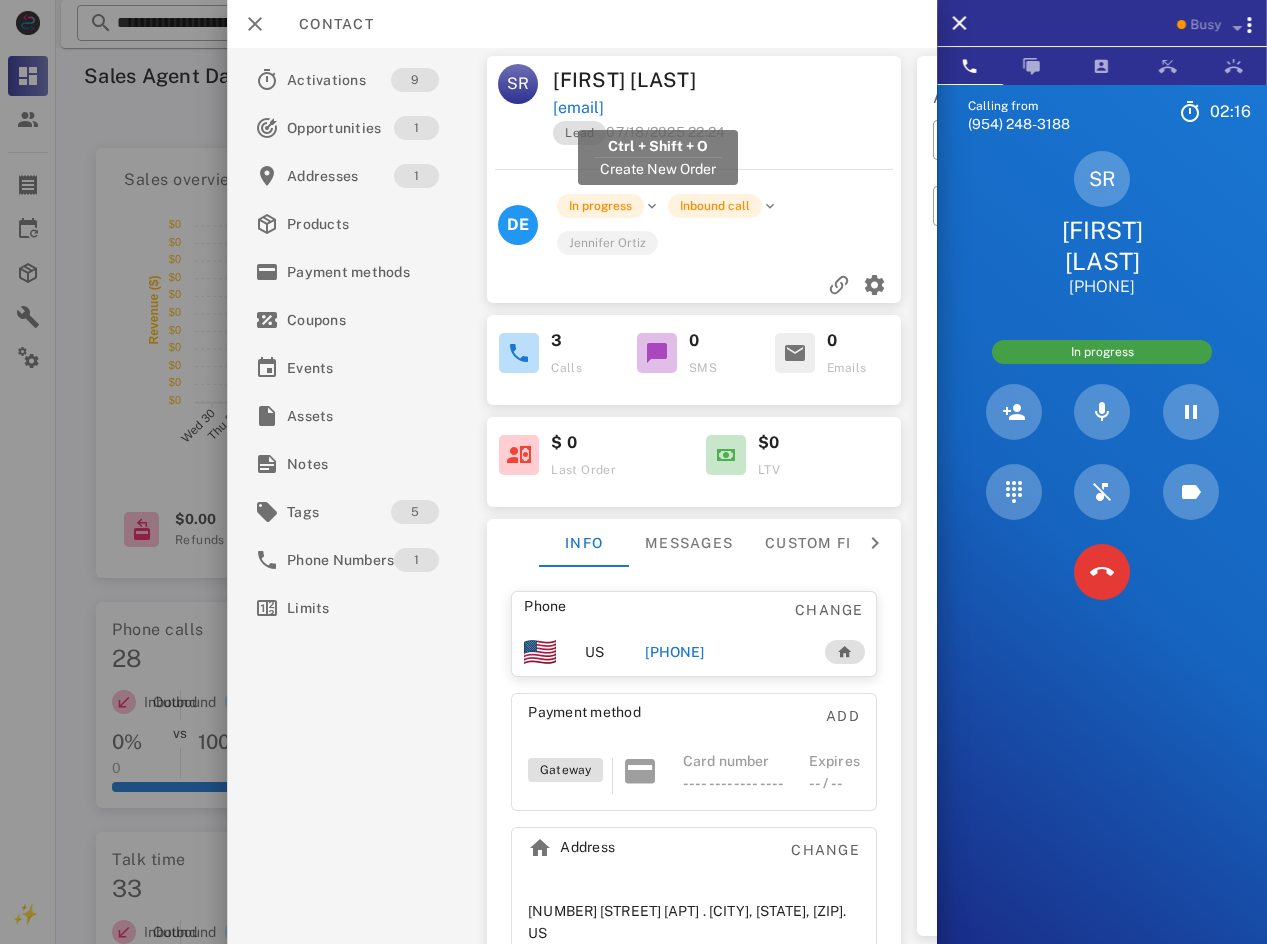 drag, startPoint x: 795, startPoint y: 107, endPoint x: 555, endPoint y: 110, distance: 240.01875 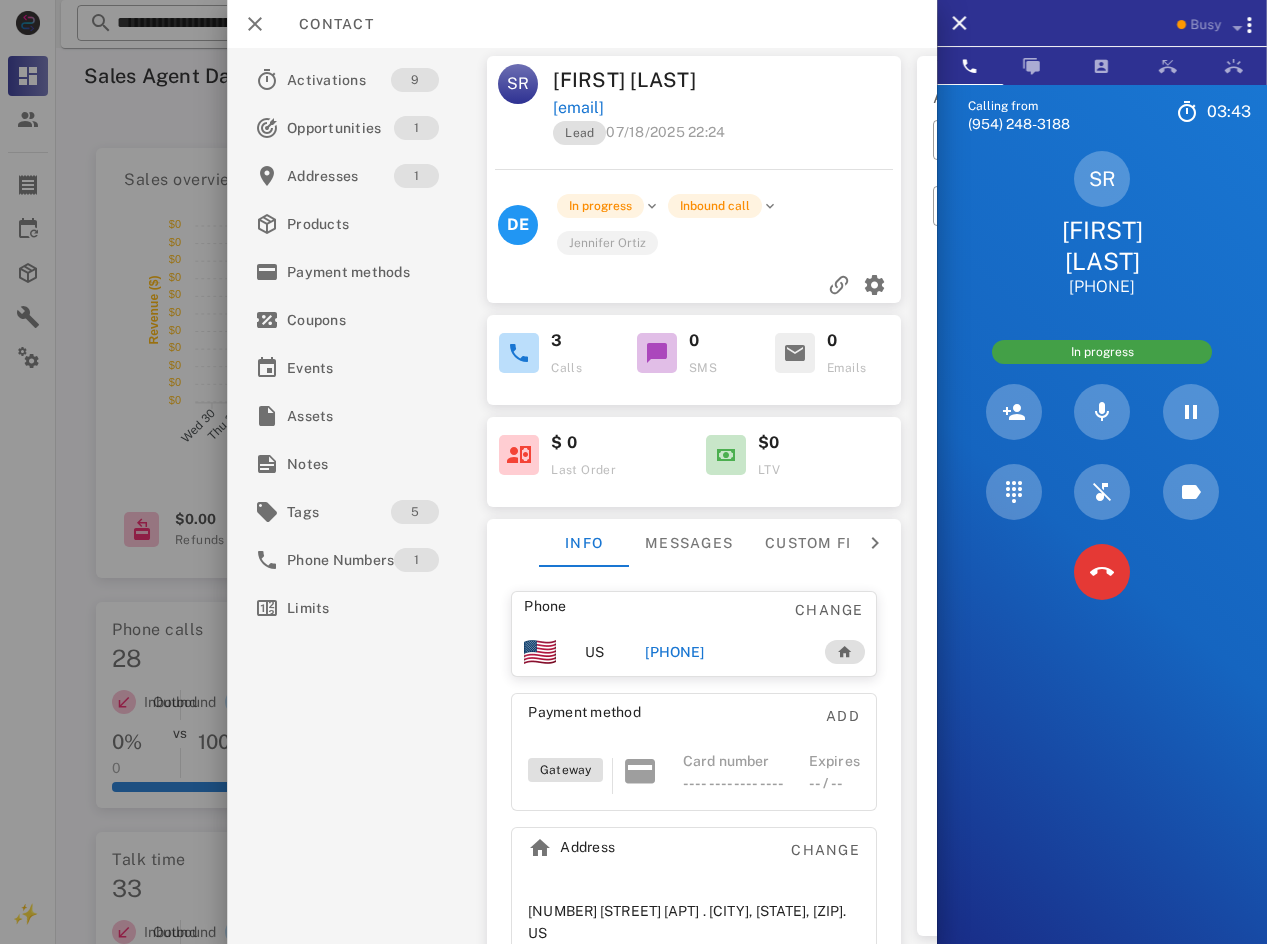 drag, startPoint x: 758, startPoint y: 659, endPoint x: 656, endPoint y: 670, distance: 102.59142 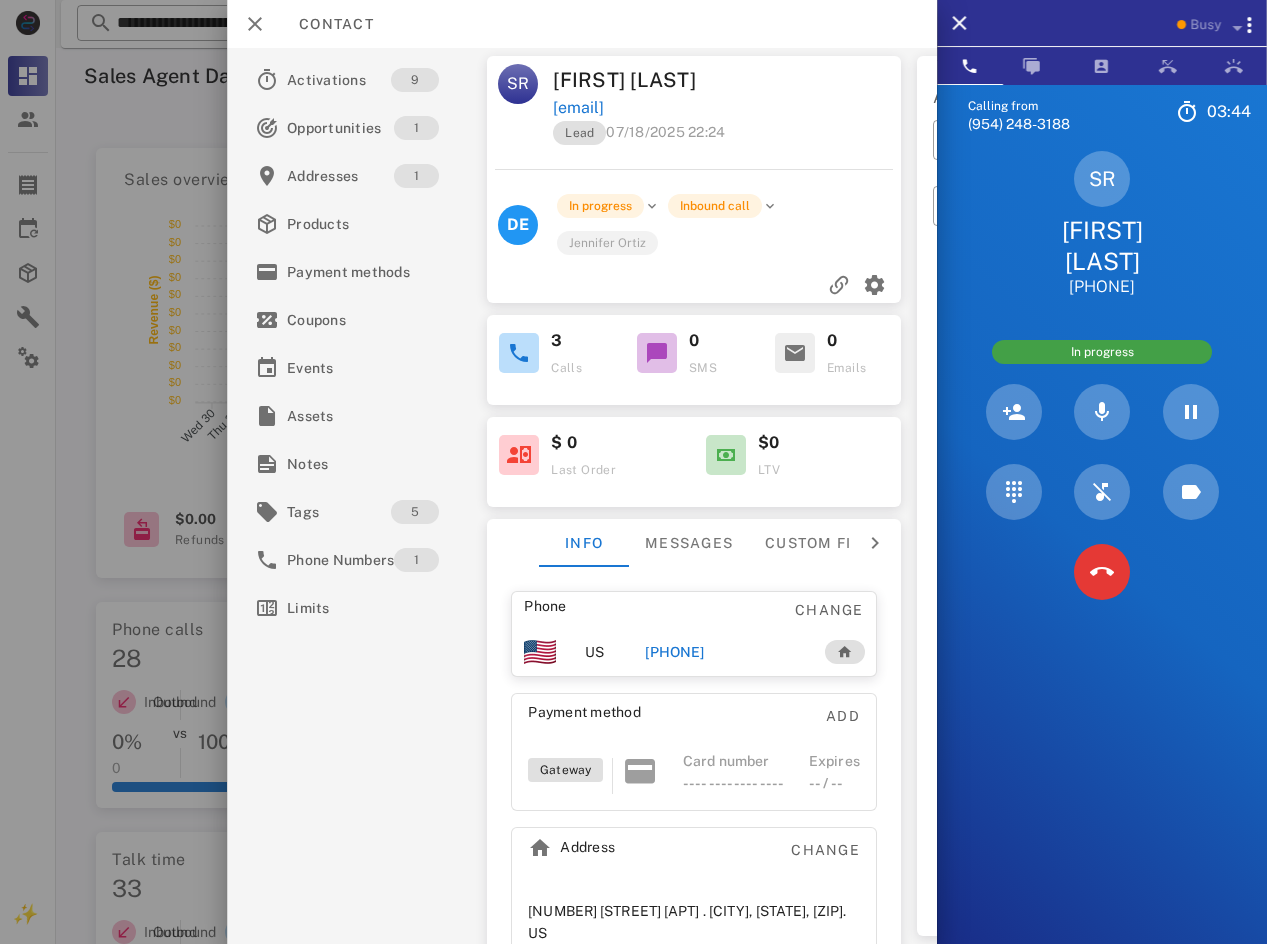 copy on "[PHONE]" 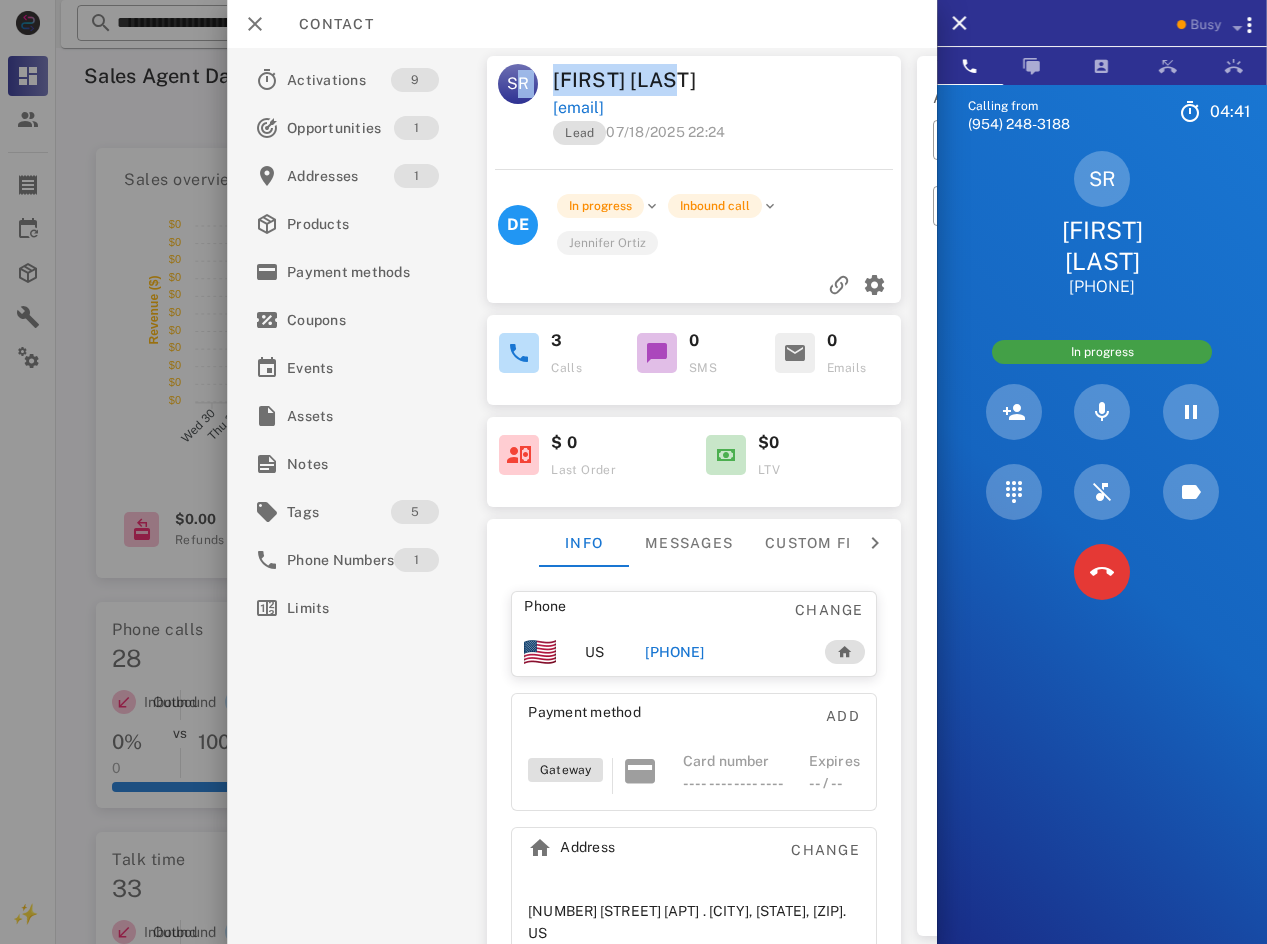drag, startPoint x: 697, startPoint y: 78, endPoint x: 681, endPoint y: 9, distance: 70.83079 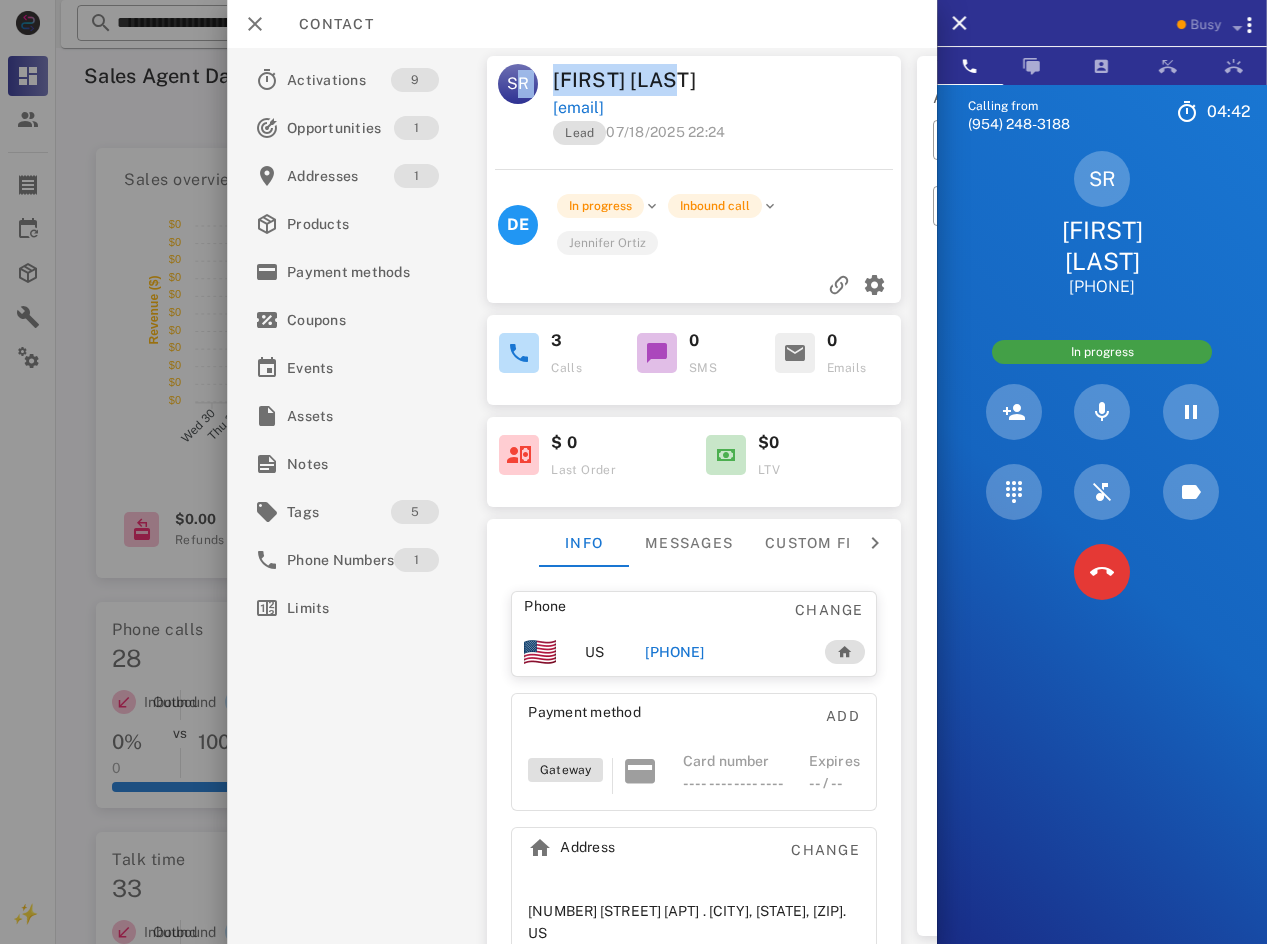 copy on "SR [FIRST] [LAST]" 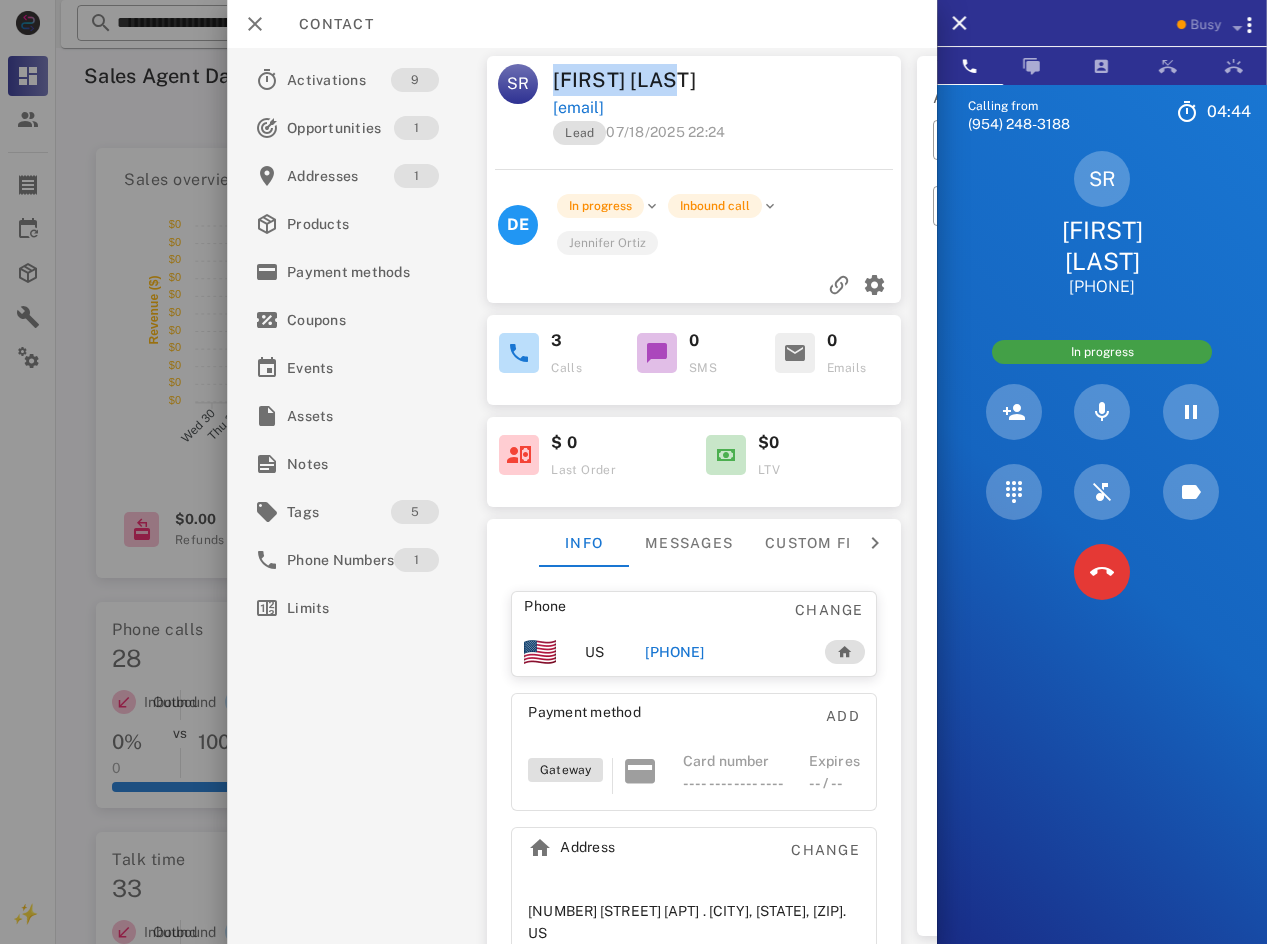 drag, startPoint x: 688, startPoint y: 72, endPoint x: 552, endPoint y: 73, distance: 136.00368 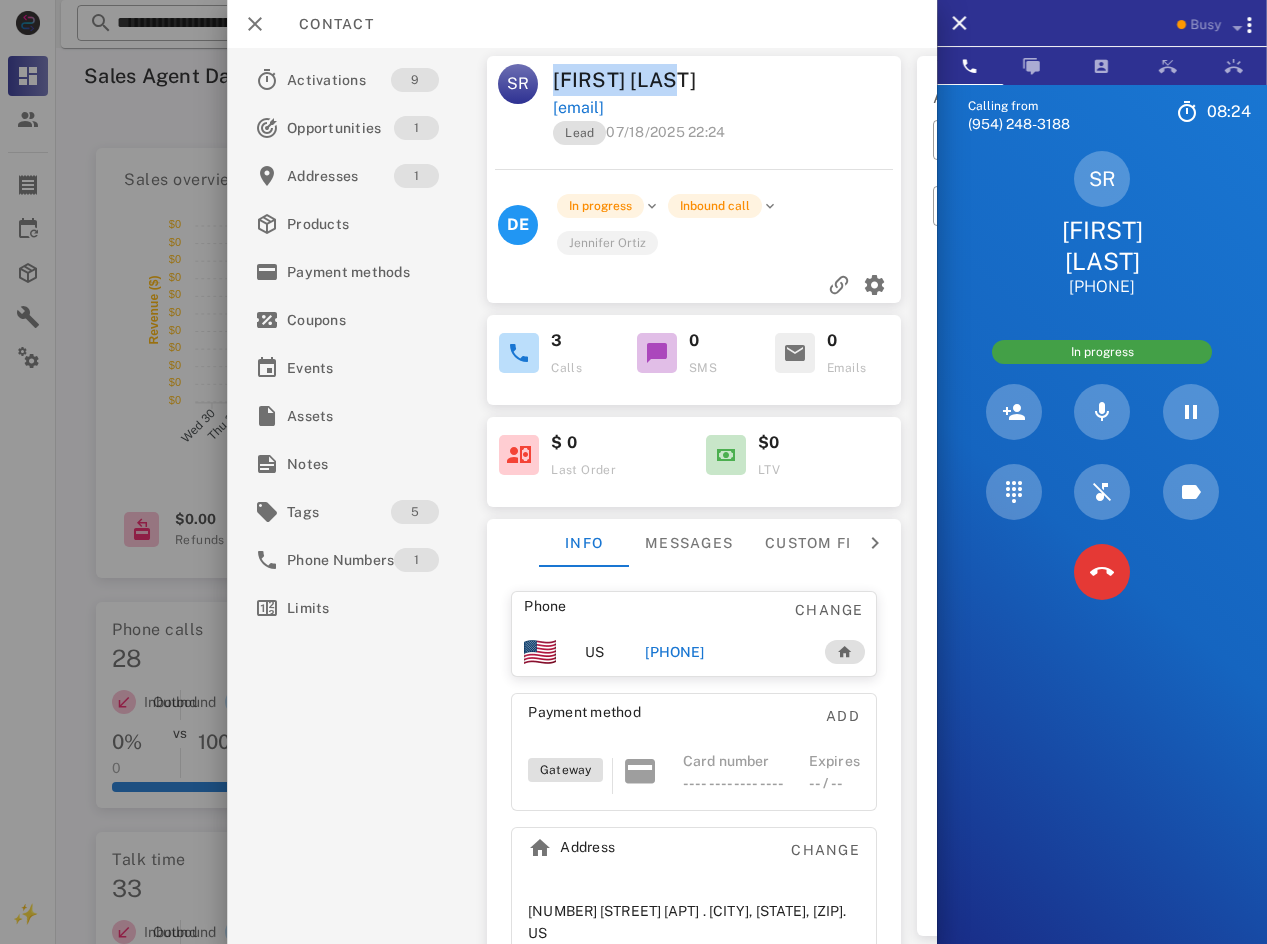 click on "Calling from ([PHONE]) 08: 24  Unknown      ▼     Andorra
+376
Argentina
+54
Aruba
+297
Australia
+61
Belgium (België)
+32
Bolivia
+591
Brazil (Brasil)
+55
Canada
+1
Chile
+56
Colombia
+57
Costa Rica
+506
Dominican Republic (República Dominicana)
+1
Ecuador
+593
El Salvador
+503
France
+33
Germany (Deutschland)
+49
Guadeloupe
+590
Guatemala
+502
Honduras
+504
Iceland (Ísland)
+354
India (भारत)
+91
Israel (‫ישראל‬‎)
+972
Italy (Italia)
+39" at bounding box center [1102, 556] 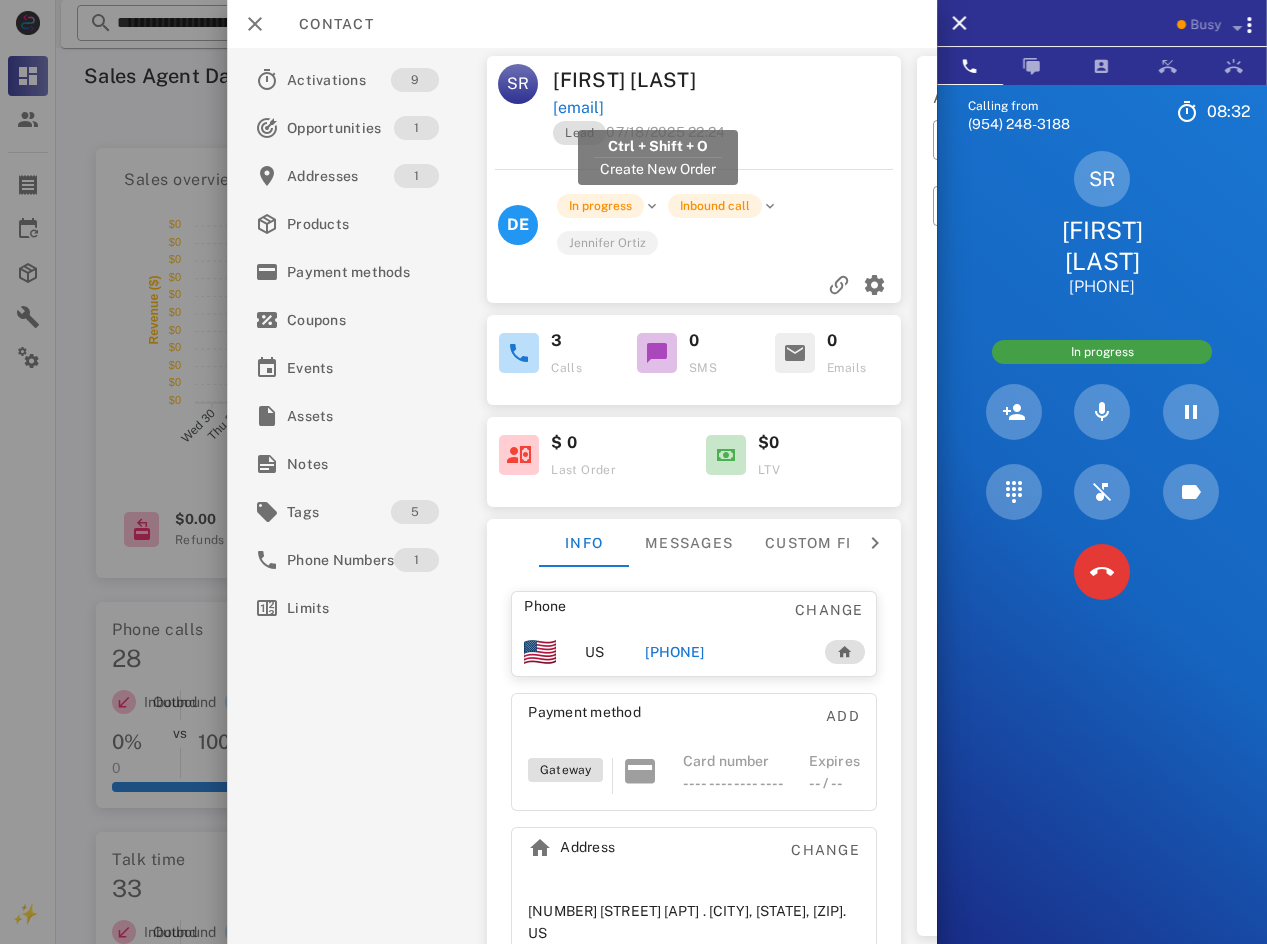 drag, startPoint x: 693, startPoint y: 110, endPoint x: 554, endPoint y: 108, distance: 139.01439 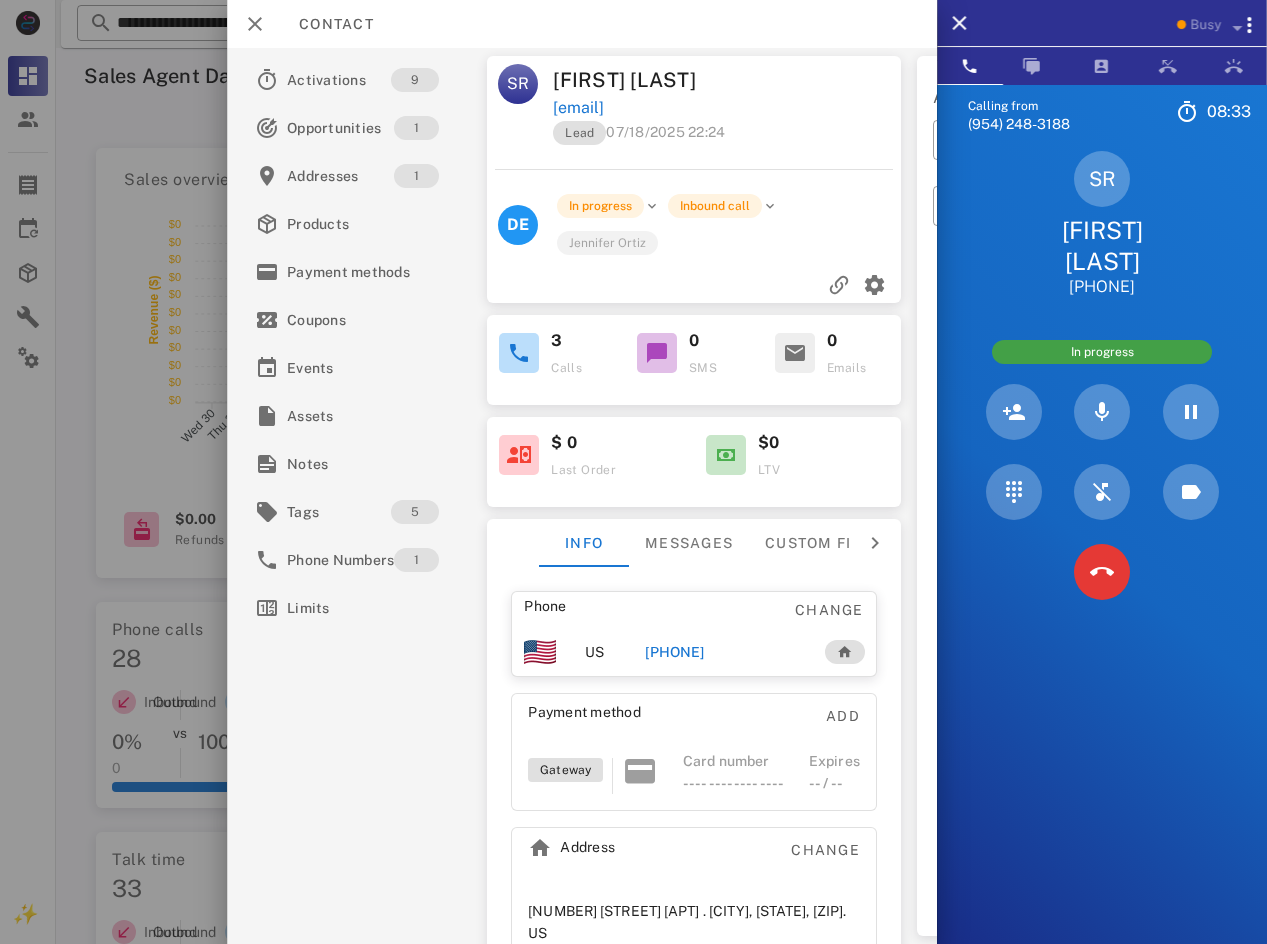 copy on "[EMAIL]" 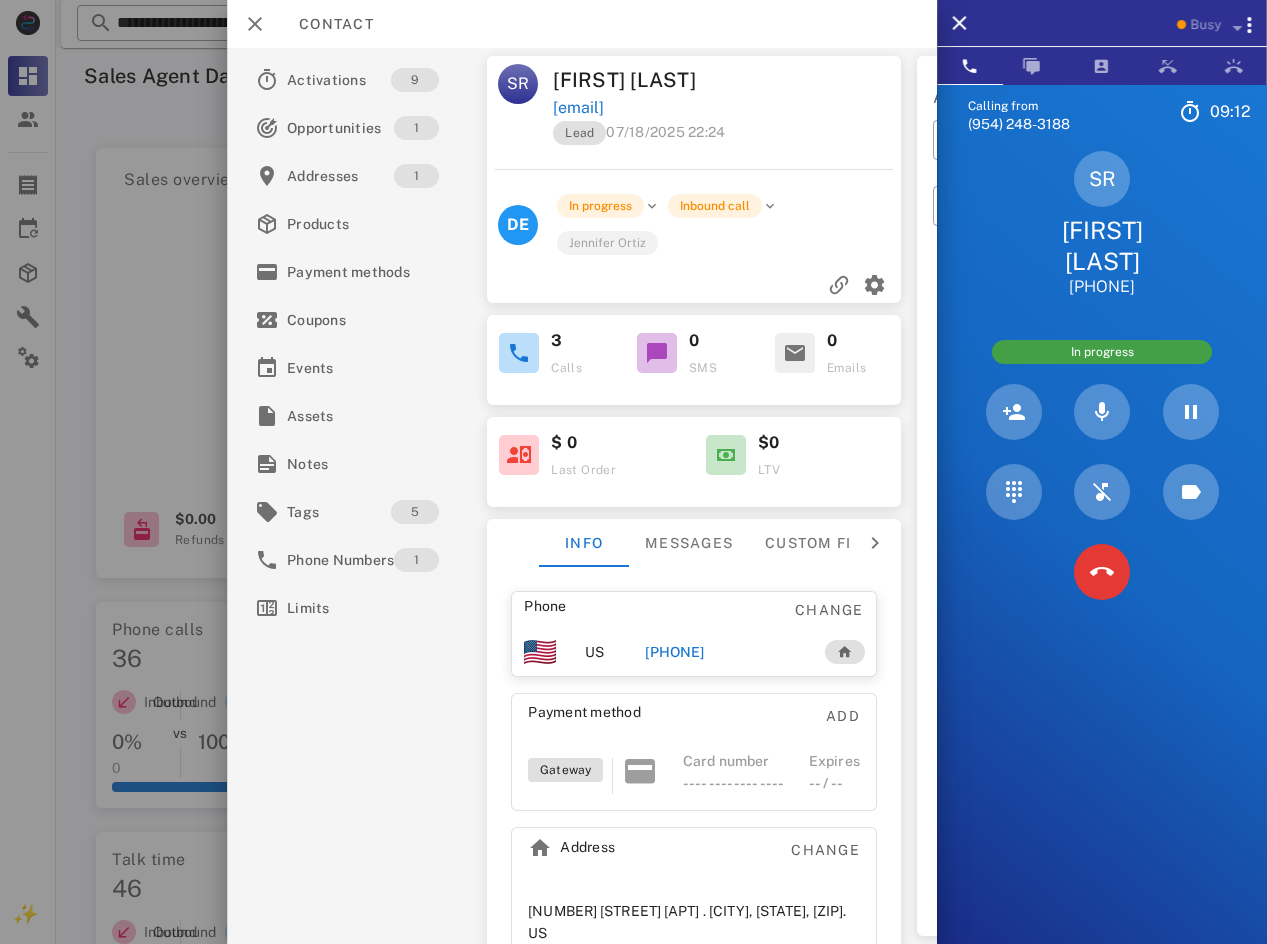 copy on "[EMAIL]" 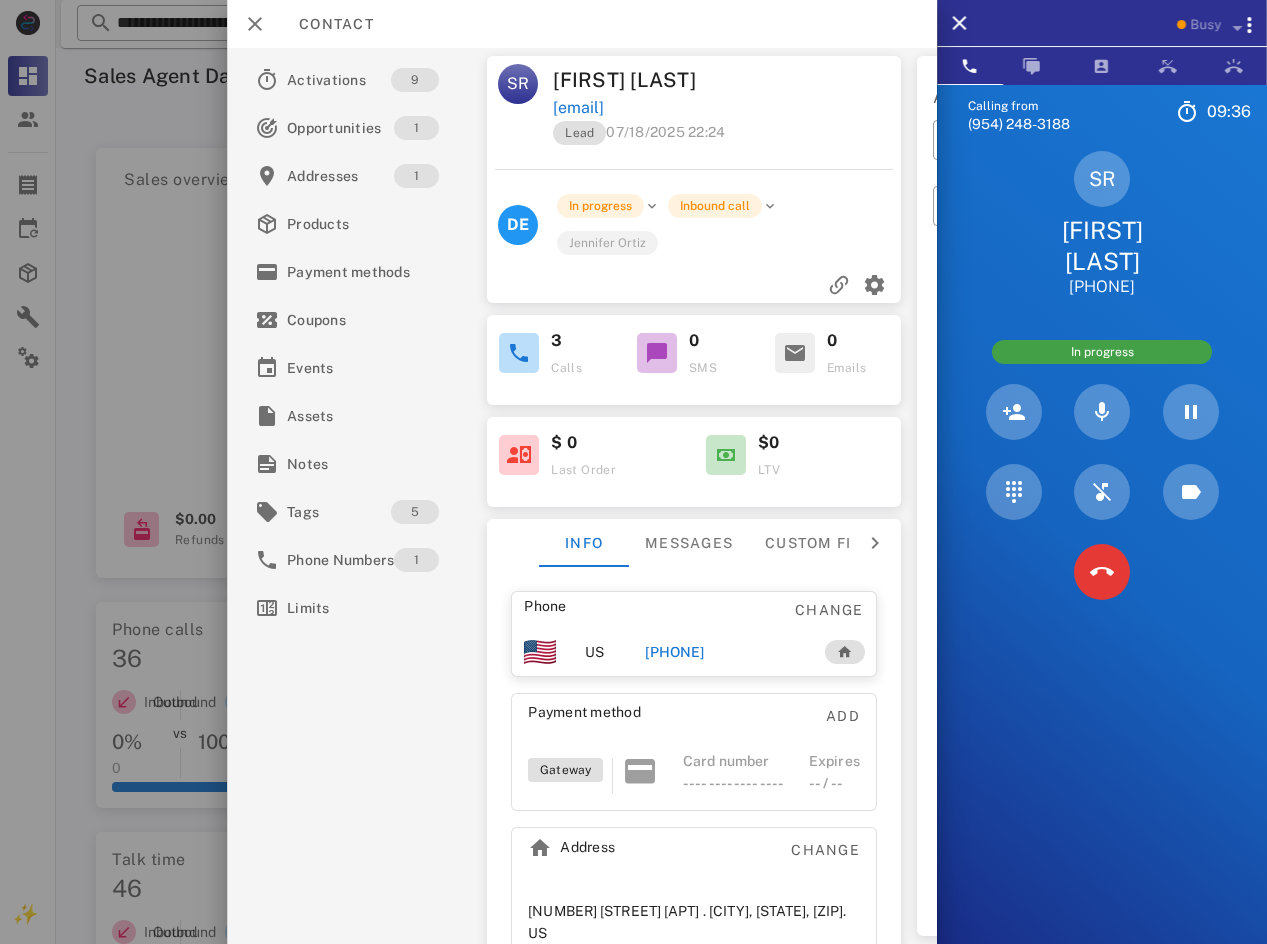 click at bounding box center (817, 80) 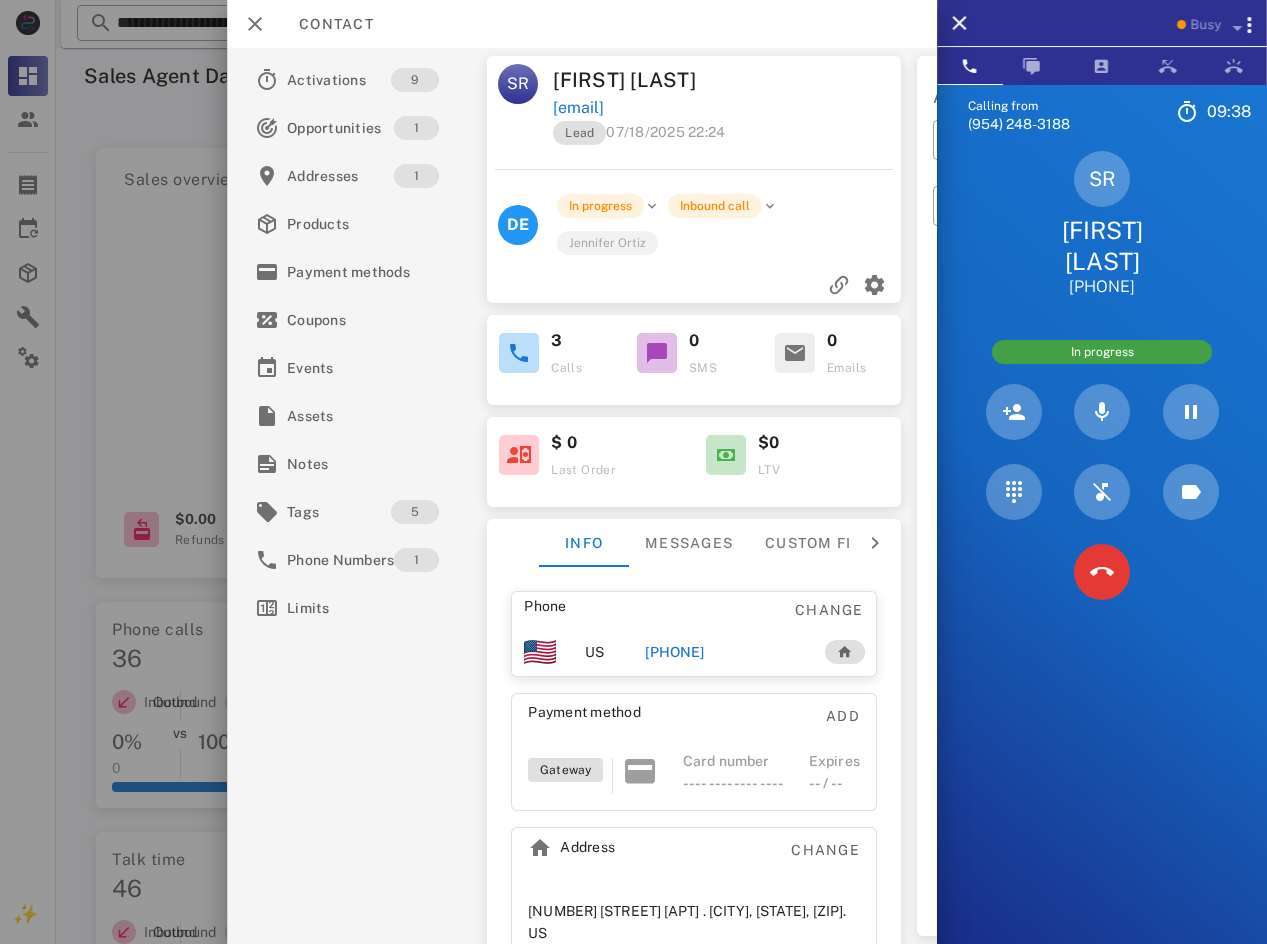 click on "[FIRST] [LAST]" at bounding box center (641, 80) 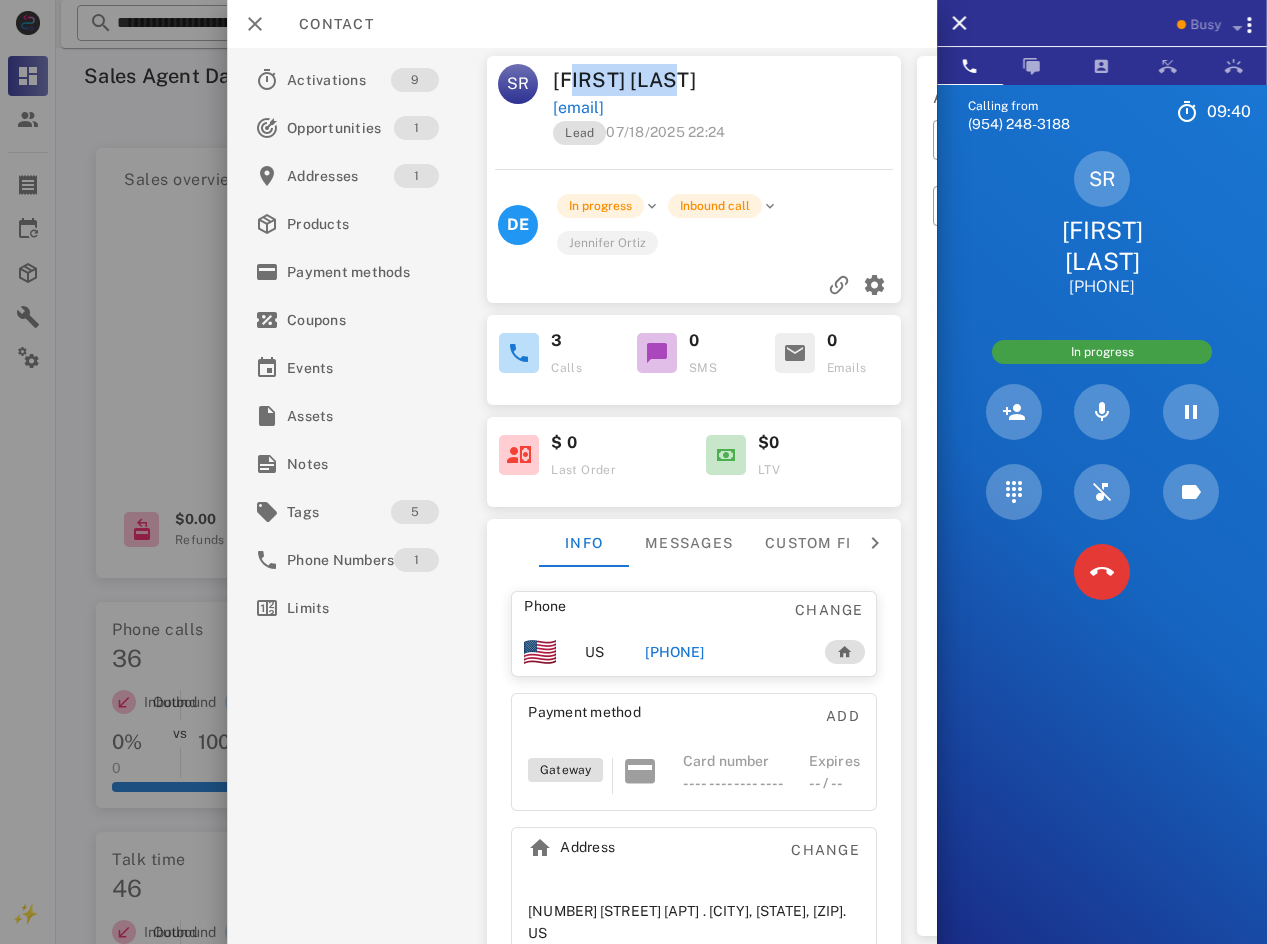 drag, startPoint x: 714, startPoint y: 73, endPoint x: 580, endPoint y: 71, distance: 134.01492 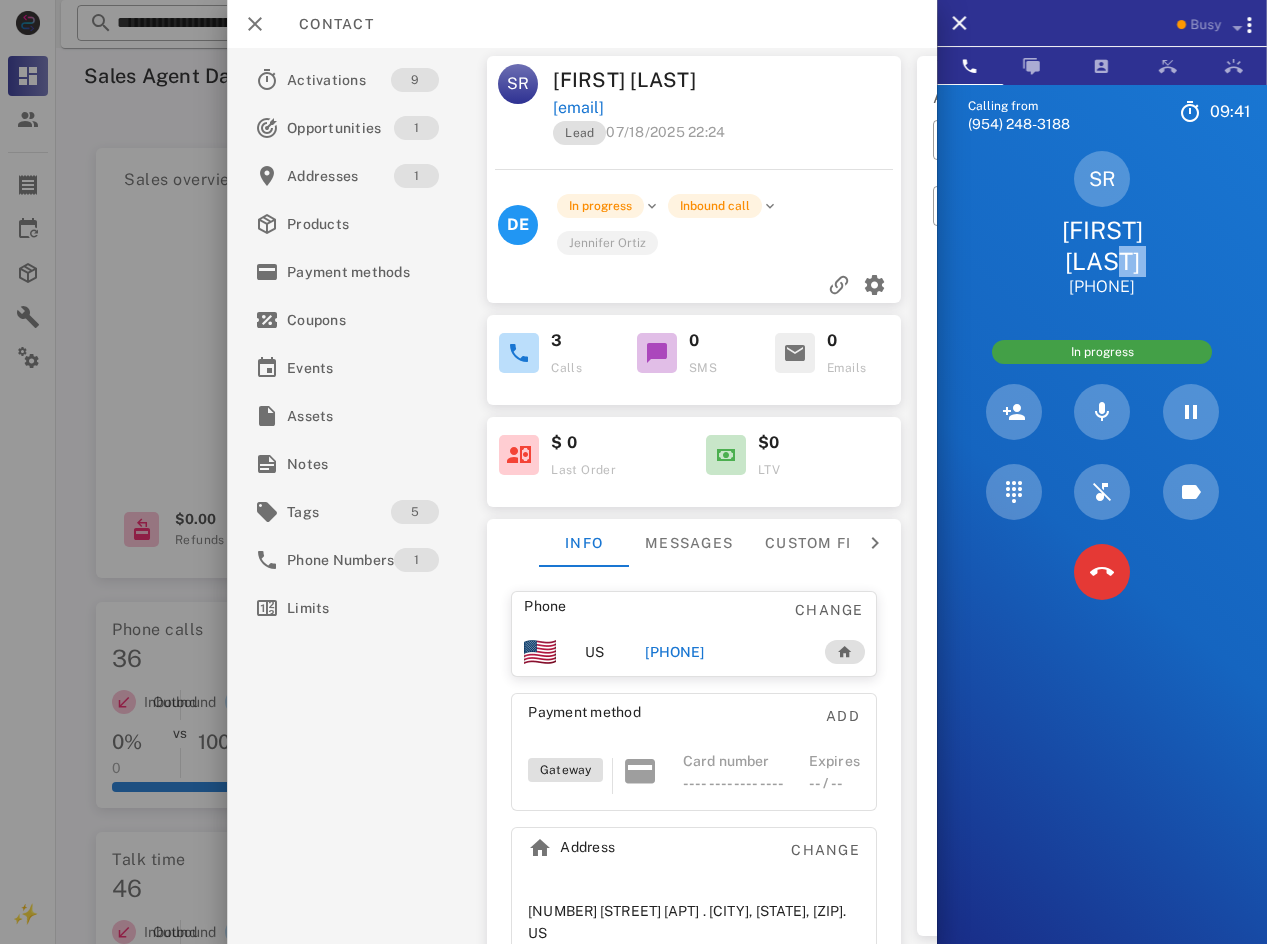 drag, startPoint x: 1159, startPoint y: 244, endPoint x: 1056, endPoint y: 251, distance: 103.23759 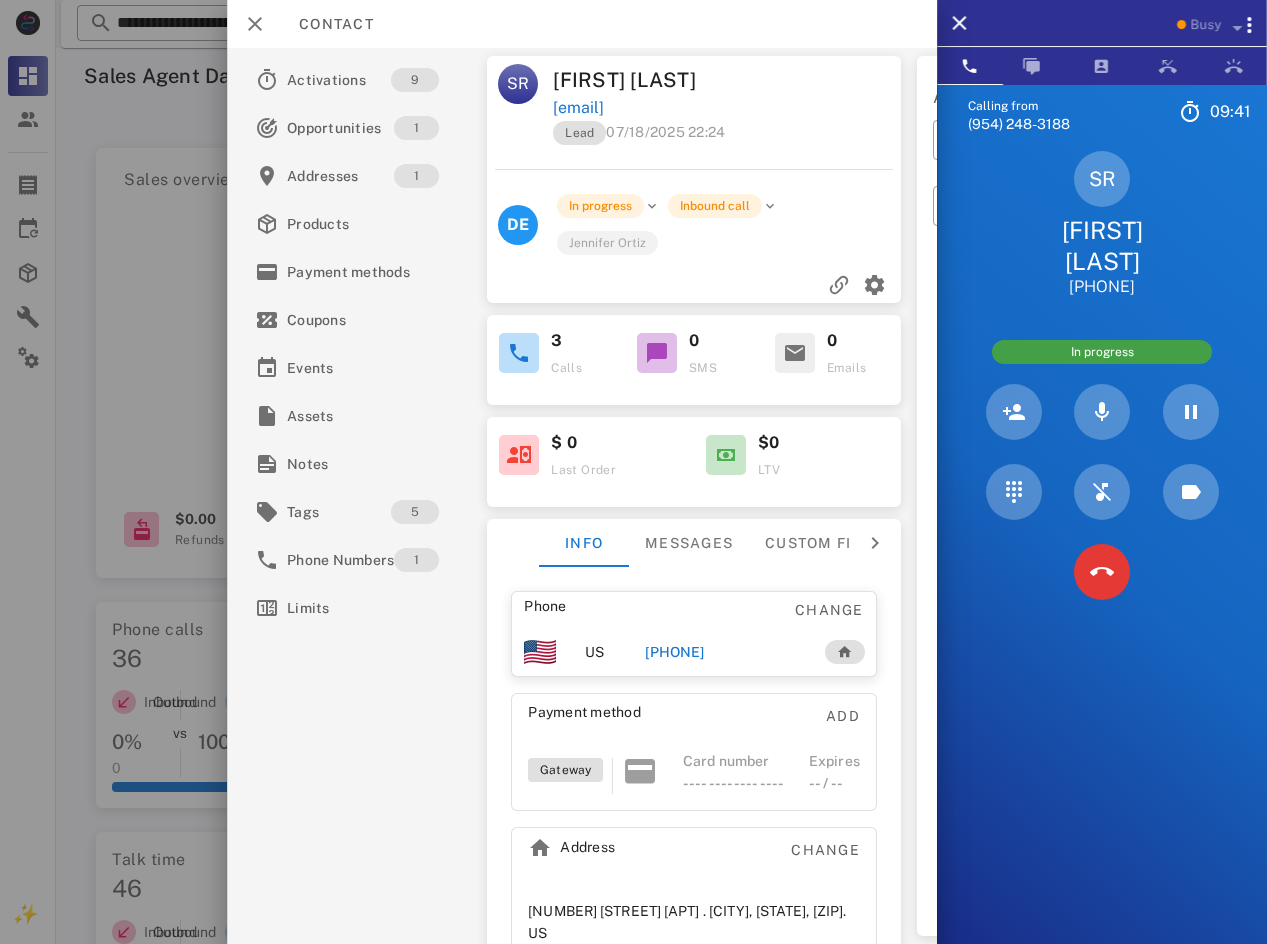 click on "SR [FIRST] [LAST]  [PHONE]  In progress" at bounding box center (1102, 381) 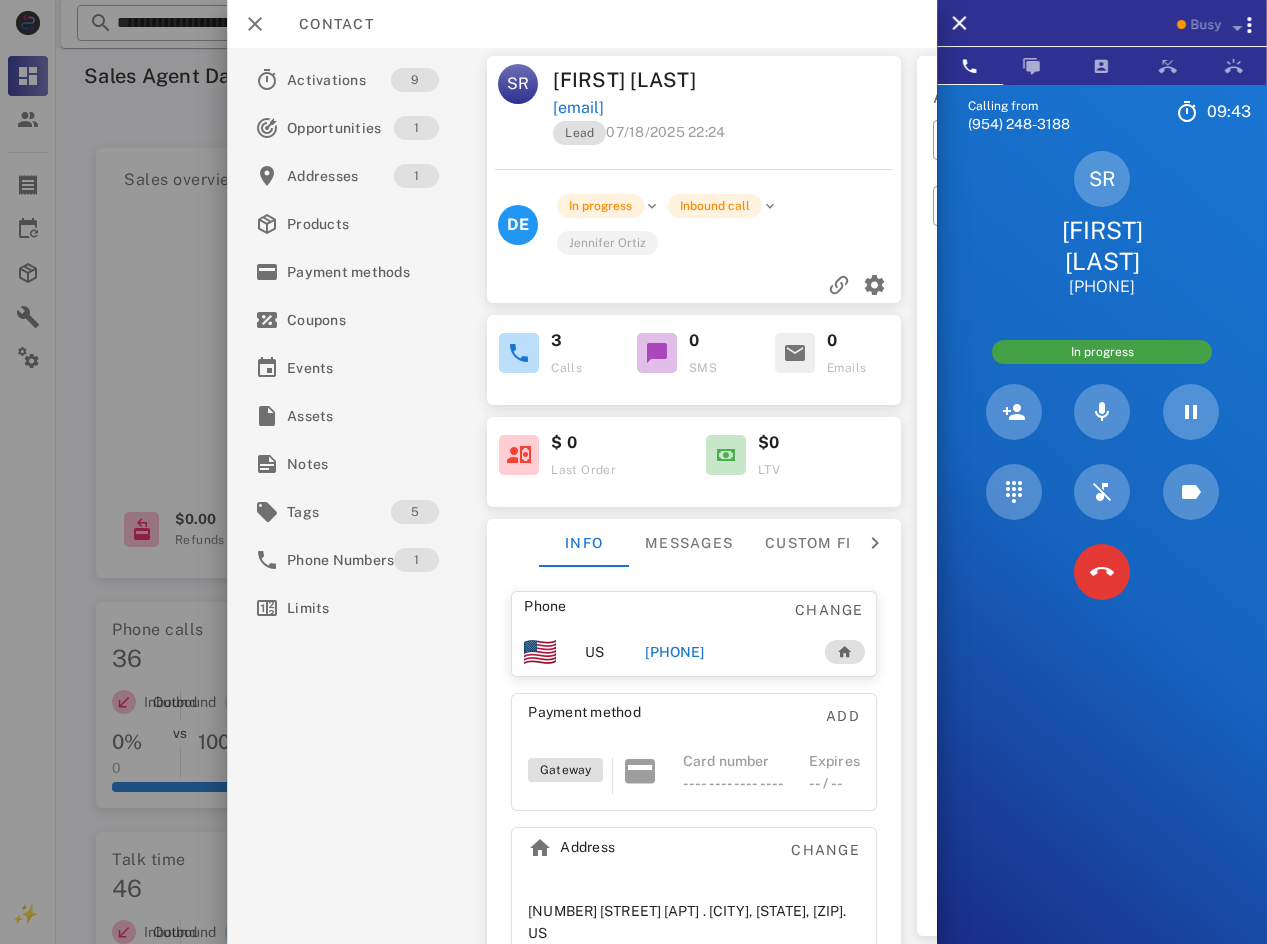 drag, startPoint x: 1159, startPoint y: 252, endPoint x: 1060, endPoint y: 256, distance: 99.08077 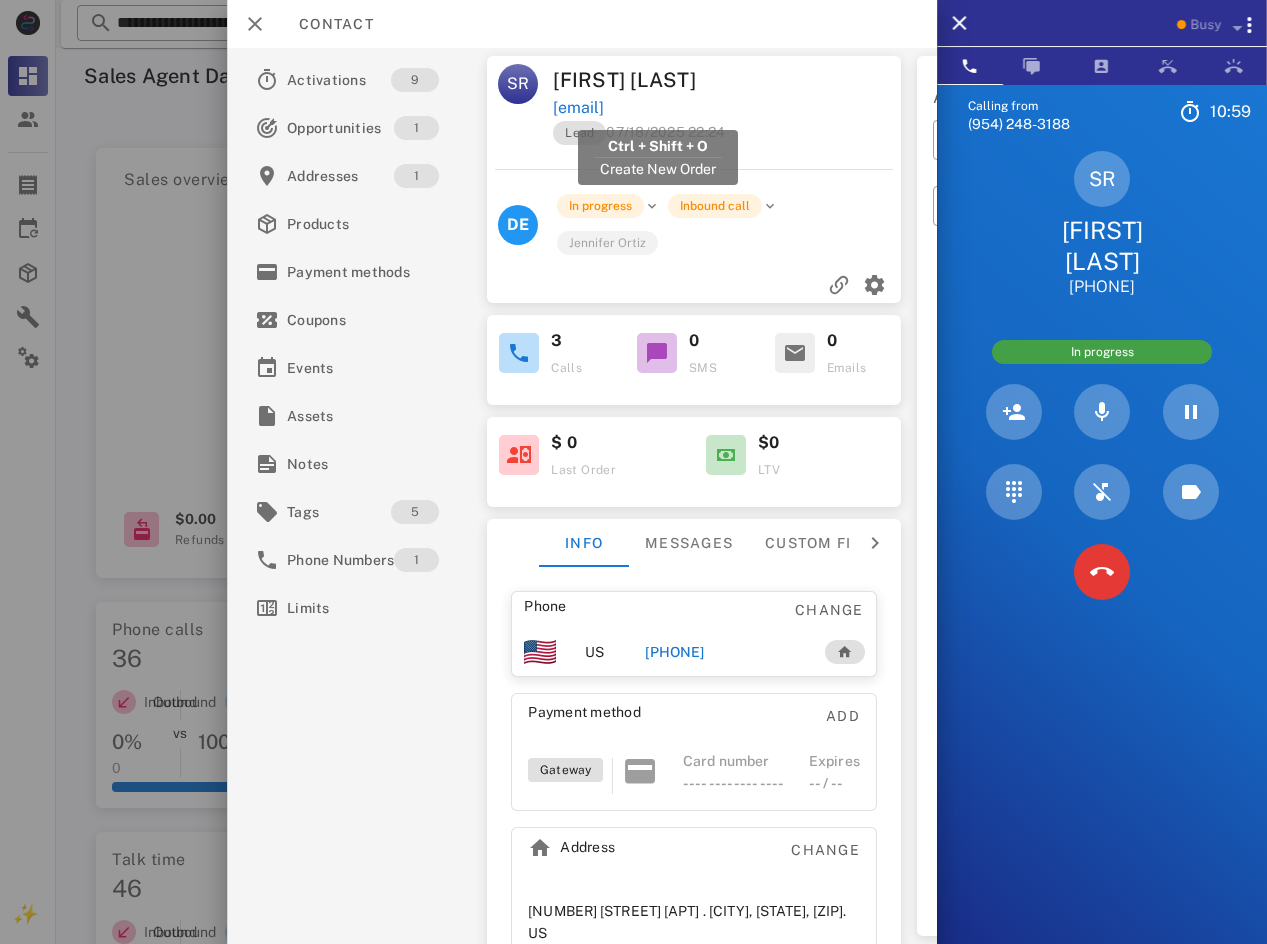 drag, startPoint x: 782, startPoint y: 101, endPoint x: 557, endPoint y: 110, distance: 225.17993 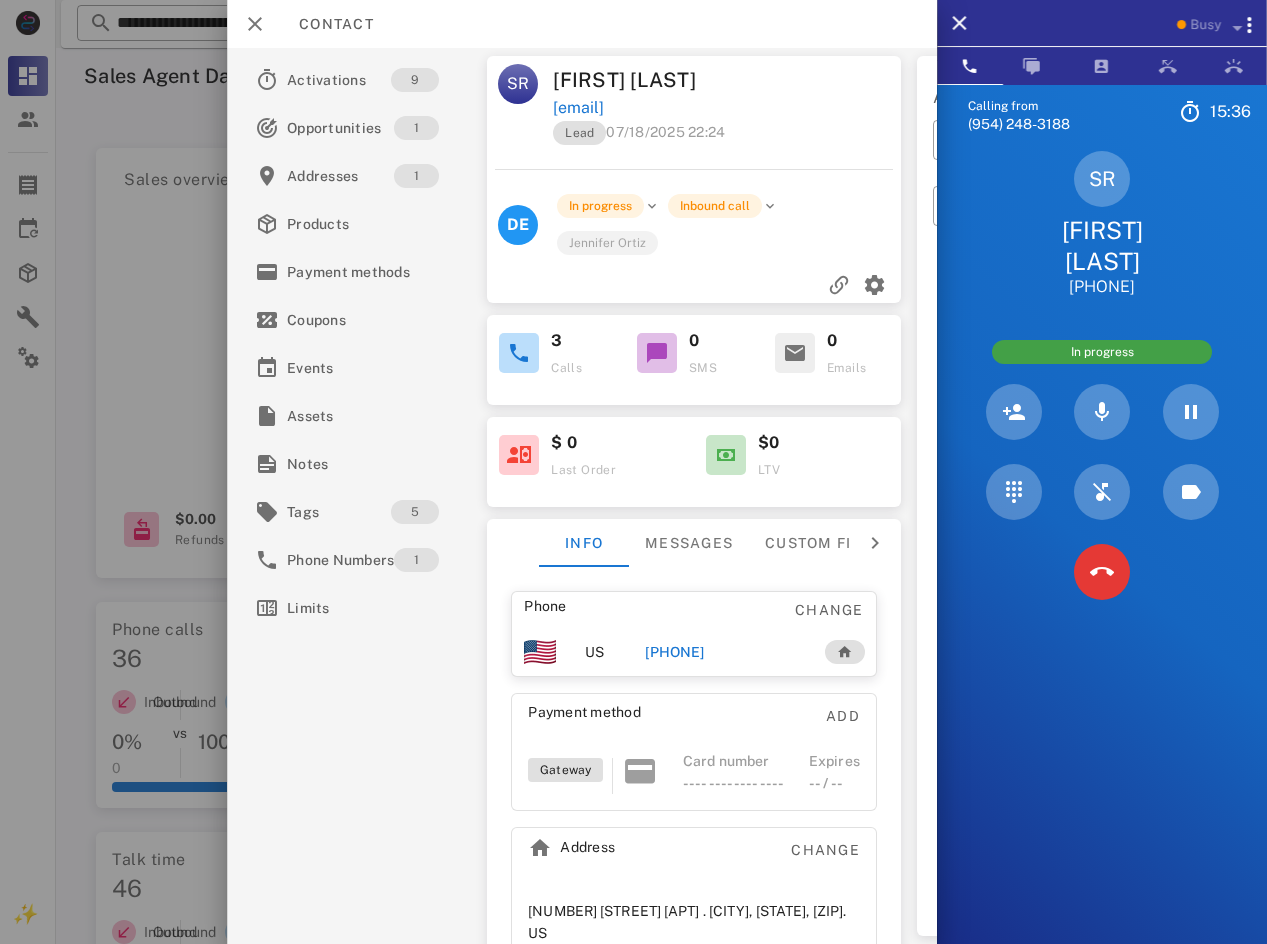 click on "Contact" at bounding box center (582, 24) 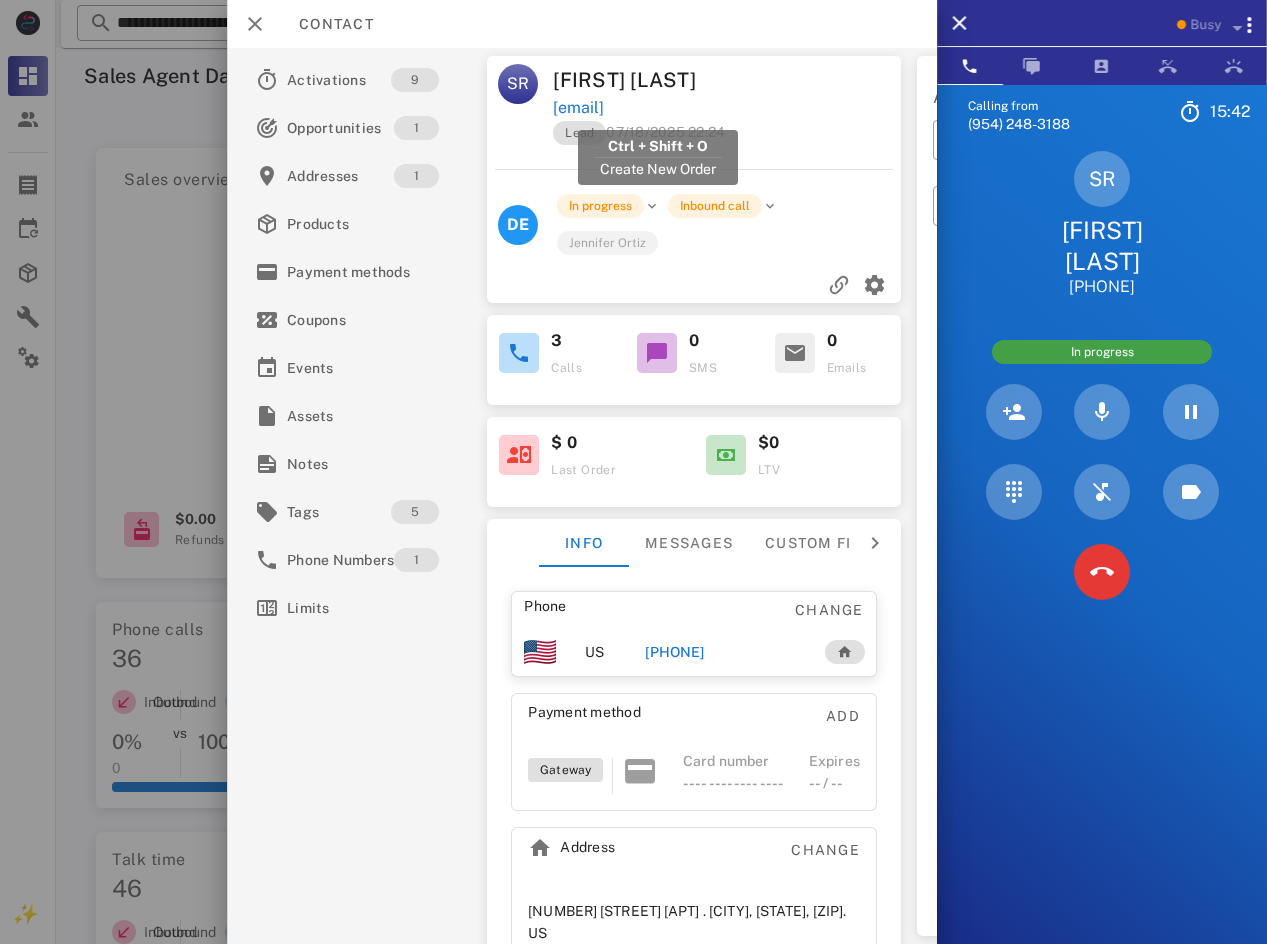 drag, startPoint x: 595, startPoint y: 125, endPoint x: 558, endPoint y: 113, distance: 38.8973 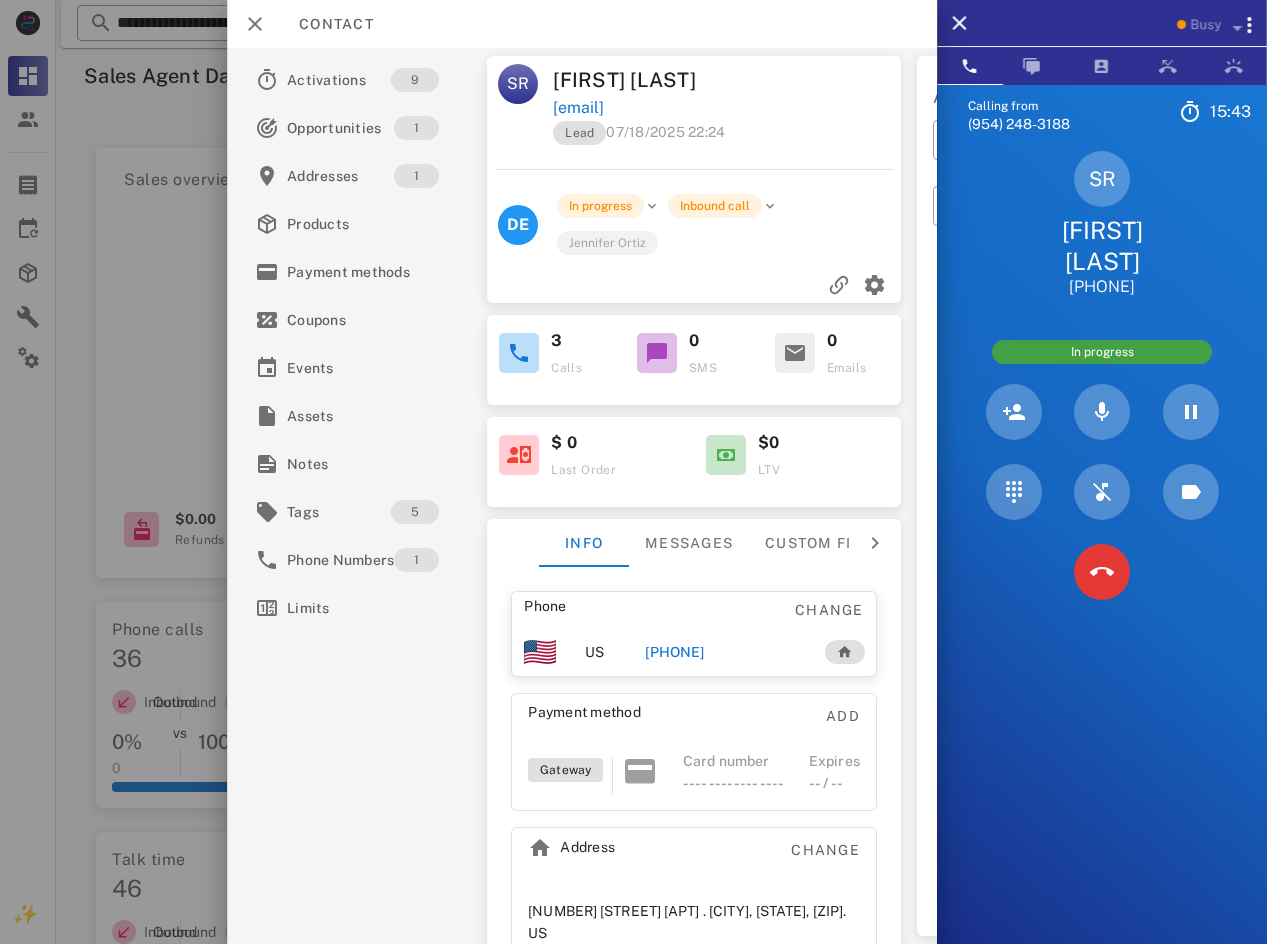 click on "[EMAIL]" at bounding box center (728, 108) 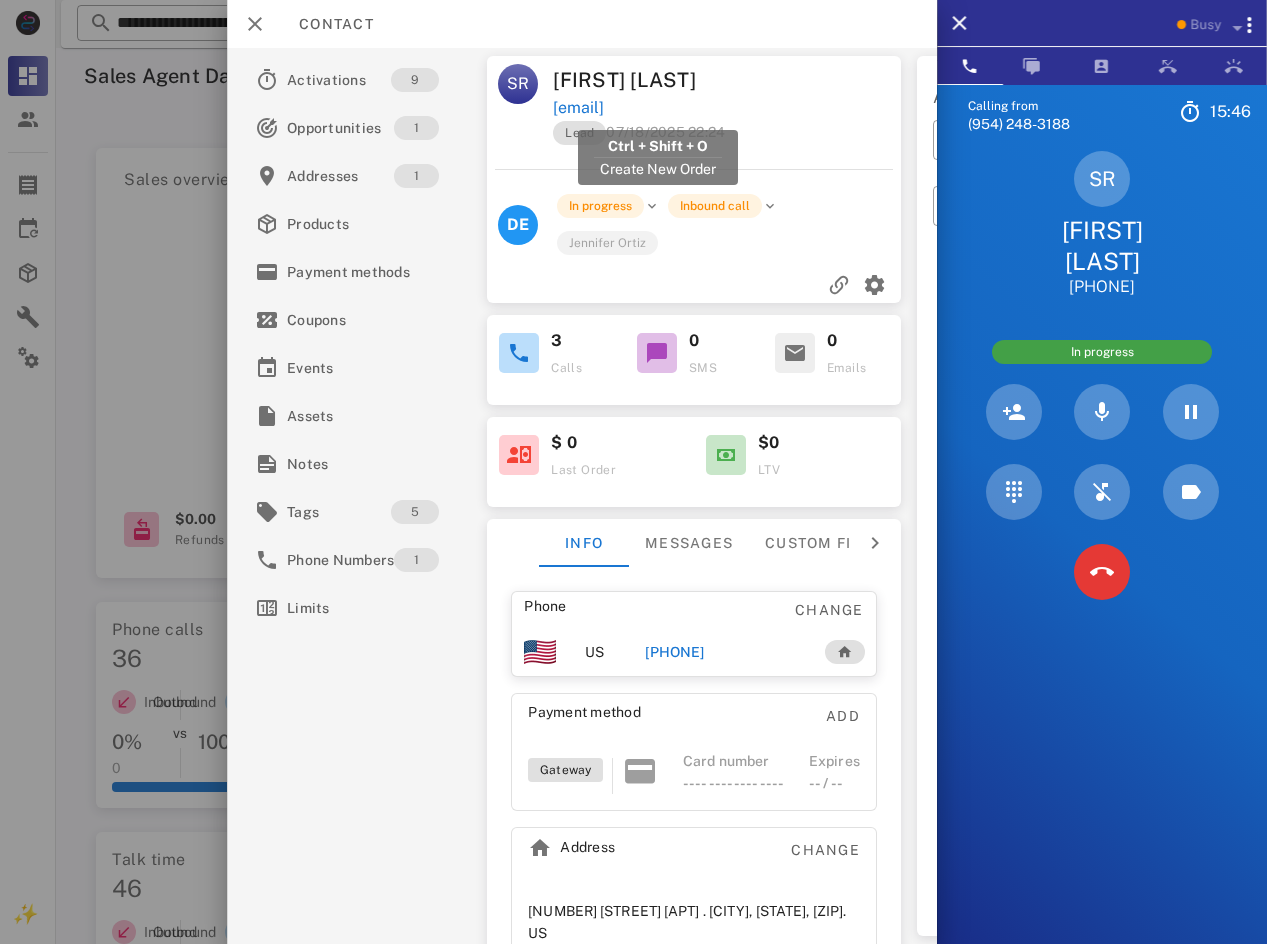 drag, startPoint x: 775, startPoint y: 106, endPoint x: 557, endPoint y: 106, distance: 218 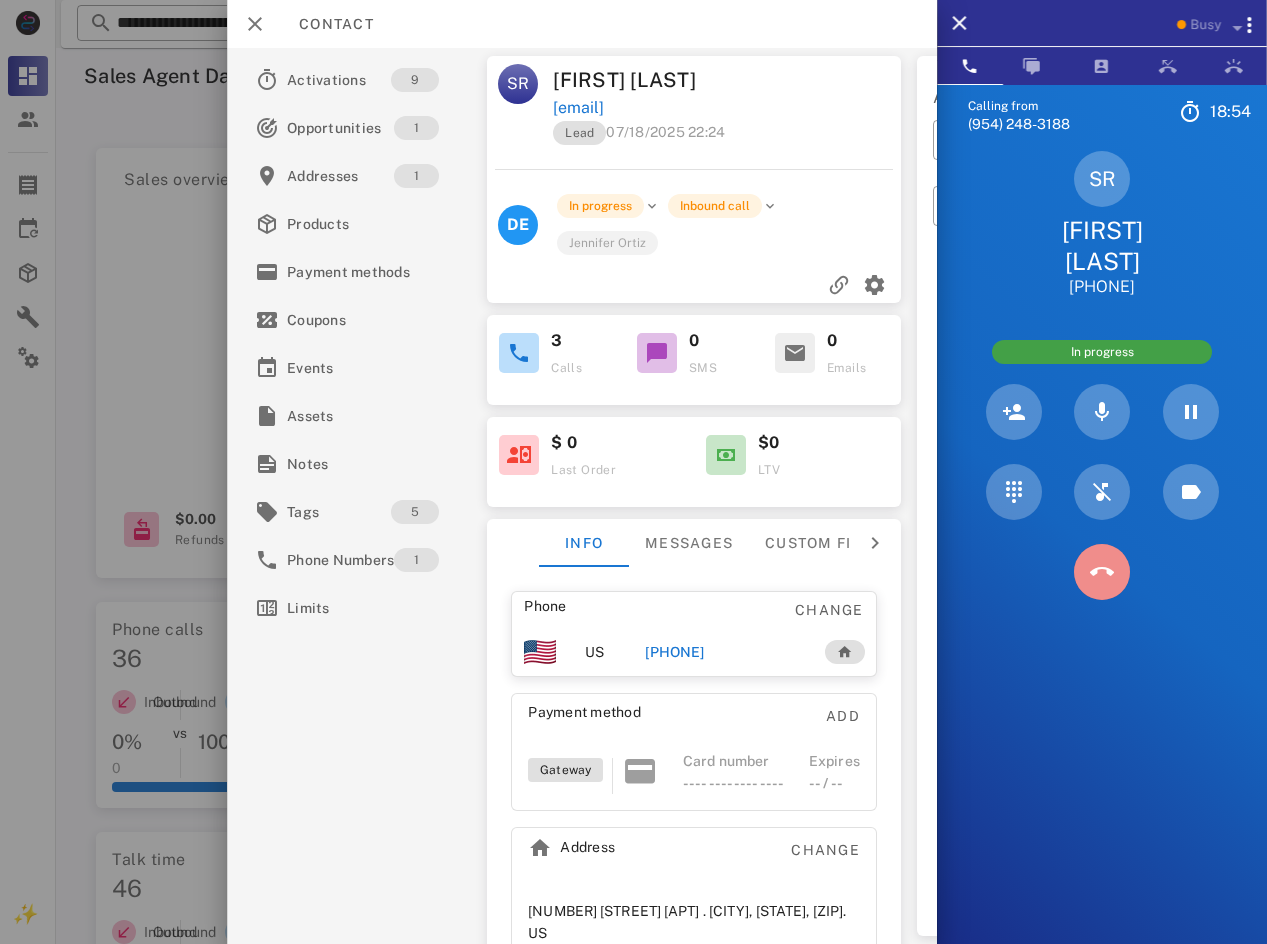click at bounding box center (1102, 572) 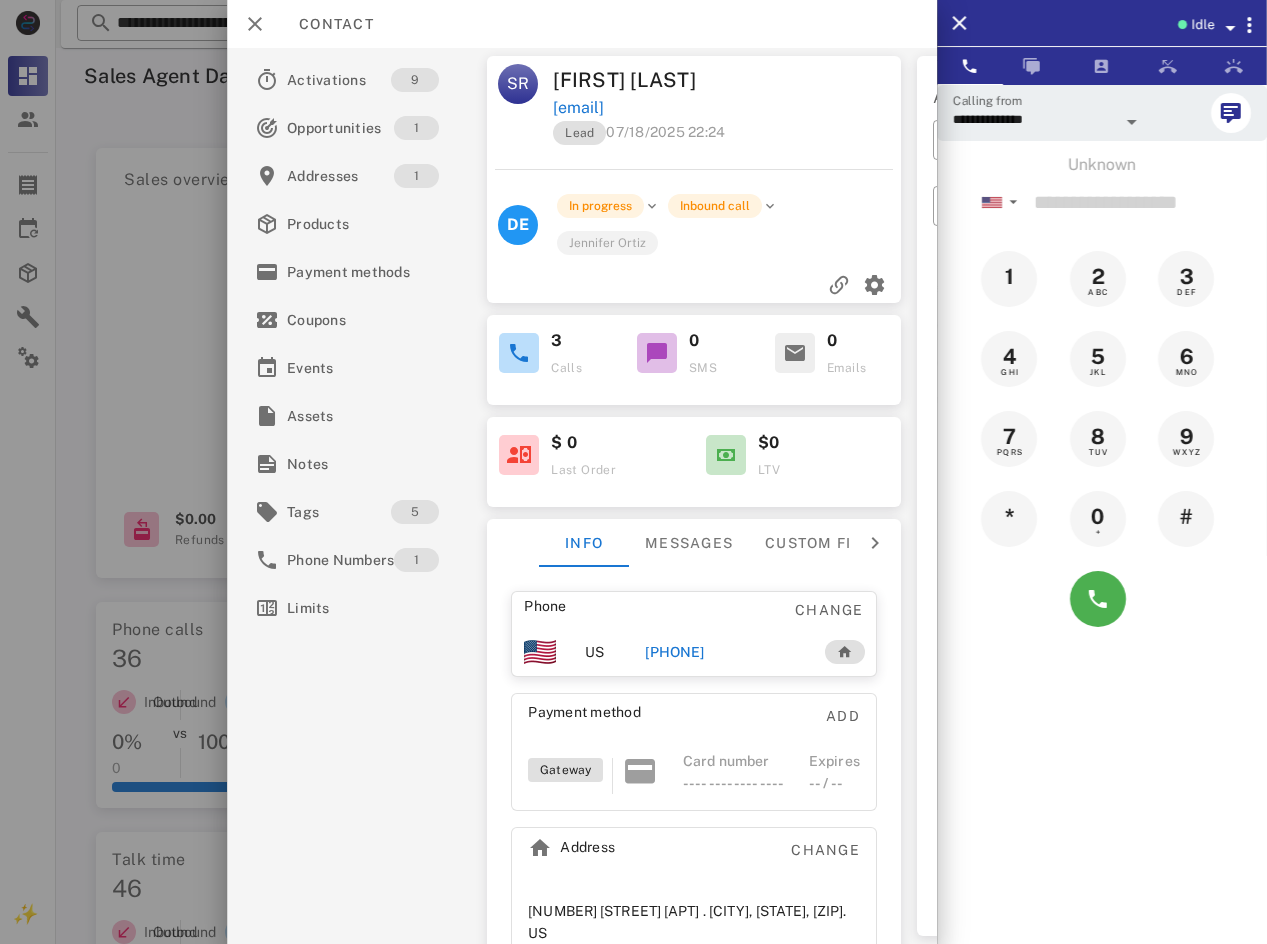 click on "Idle" at bounding box center (1132, 23) 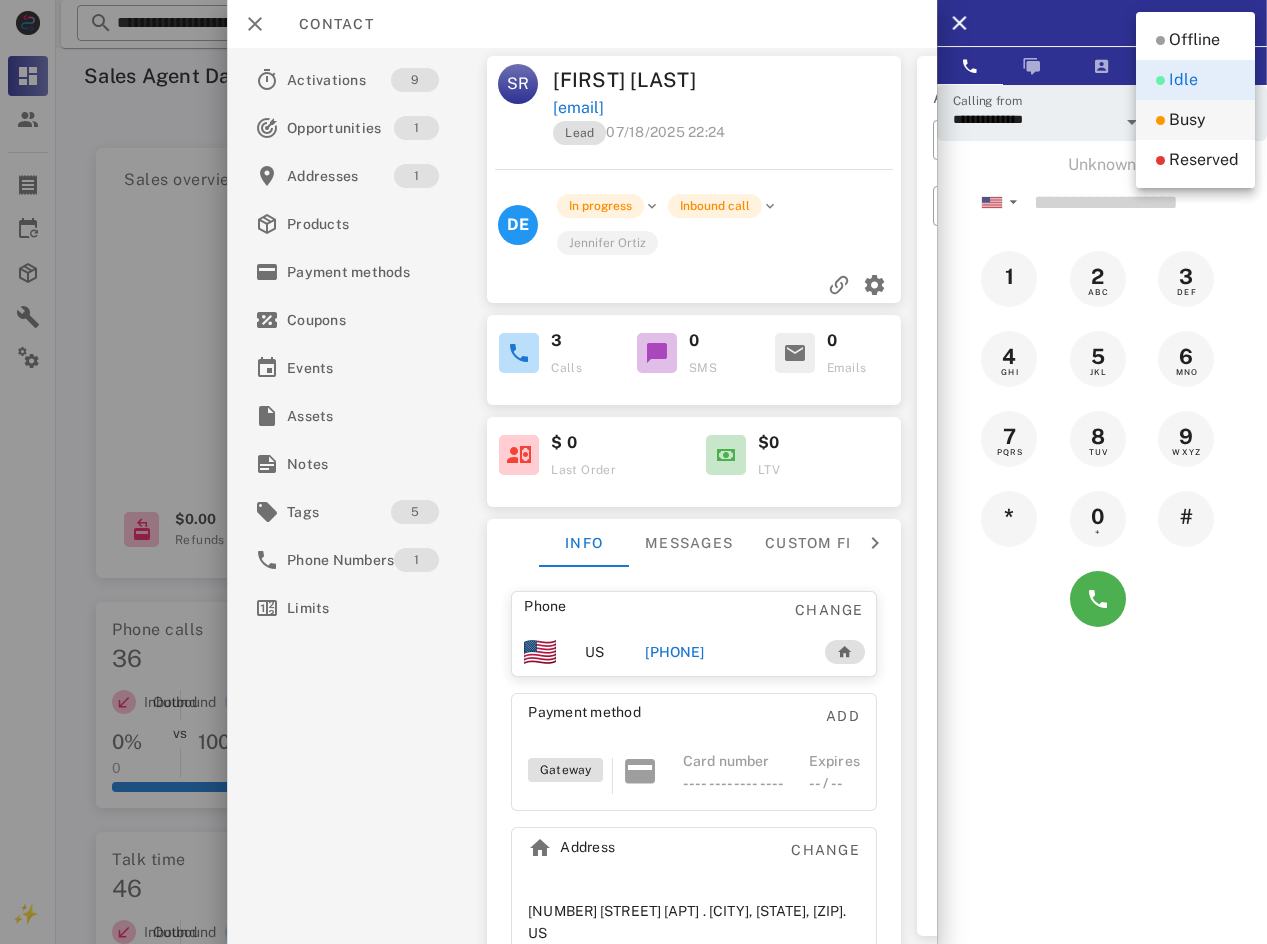 click on "Busy" at bounding box center (1187, 120) 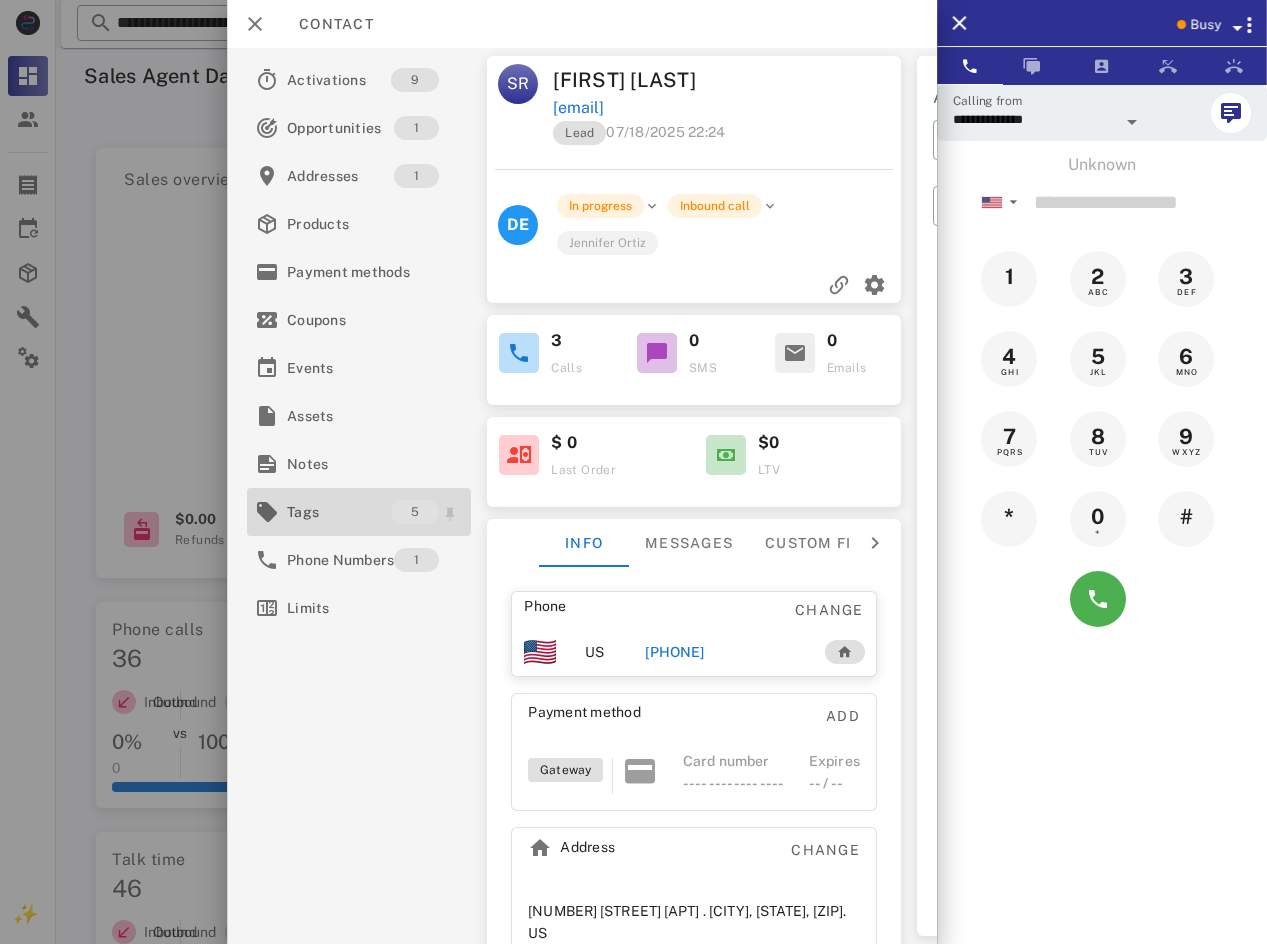click on "Tags" at bounding box center (339, 512) 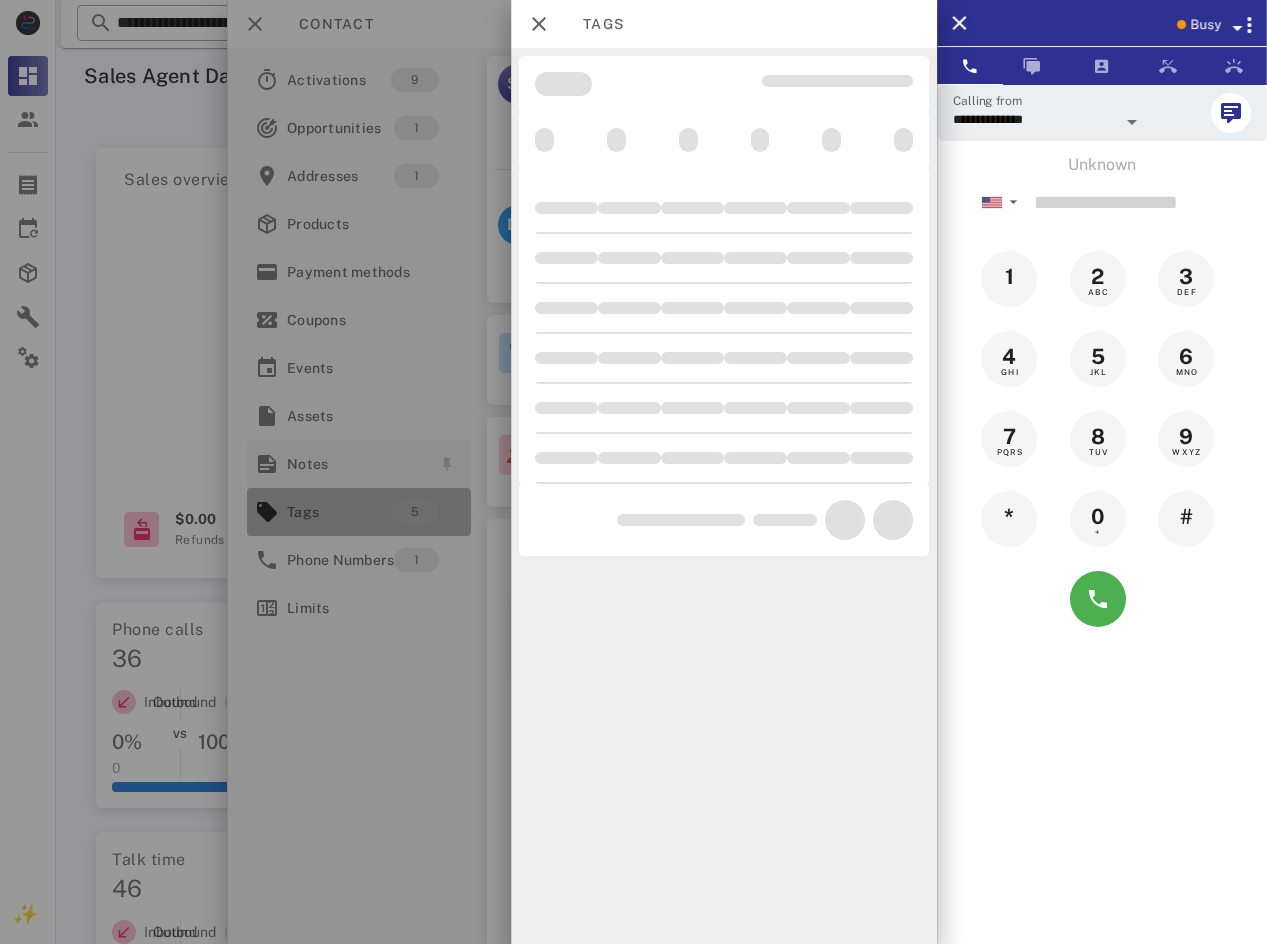 click at bounding box center [633, 472] 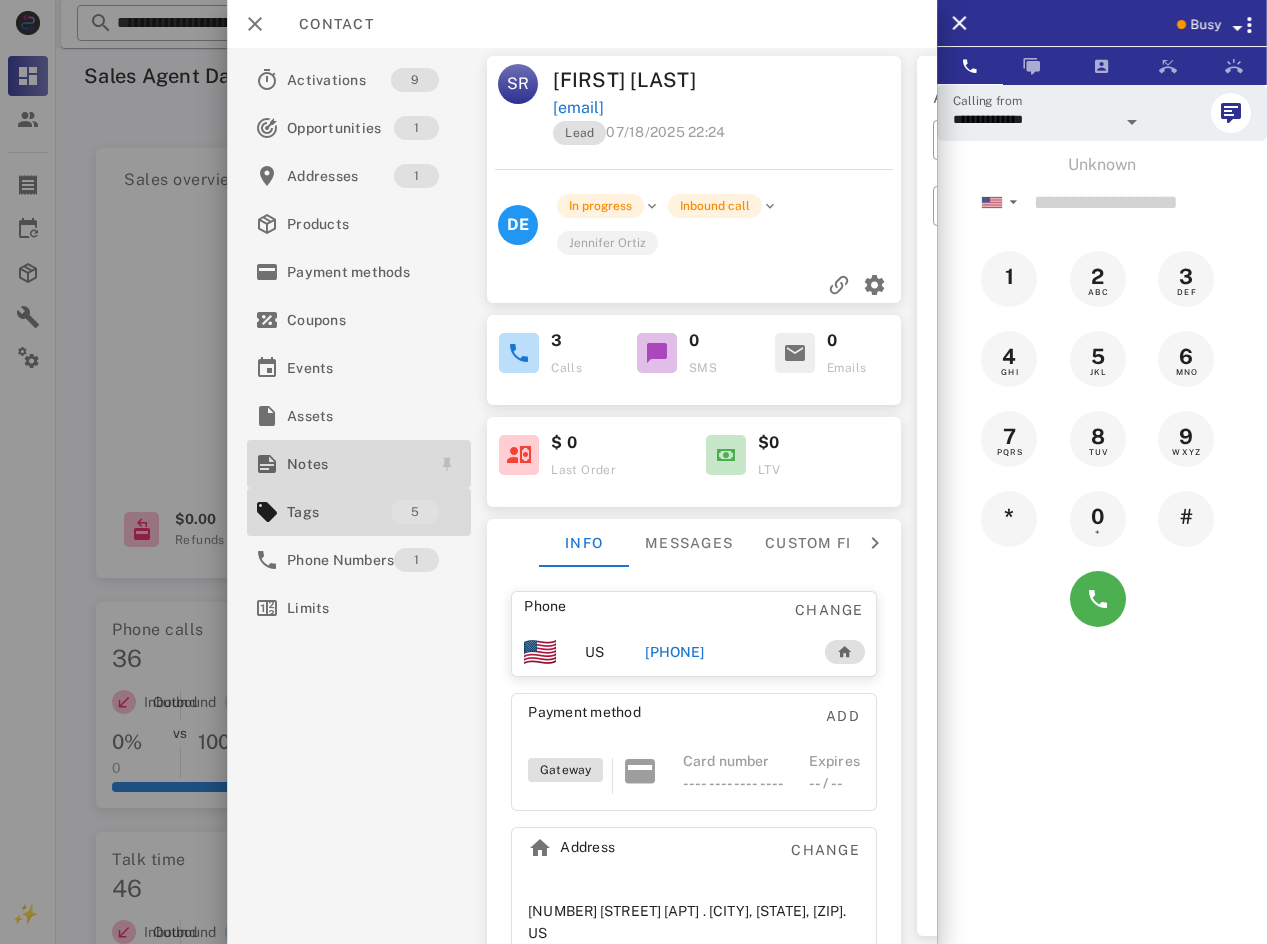 click on "Notes" at bounding box center (355, 464) 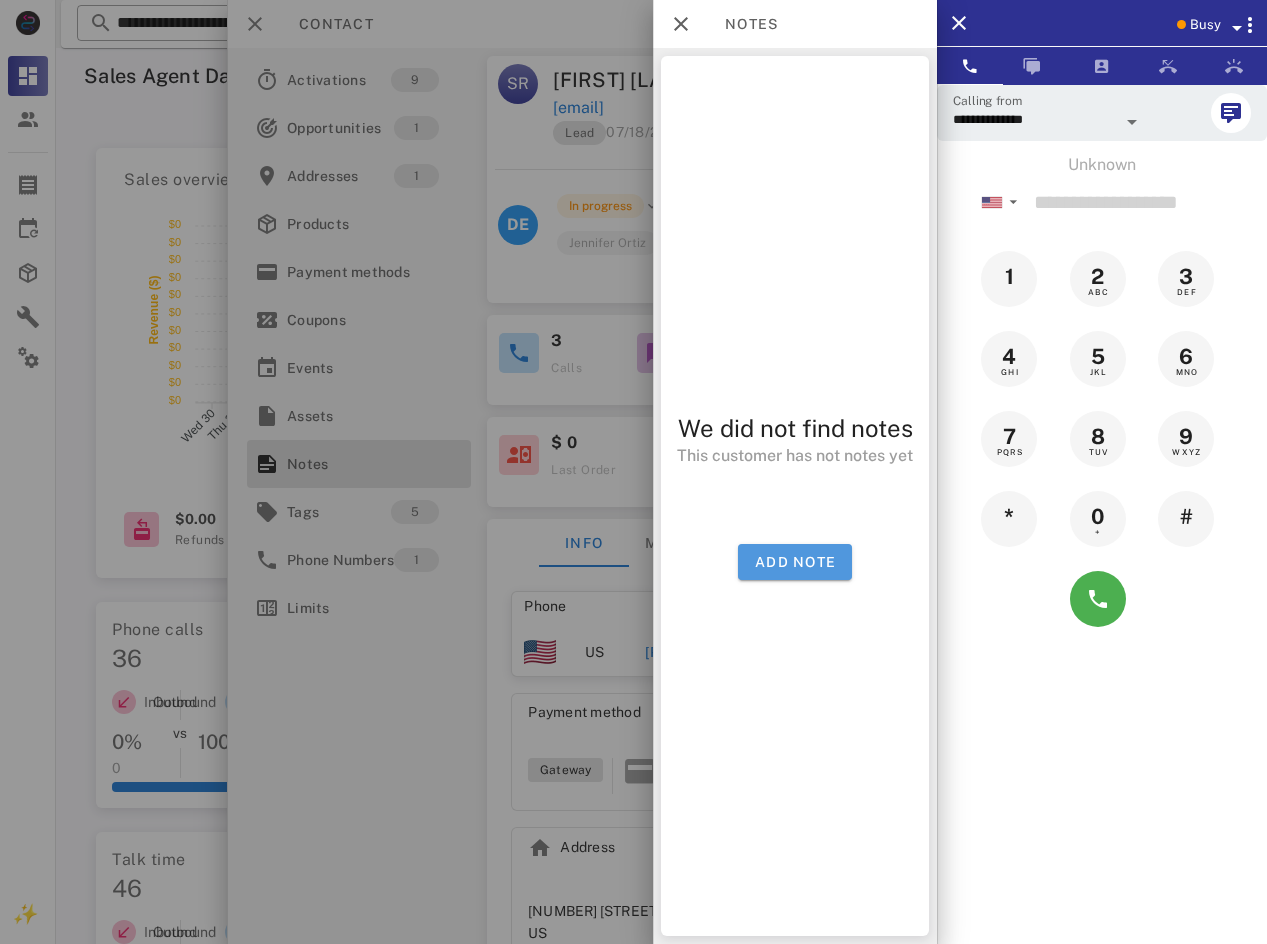 click on "Add note" at bounding box center [795, 562] 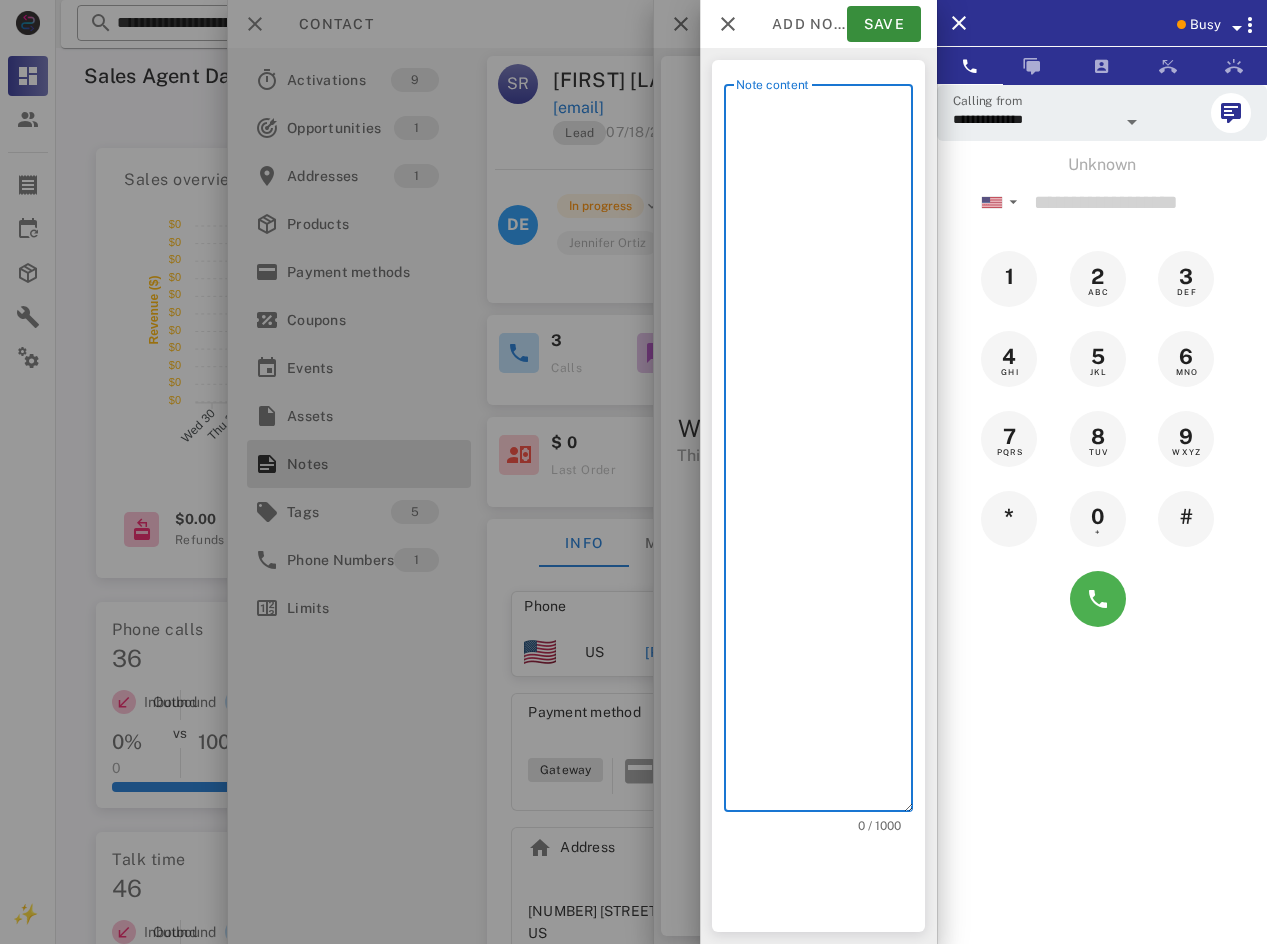 click on "Note content" at bounding box center (824, 453) 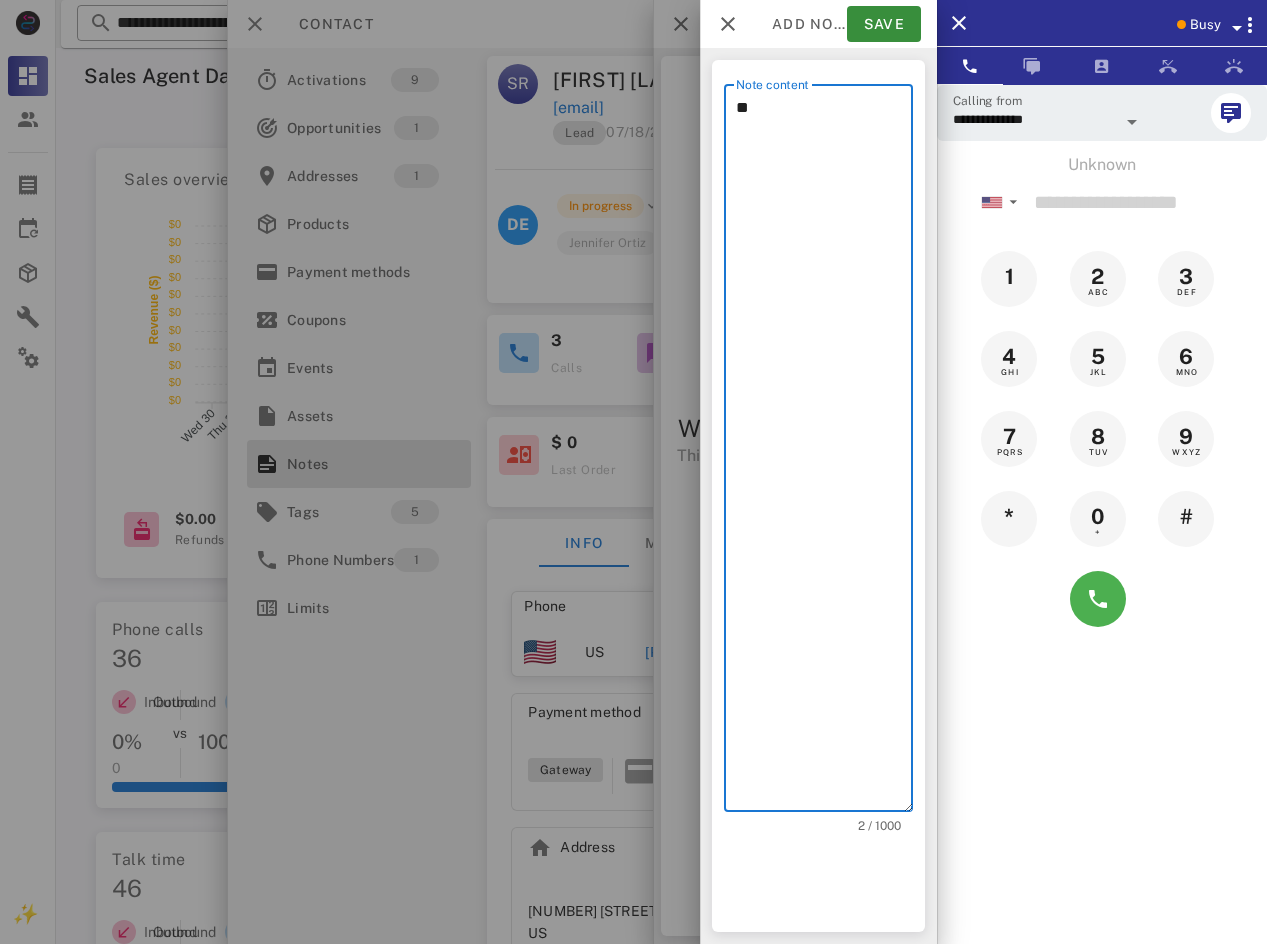 type on "*" 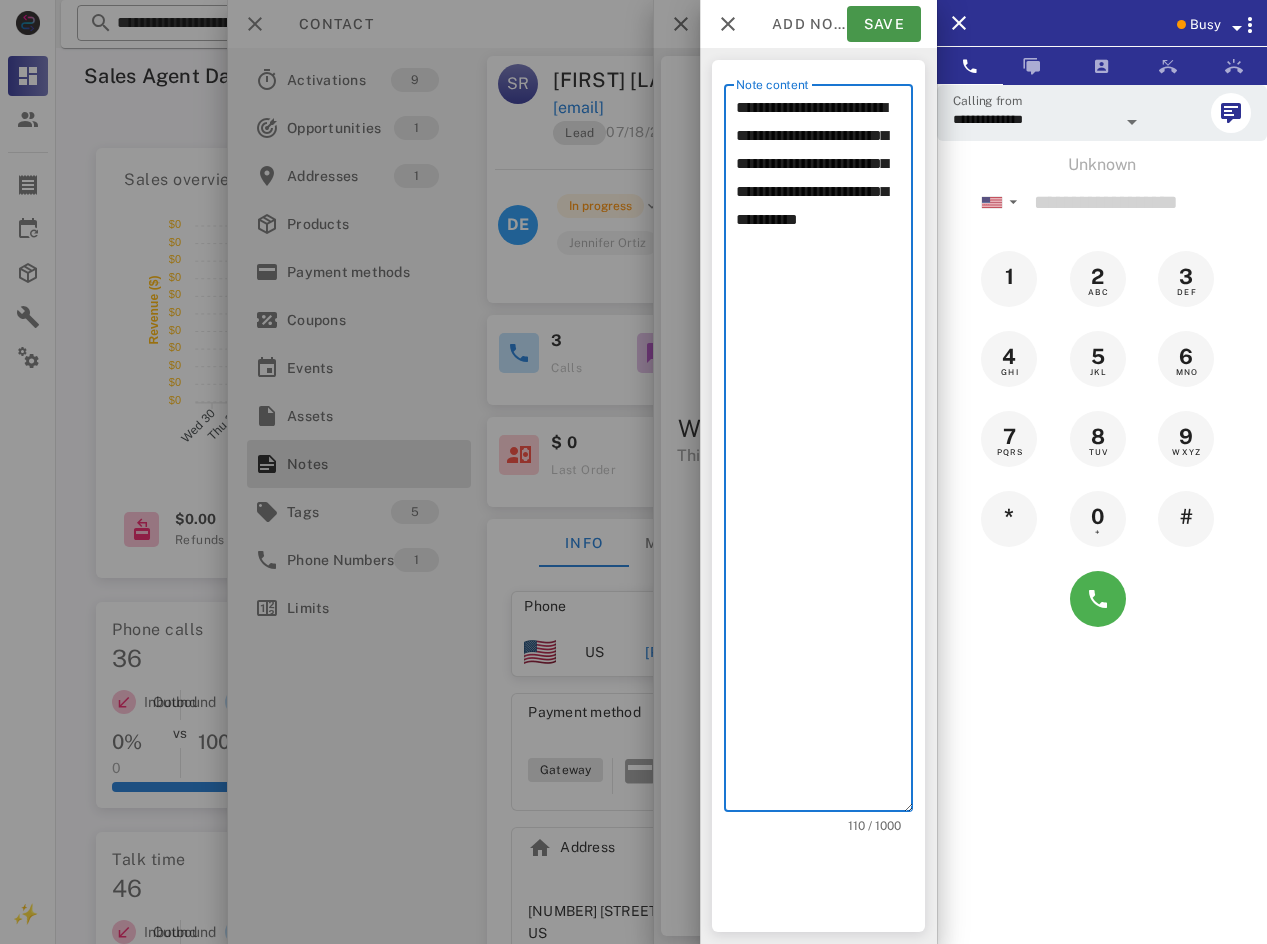 type on "**********" 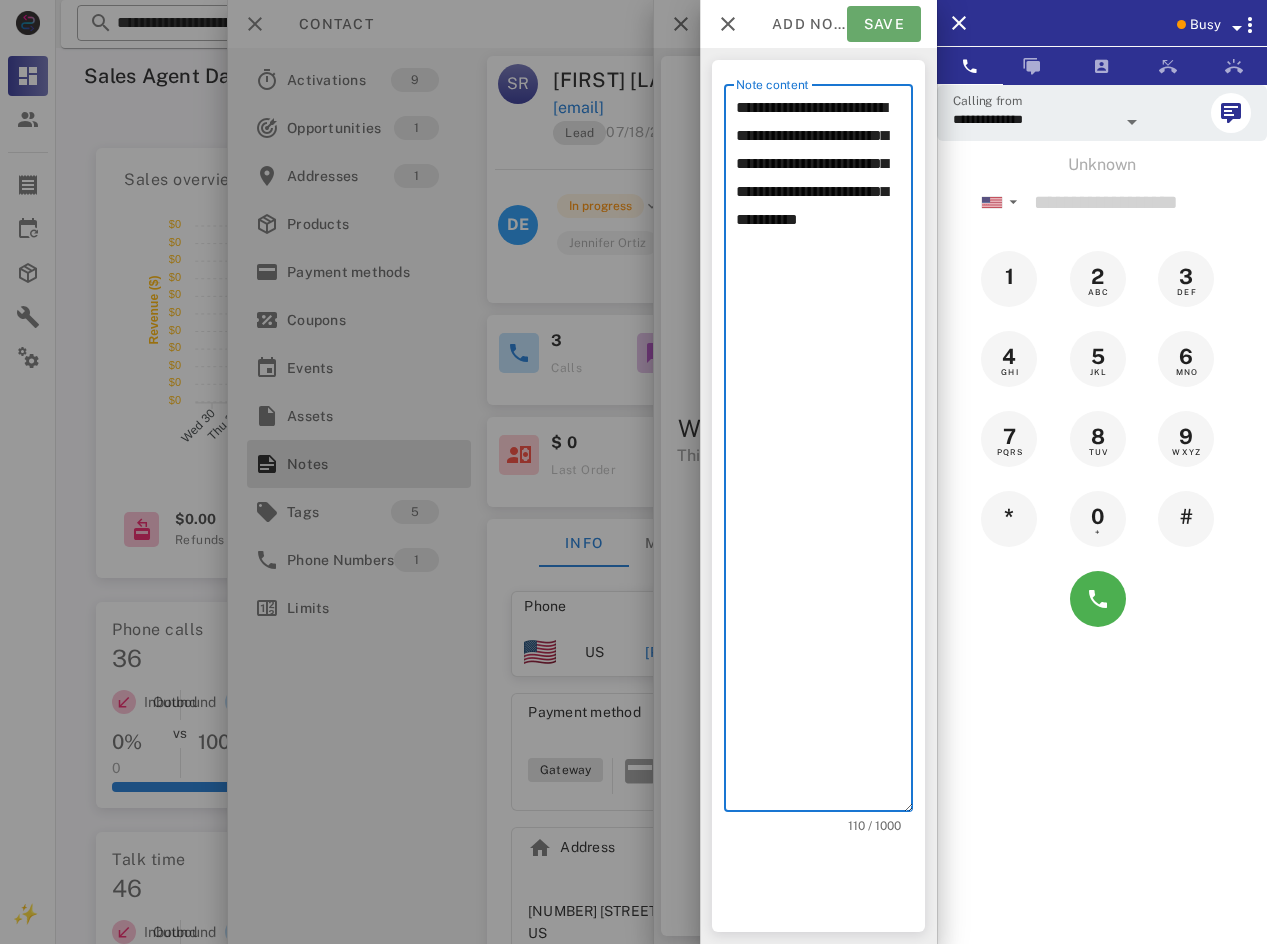 click on "Save" at bounding box center [884, 24] 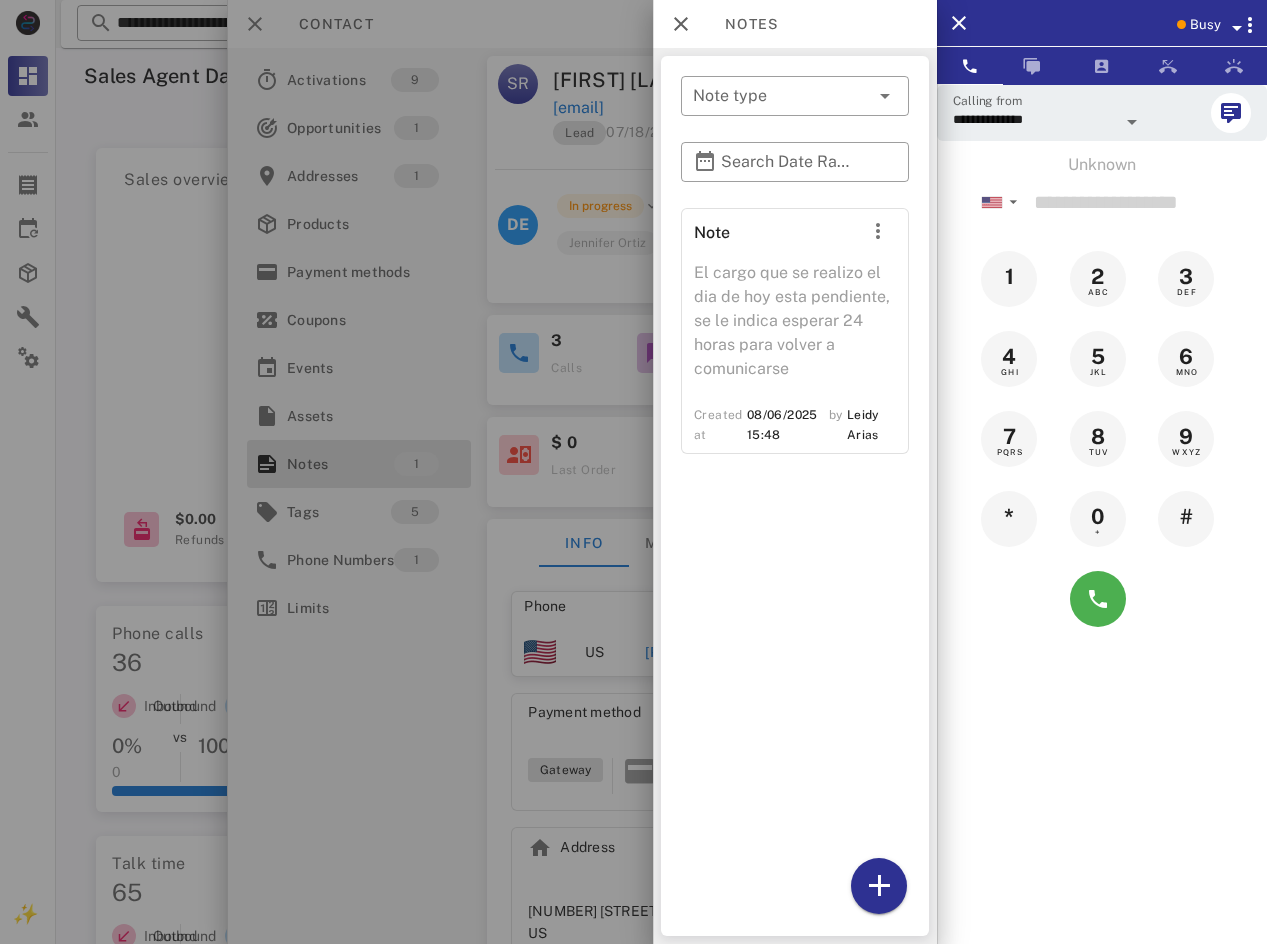 click at bounding box center [633, 472] 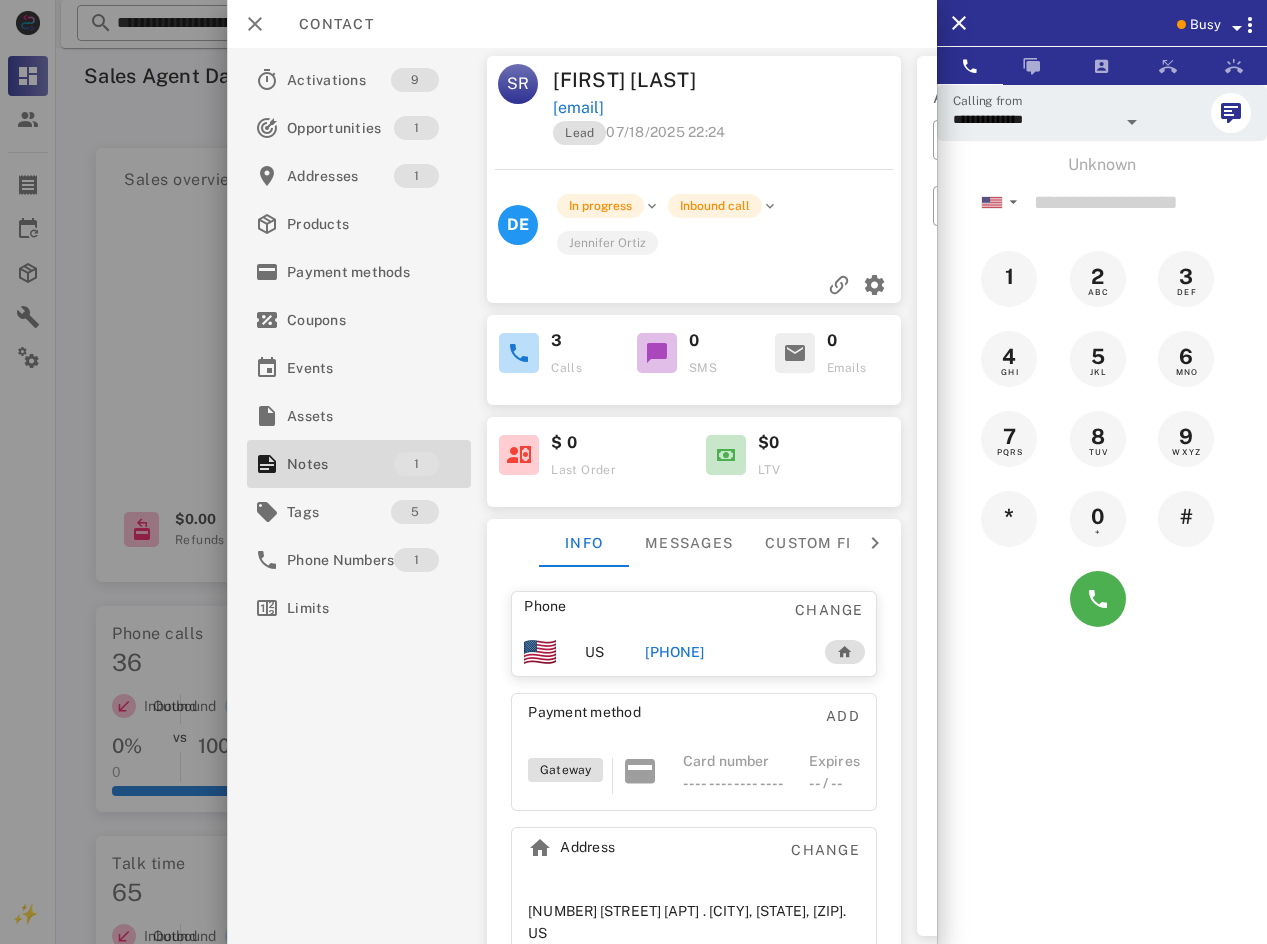 click at bounding box center (633, 472) 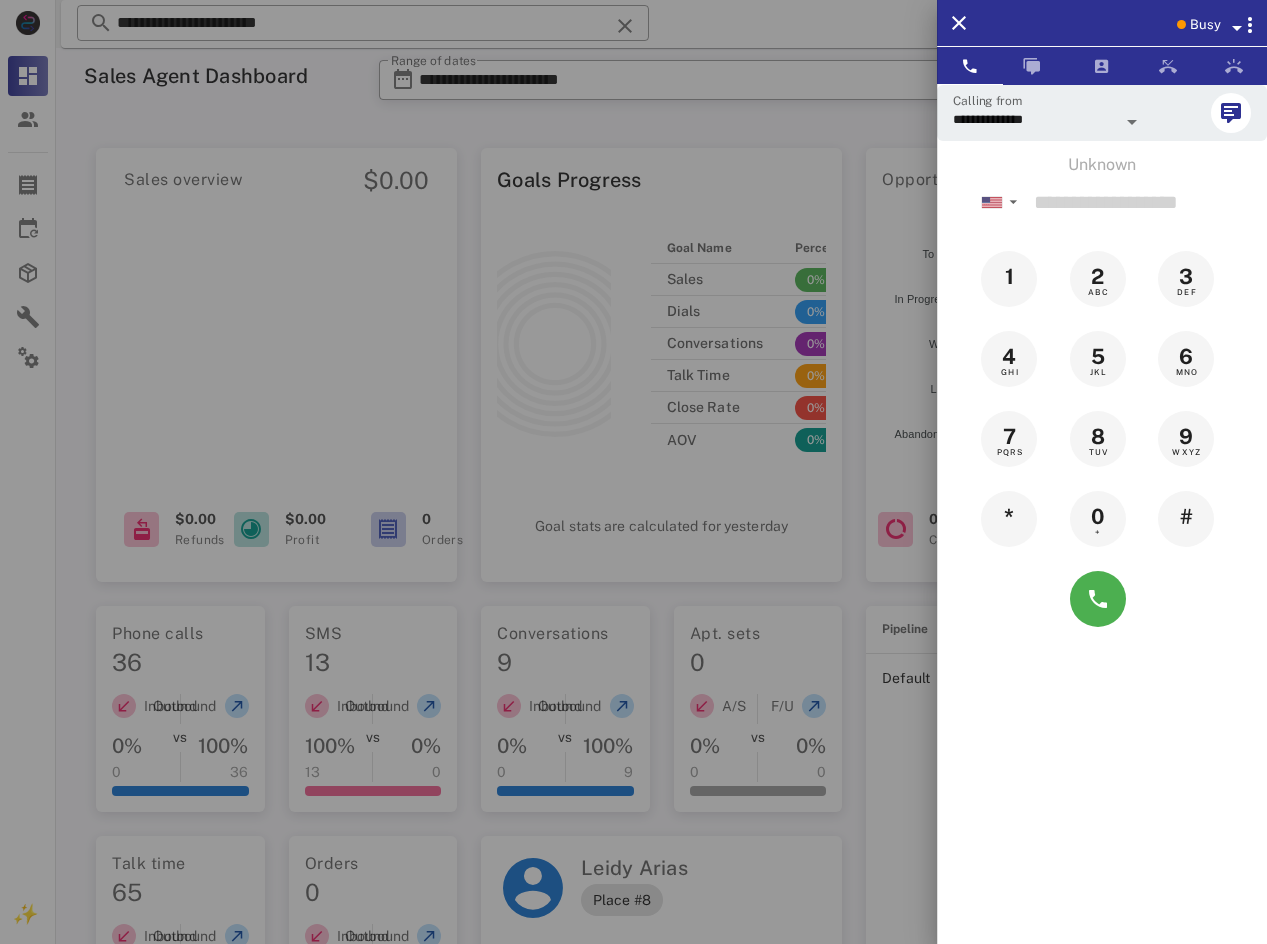click at bounding box center [633, 472] 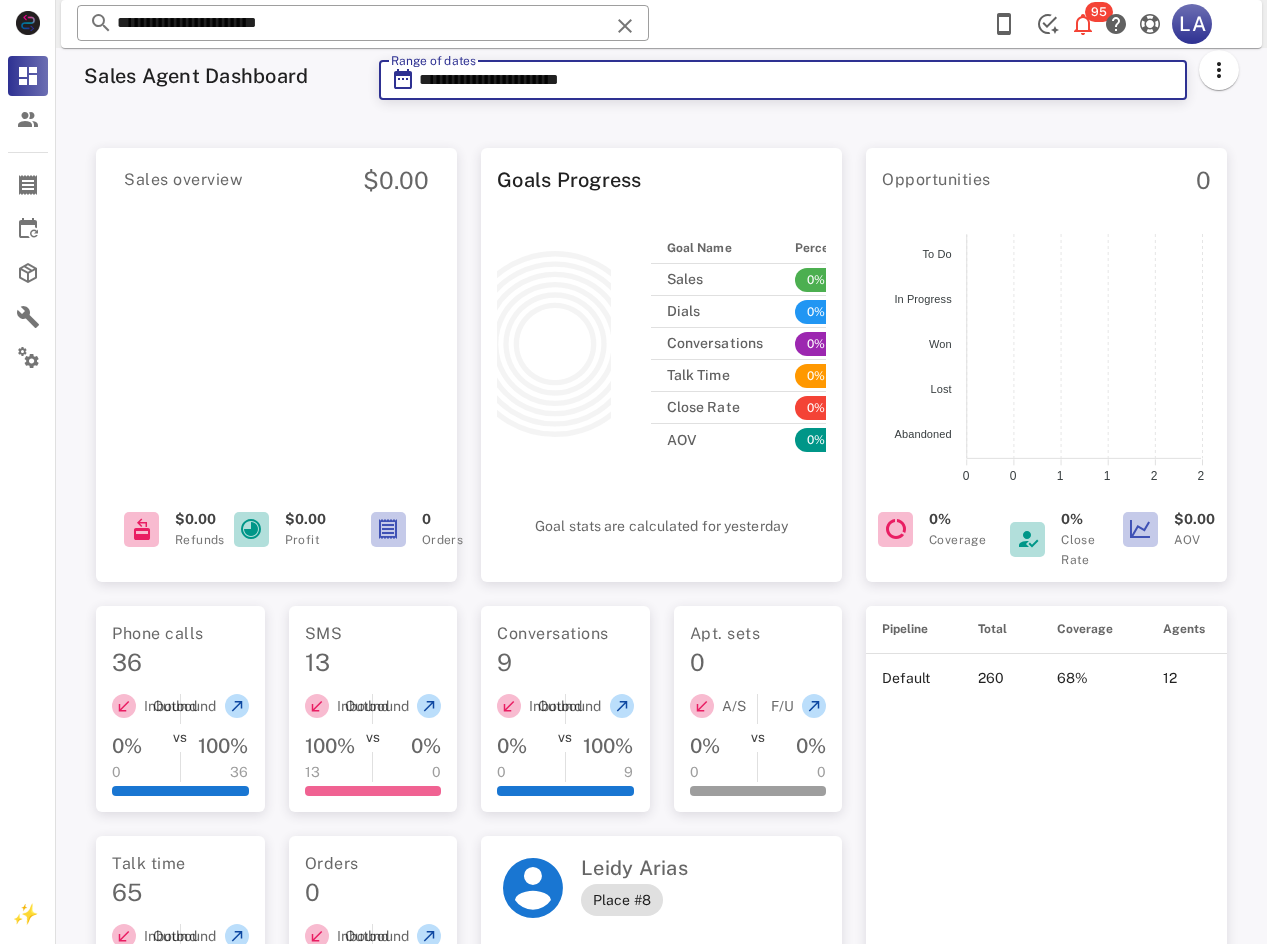 click on "**********" at bounding box center [797, 80] 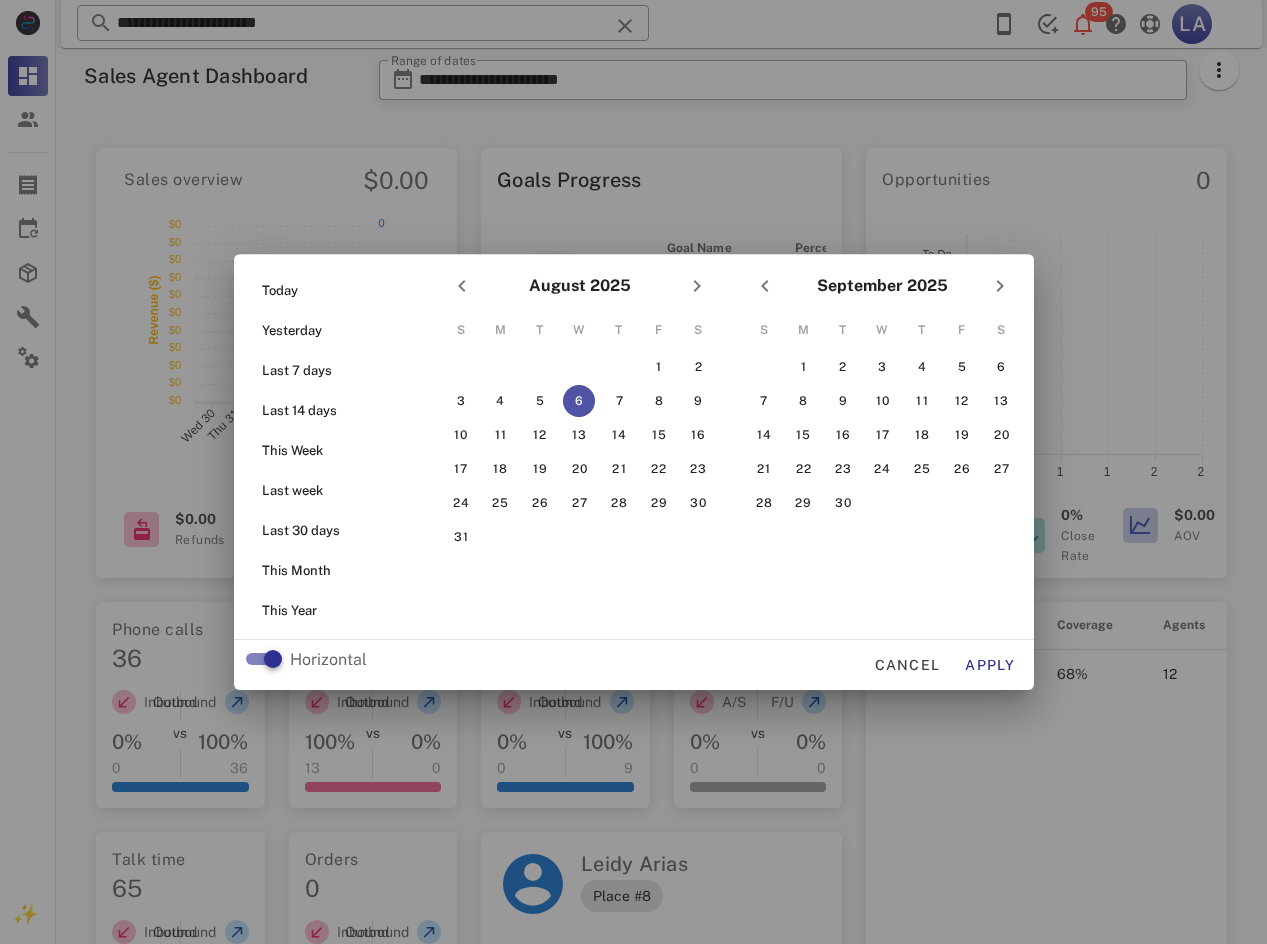 click on "6" at bounding box center [579, 401] 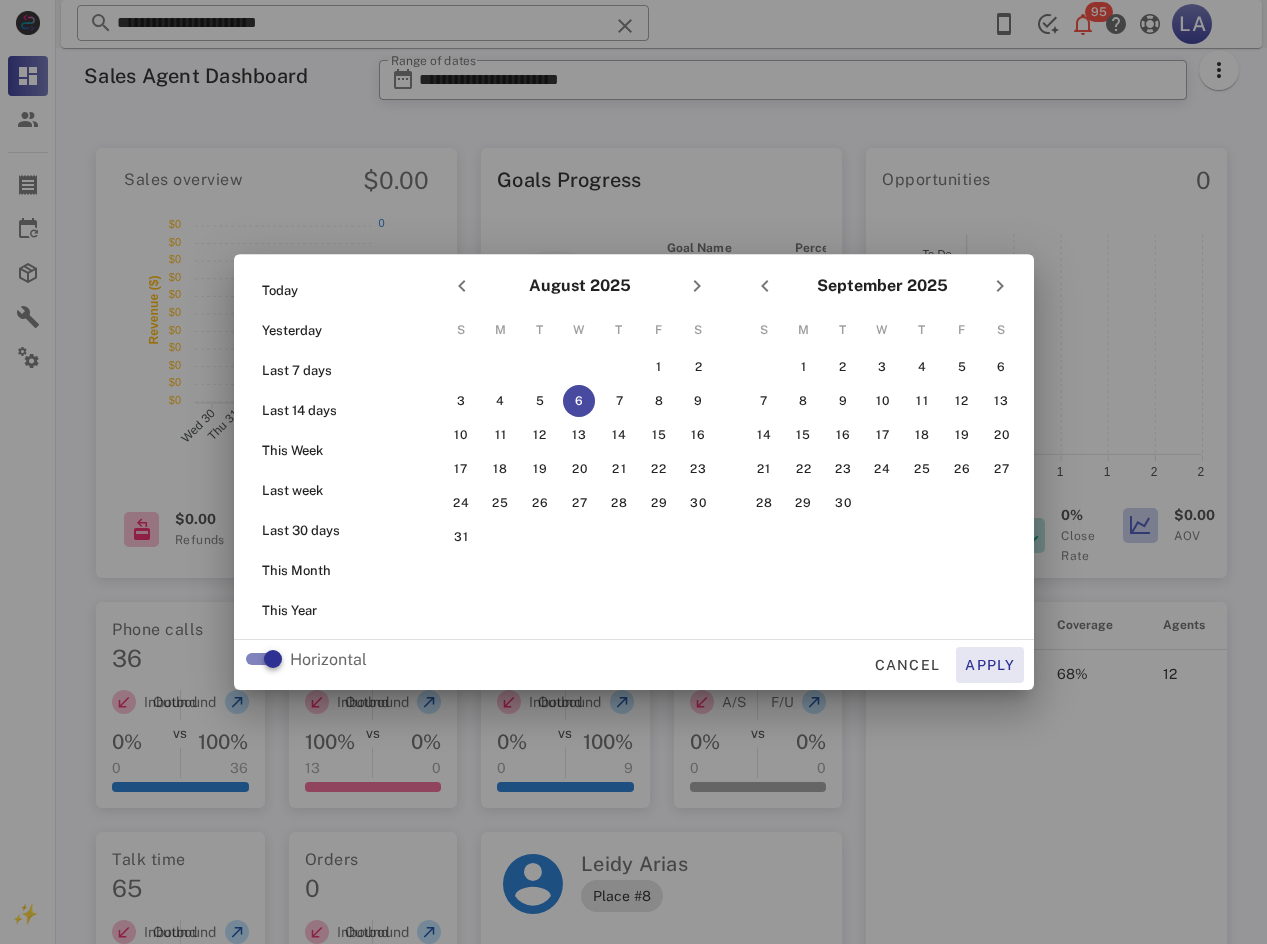 click on "Apply" at bounding box center (990, 665) 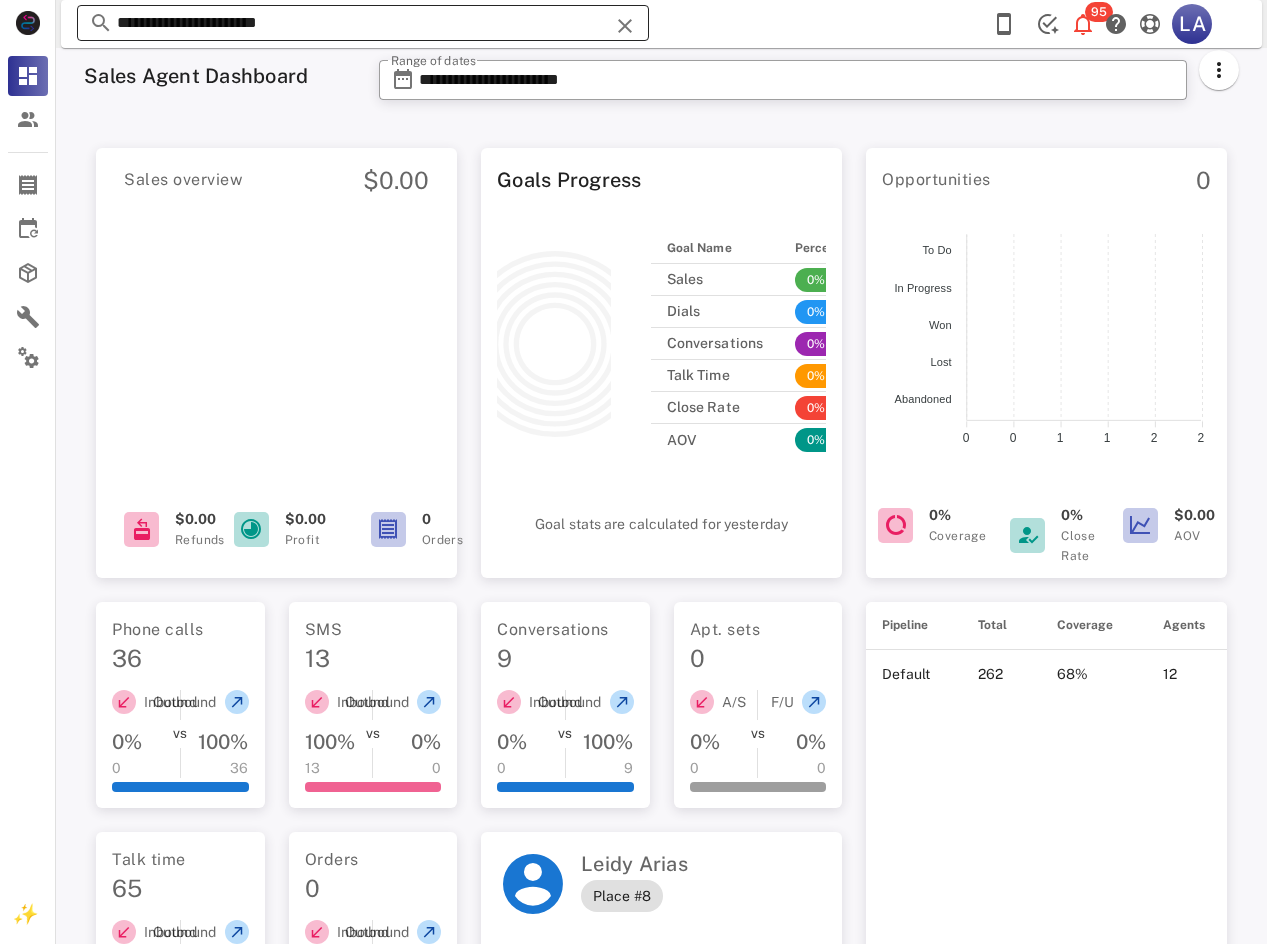 click on "**********" at bounding box center (363, 23) 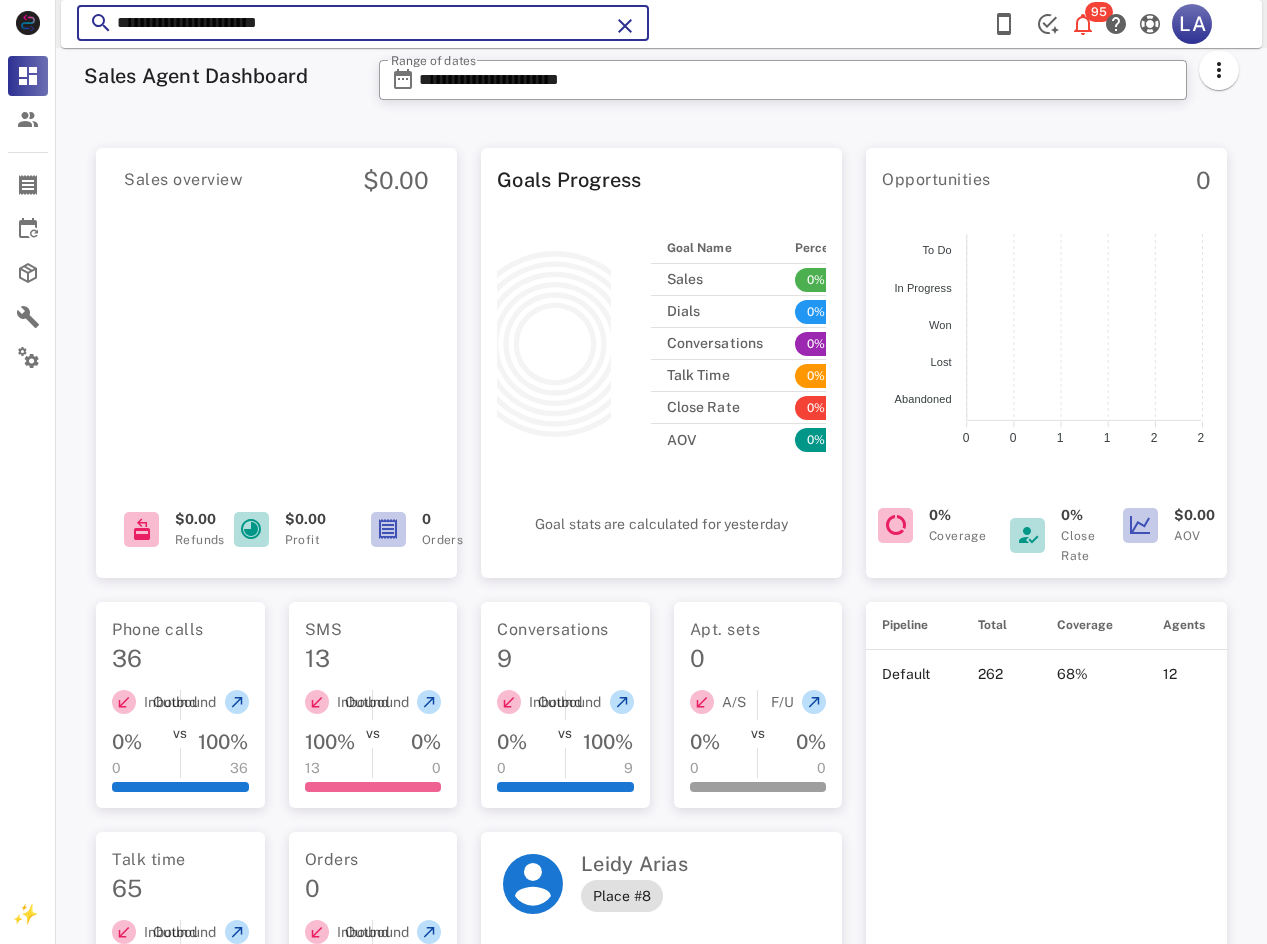 click on "**********" at bounding box center (363, 23) 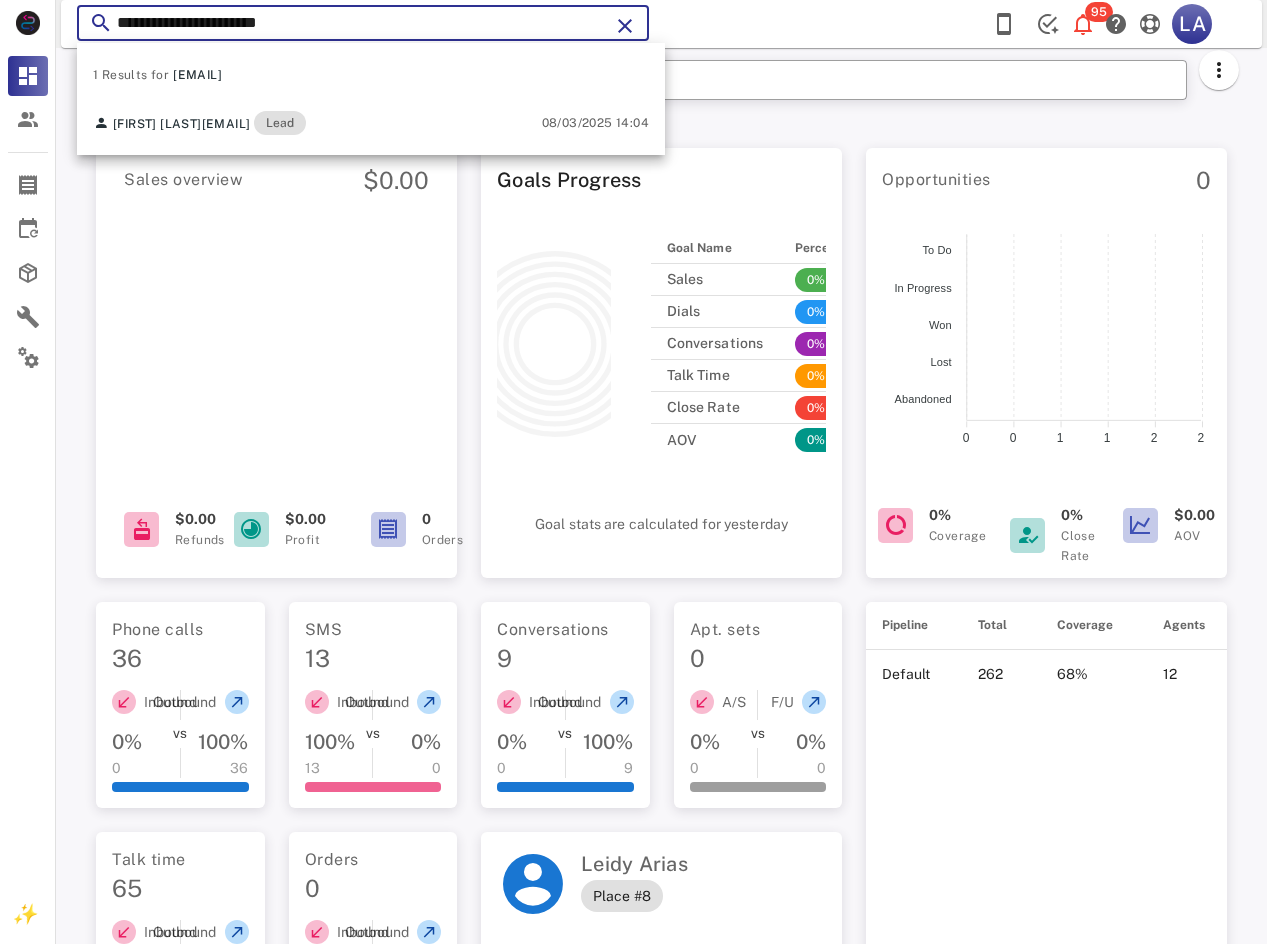 click on "**********" at bounding box center [363, 23] 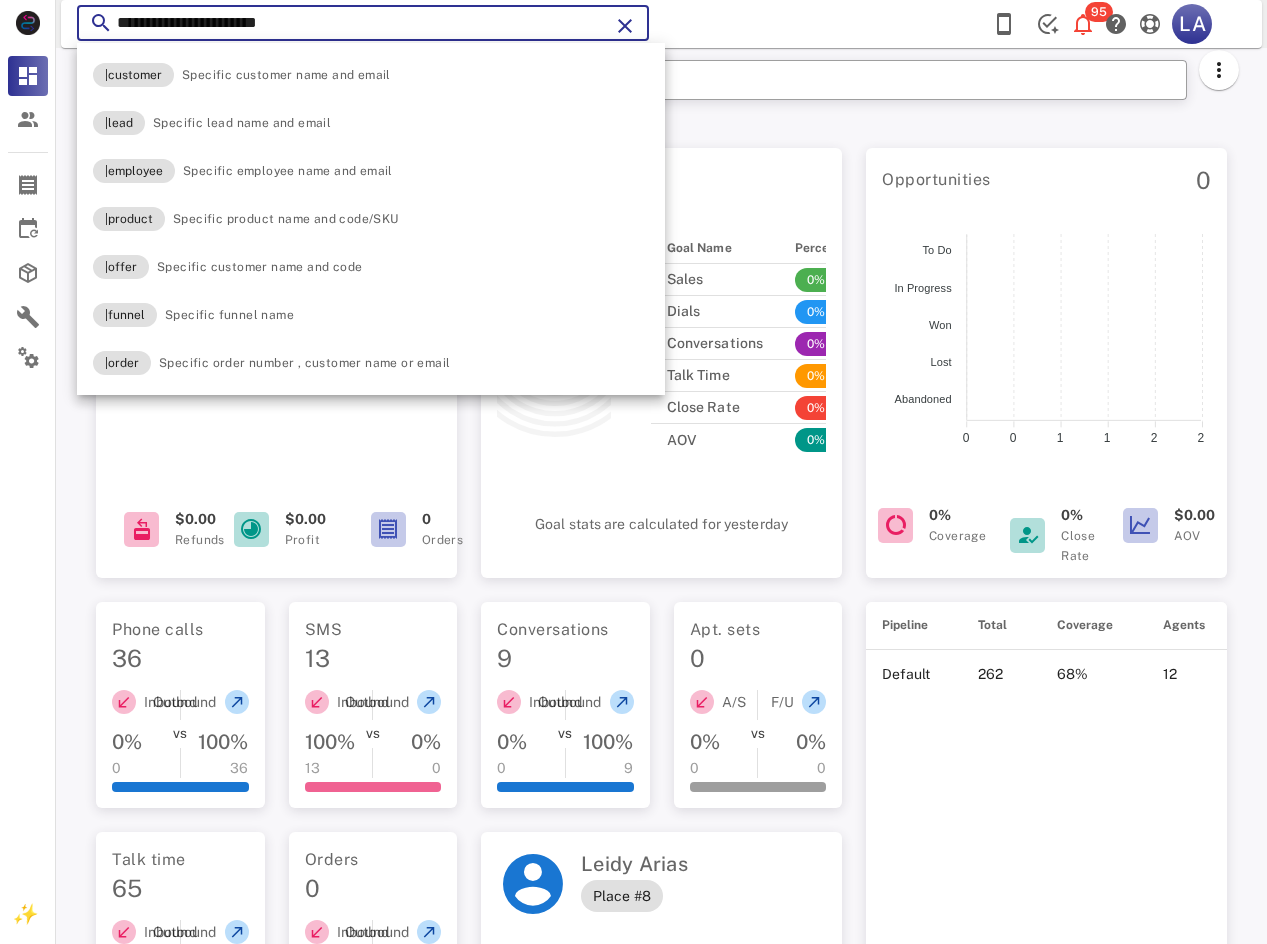 paste 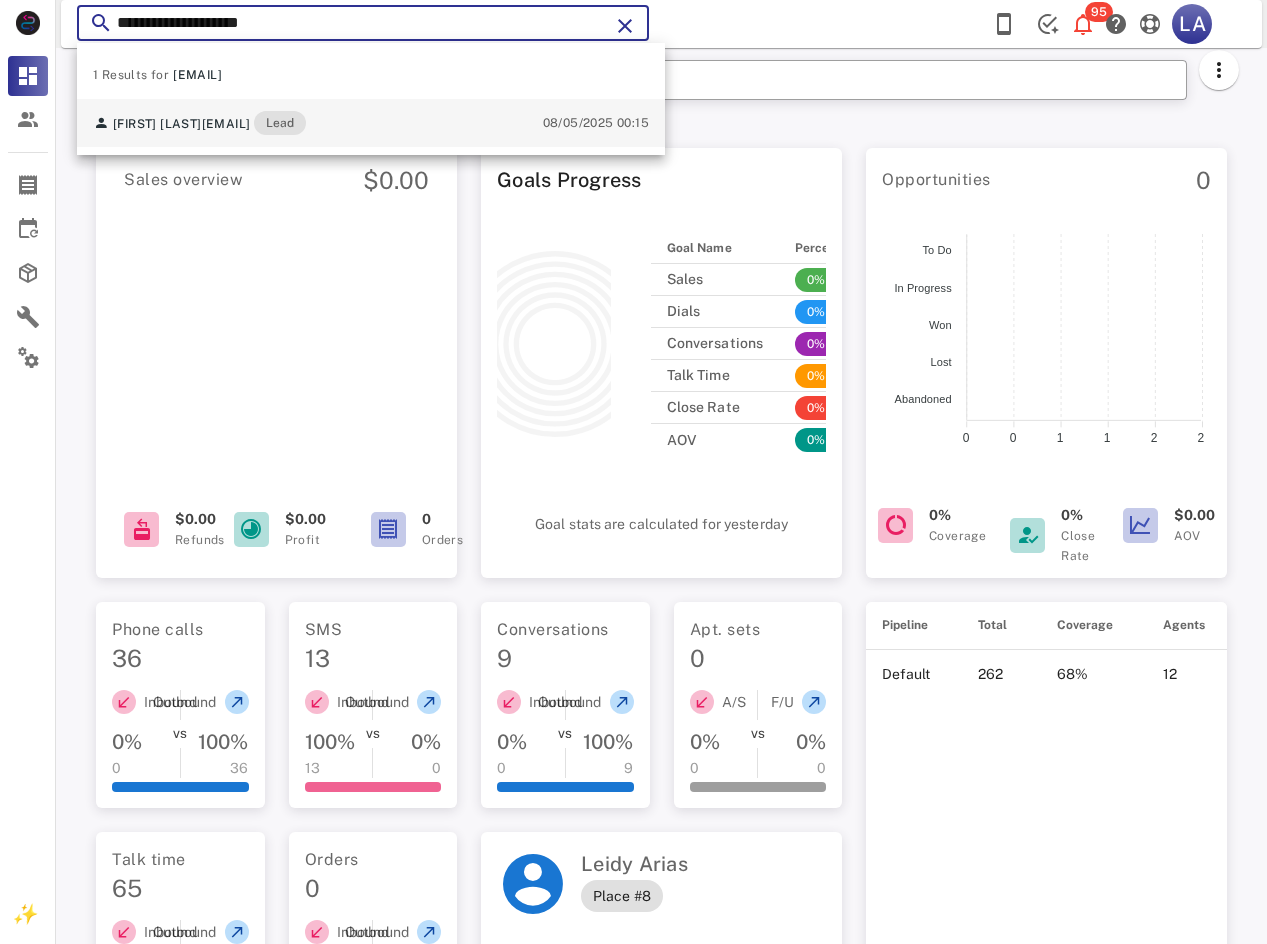 type on "**********" 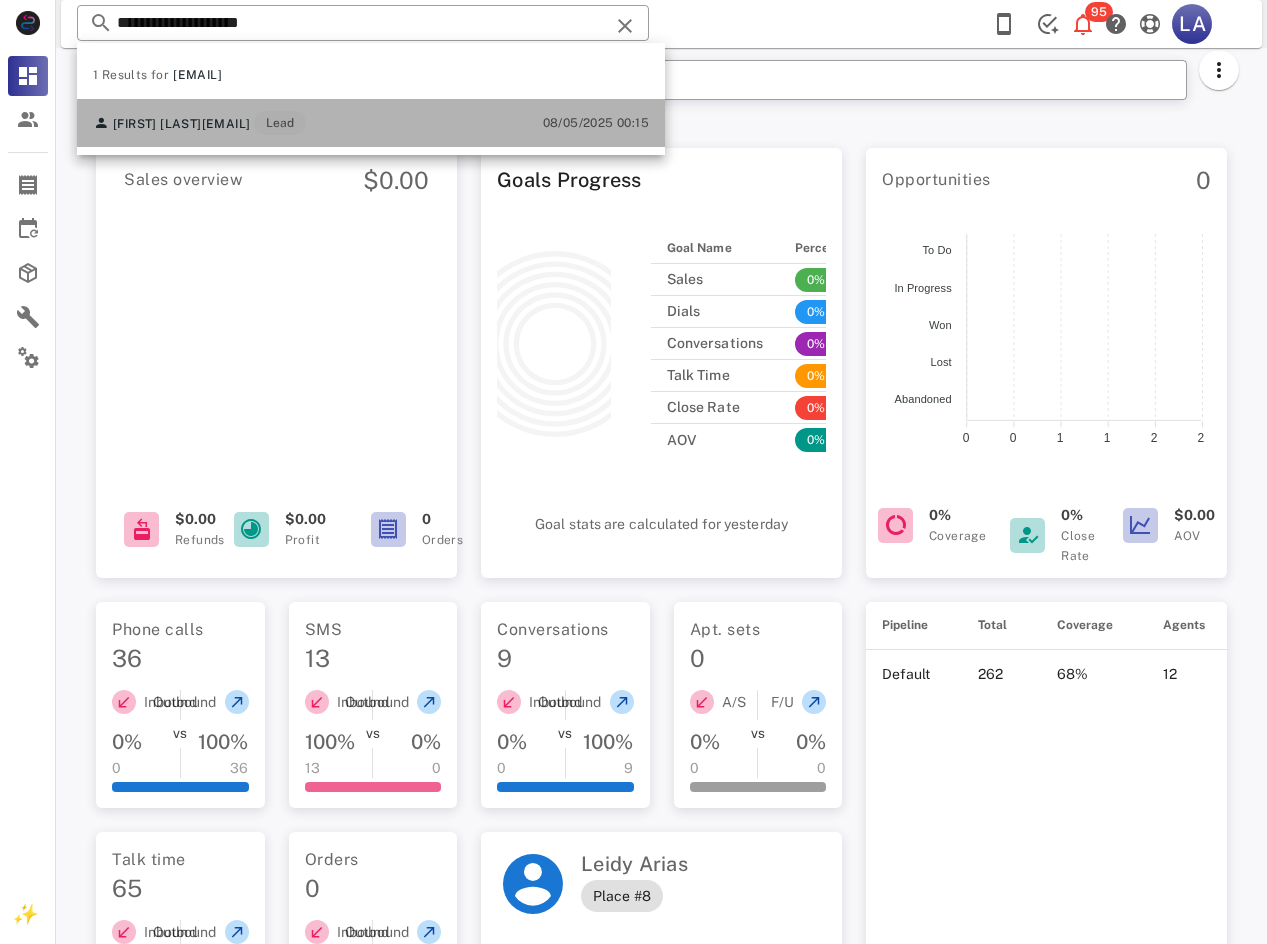 click on "[FIRST] [LAST]   [EMAIL]   Lead   08/05/2025 00:15" at bounding box center (371, 123) 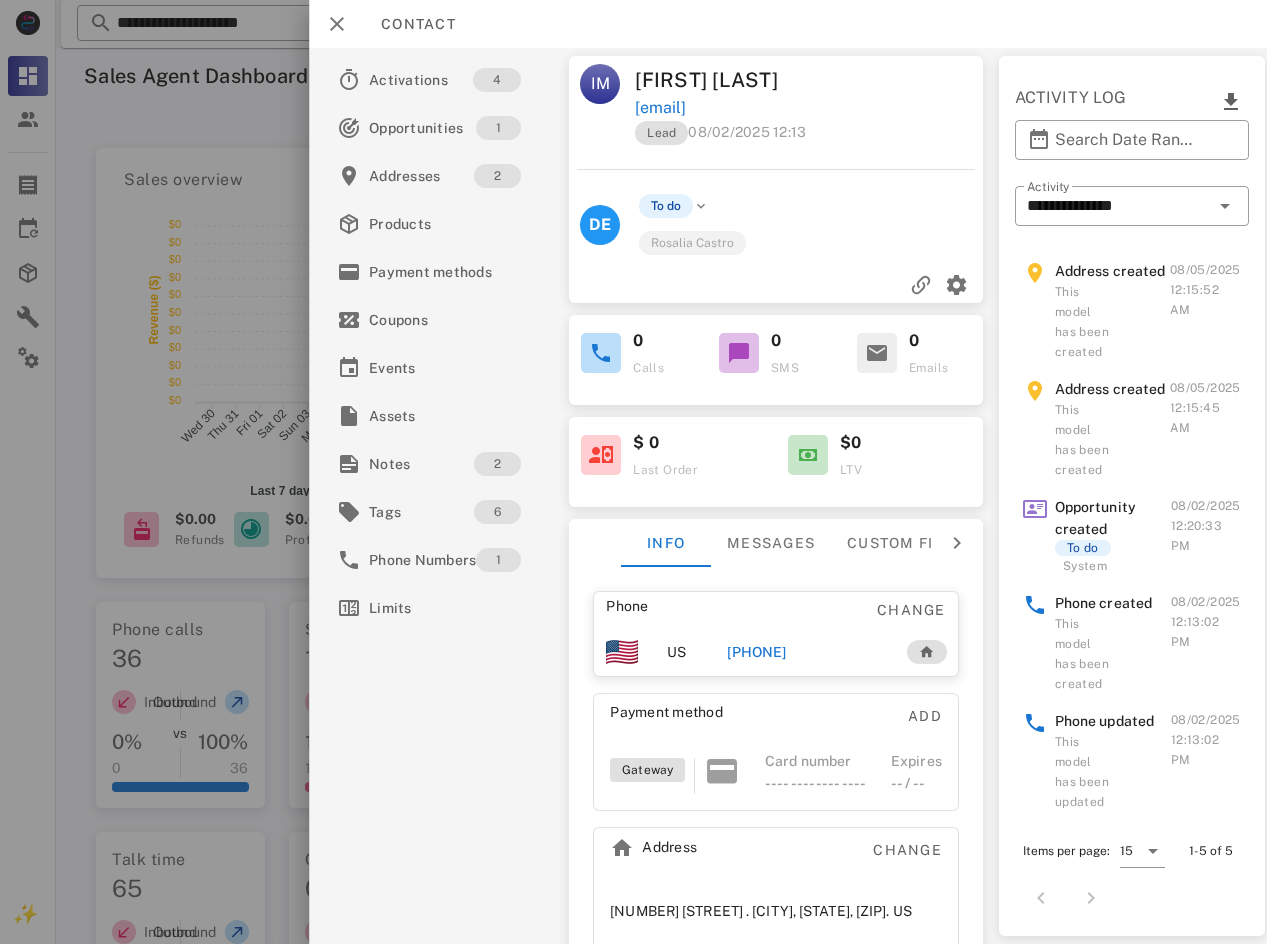 click on "[PHONE]" at bounding box center (757, 652) 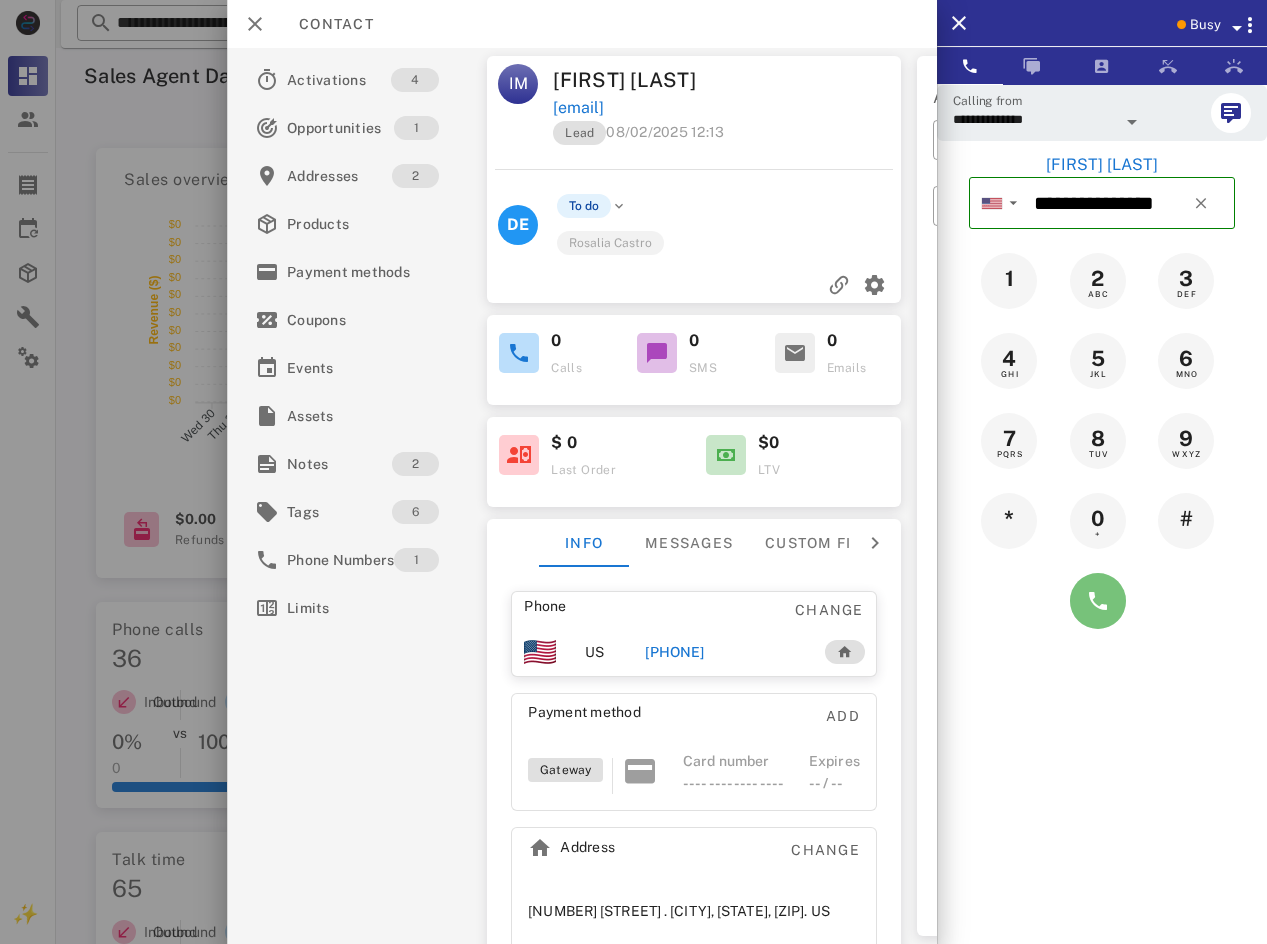 click at bounding box center [1098, 601] 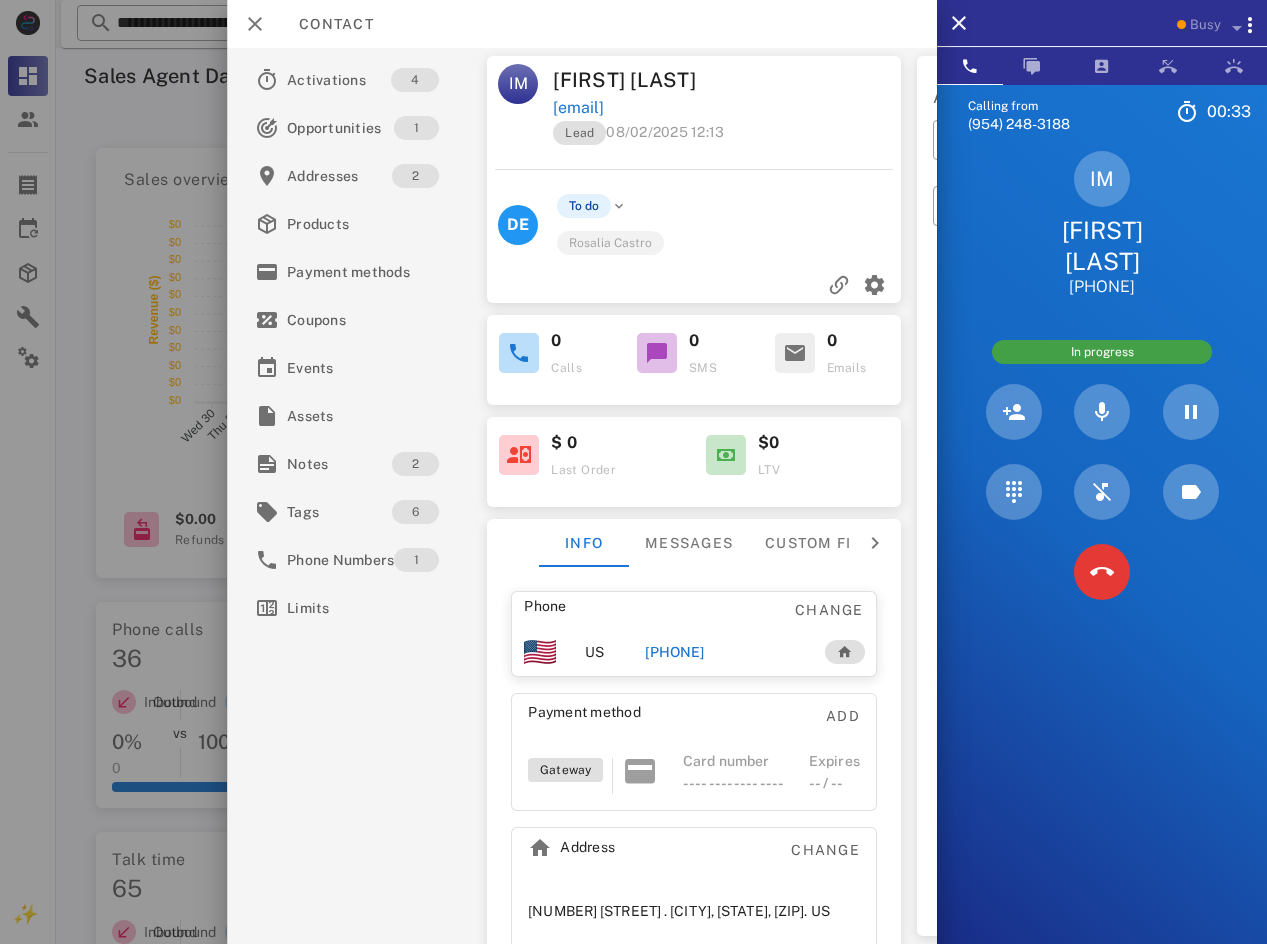 drag, startPoint x: 1072, startPoint y: 526, endPoint x: 1051, endPoint y: 583, distance: 60.74537 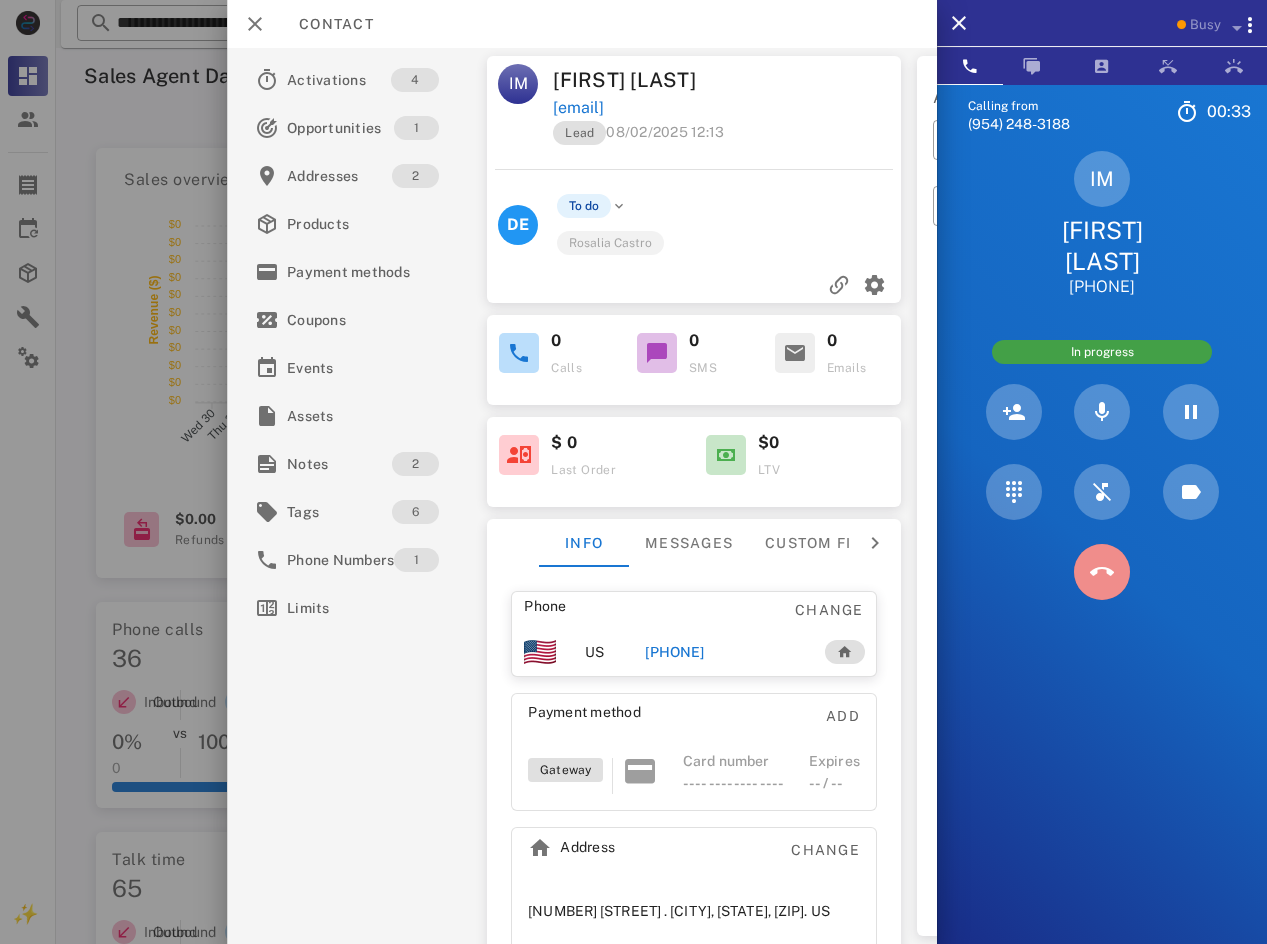 click at bounding box center (1102, 572) 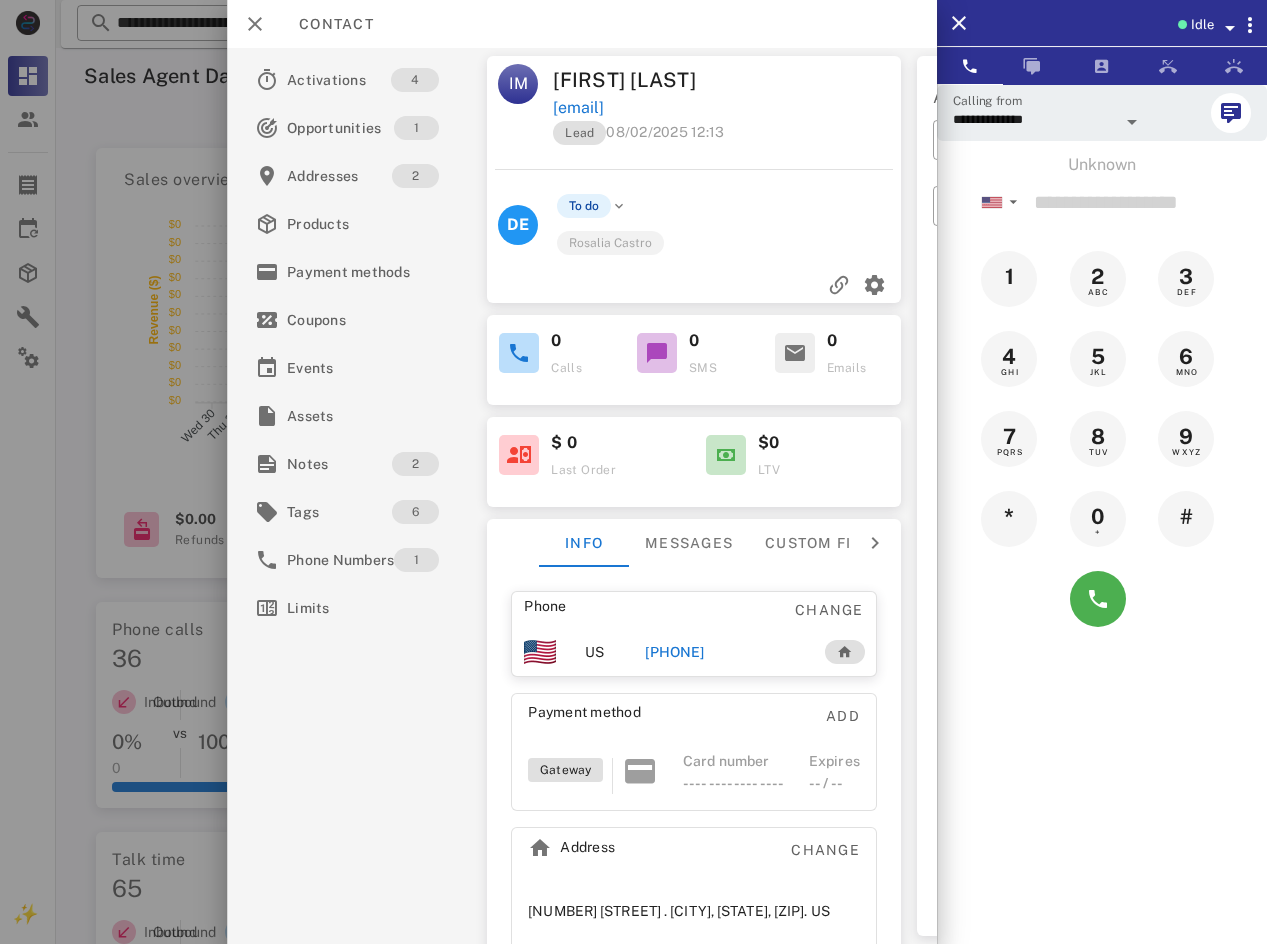 click on "[PHONE]" at bounding box center (674, 652) 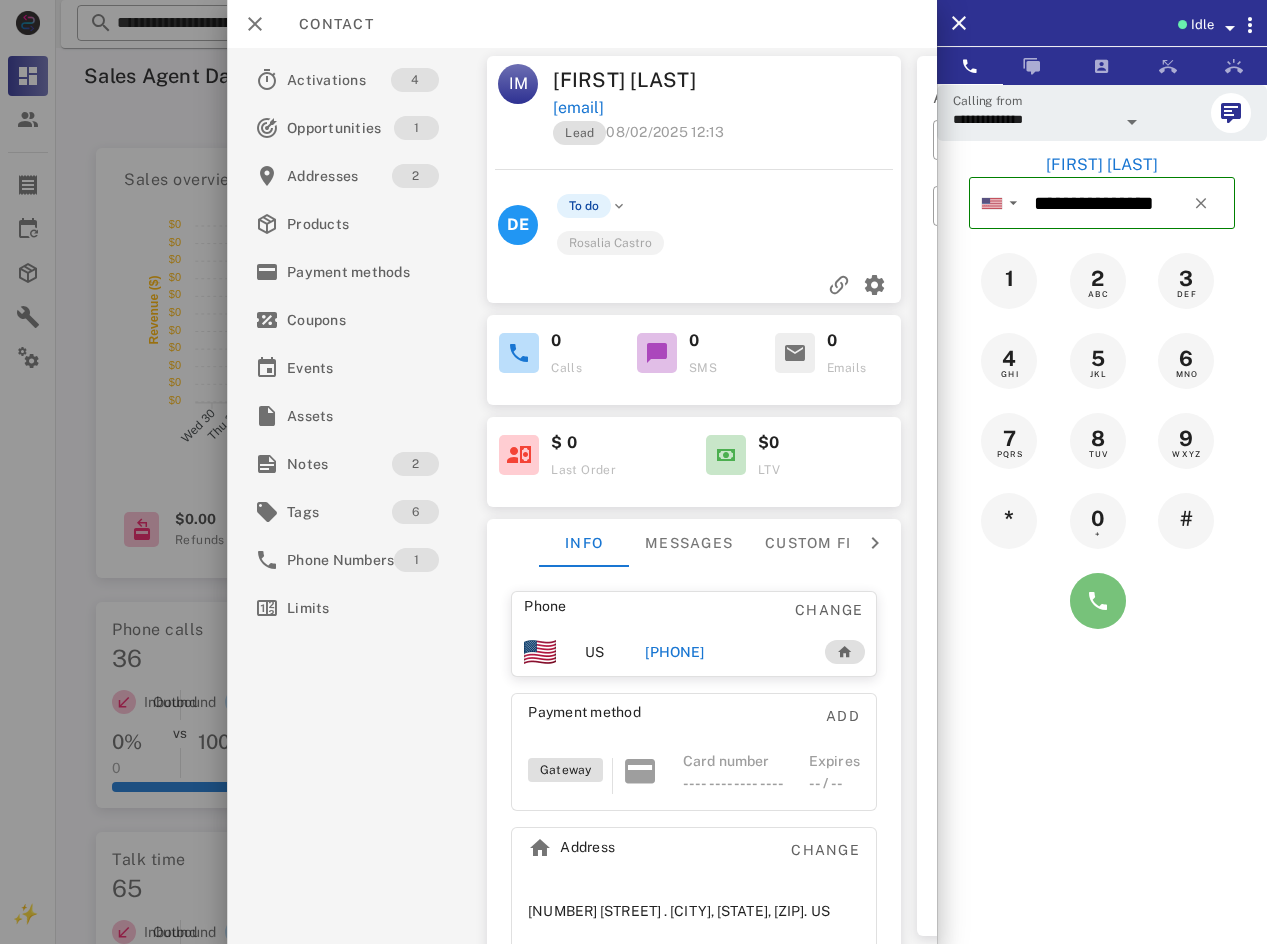 click at bounding box center (1098, 601) 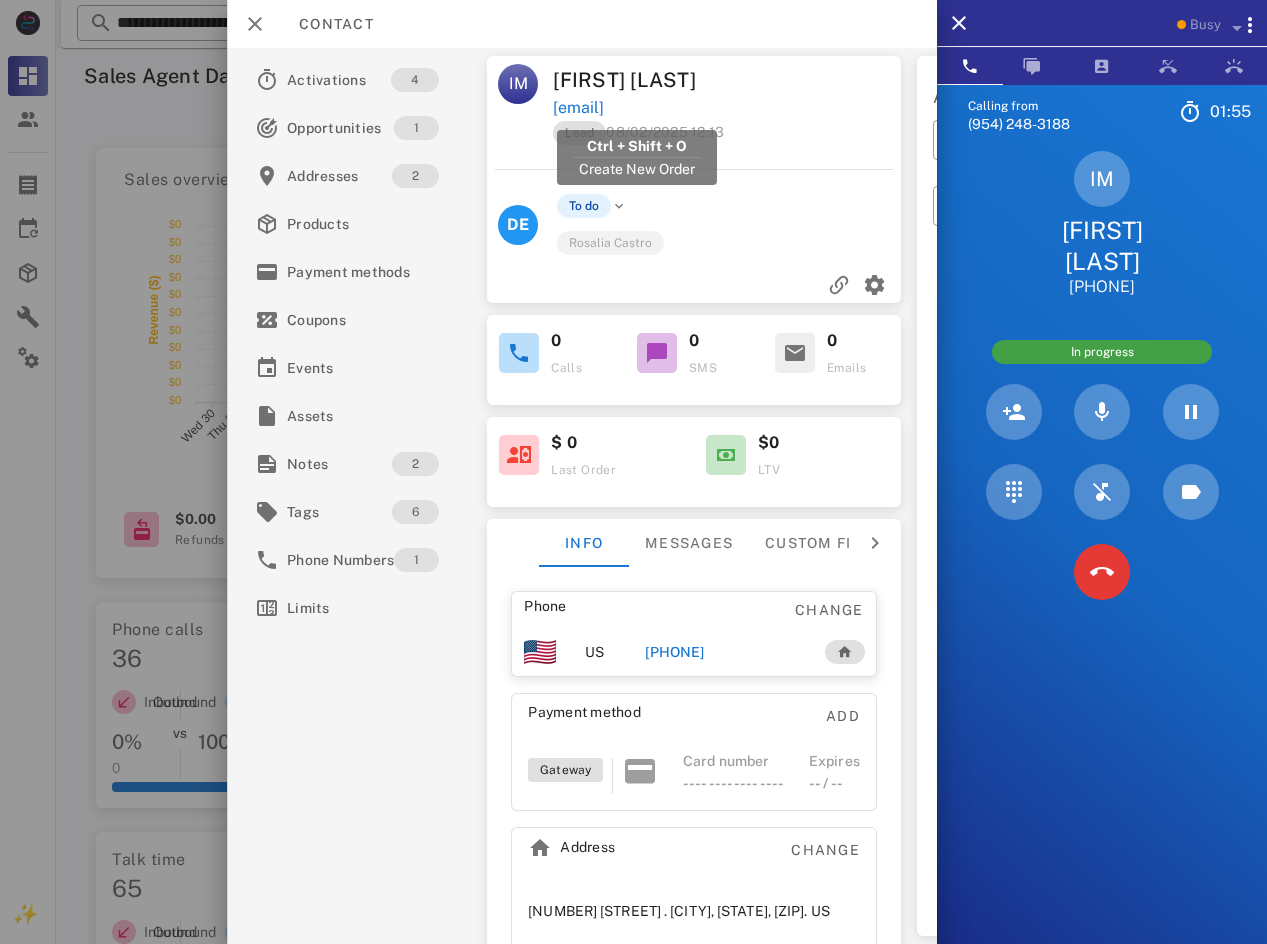 drag, startPoint x: 732, startPoint y: 107, endPoint x: 555, endPoint y: 107, distance: 177 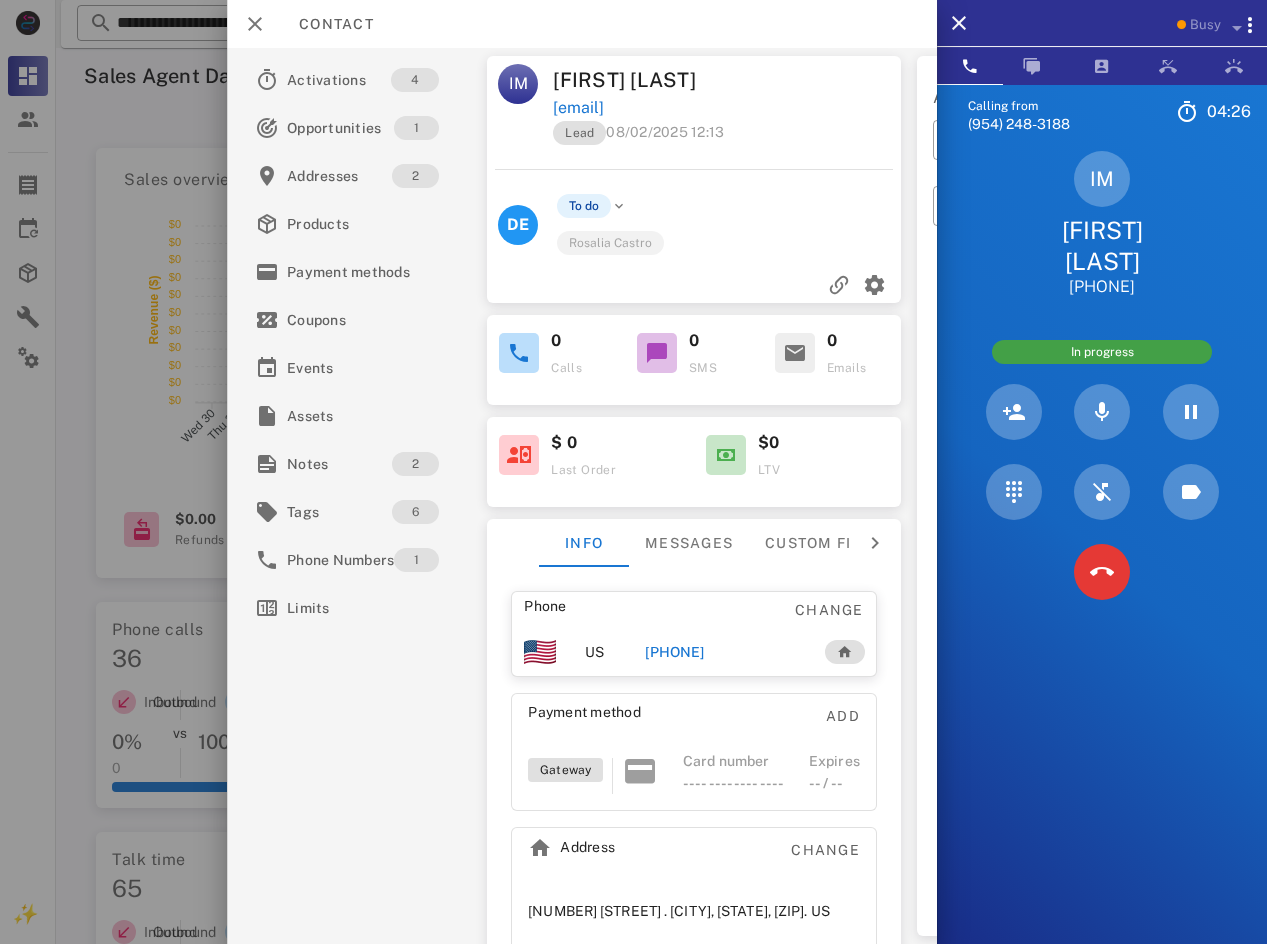 click on "Calling from ([PHONE]) 04: 26  Unknown      ▼     Andorra
+376
Argentina
+54
Aruba
+297
Australia
+61
Belgium (België)
+32
Bolivia
+591
Brazil (Brasil)
+55
Canada
+1
Chile
+56
Colombia
+57
Costa Rica
+506
Dominican Republic (República Dominicana)
+1
Ecuador
+593
El Salvador
+503
France
+33
Germany (Deutschland)
+49
Guadeloupe
+590
Guatemala
+502
Honduras
+504
Iceland (Ísland)
+354
India (भारत)
+91
Israel (‫ישראל‬‎)
+972
Italy (Italia)
+39" at bounding box center [1102, 556] 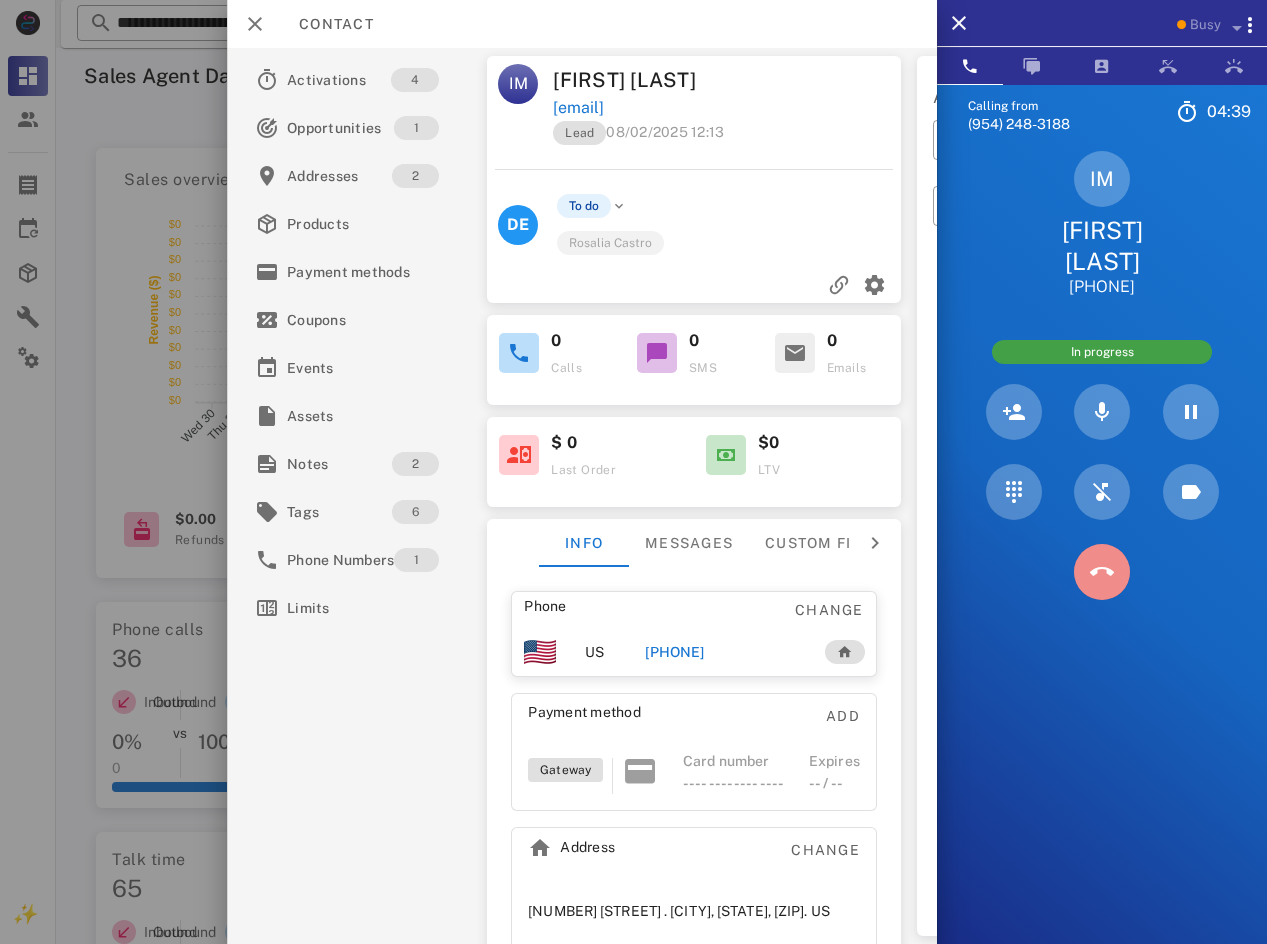 click at bounding box center [1102, 572] 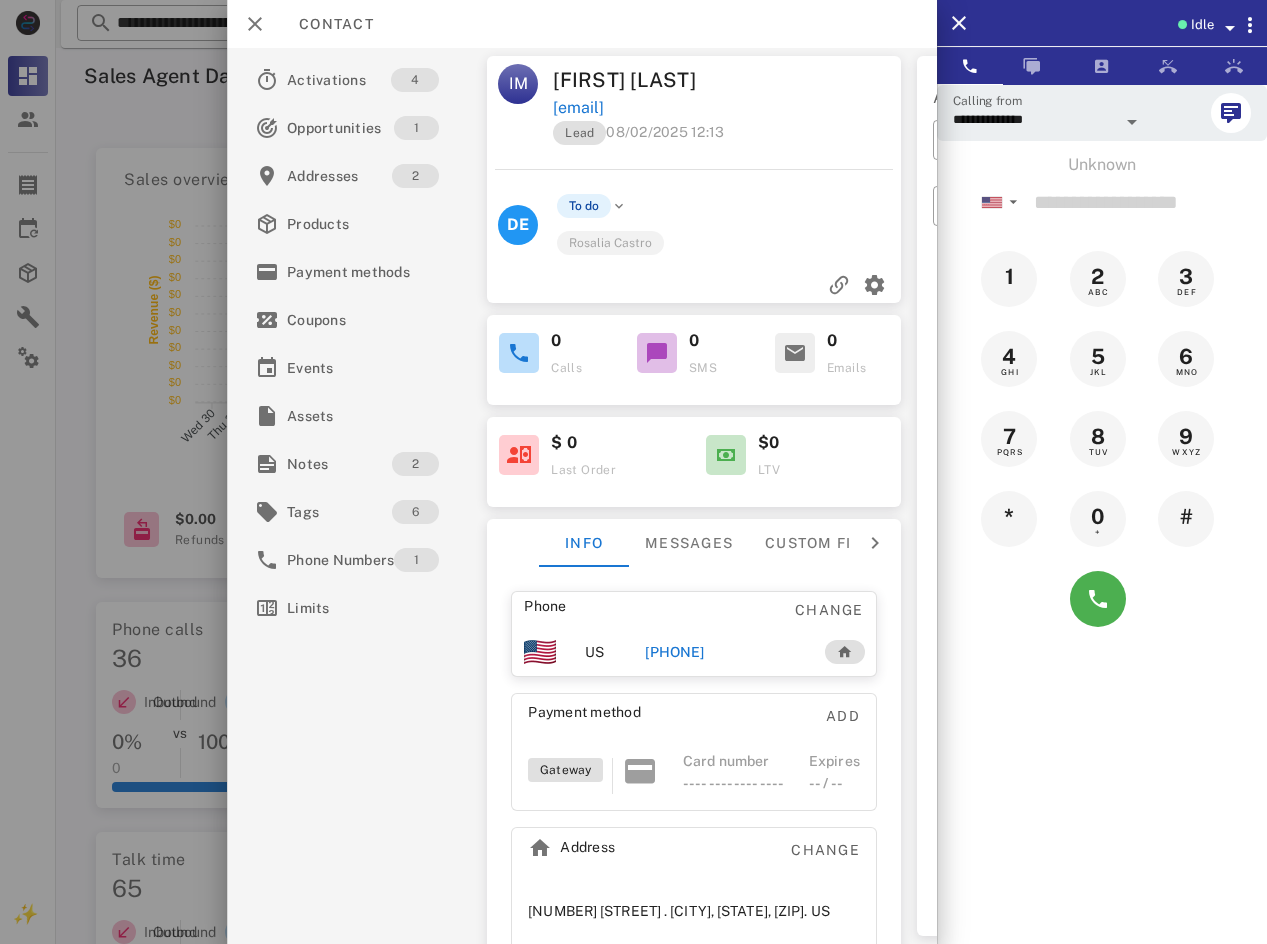 click on "Idle" at bounding box center (1202, 25) 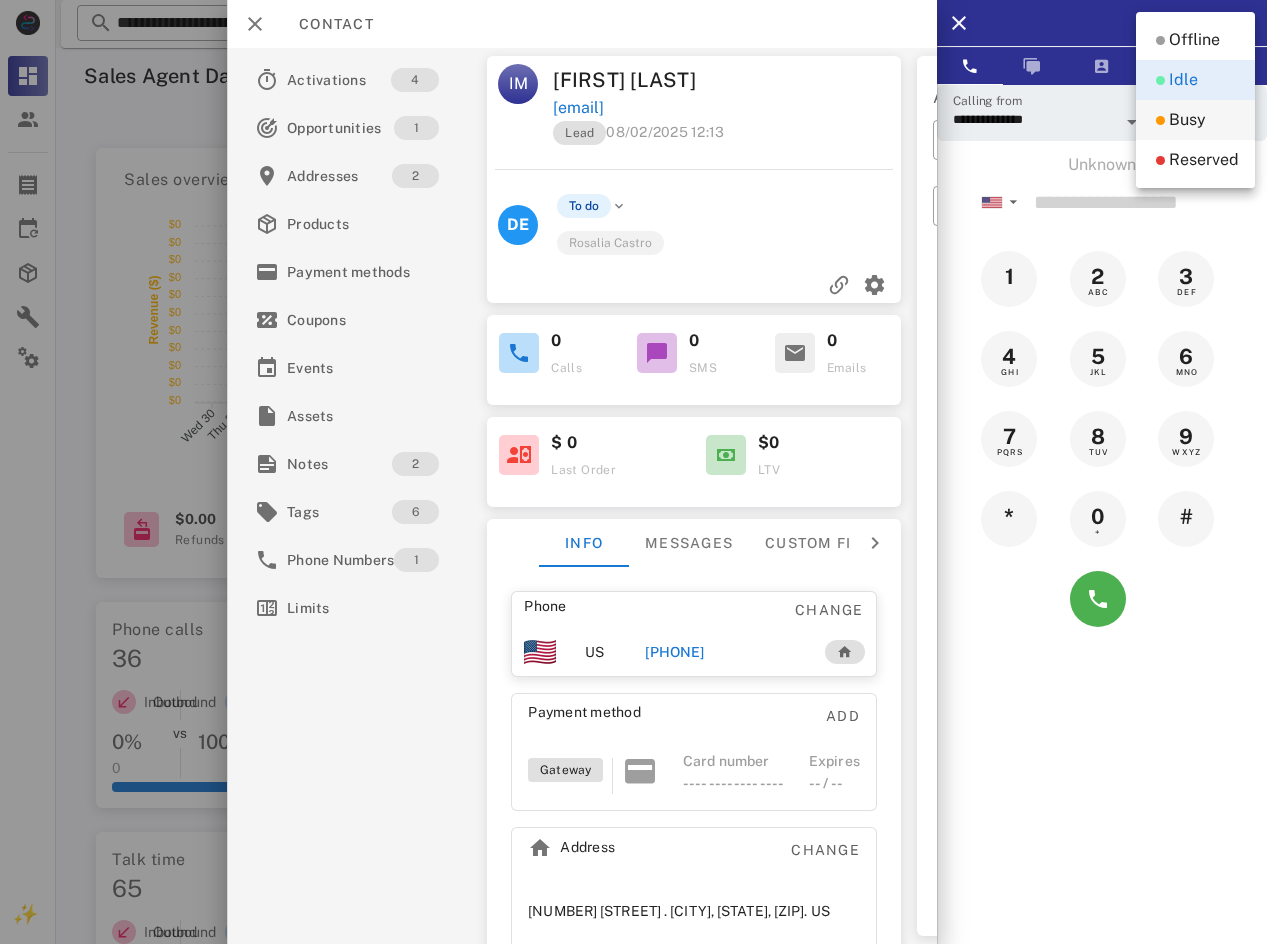 click on "Busy" at bounding box center (1187, 120) 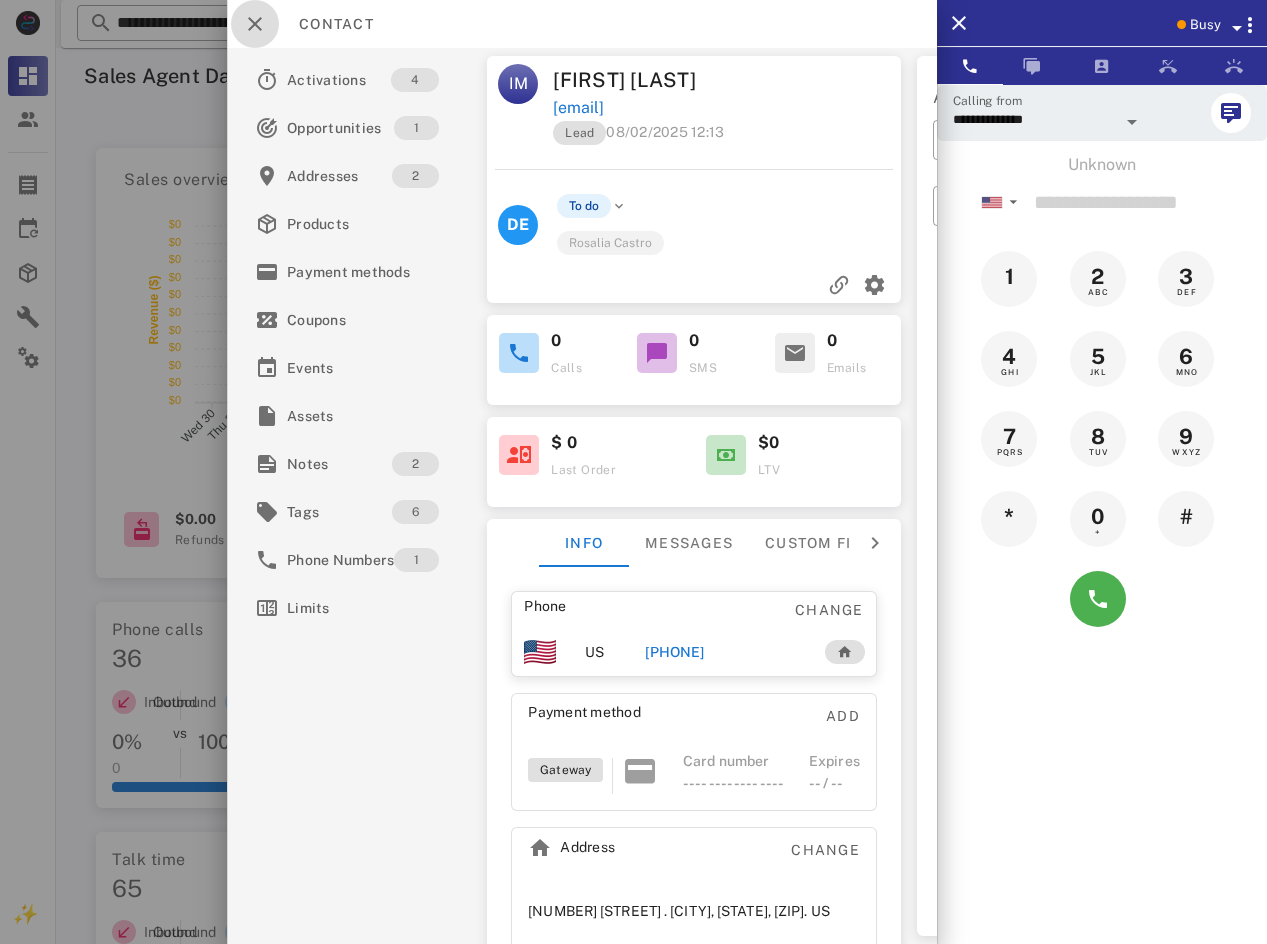 click at bounding box center [255, 24] 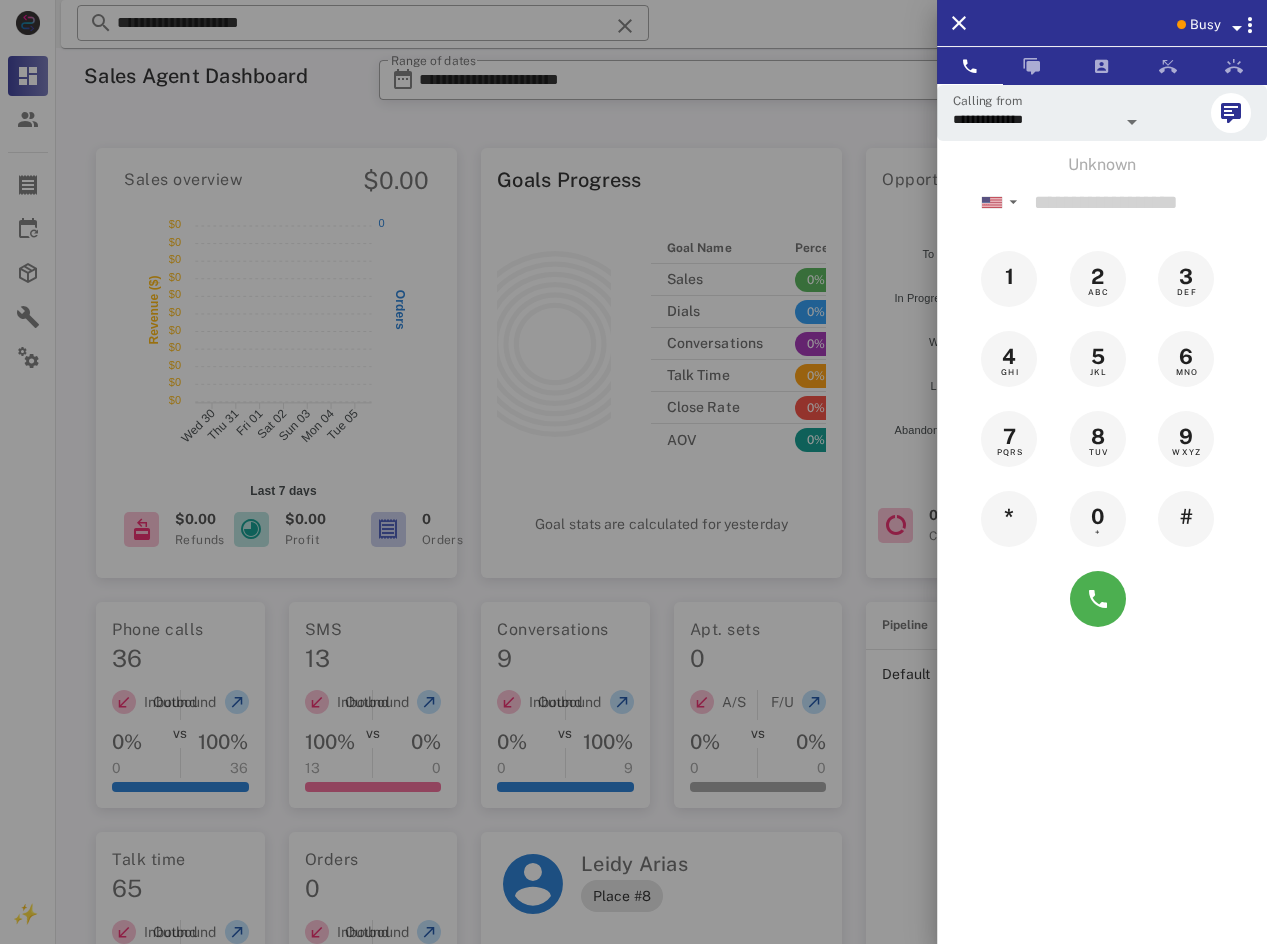click at bounding box center [633, 472] 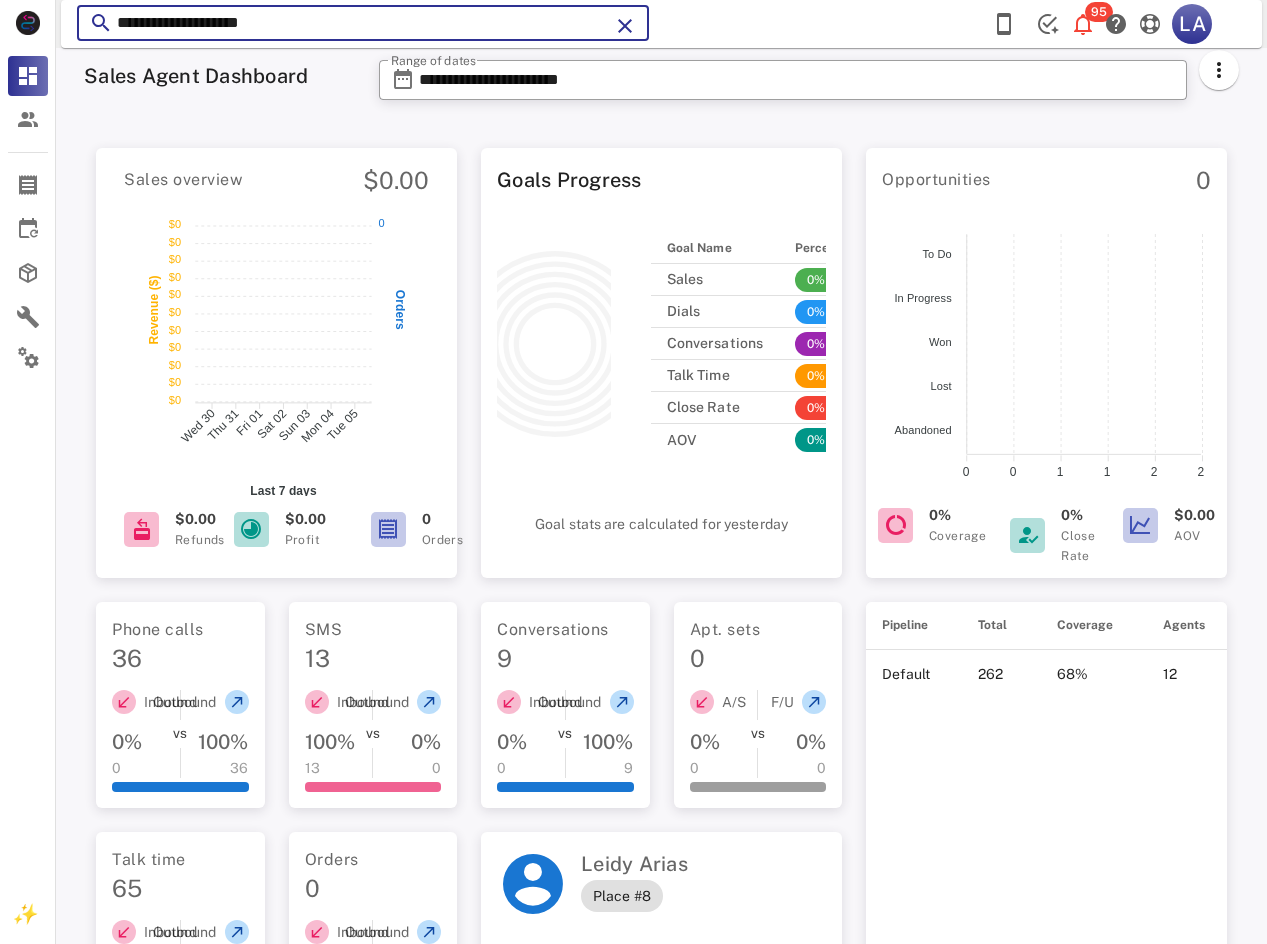 click on "**********" at bounding box center [363, 23] 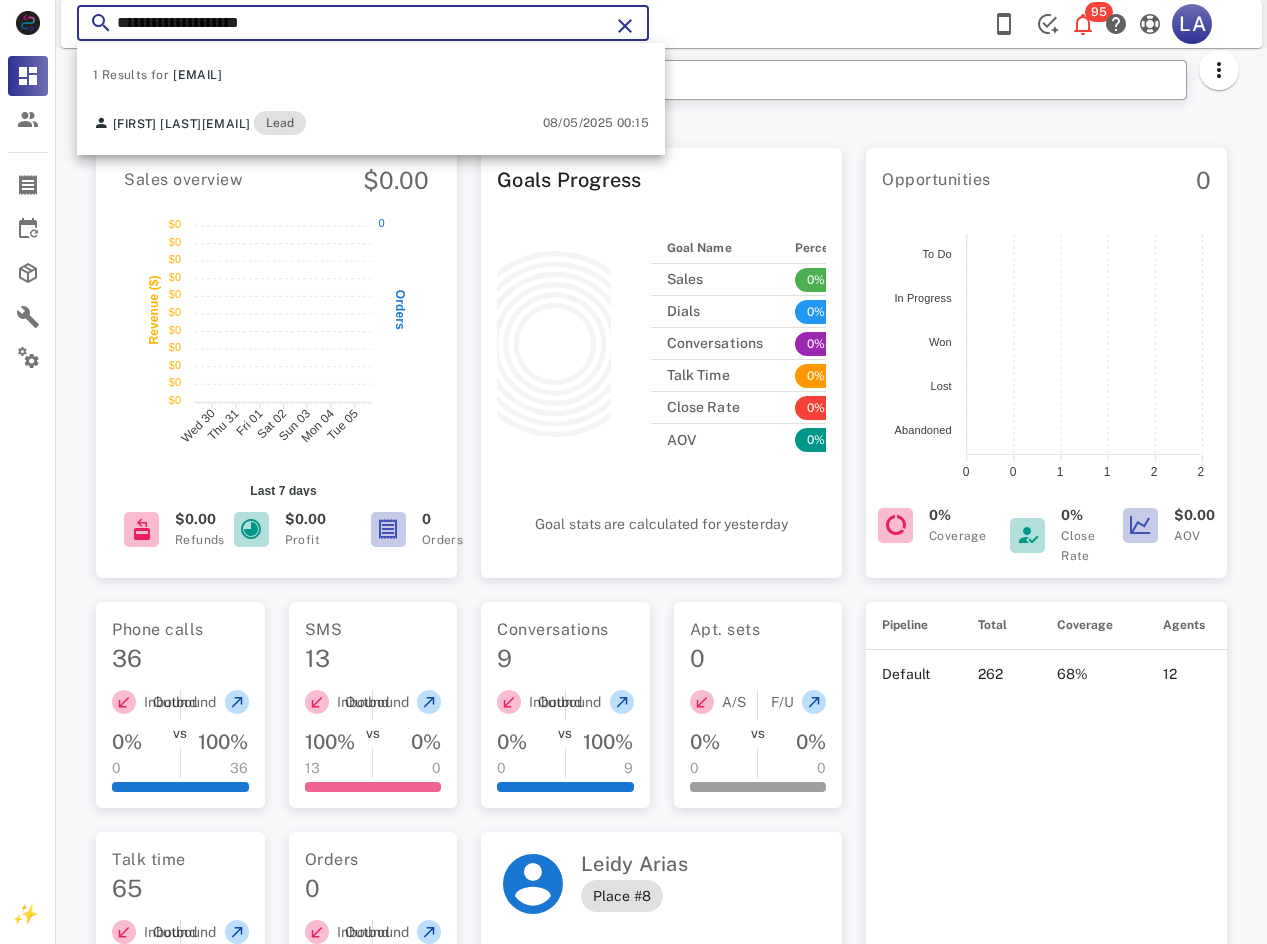 click on "**********" at bounding box center [363, 23] 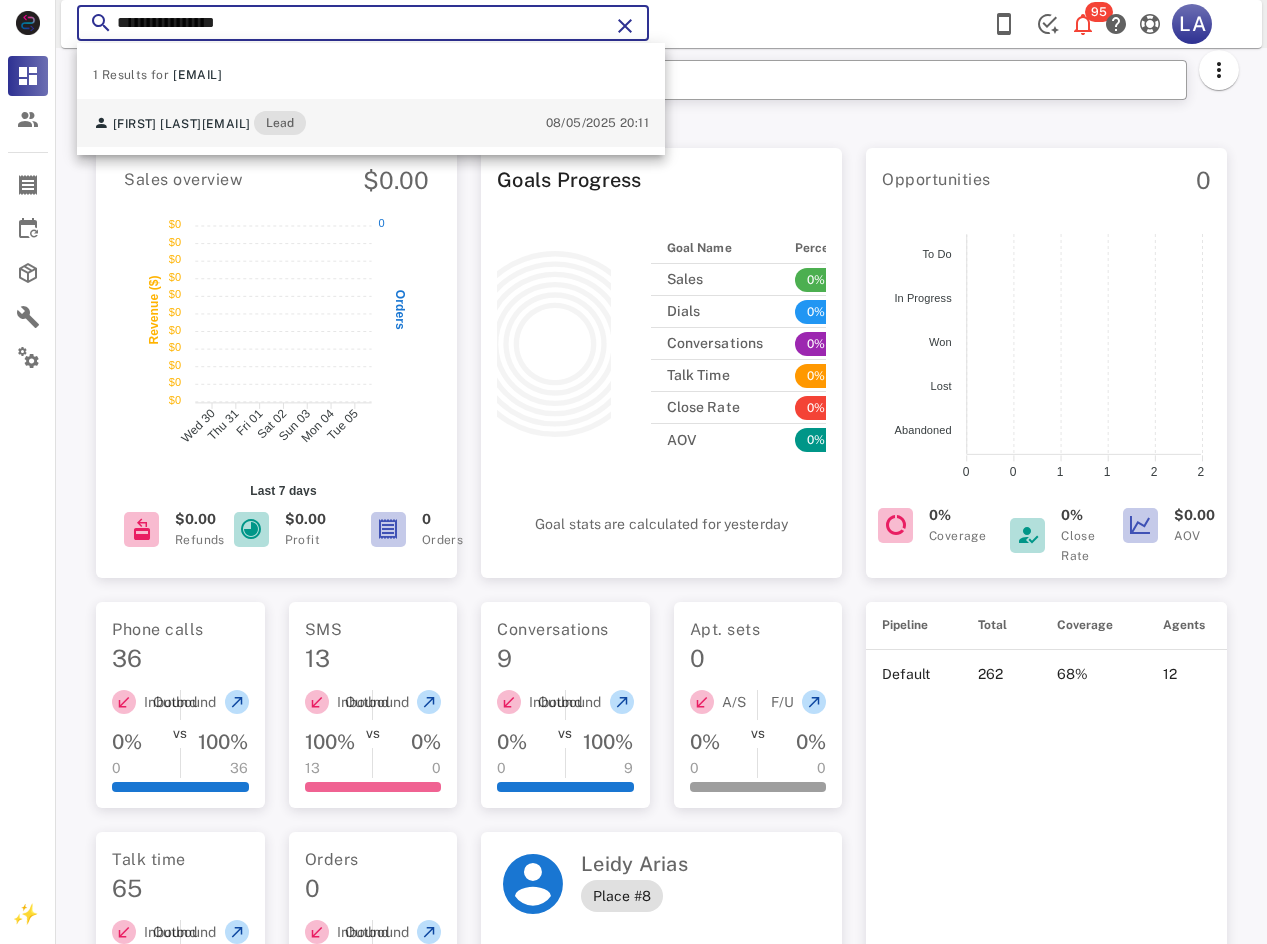 type on "**********" 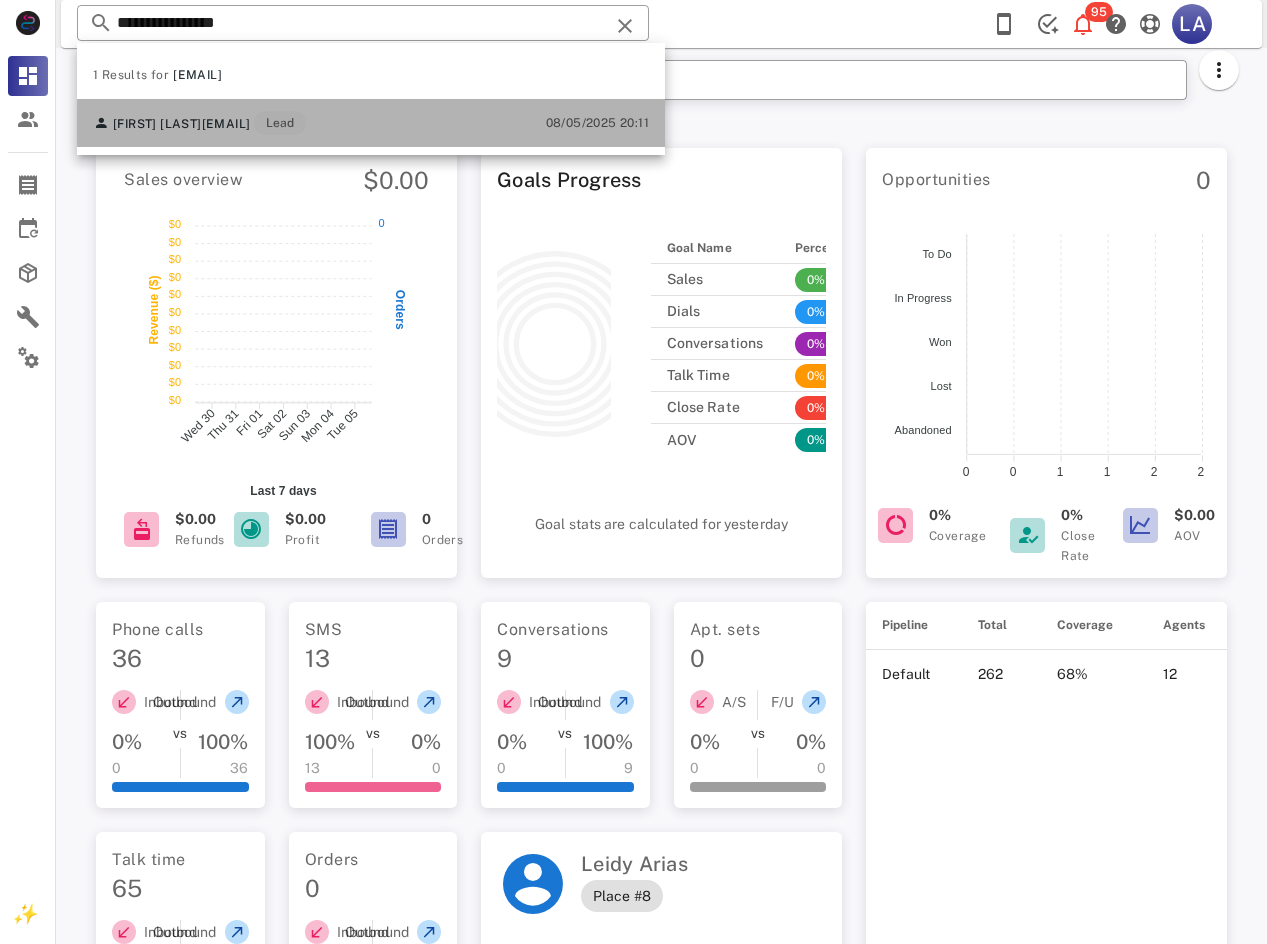 click on "[FIRST] [LAST]   [EMAIL]   Lead" at bounding box center (199, 123) 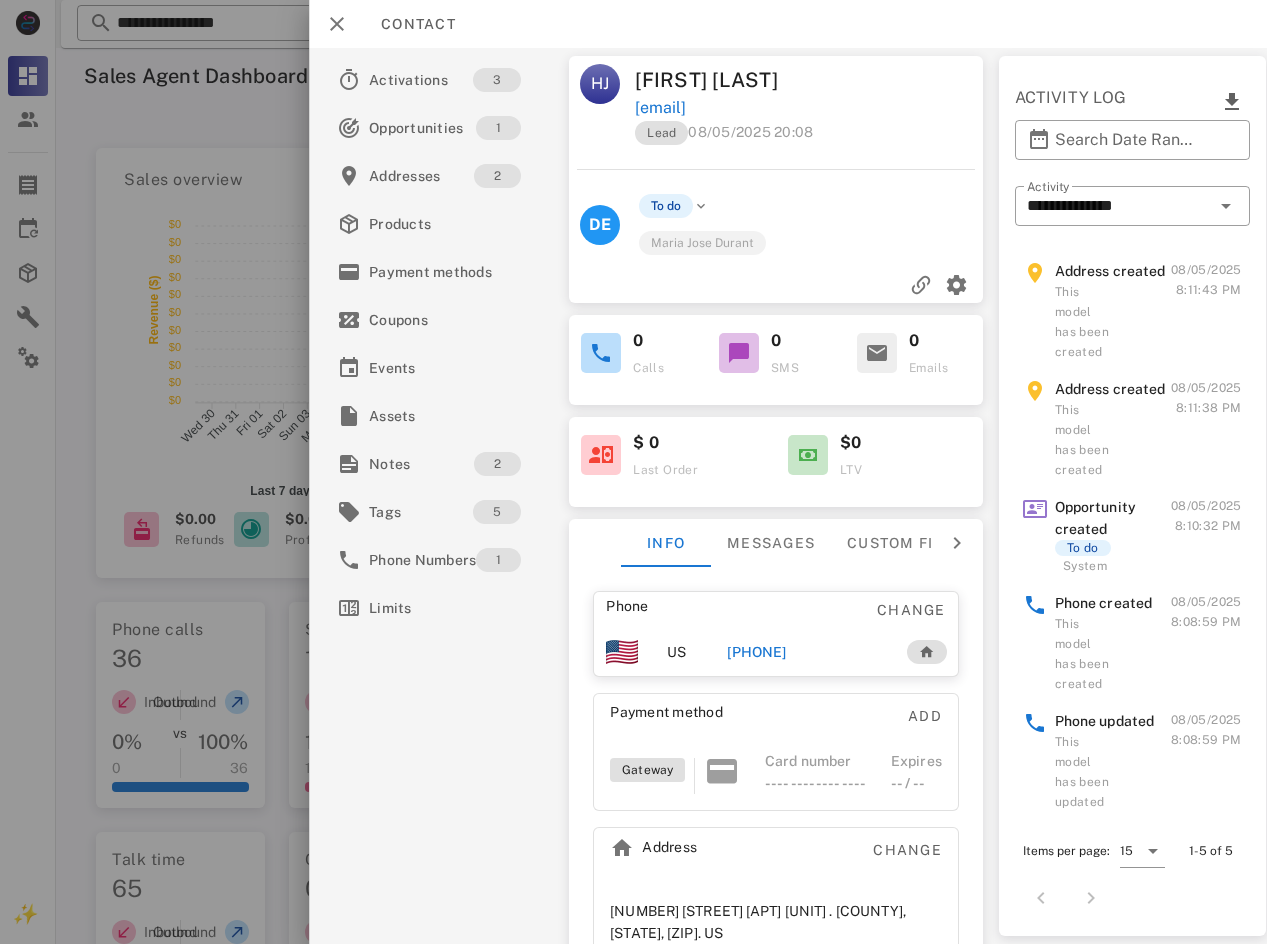 click on "[PHONE]" at bounding box center (757, 652) 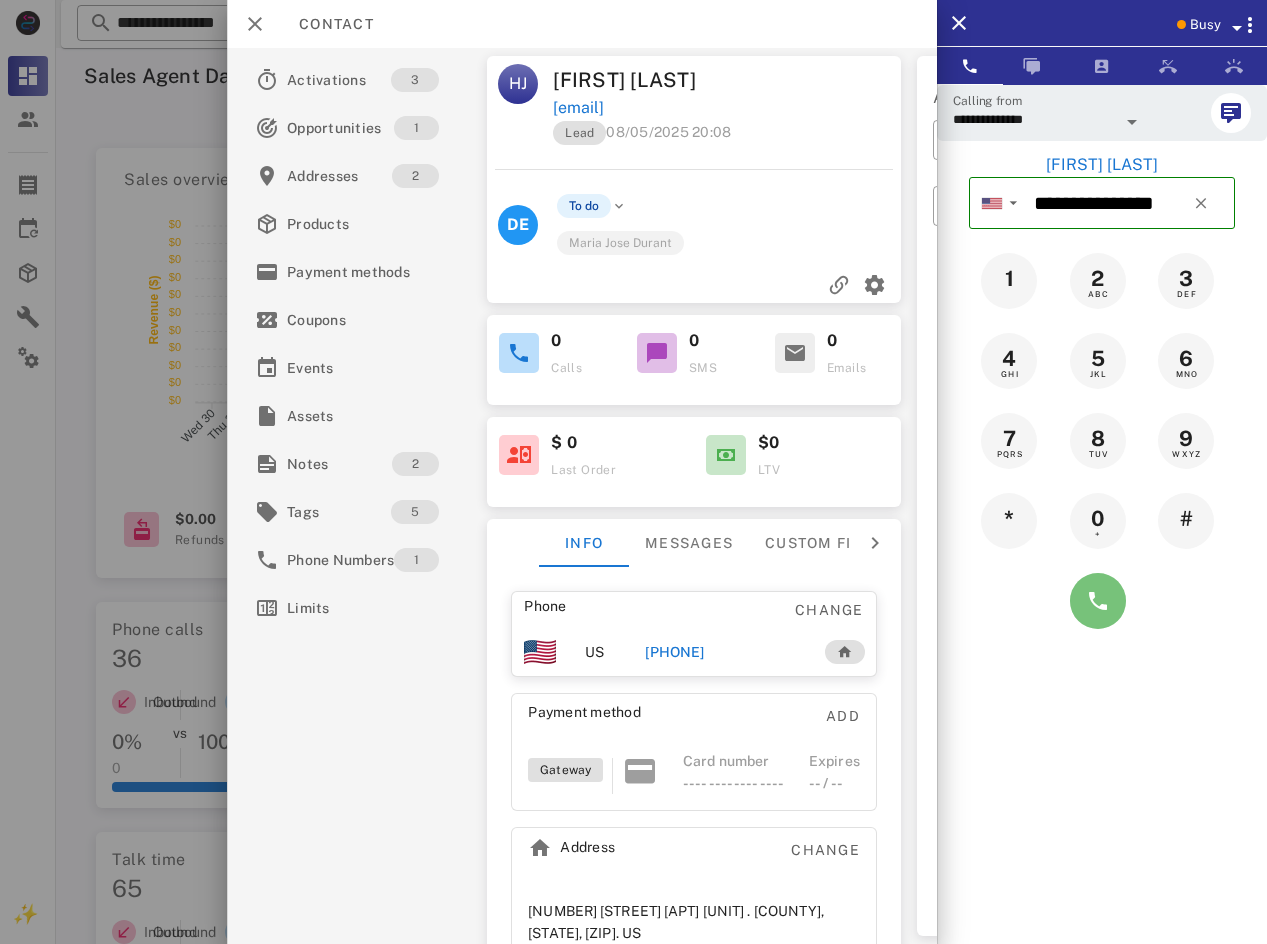 click at bounding box center [1098, 601] 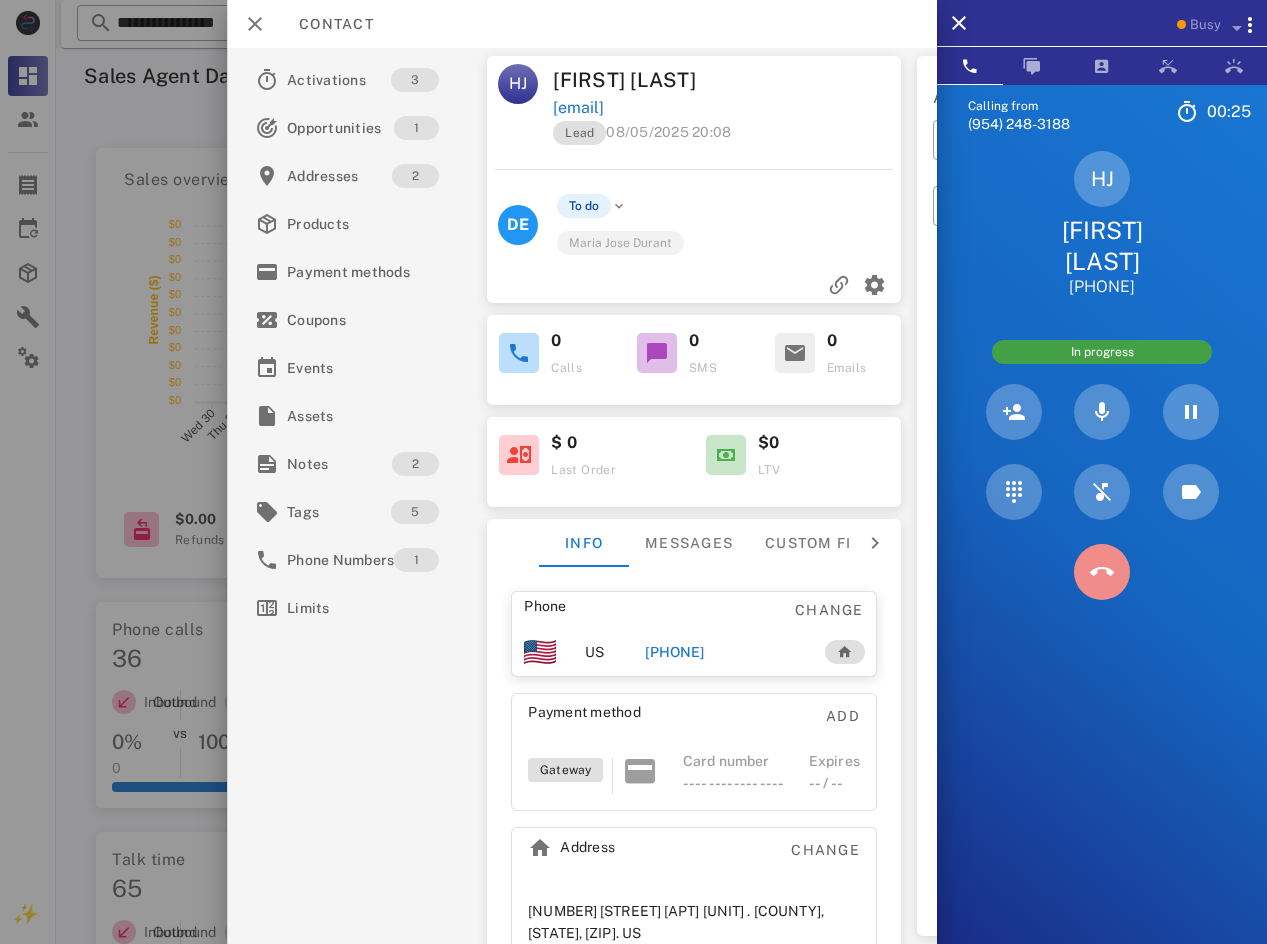 click at bounding box center [1102, 572] 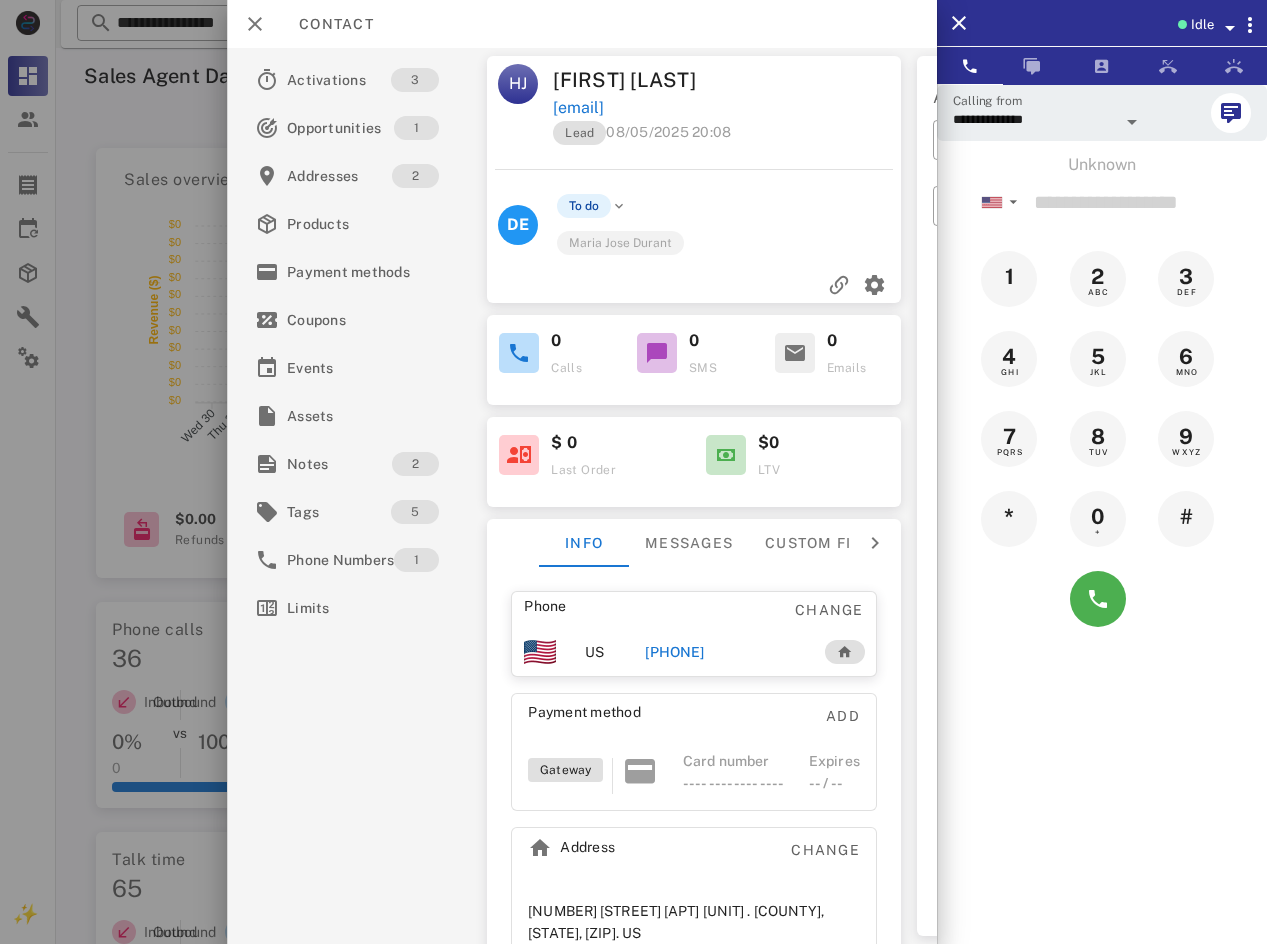 click on "[PHONE]" at bounding box center [674, 652] 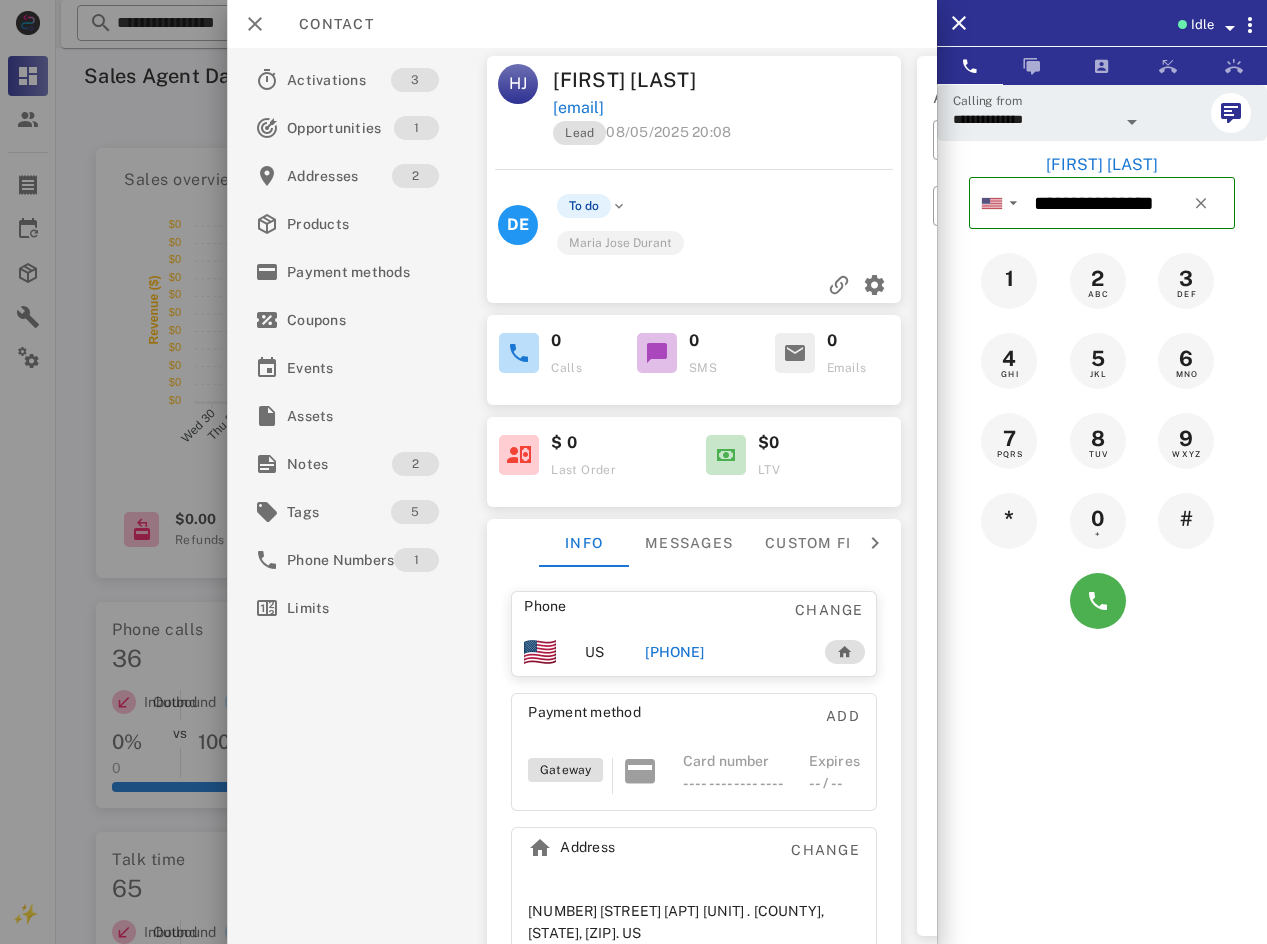 click at bounding box center (1102, 601) 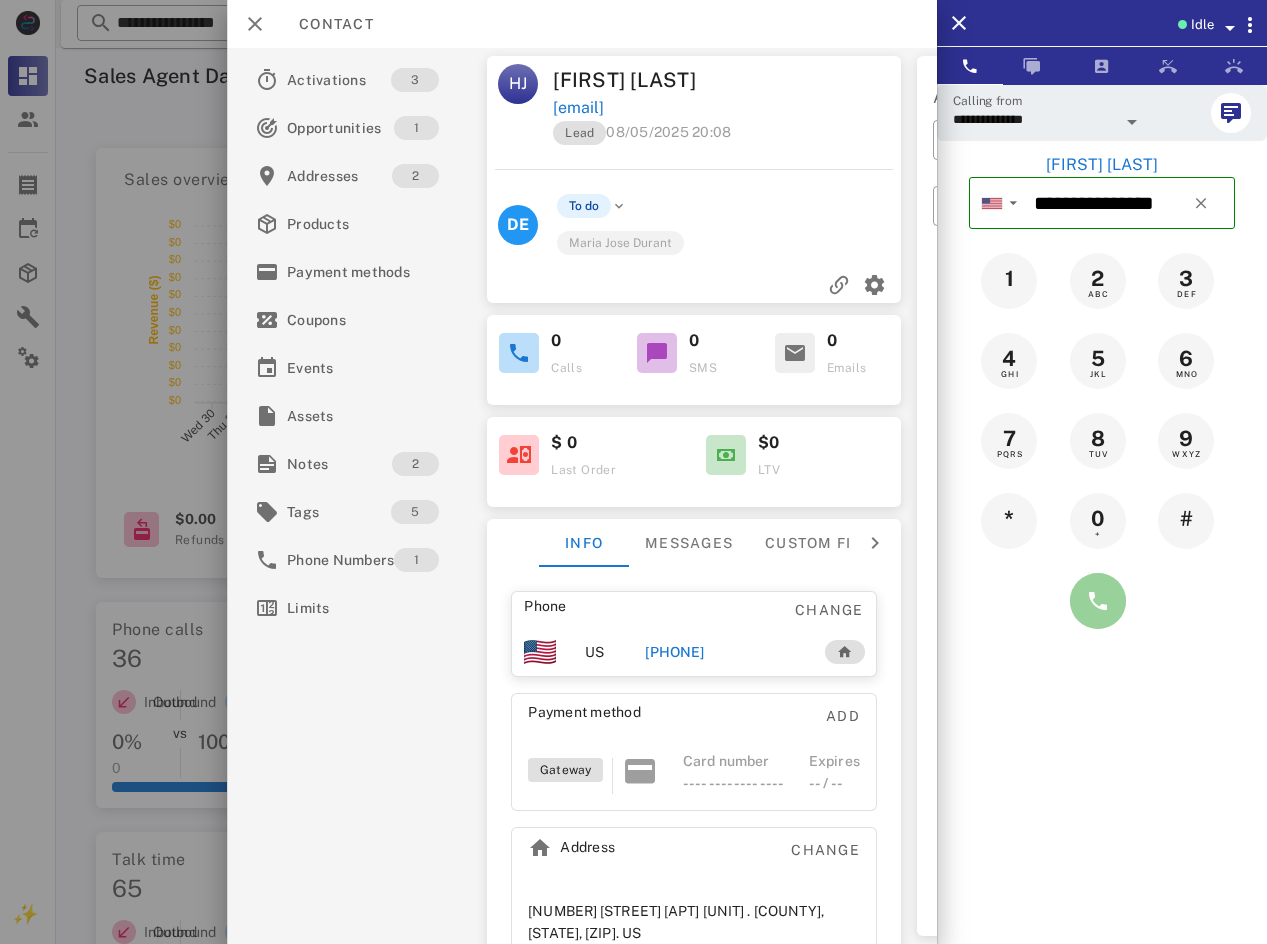 click at bounding box center [1098, 601] 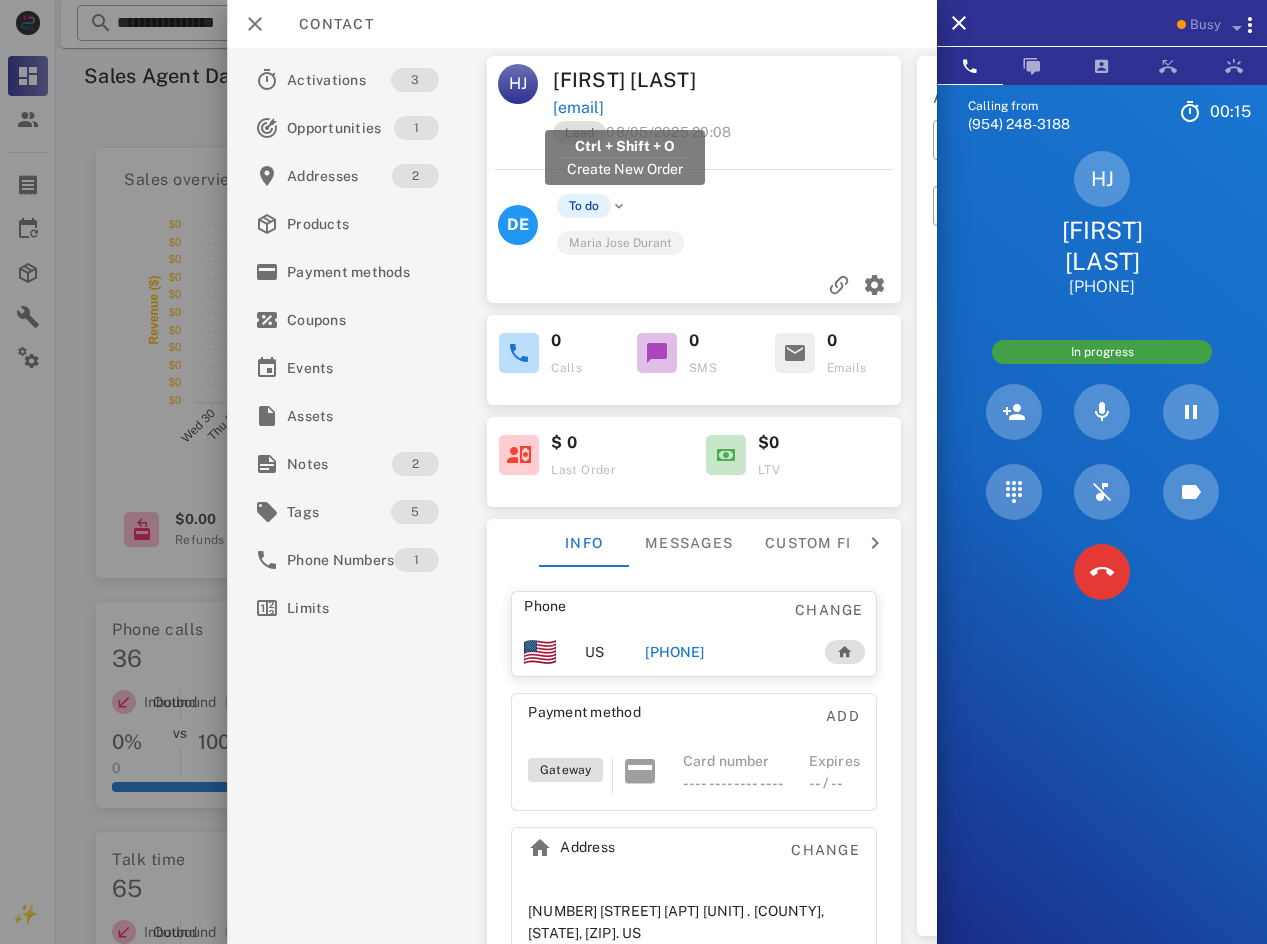 drag, startPoint x: 705, startPoint y: 103, endPoint x: 555, endPoint y: 107, distance: 150.05333 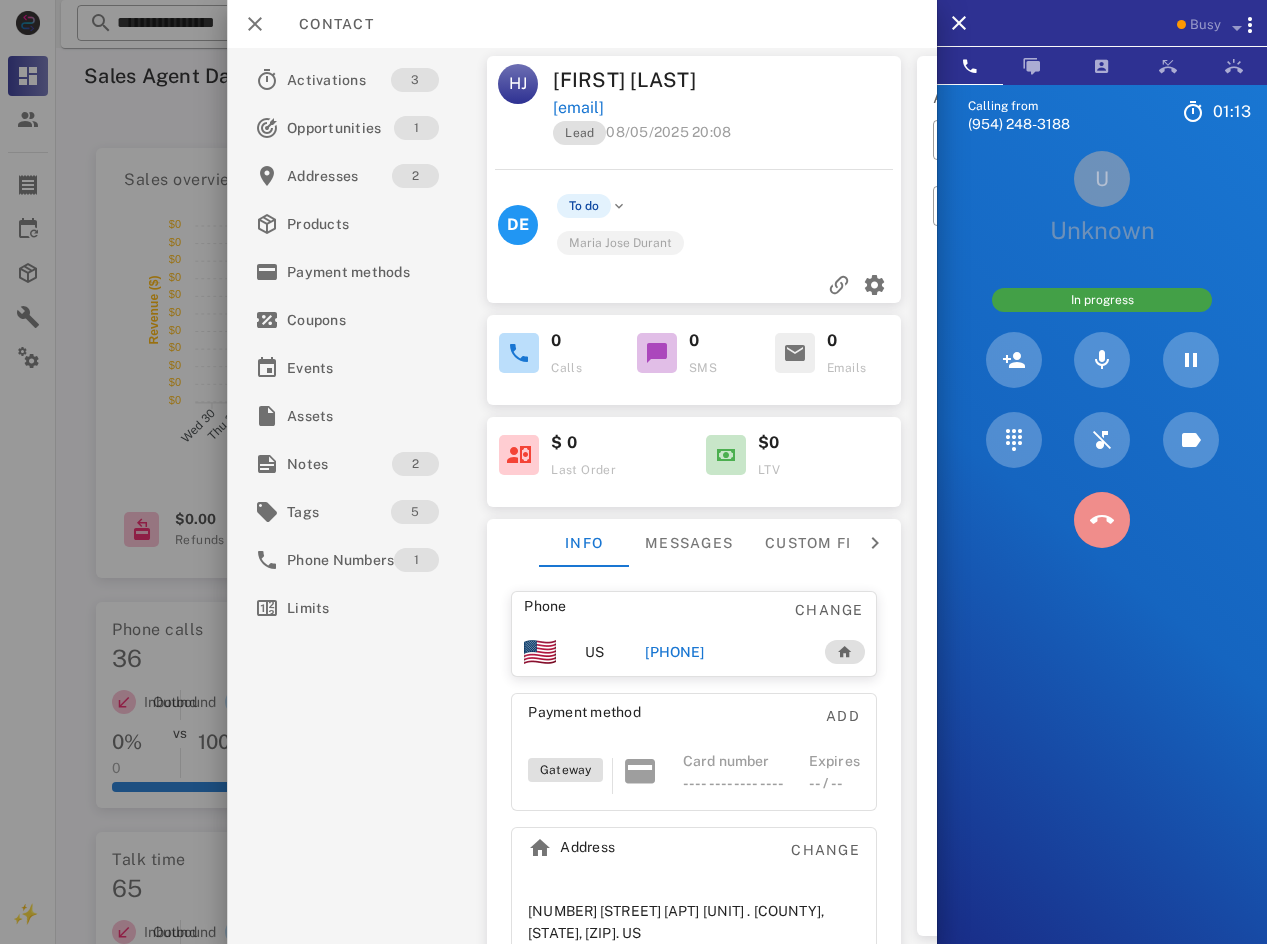 click at bounding box center [1102, 520] 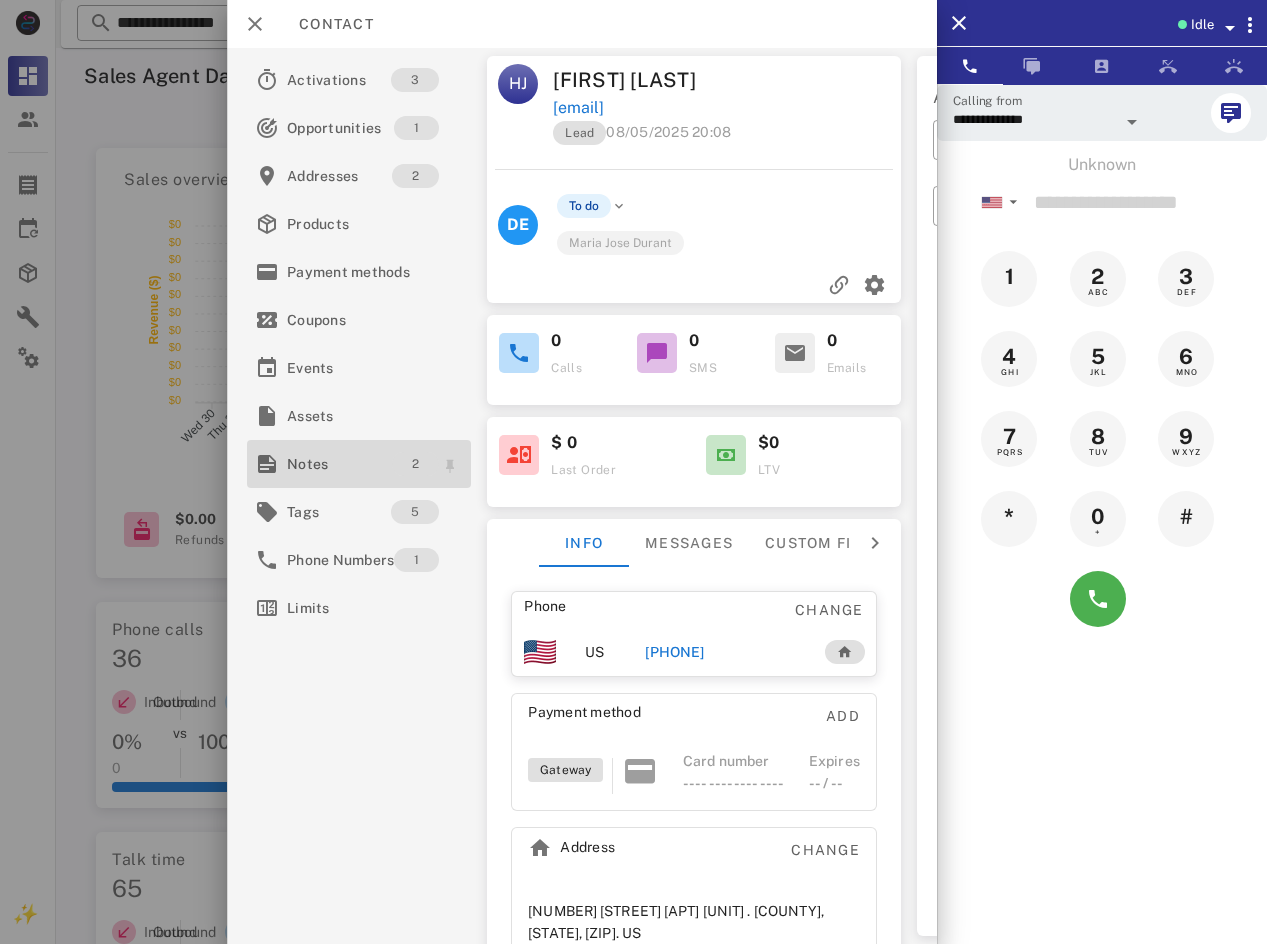 click on "2" at bounding box center [415, 464] 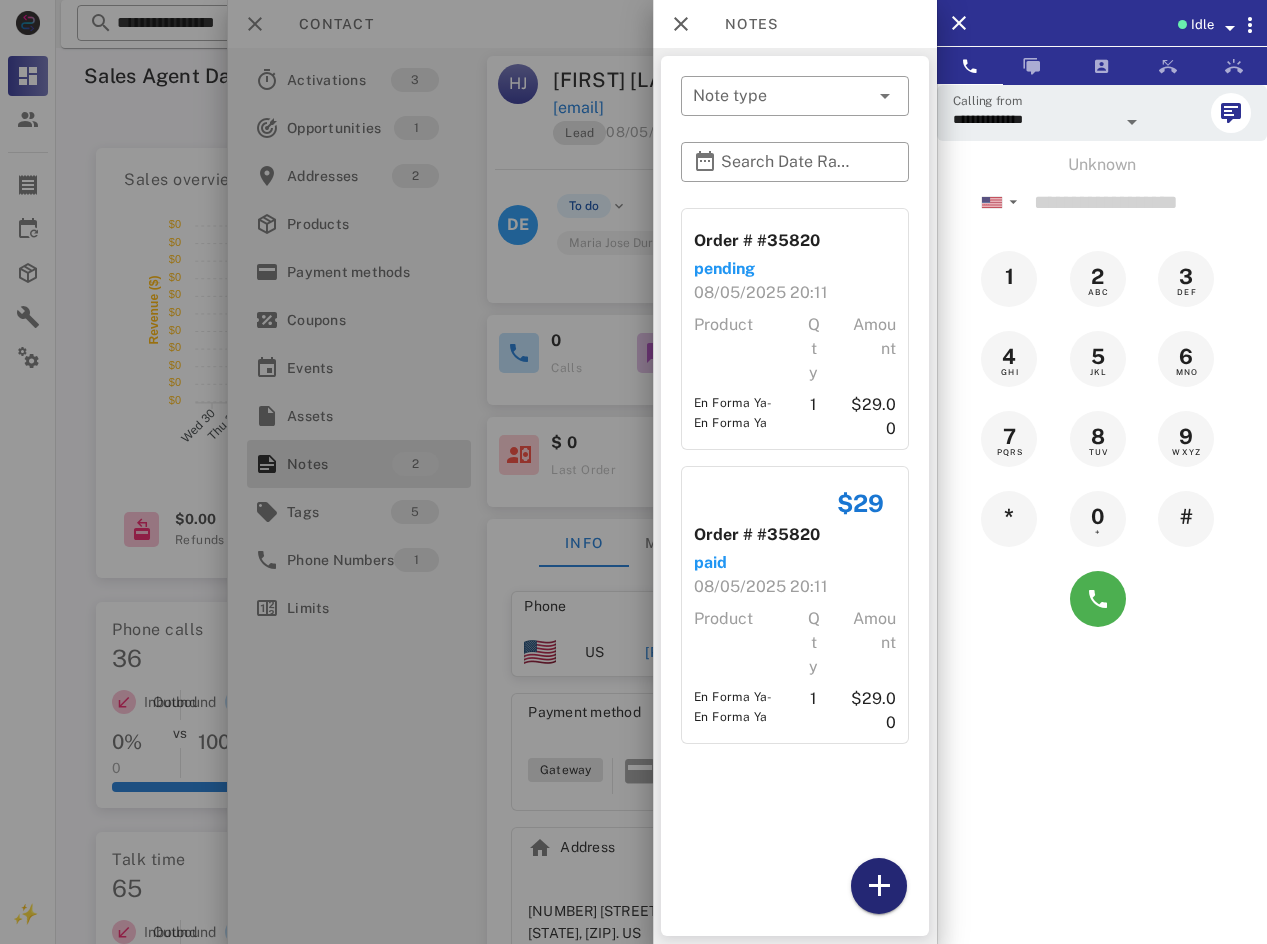 click at bounding box center [879, 886] 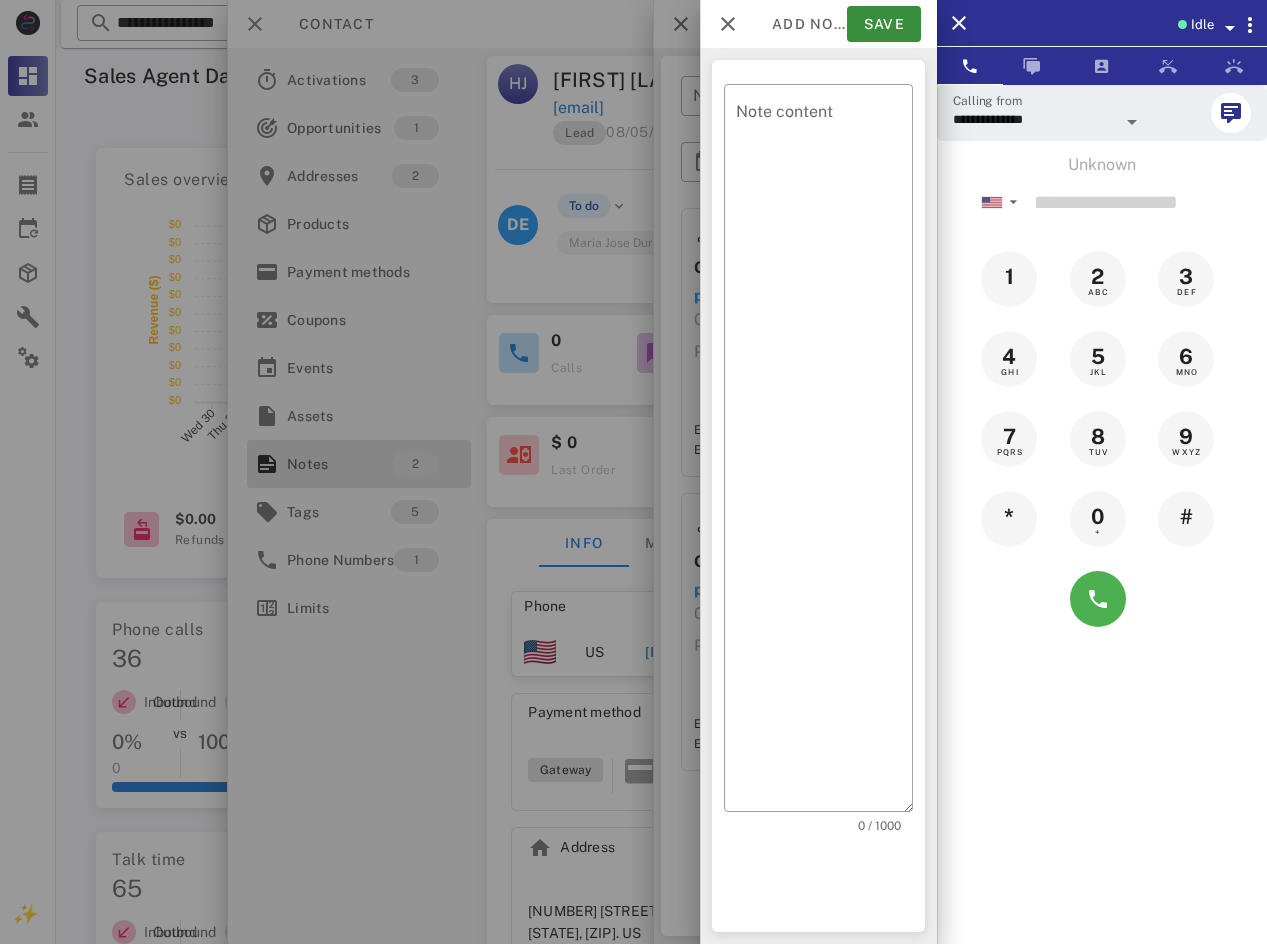 click at bounding box center (633, 472) 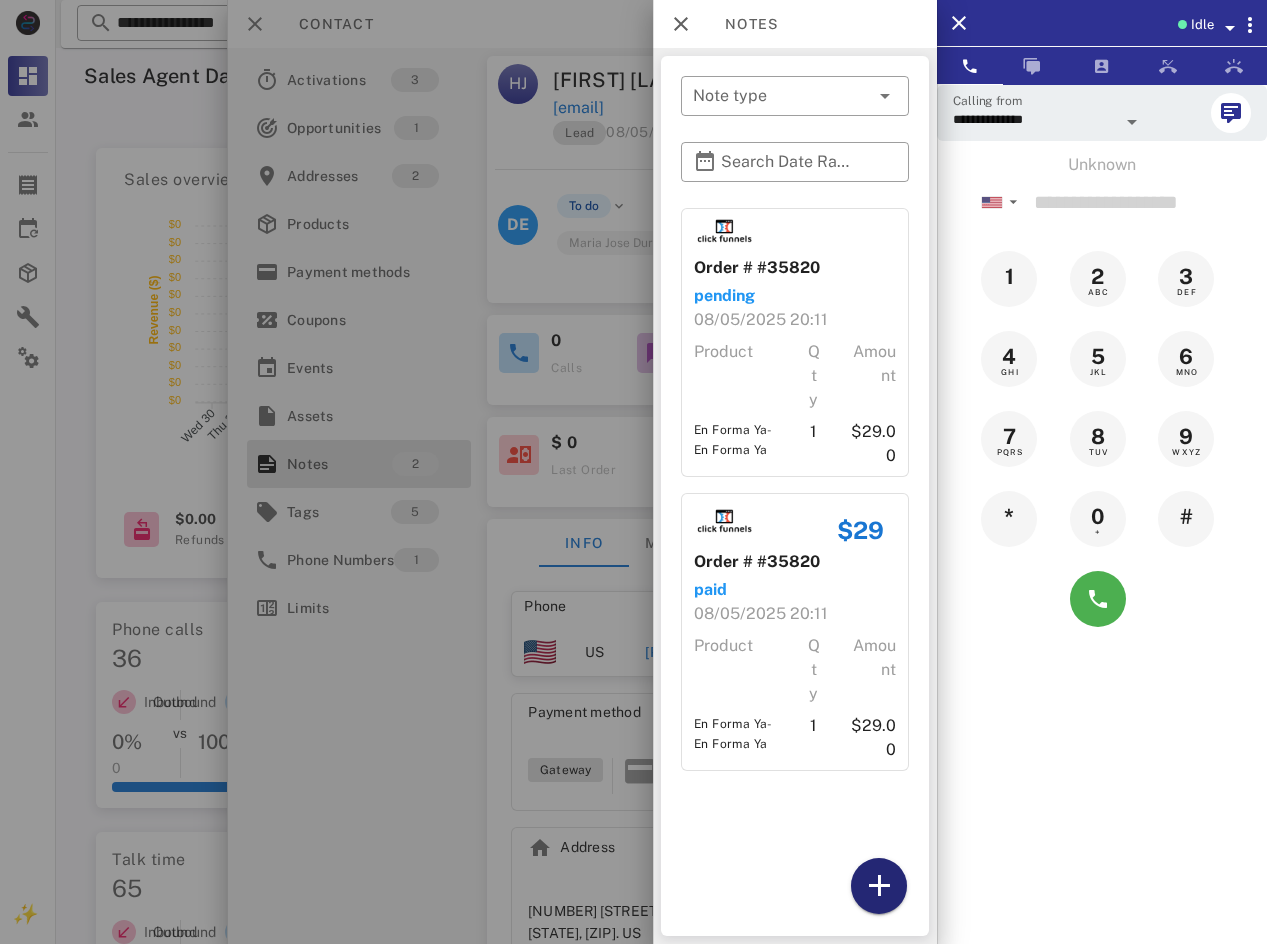 click at bounding box center [879, 886] 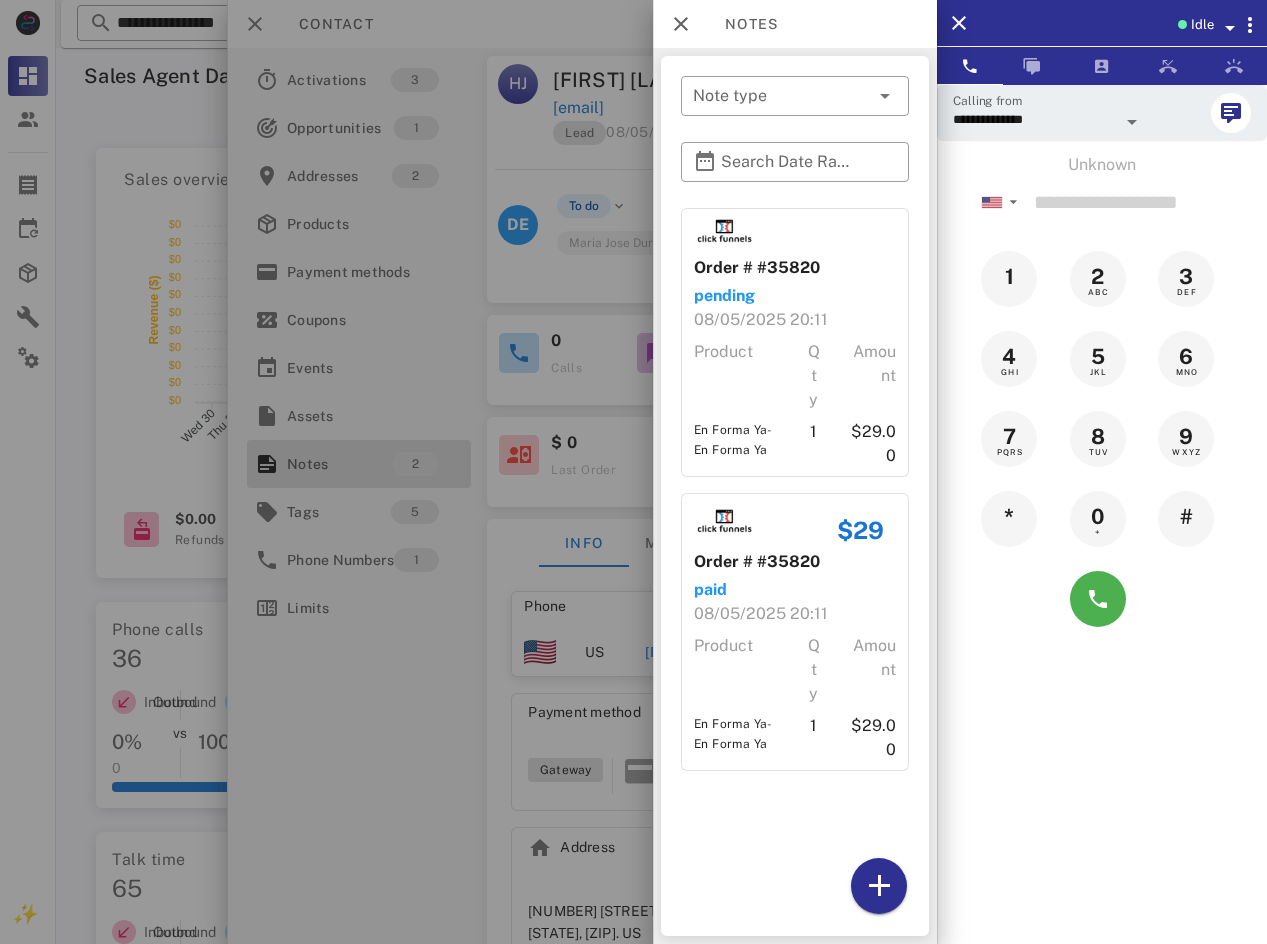 click on "Qty" at bounding box center (814, 670) 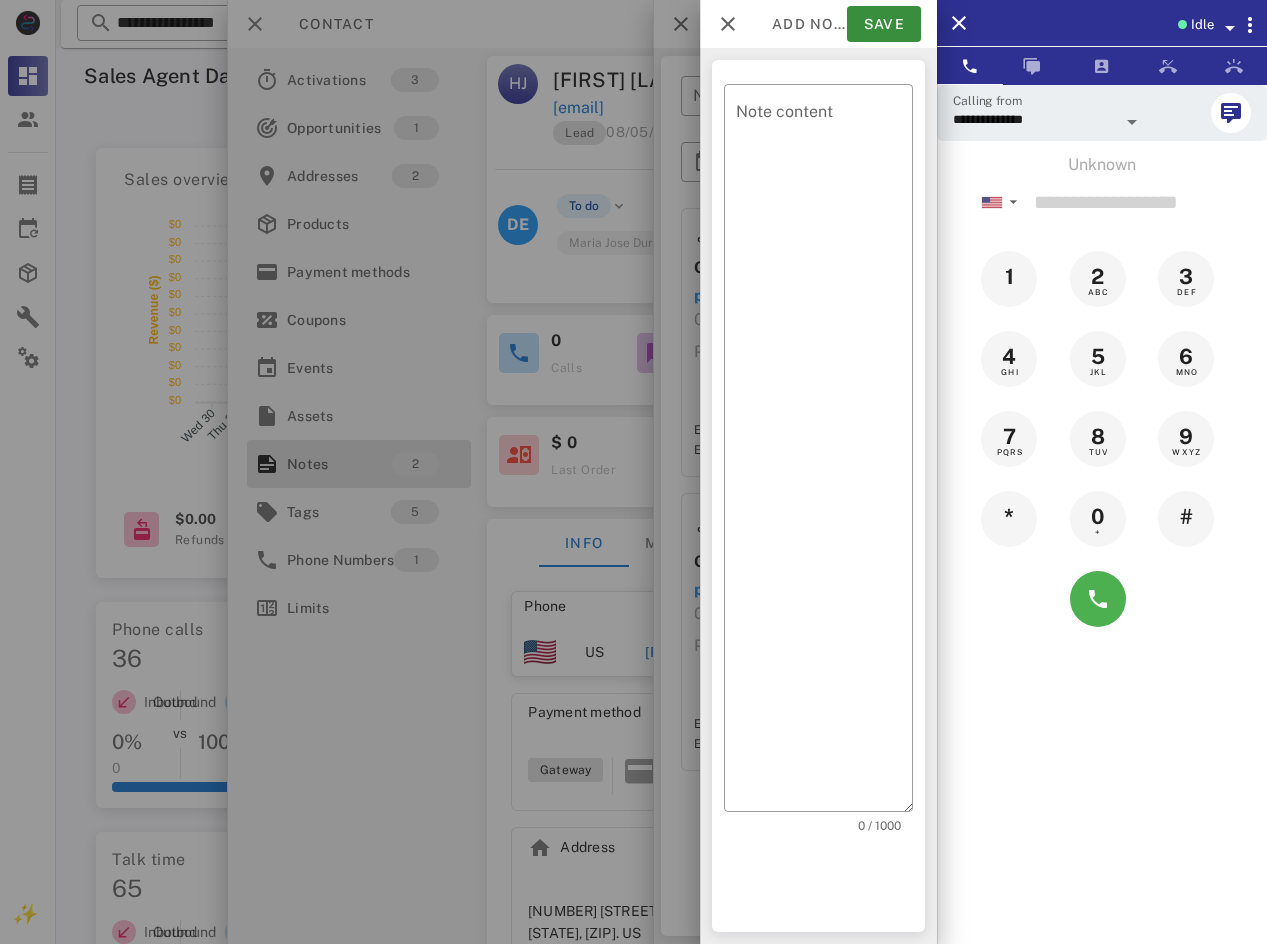 click on "Note content" at bounding box center (824, 453) 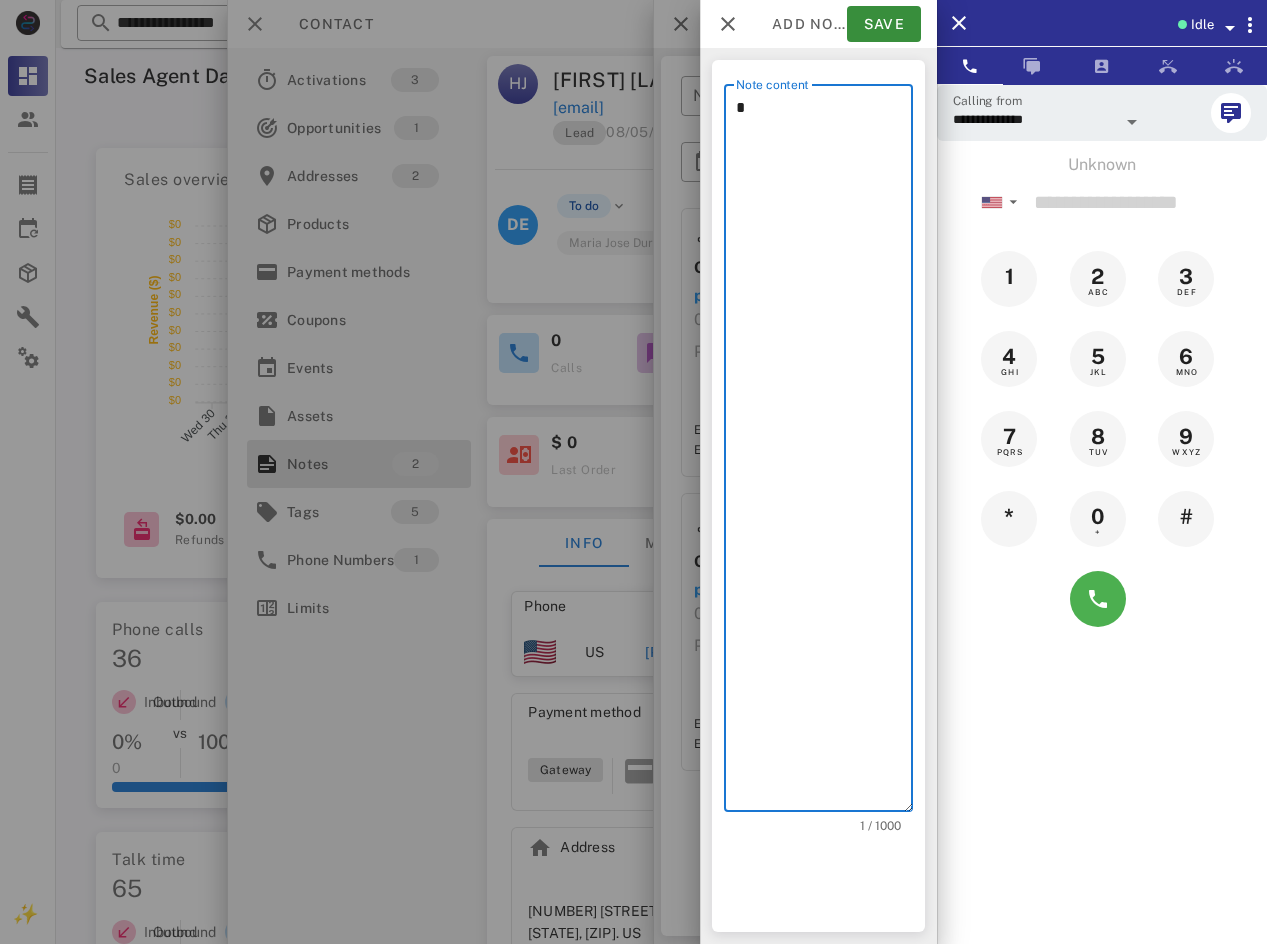 type on "**" 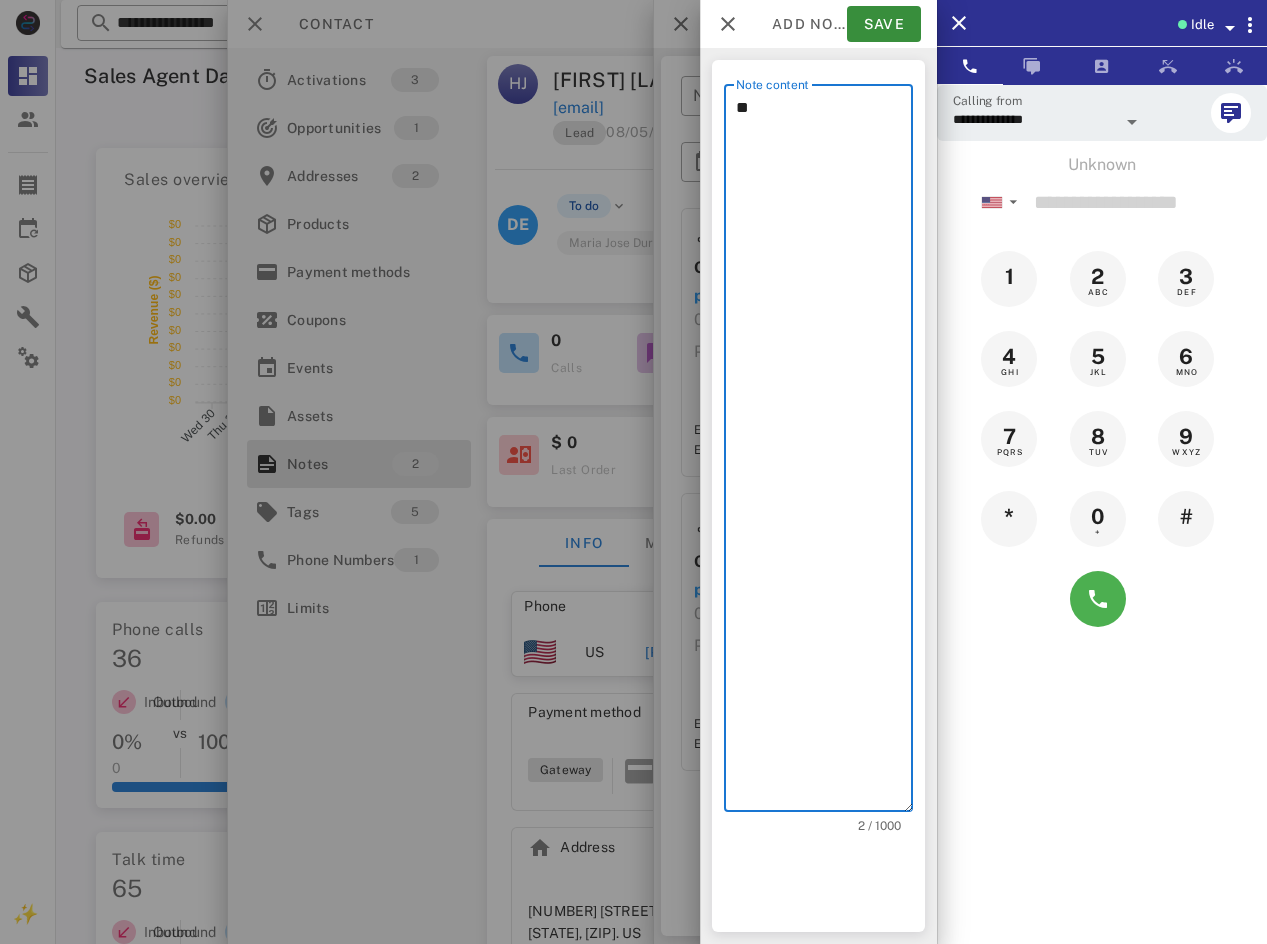 click on "**" at bounding box center [824, 453] 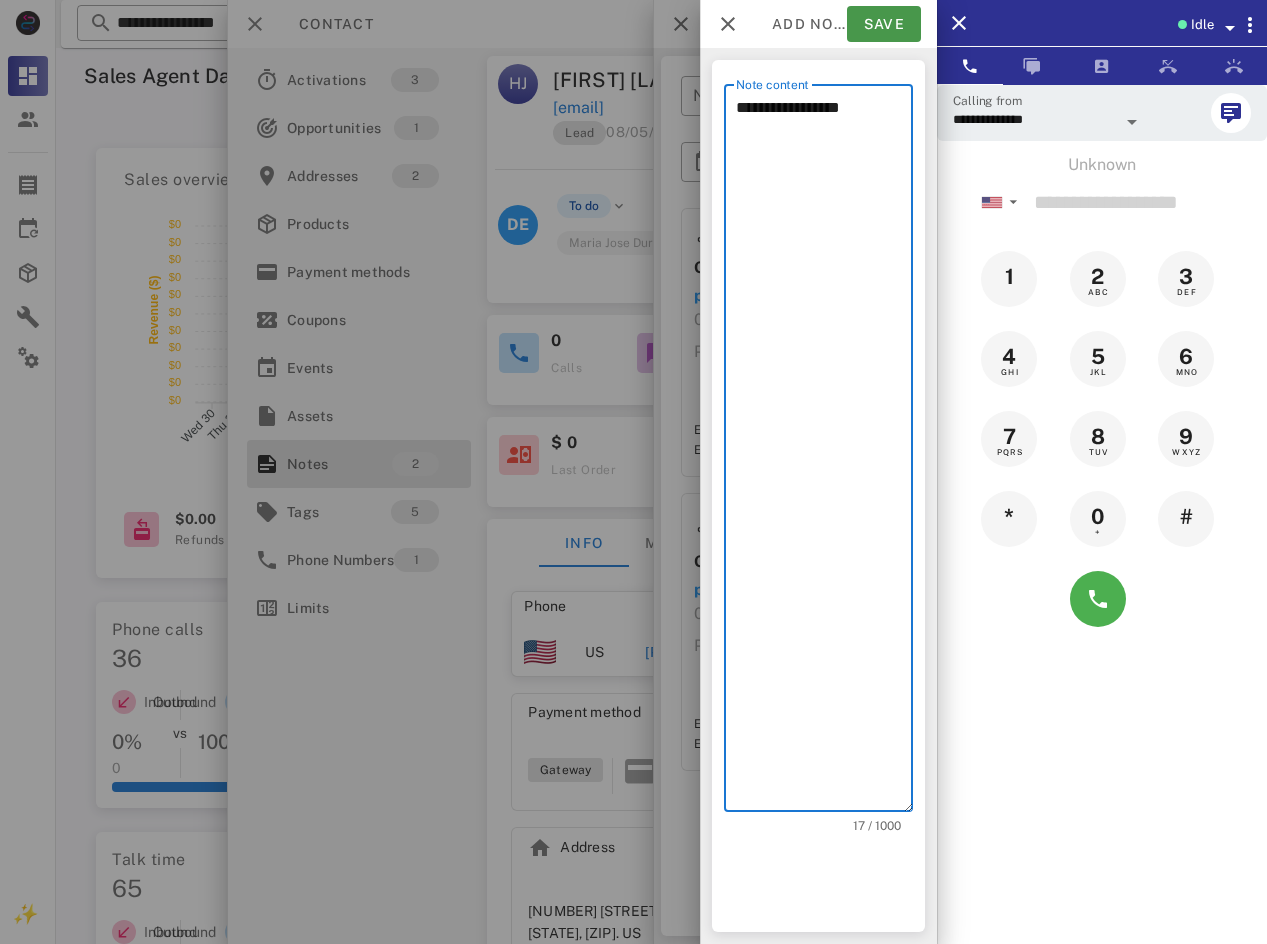 type on "**********" 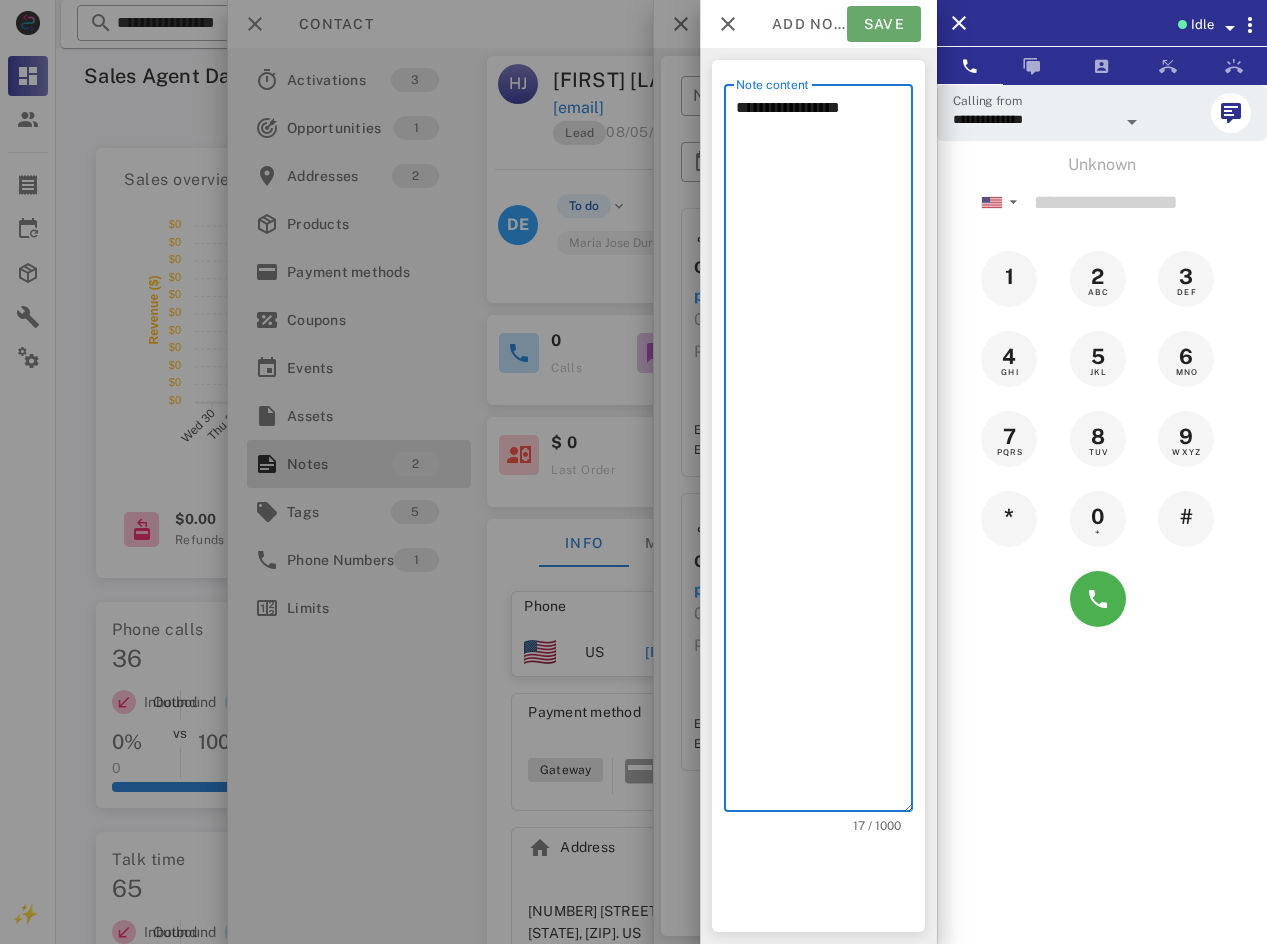 click on "Save" at bounding box center [884, 24] 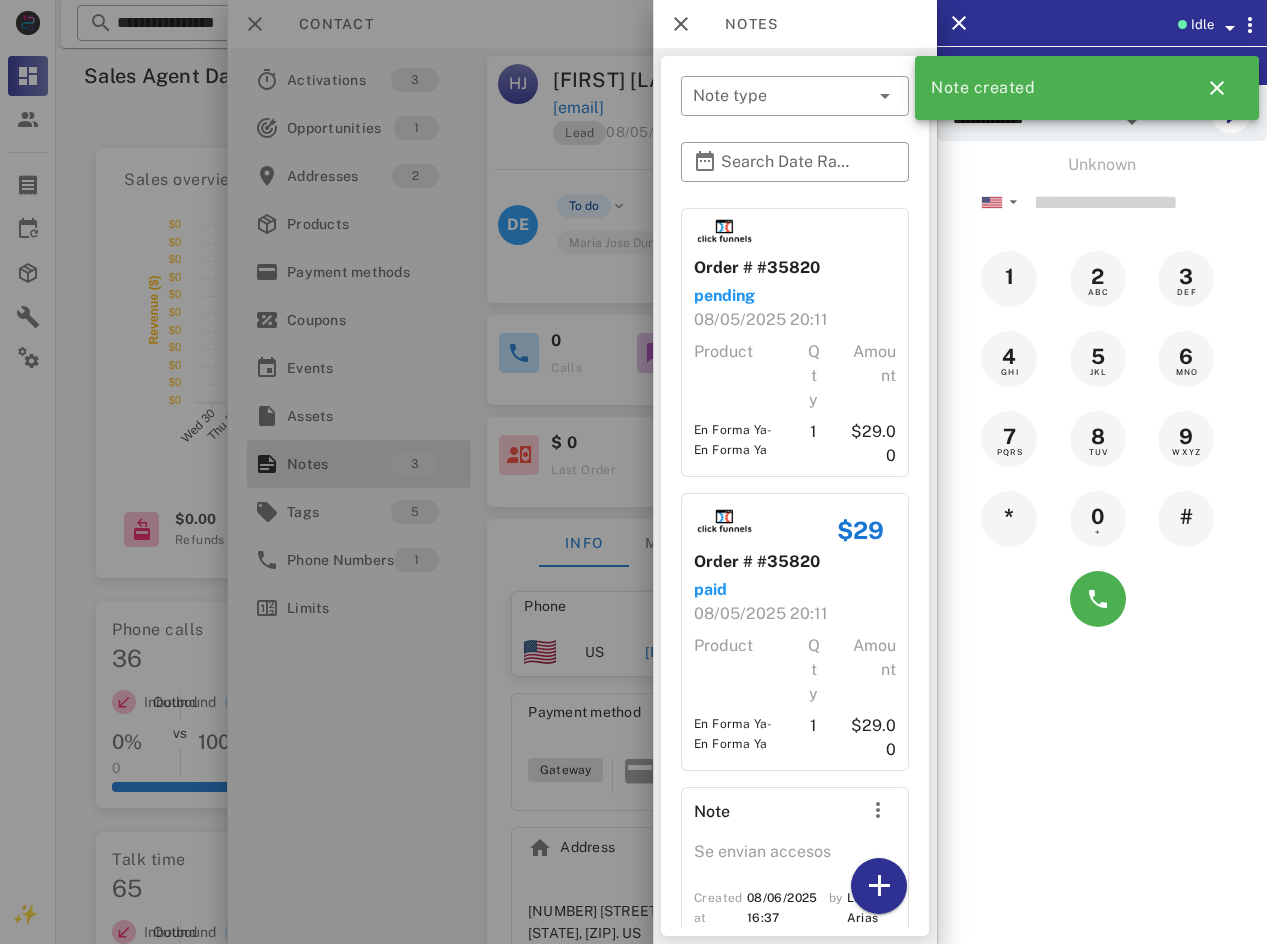click at bounding box center [633, 472] 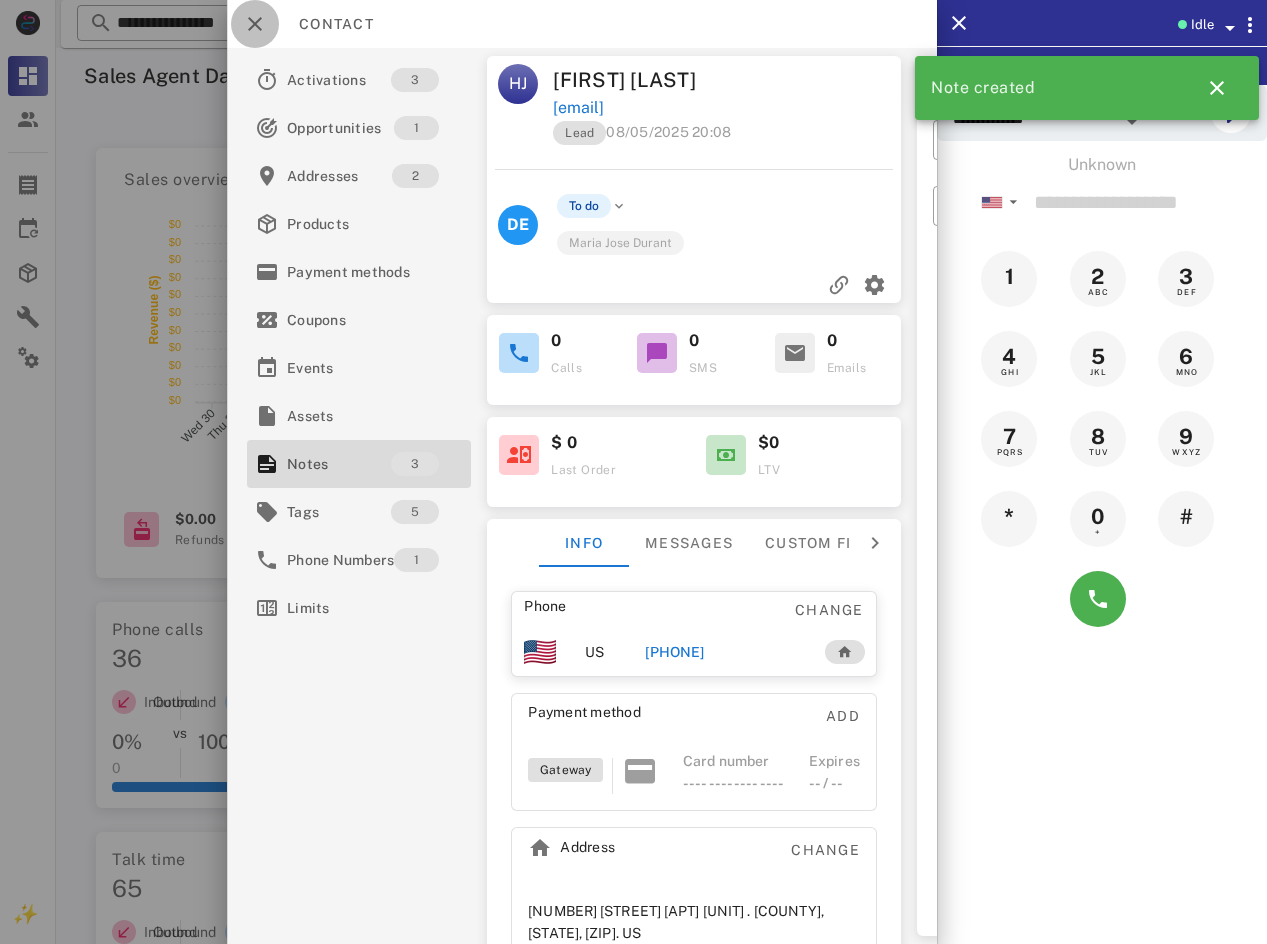 click at bounding box center (255, 24) 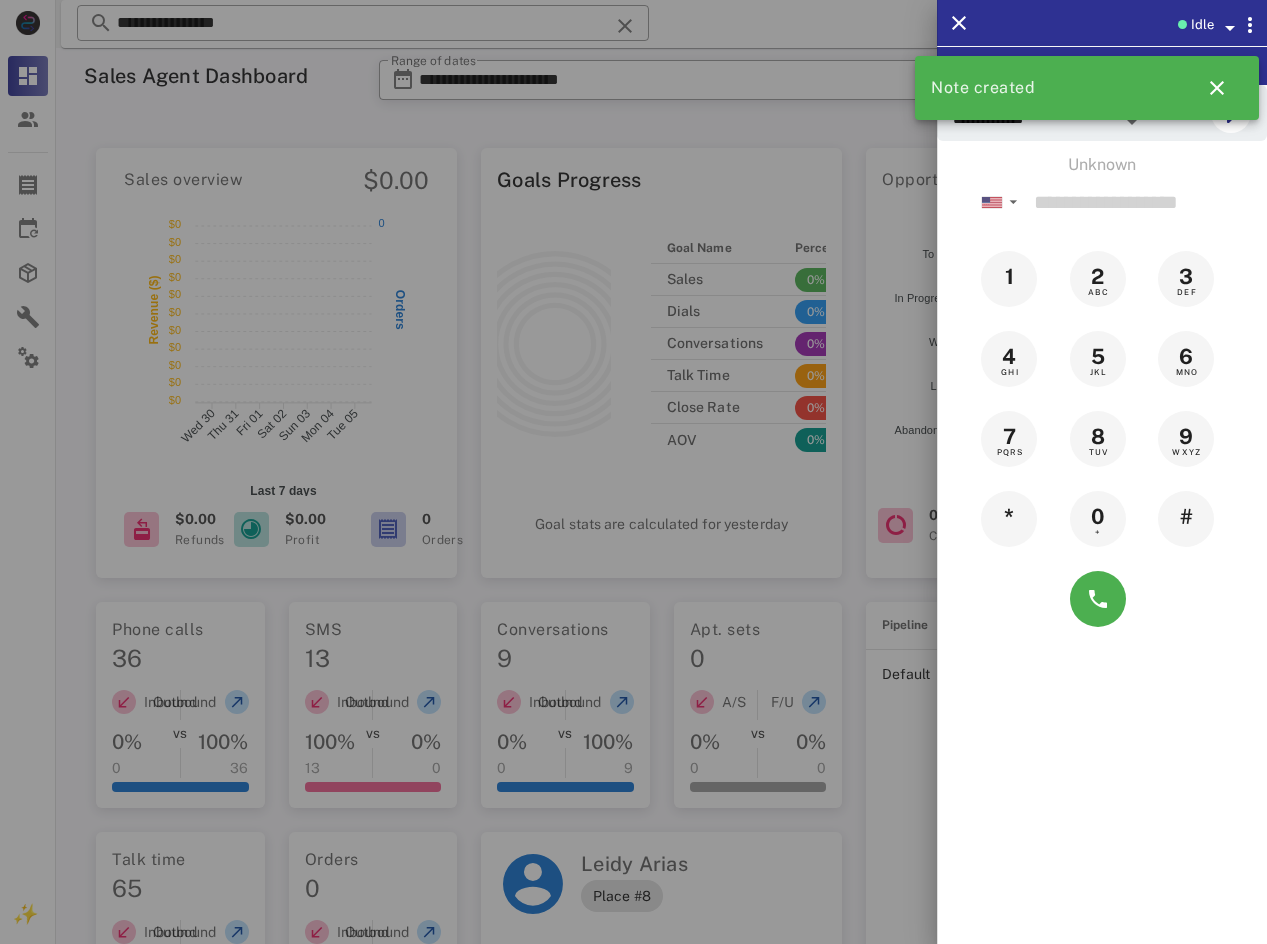 click at bounding box center (633, 472) 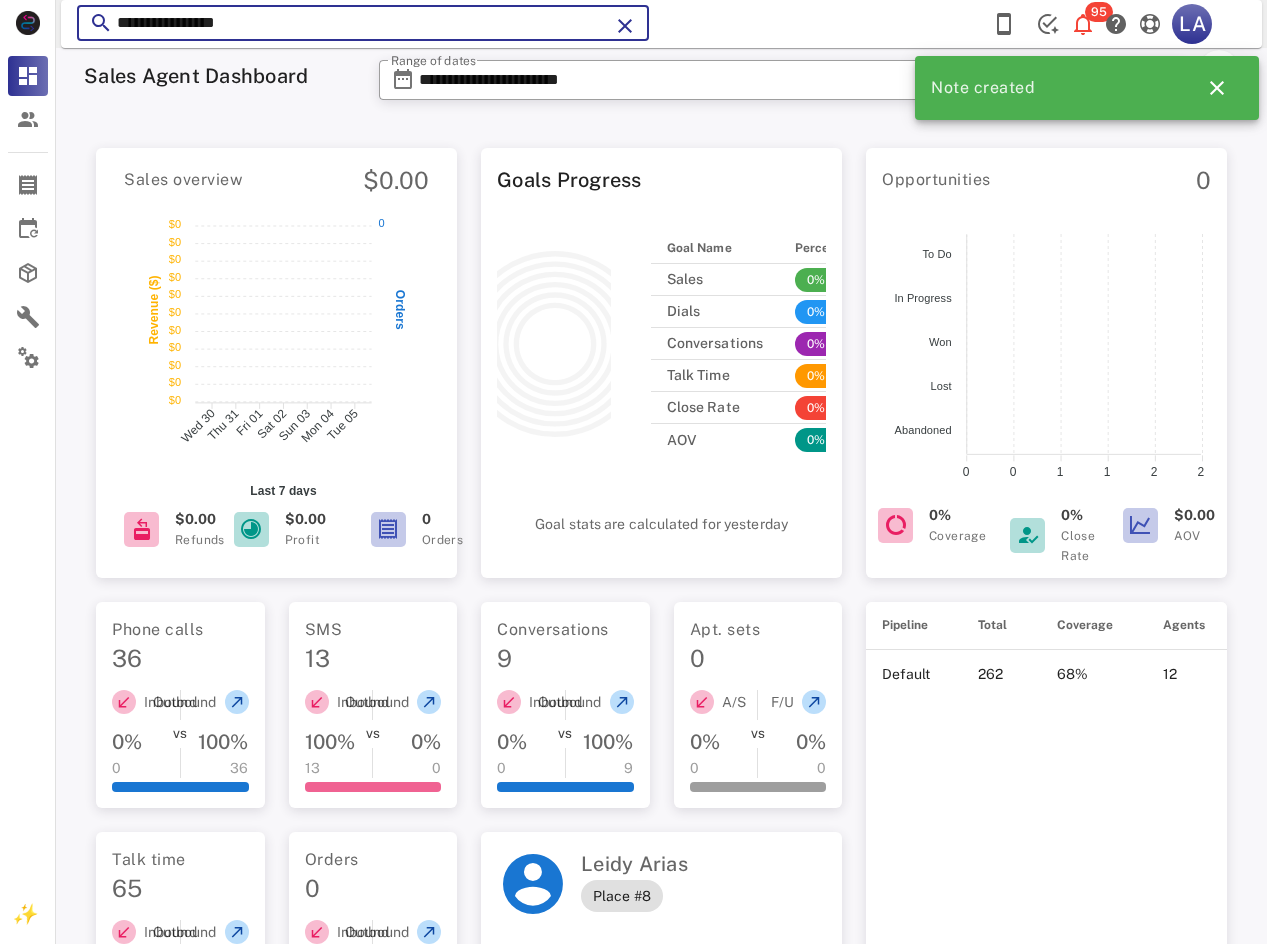 click on "**********" at bounding box center [363, 23] 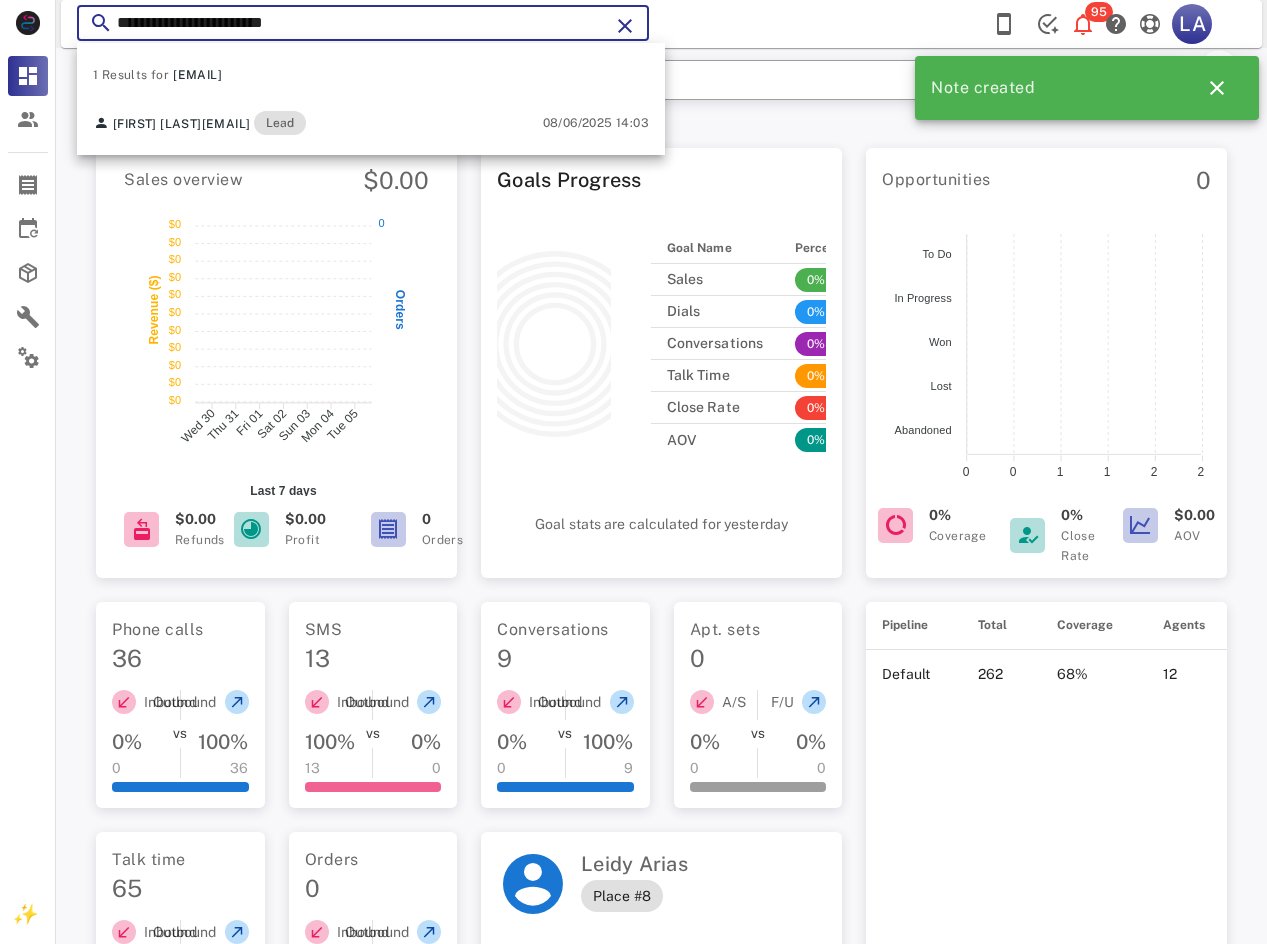 type on "**********" 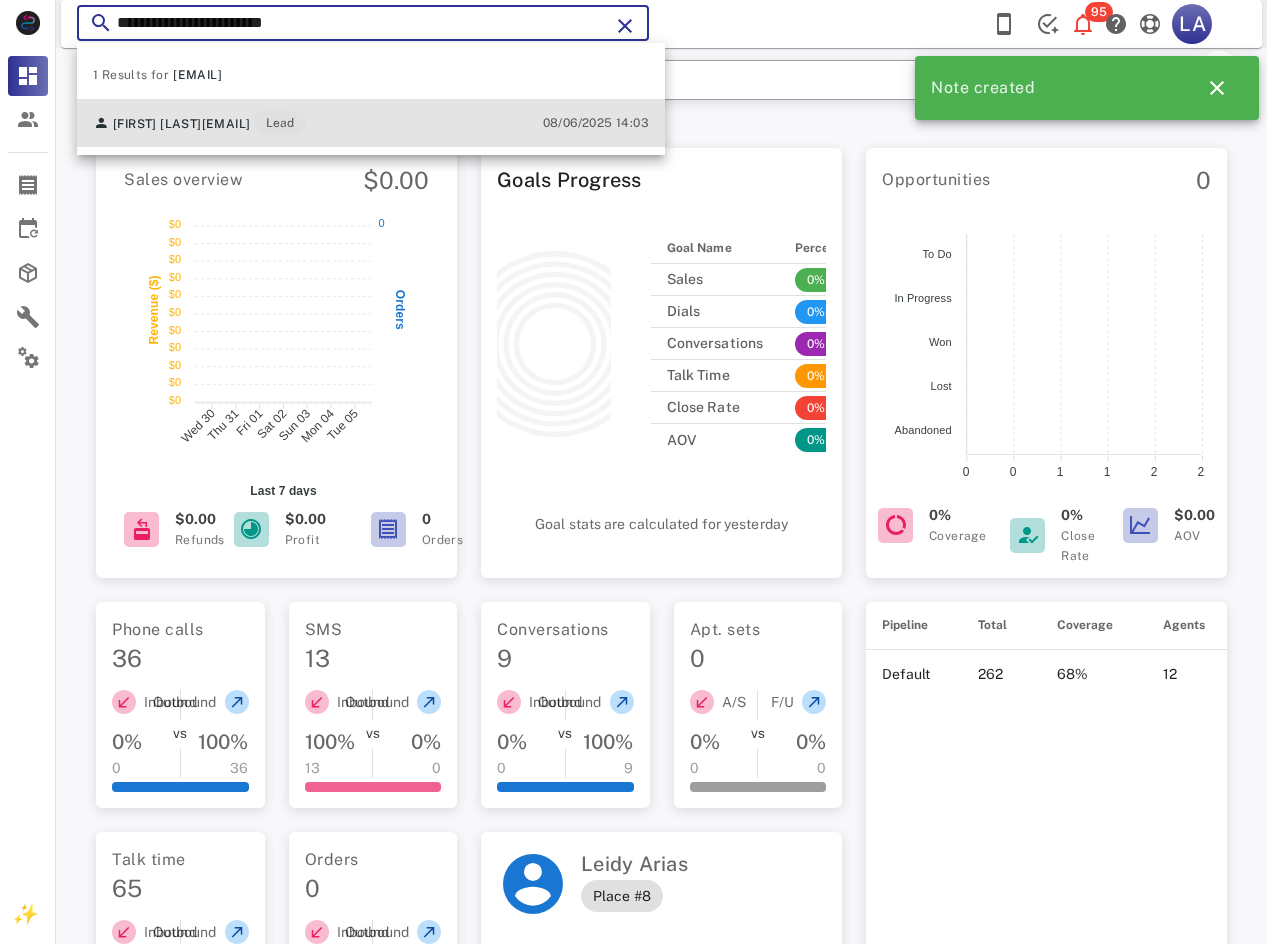 click on "[EMAIL]" at bounding box center [226, 124] 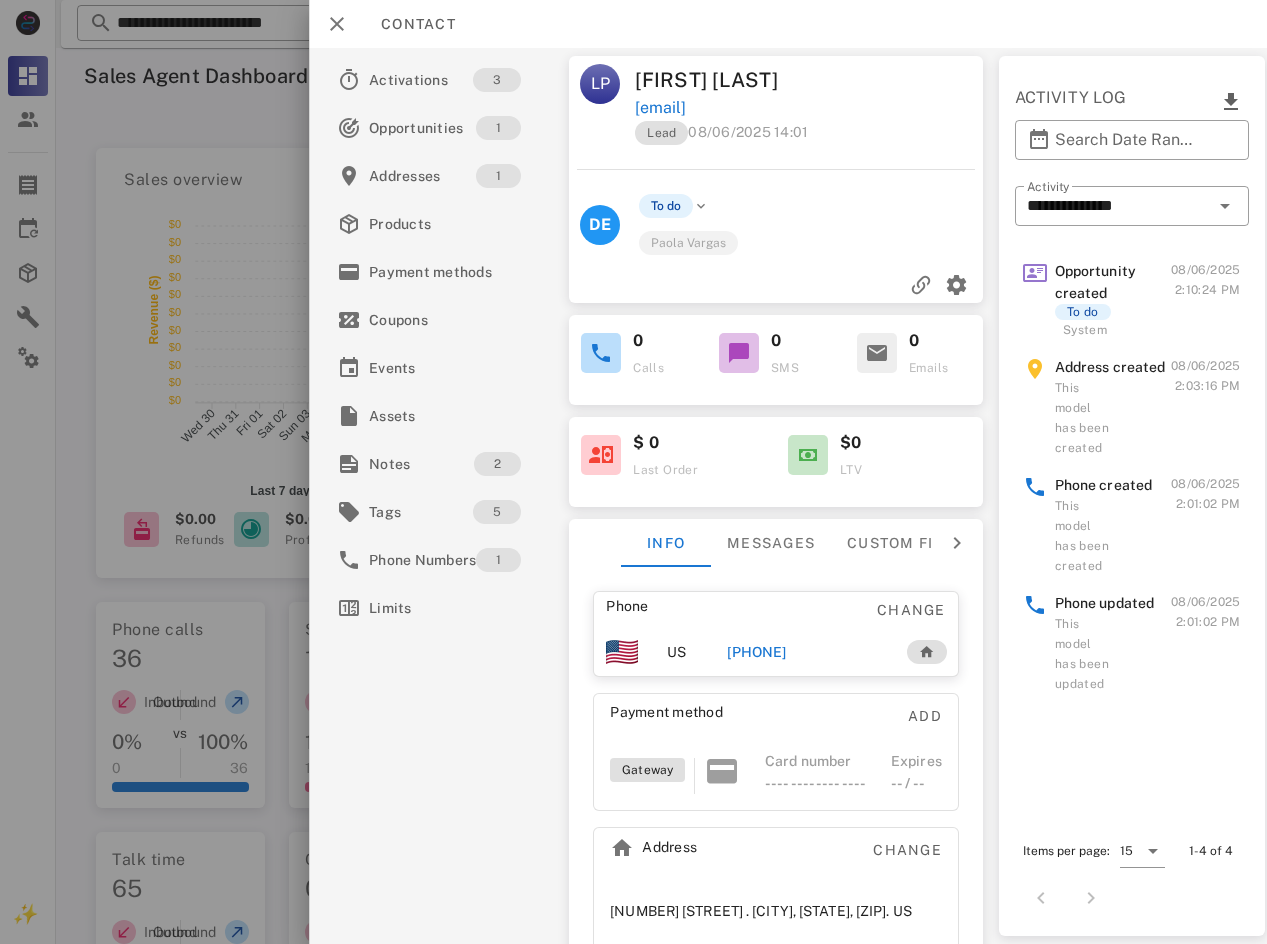 click on "[PHONE]" at bounding box center [807, 652] 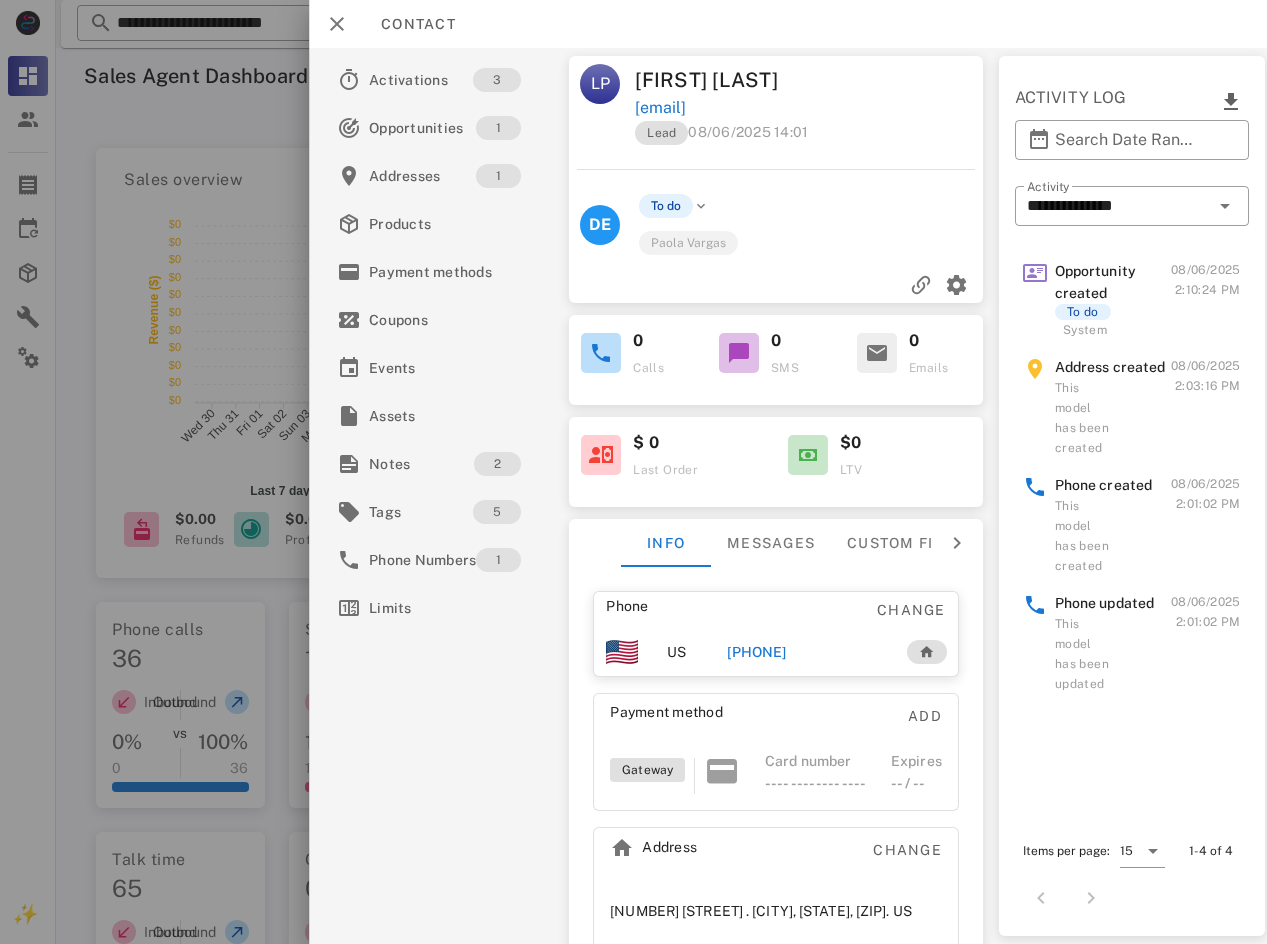 click on "[PHONE]" at bounding box center (757, 652) 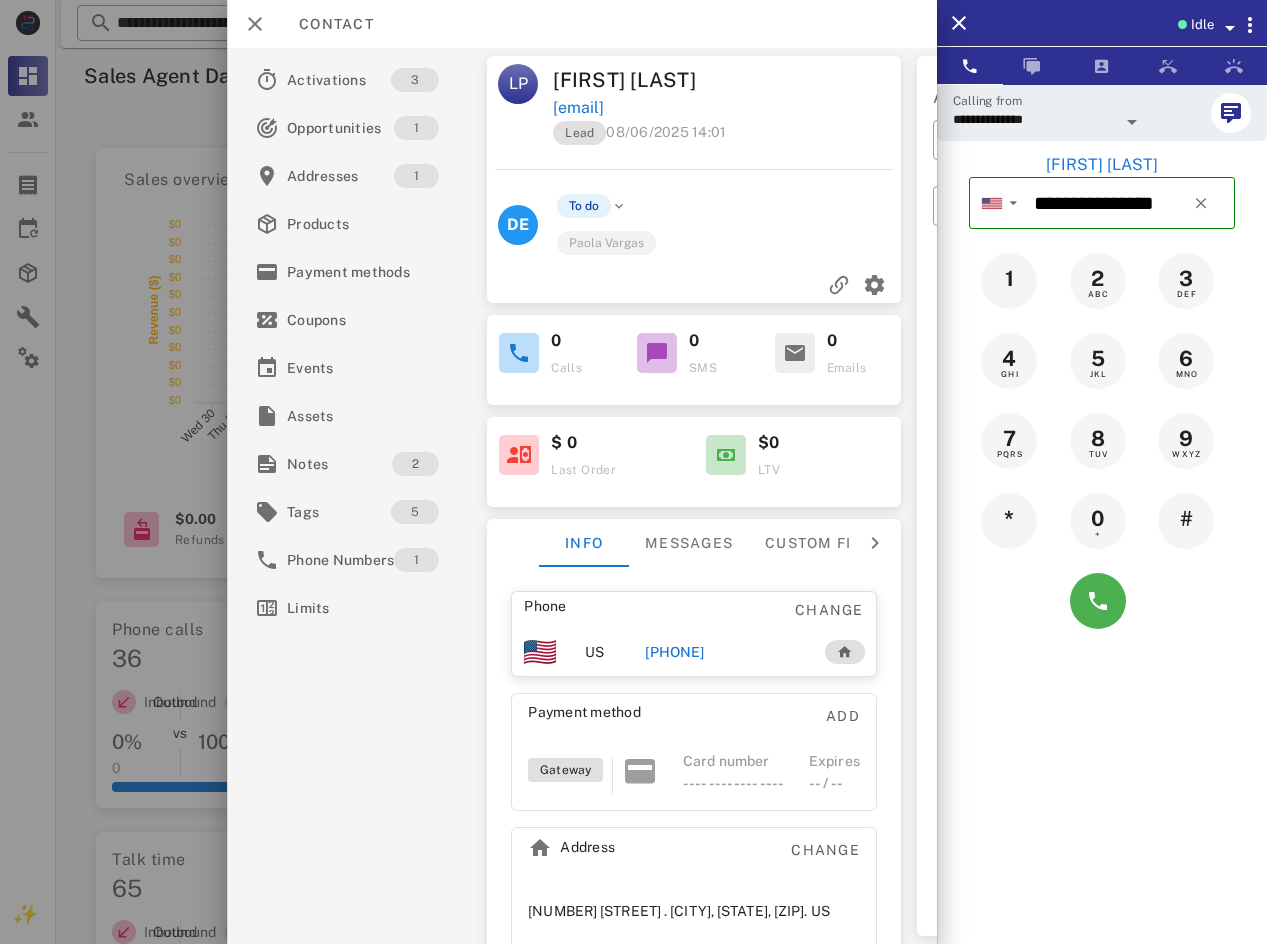 click on "Idle" at bounding box center [1202, 25] 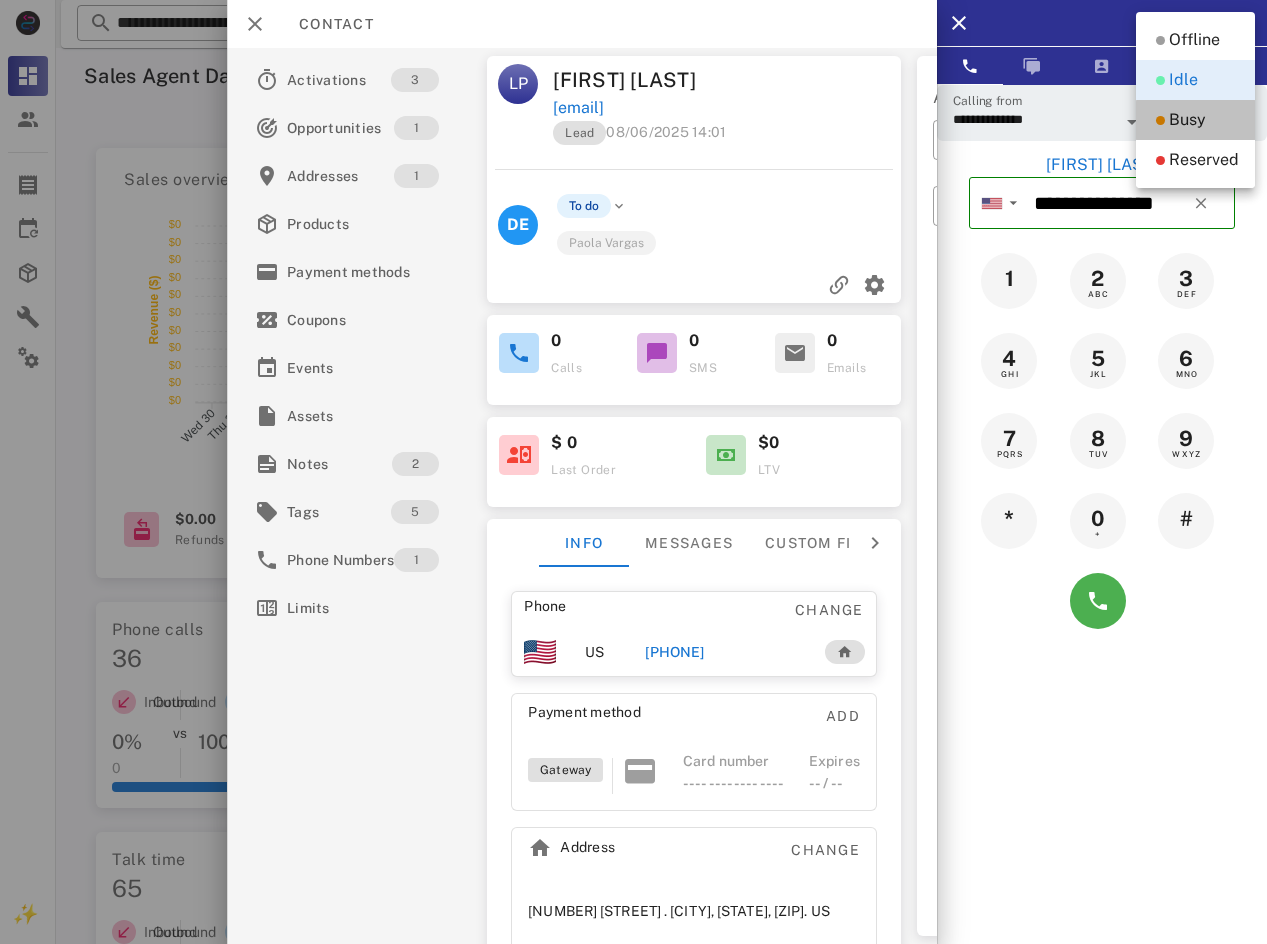 click on "Busy" at bounding box center (1187, 120) 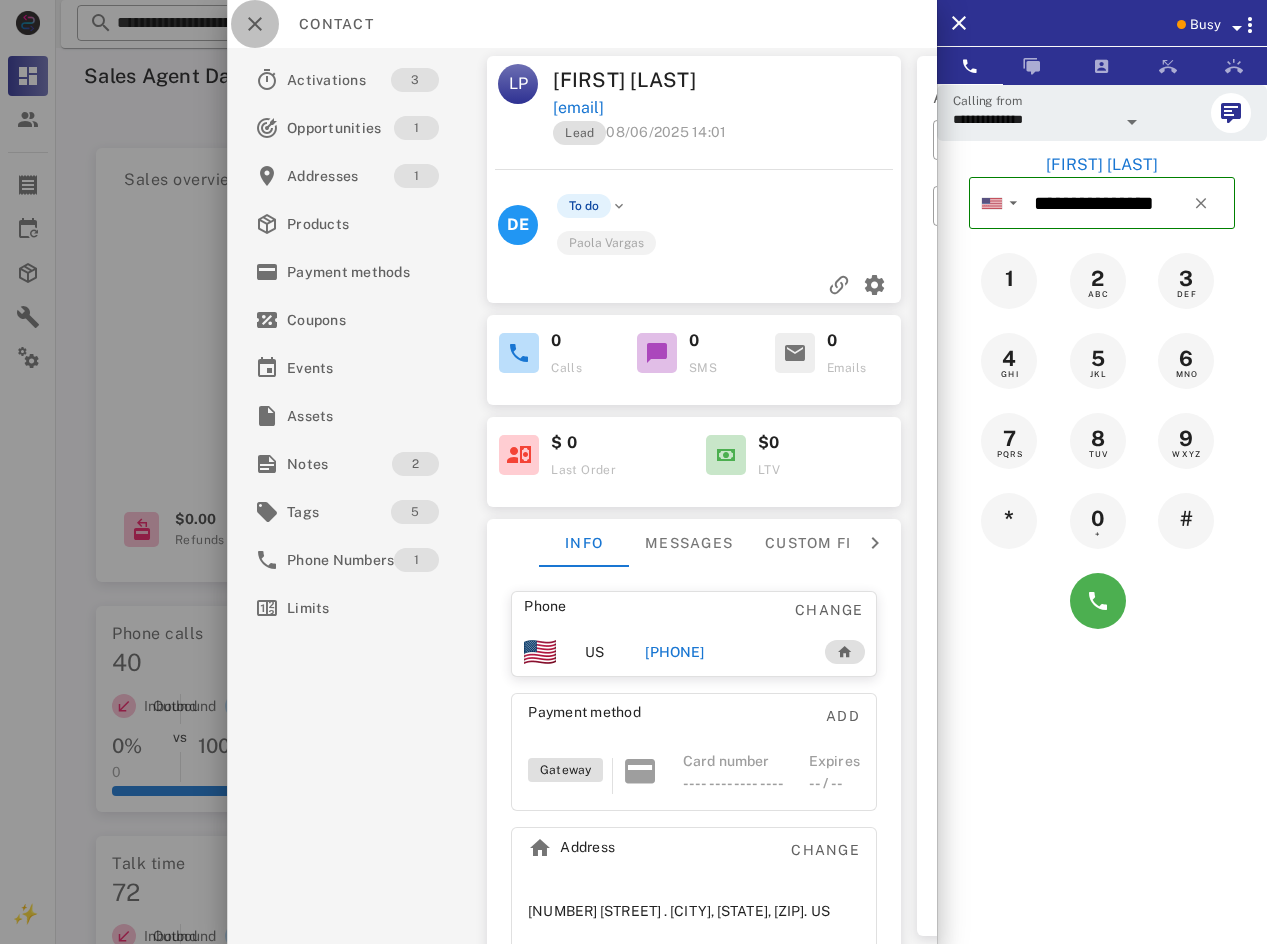 click at bounding box center (255, 24) 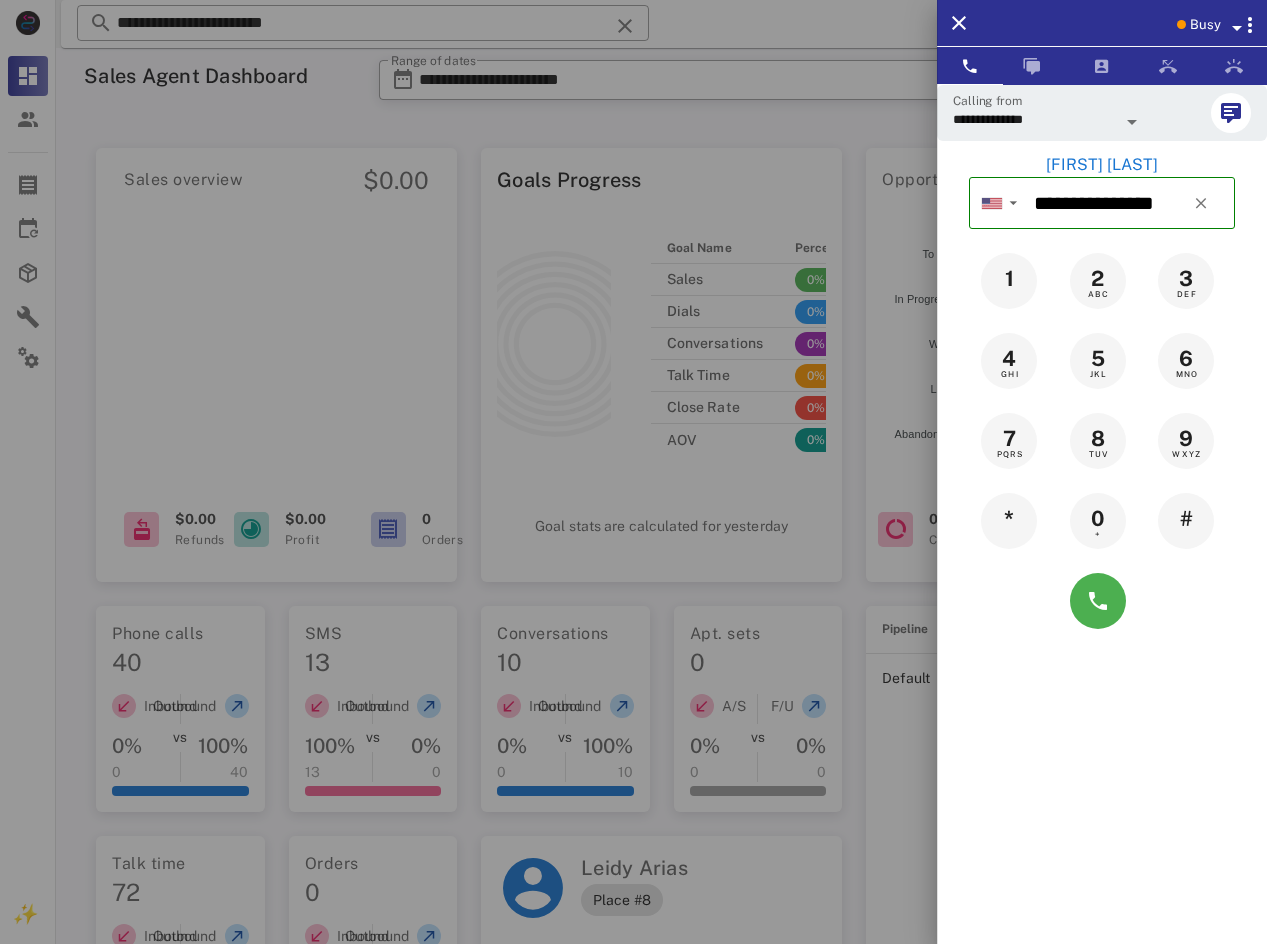 click at bounding box center (633, 472) 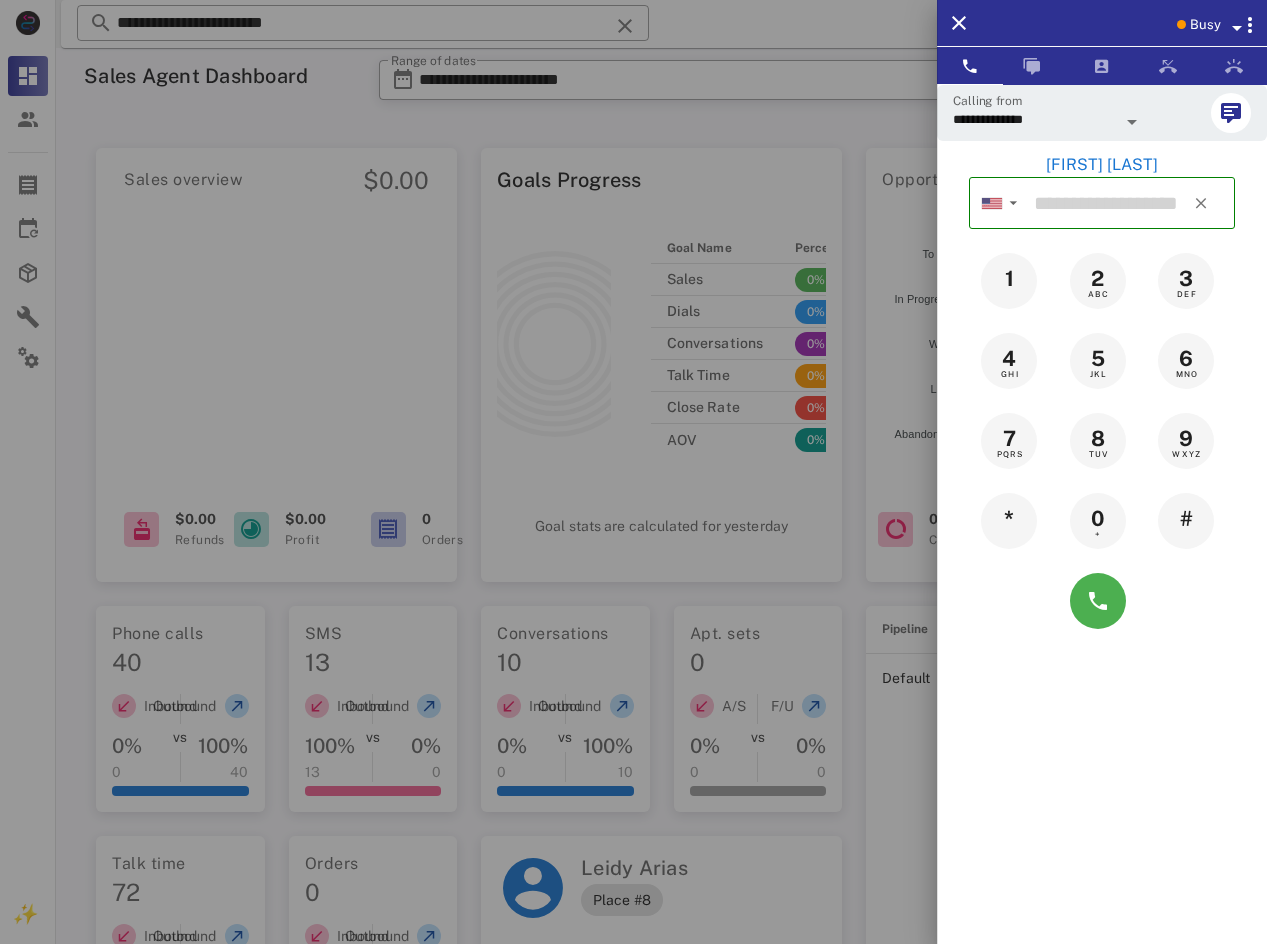 click on "**********" at bounding box center (363, 23) 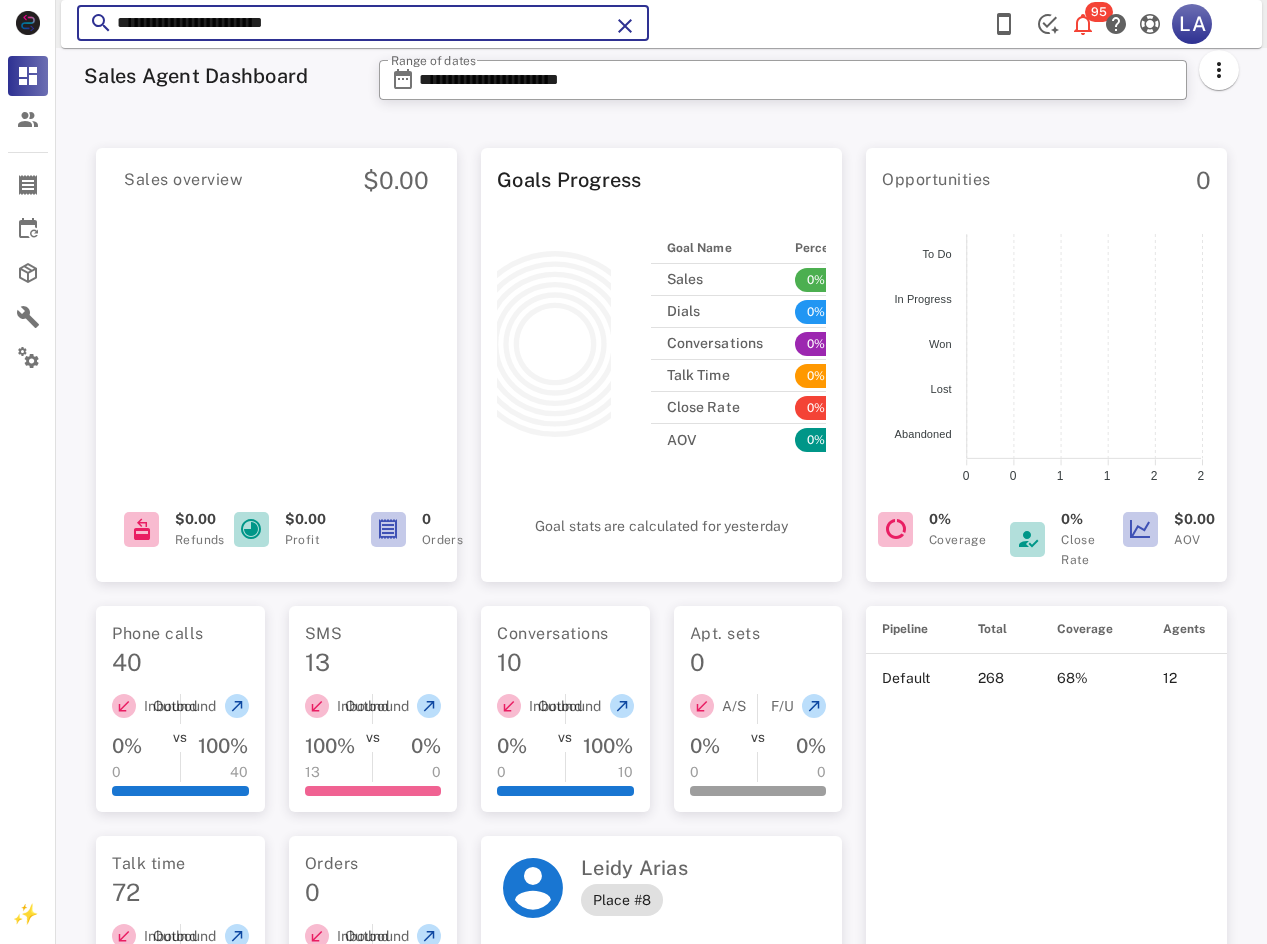 click on "**********" at bounding box center (363, 23) 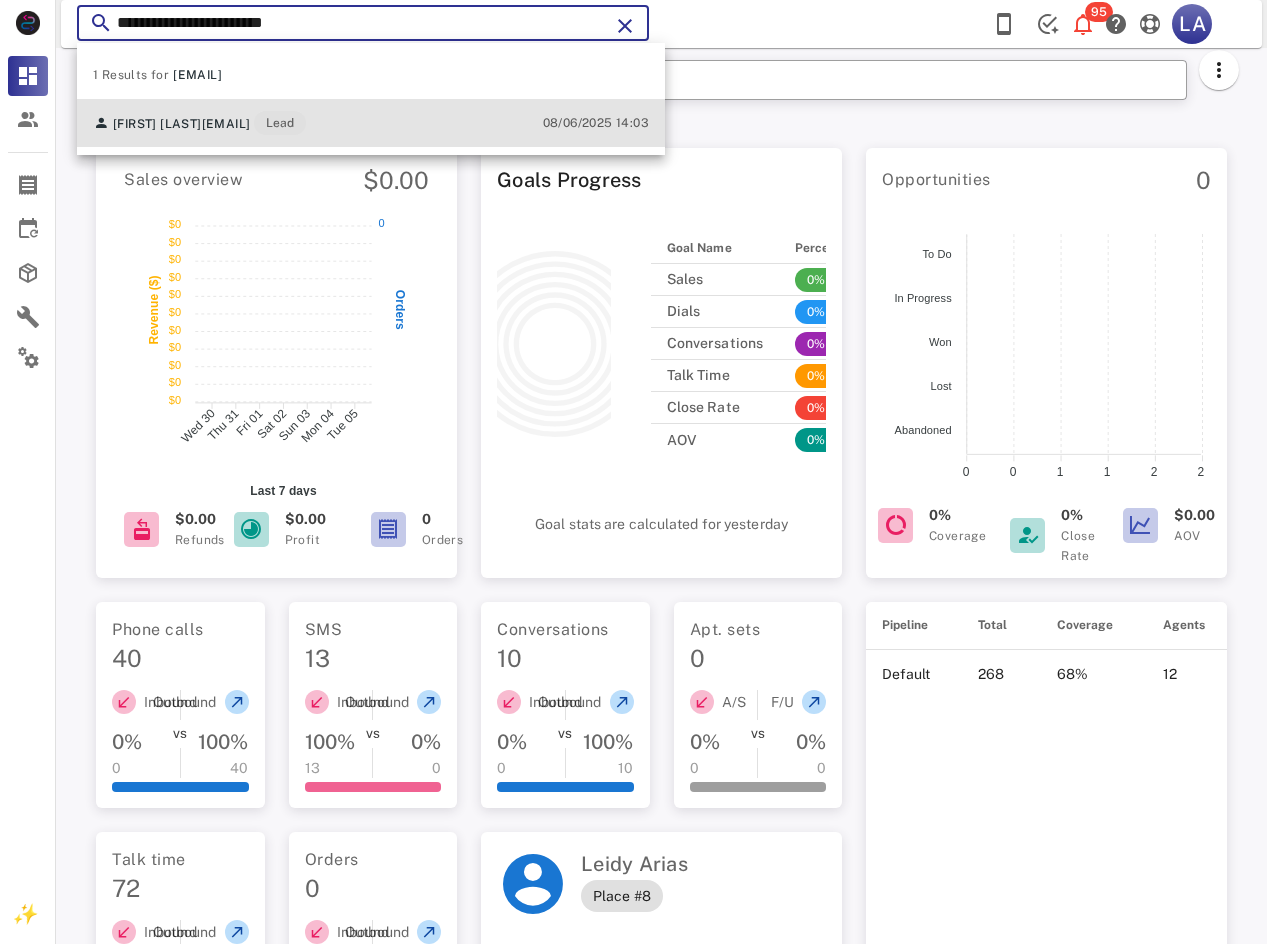 click on "[FIRST] [LAST]   [EMAIL]   Lead" at bounding box center (199, 123) 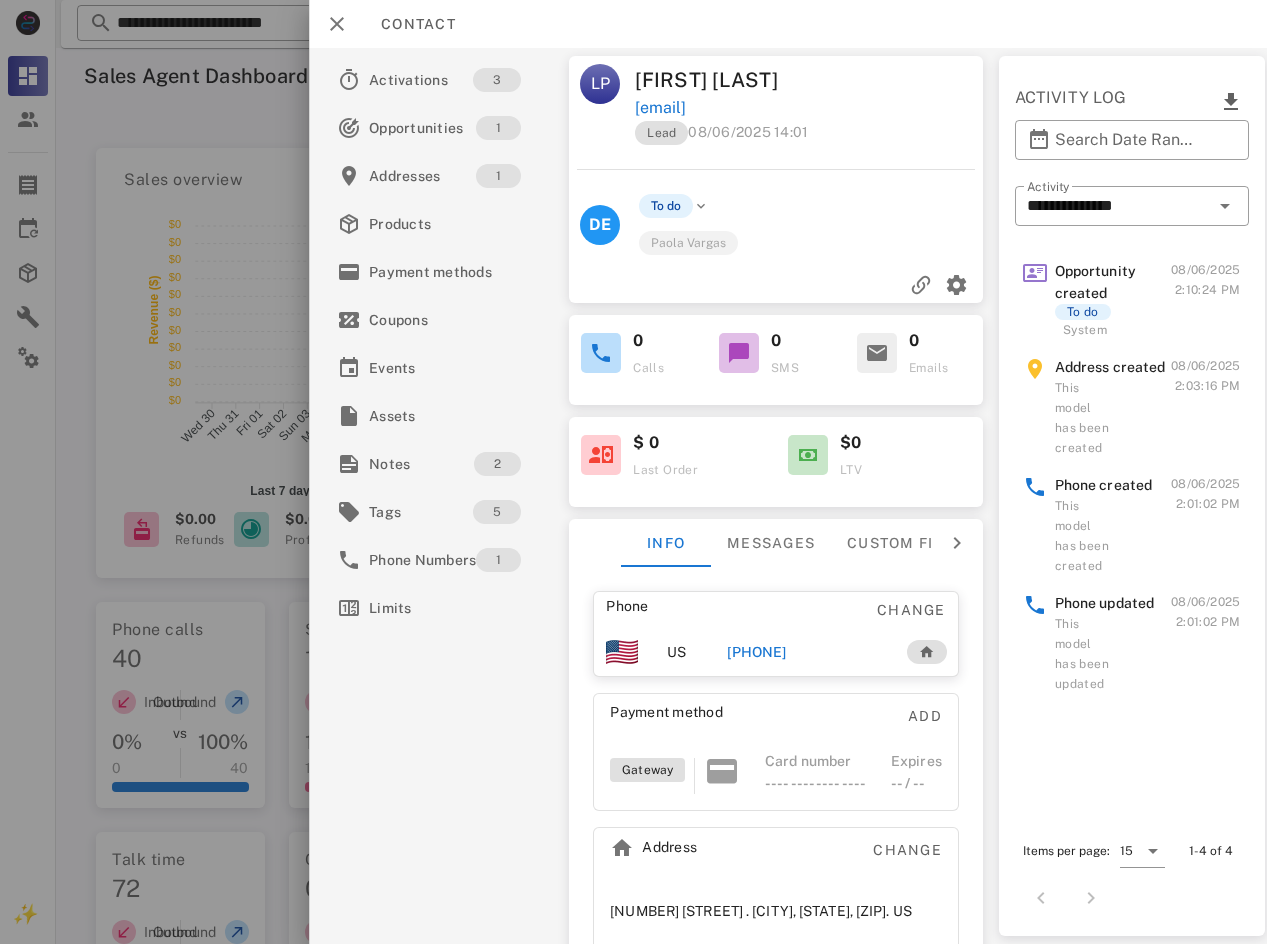 click on "[PHONE]" at bounding box center (807, 652) 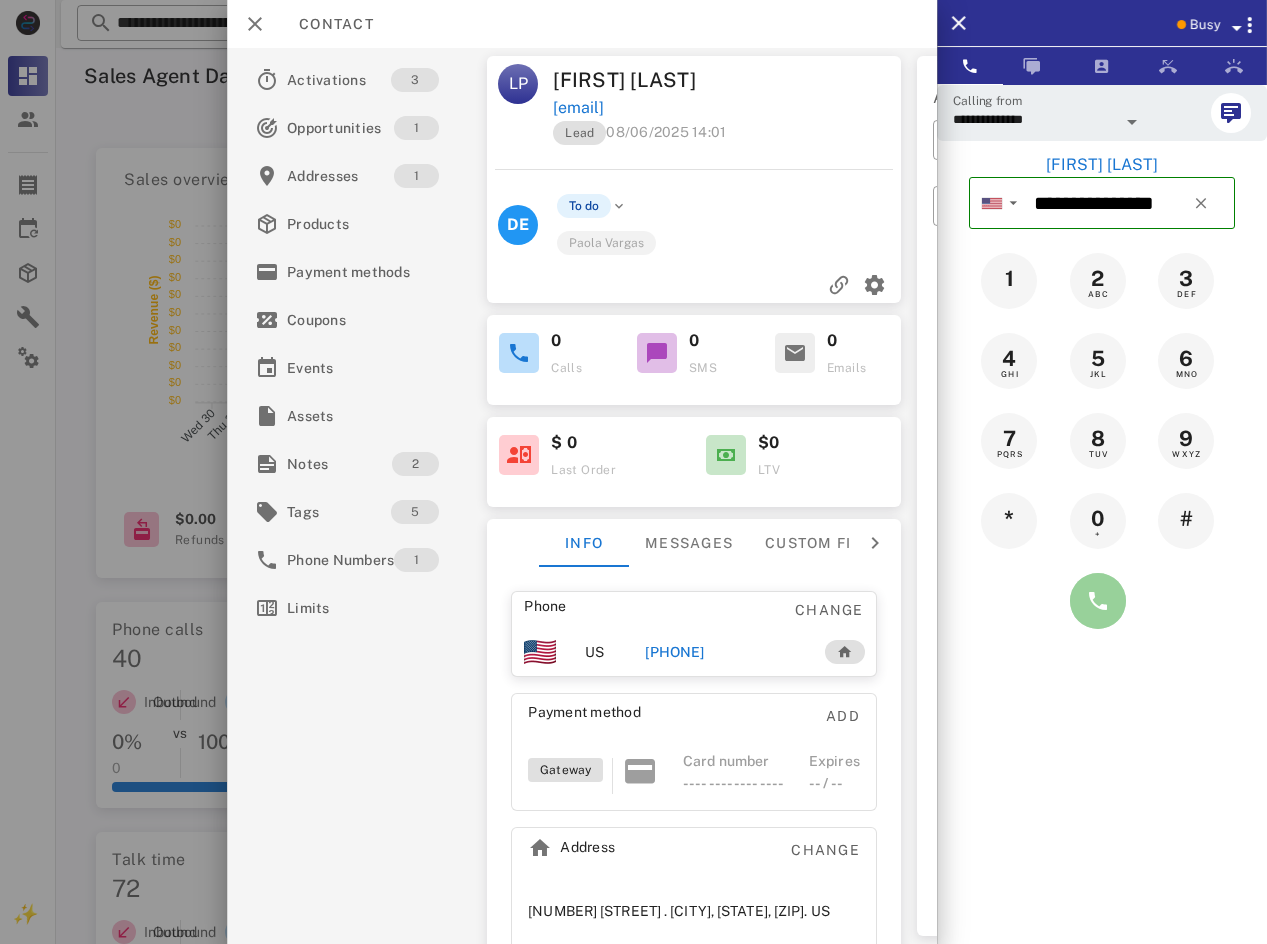 click at bounding box center [1098, 601] 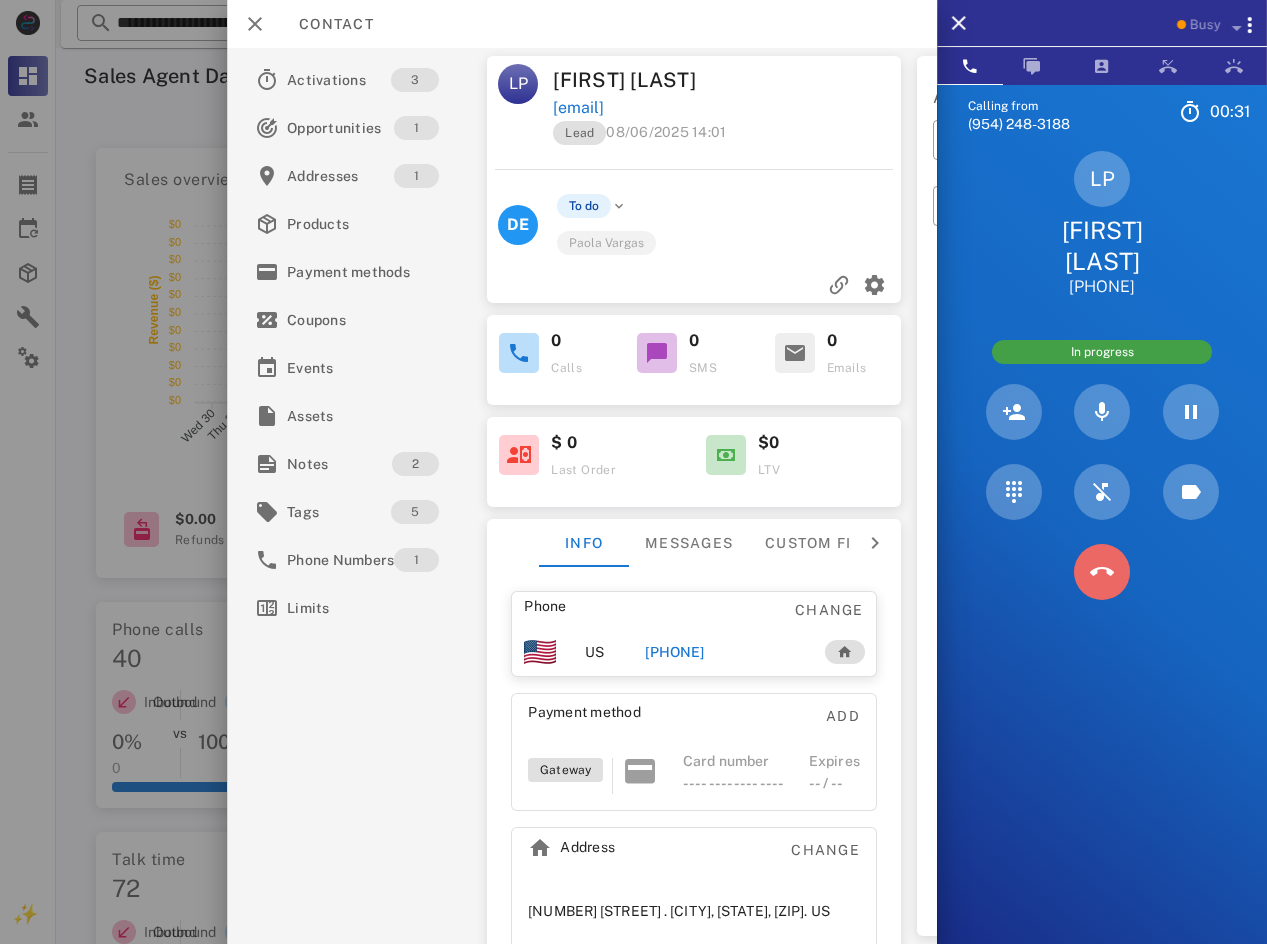 click at bounding box center [1102, 572] 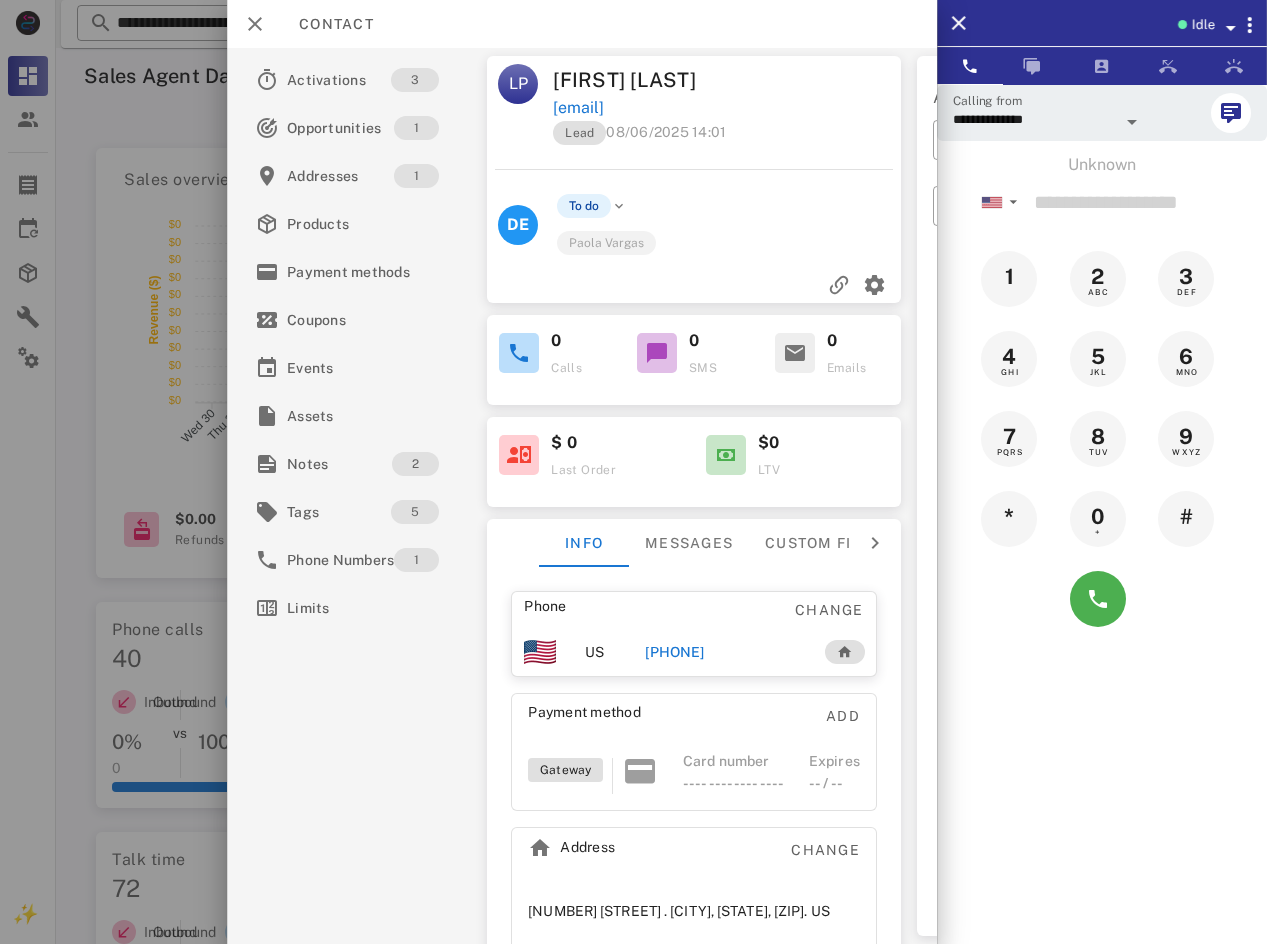 click on "[PHONE]" at bounding box center (674, 652) 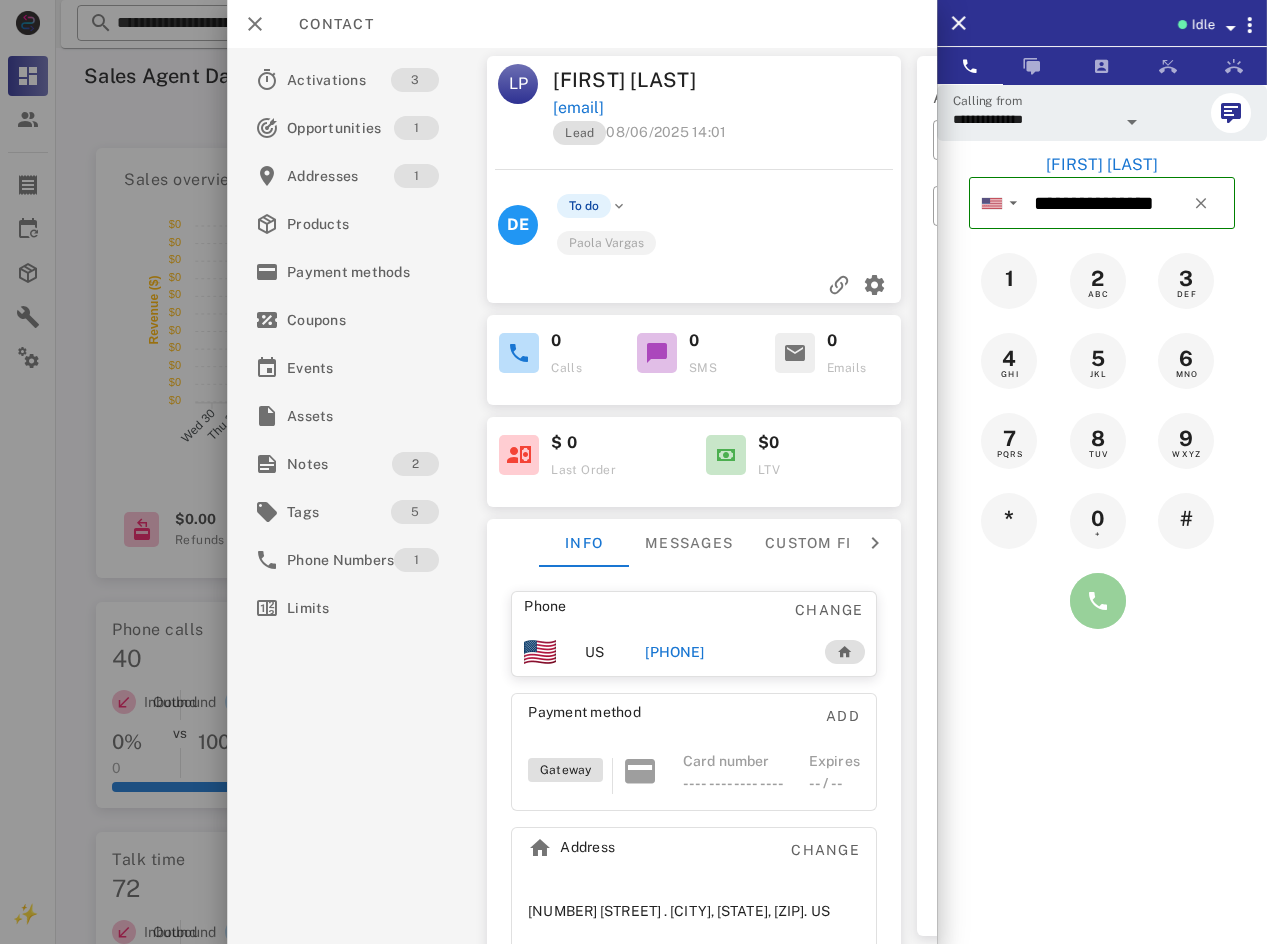 click at bounding box center (1098, 601) 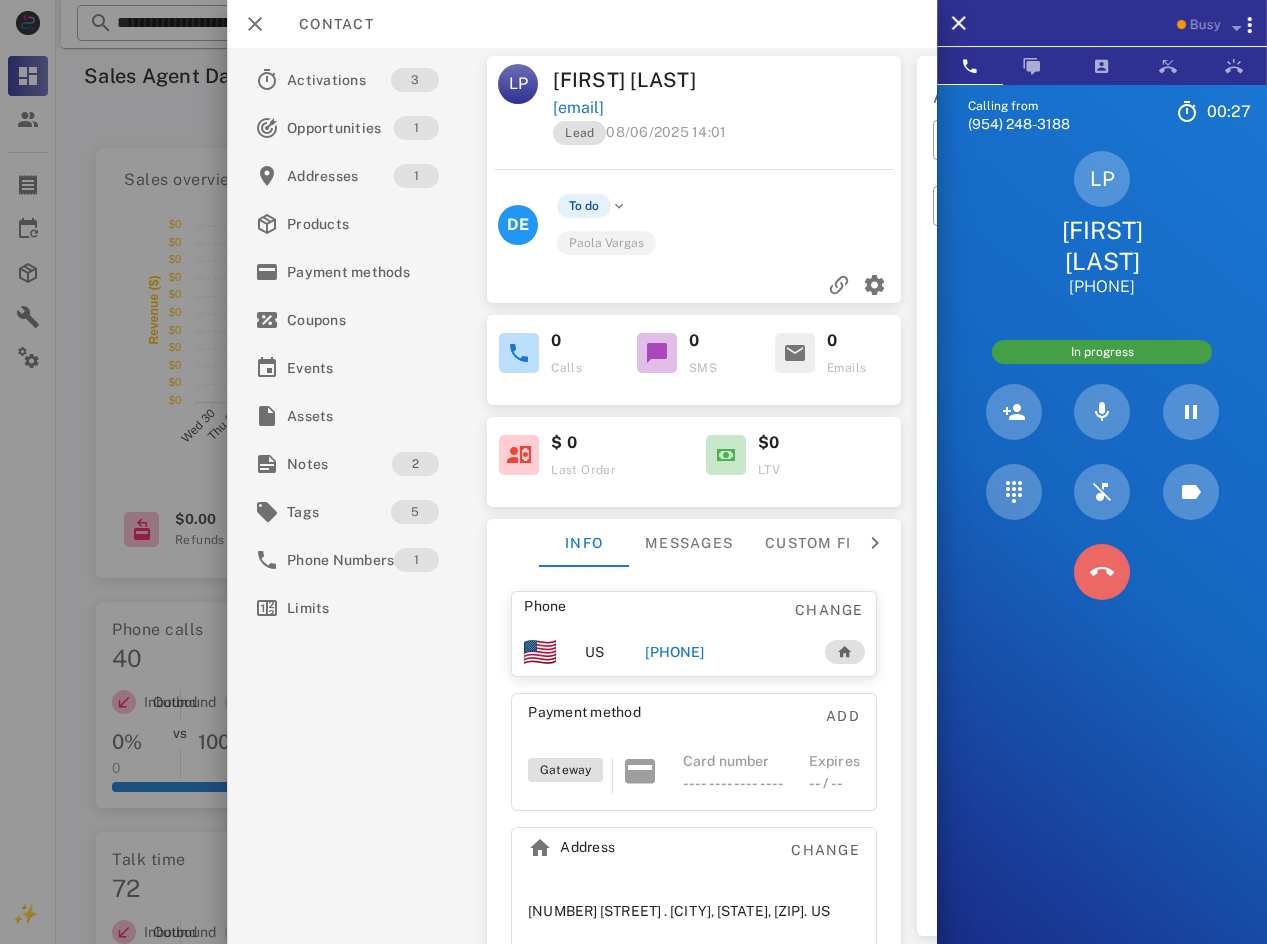 click at bounding box center [1102, 572] 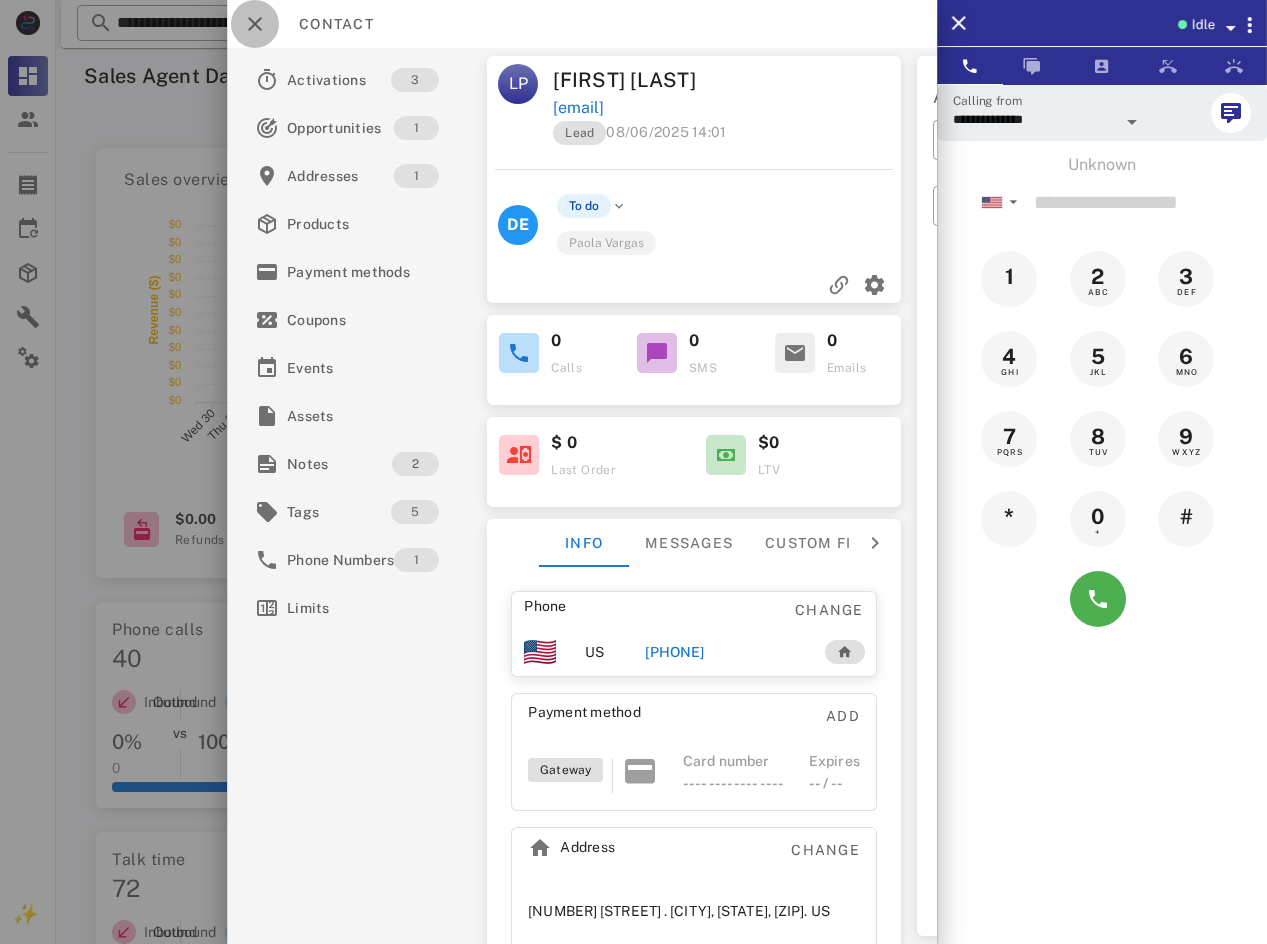 click at bounding box center (255, 24) 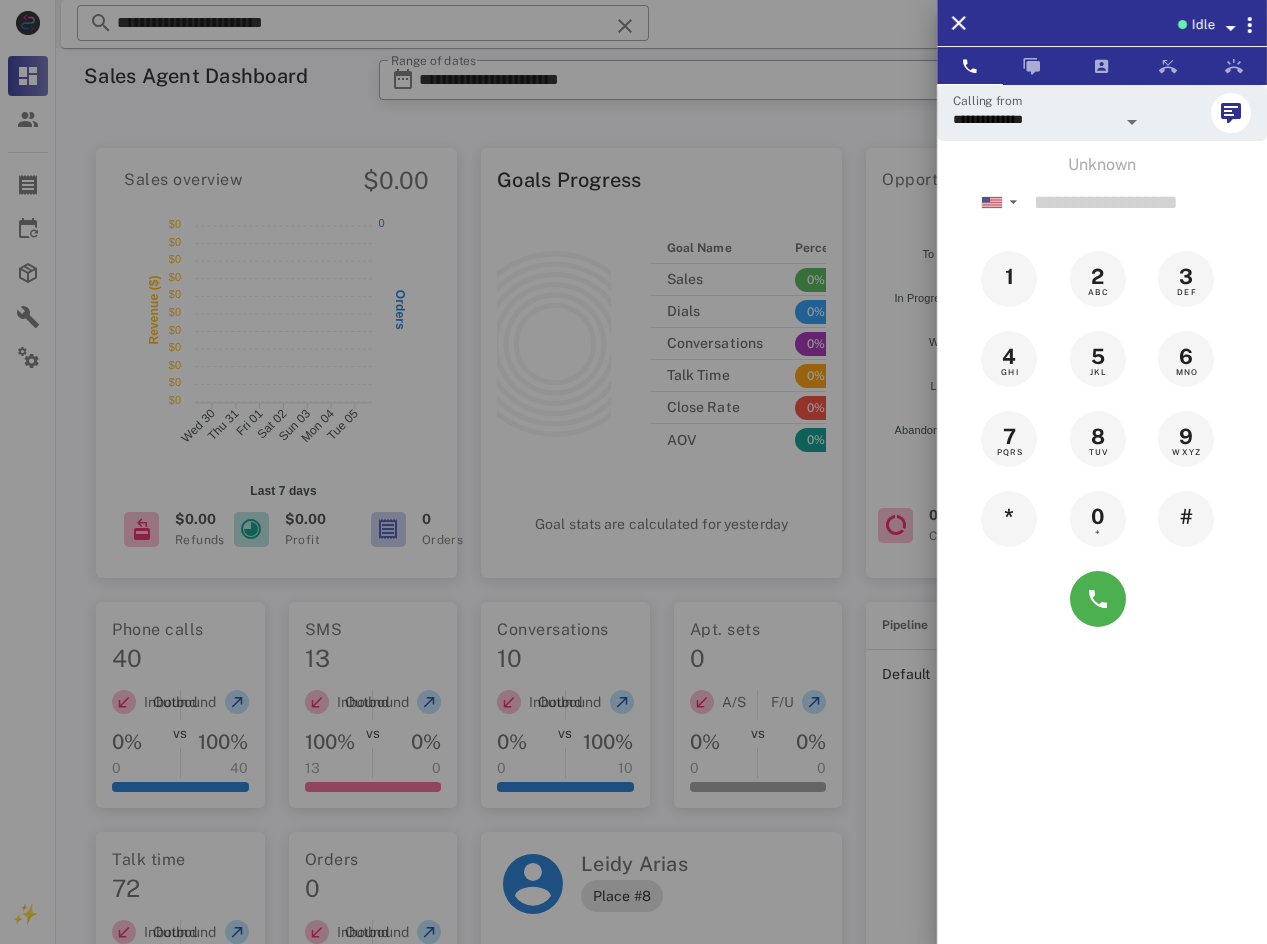 click at bounding box center (633, 472) 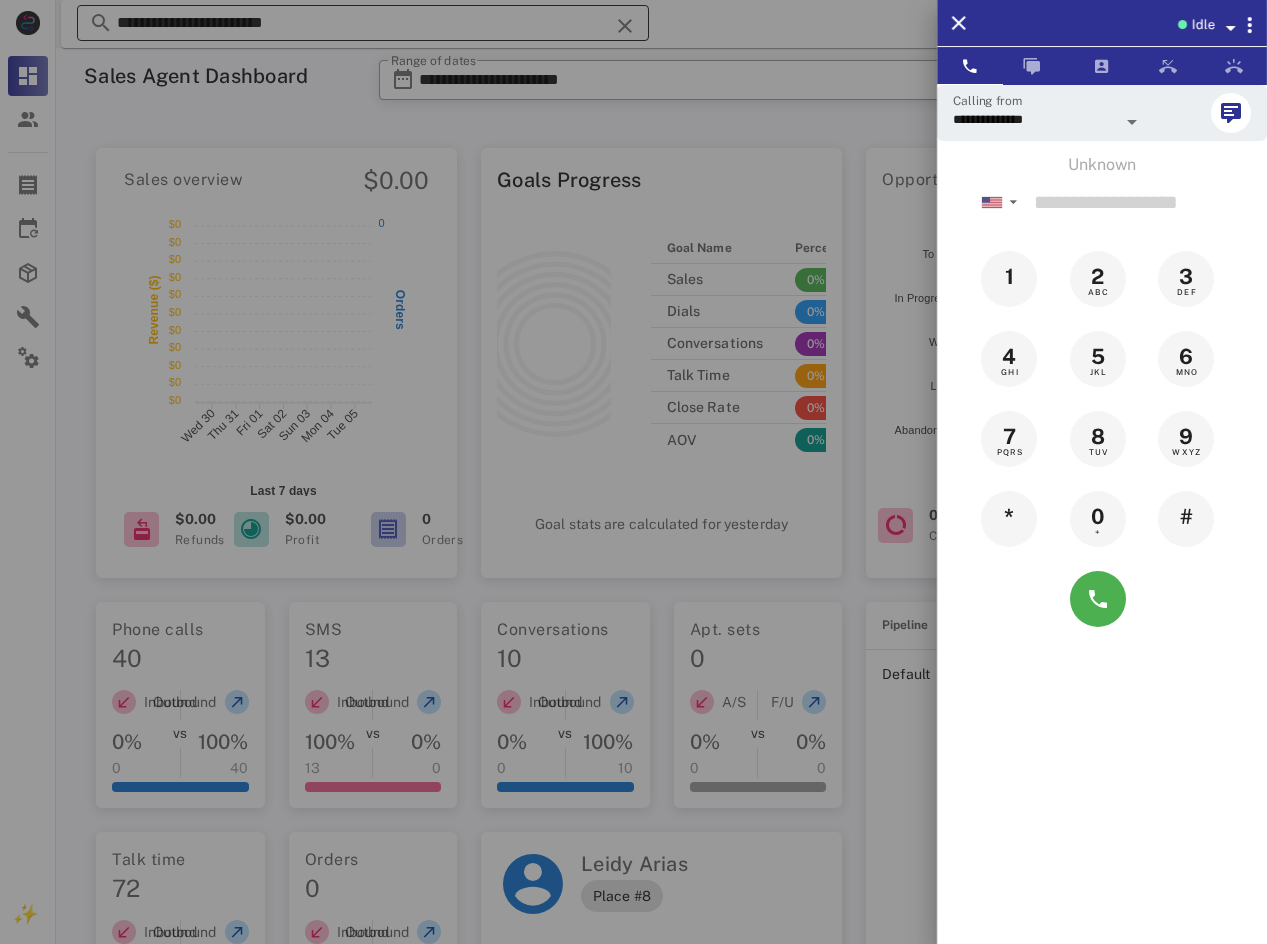 click on "**********" at bounding box center [363, 23] 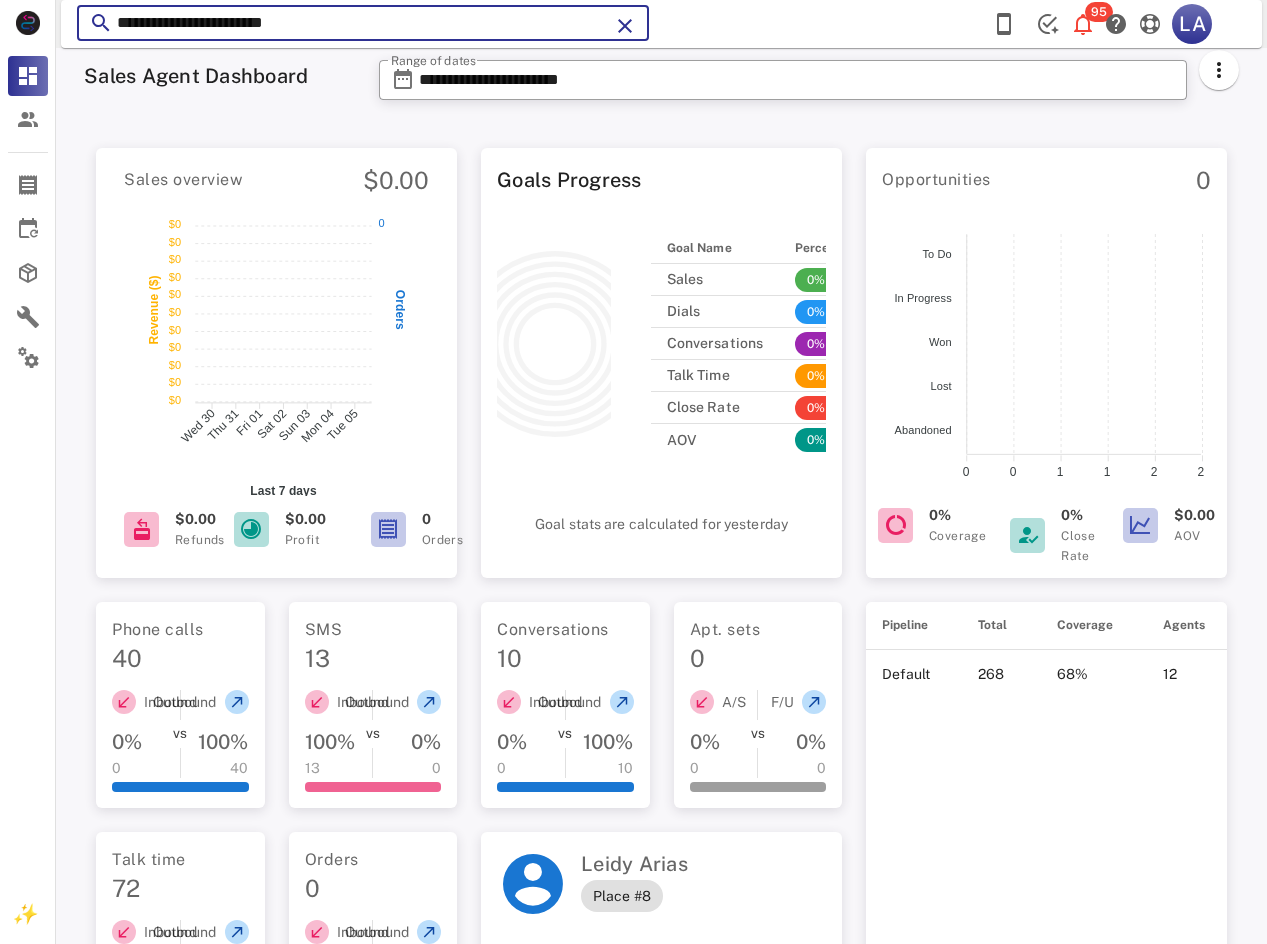 click on "**********" at bounding box center [363, 23] 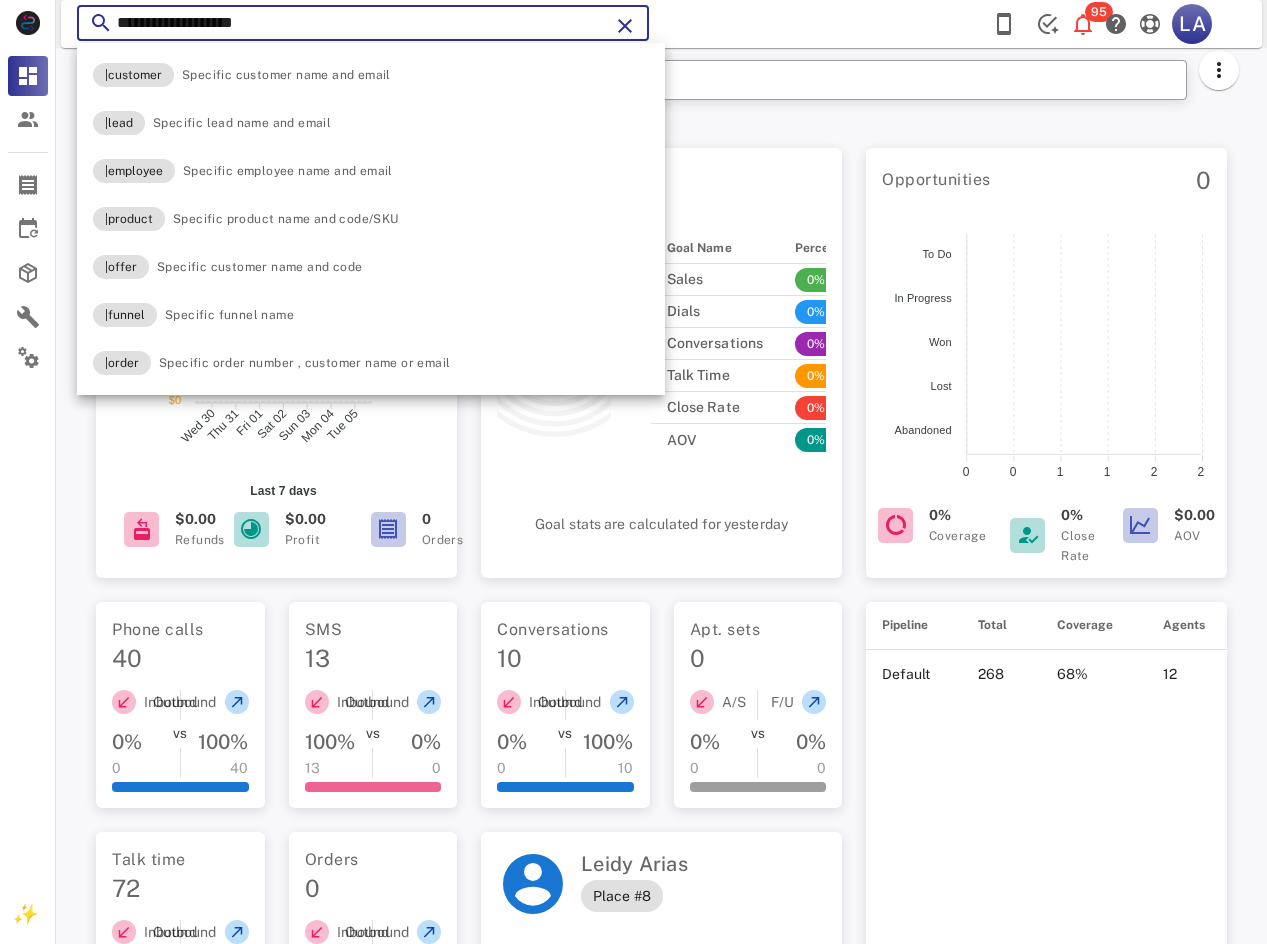 type on "**********" 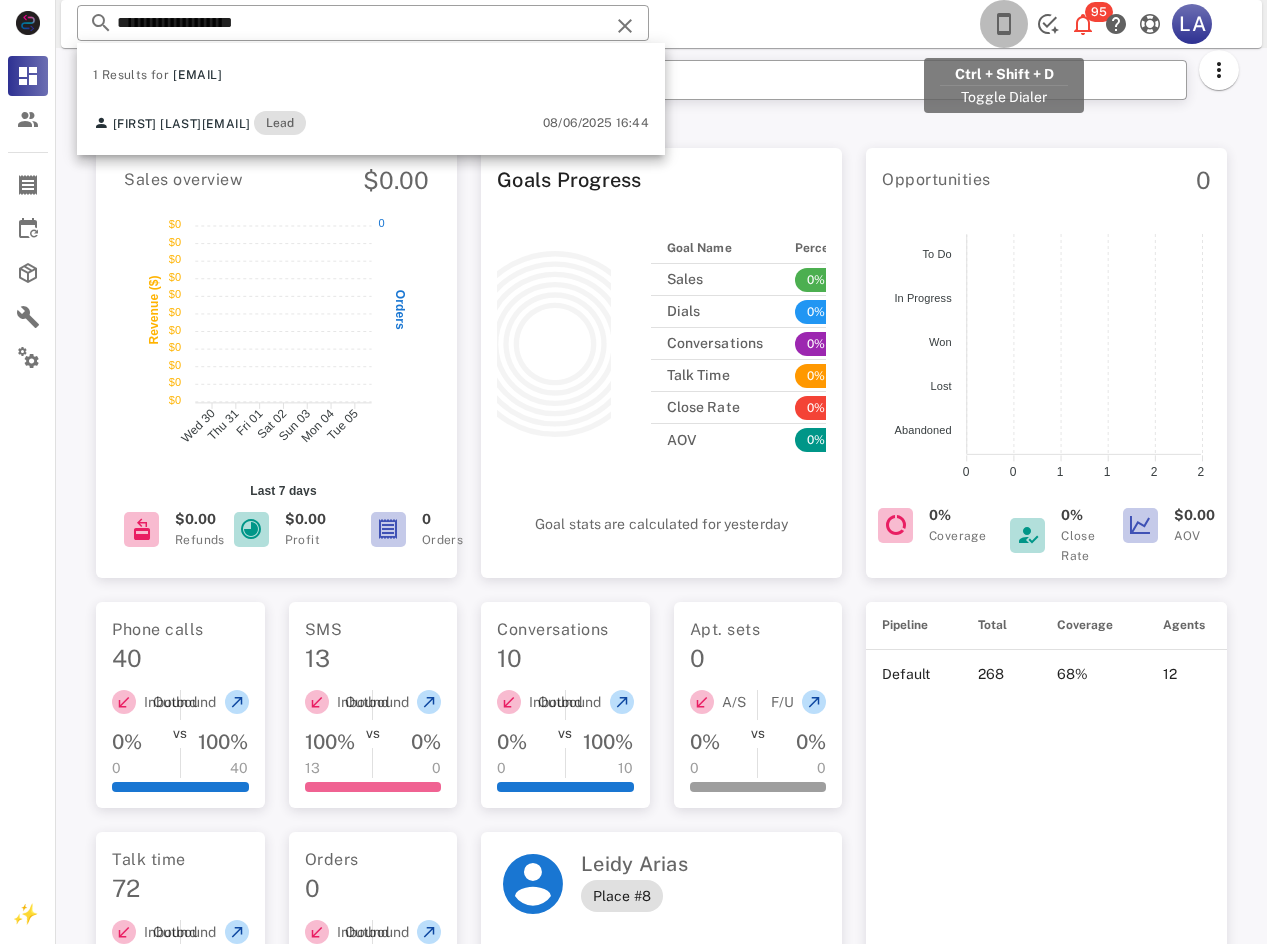 click at bounding box center [1004, 24] 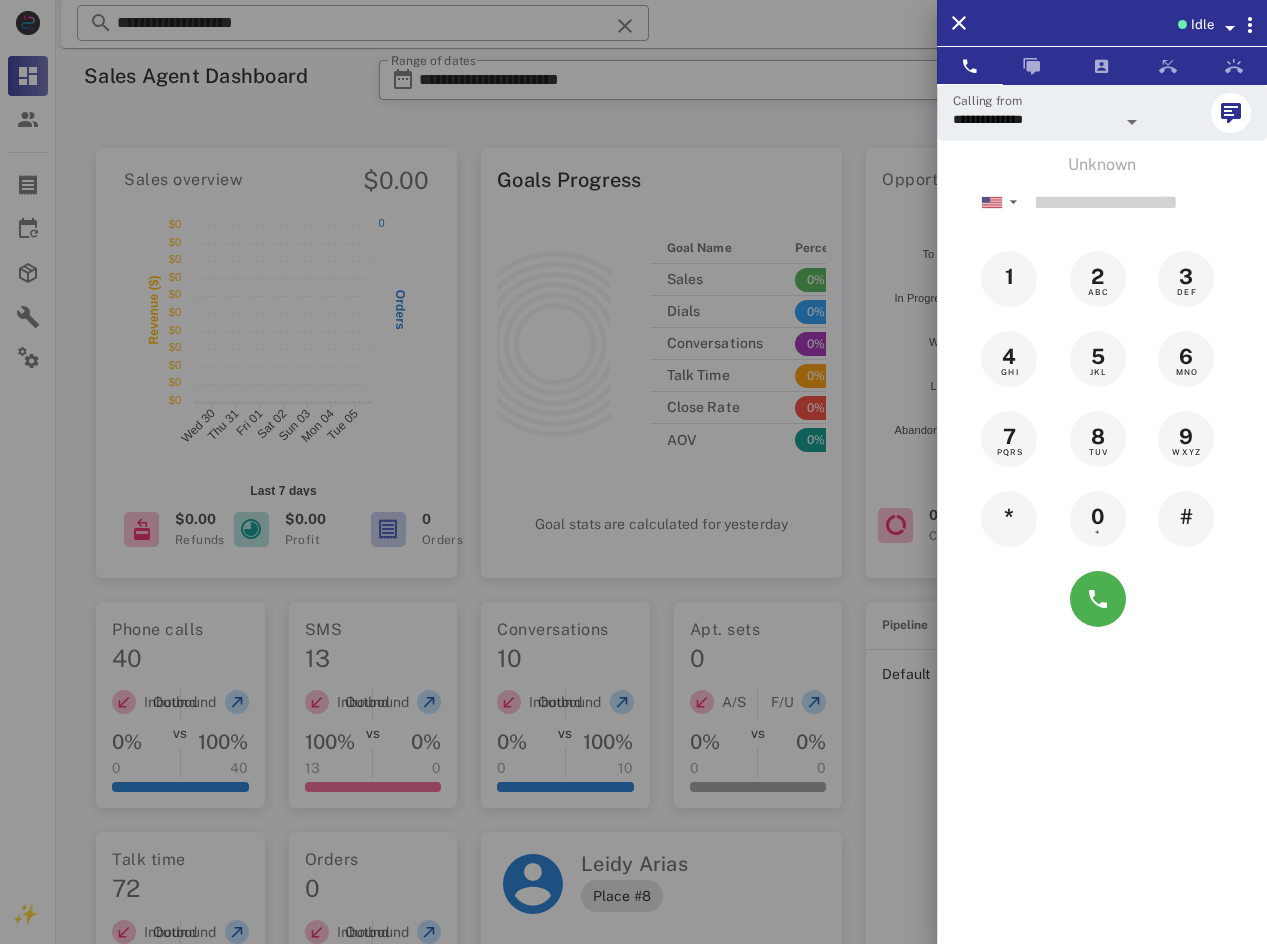 click on "Idle" at bounding box center (1202, 25) 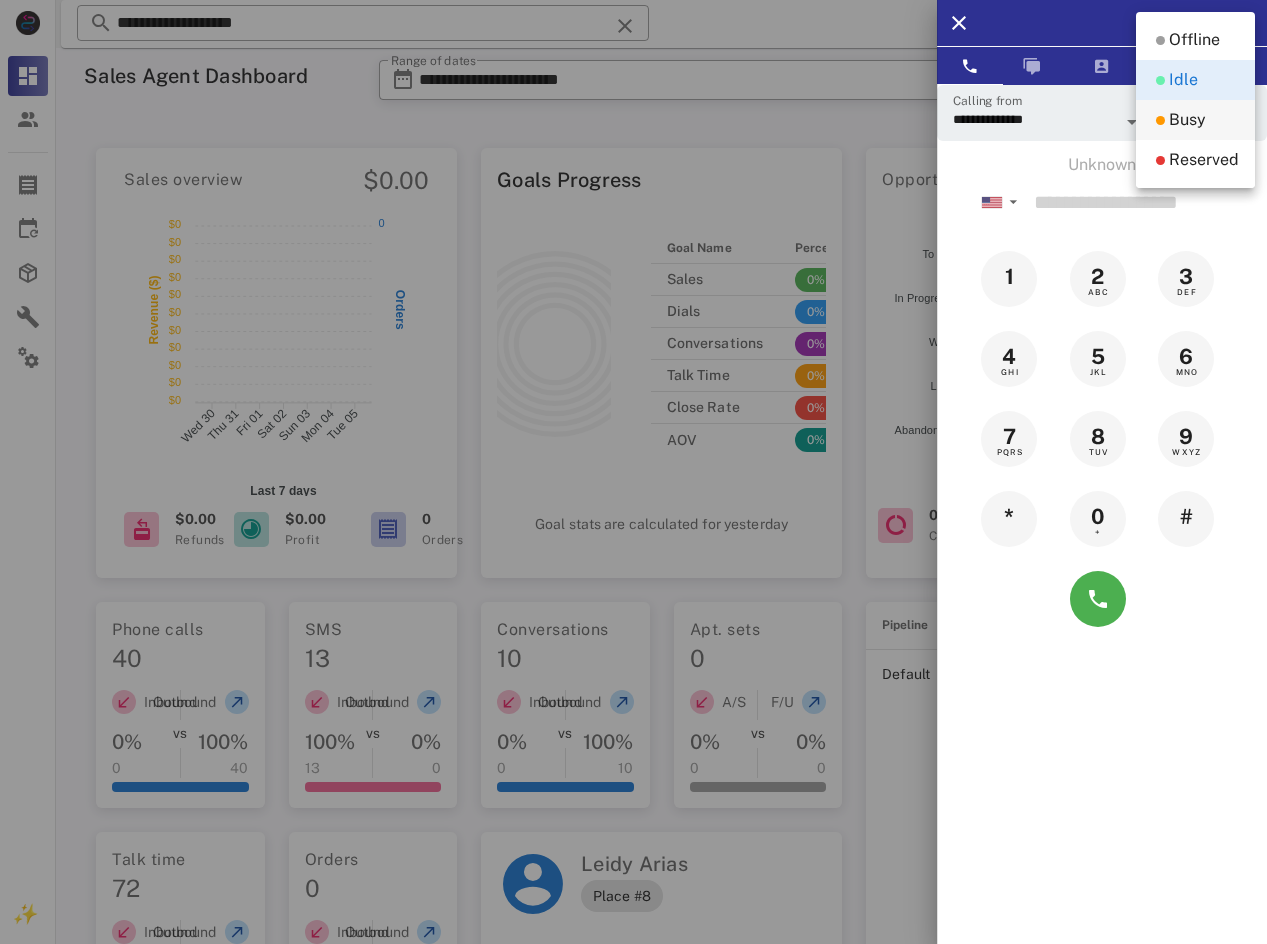 click on "Busy" at bounding box center [1187, 120] 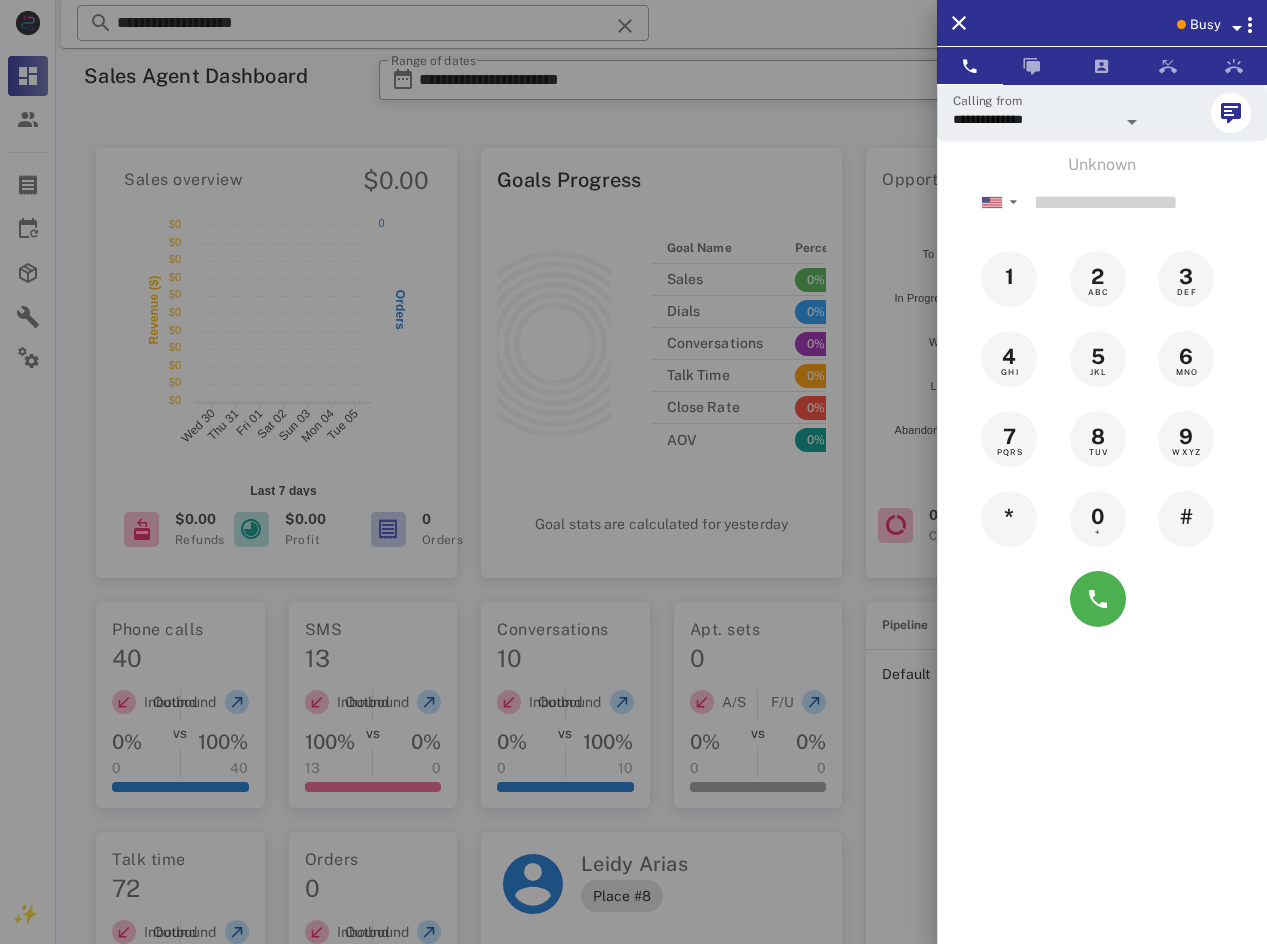 click at bounding box center (1235, 24) 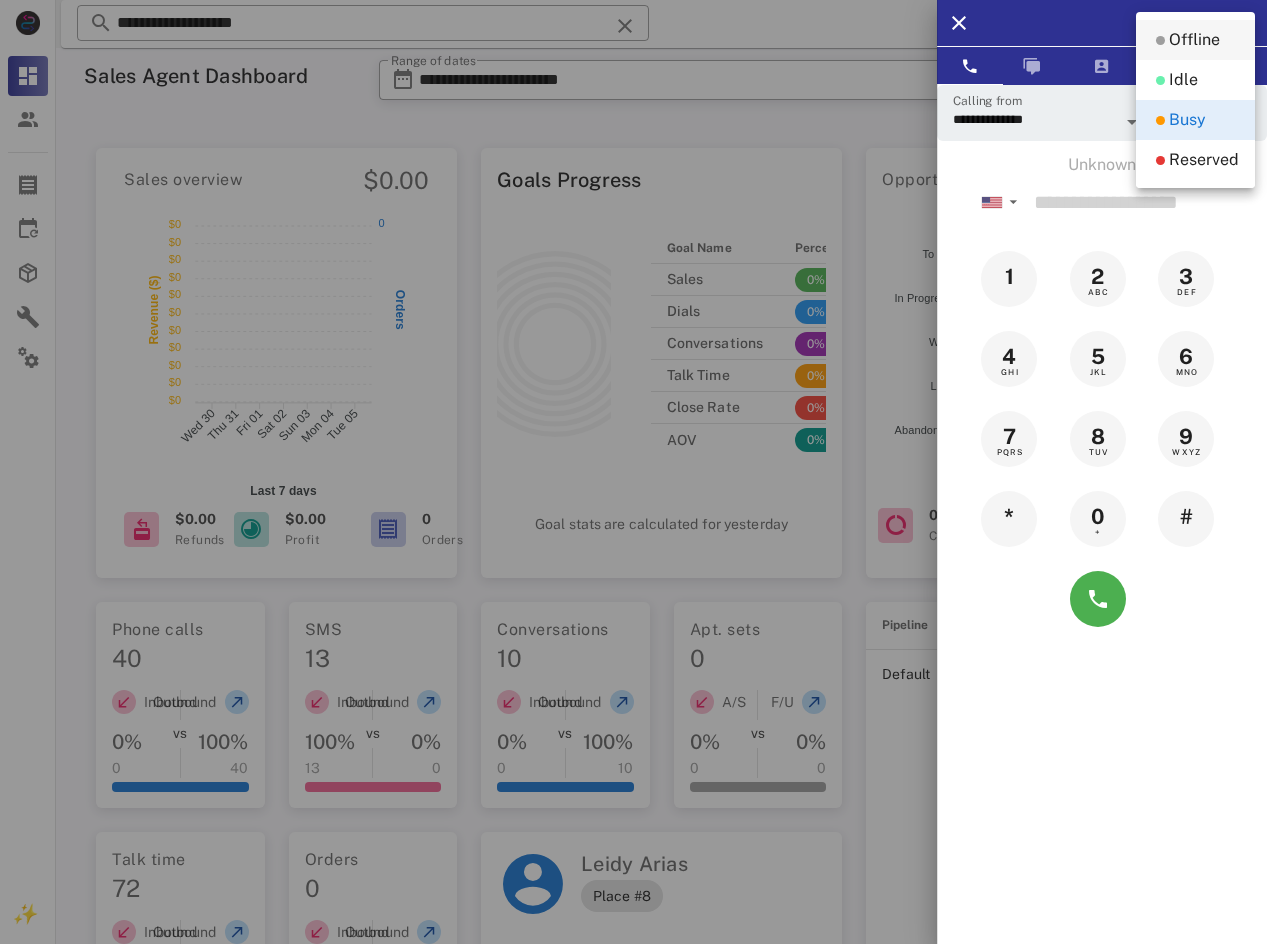 click on "Offline" at bounding box center (1194, 40) 